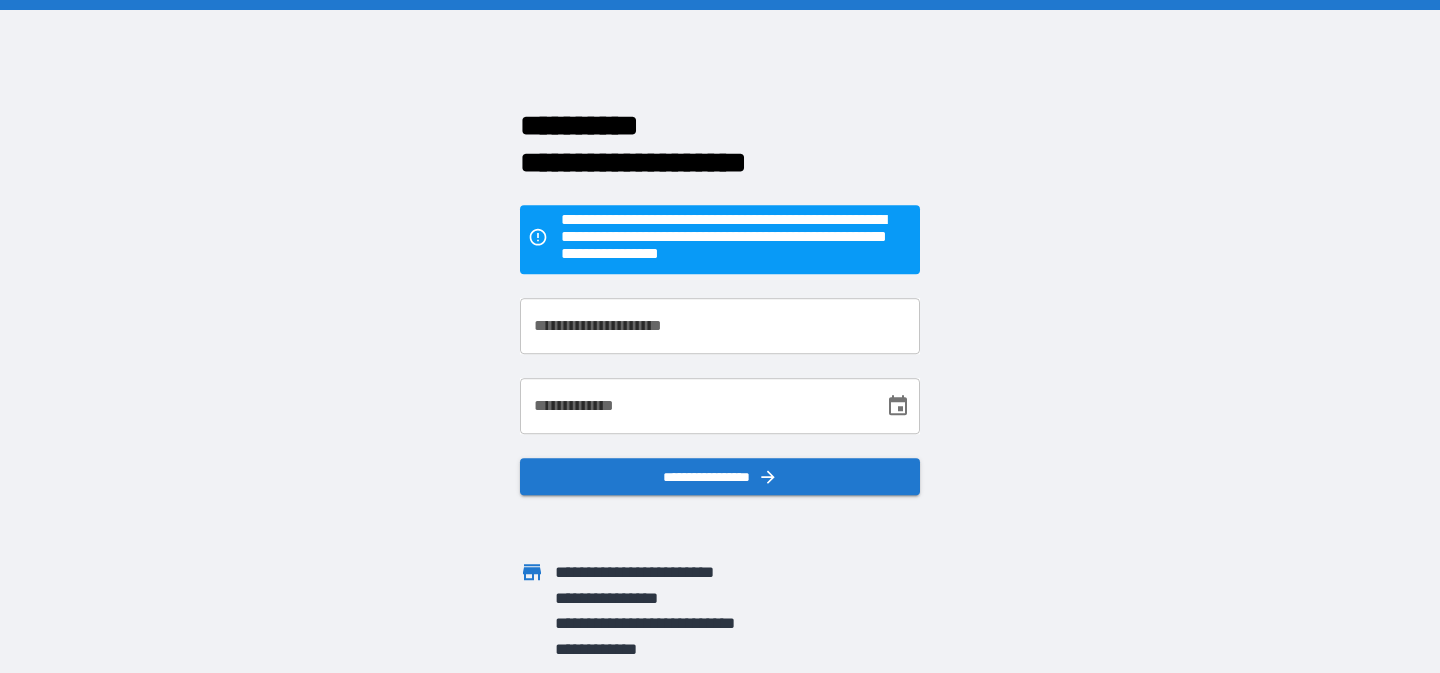 scroll, scrollTop: 0, scrollLeft: 0, axis: both 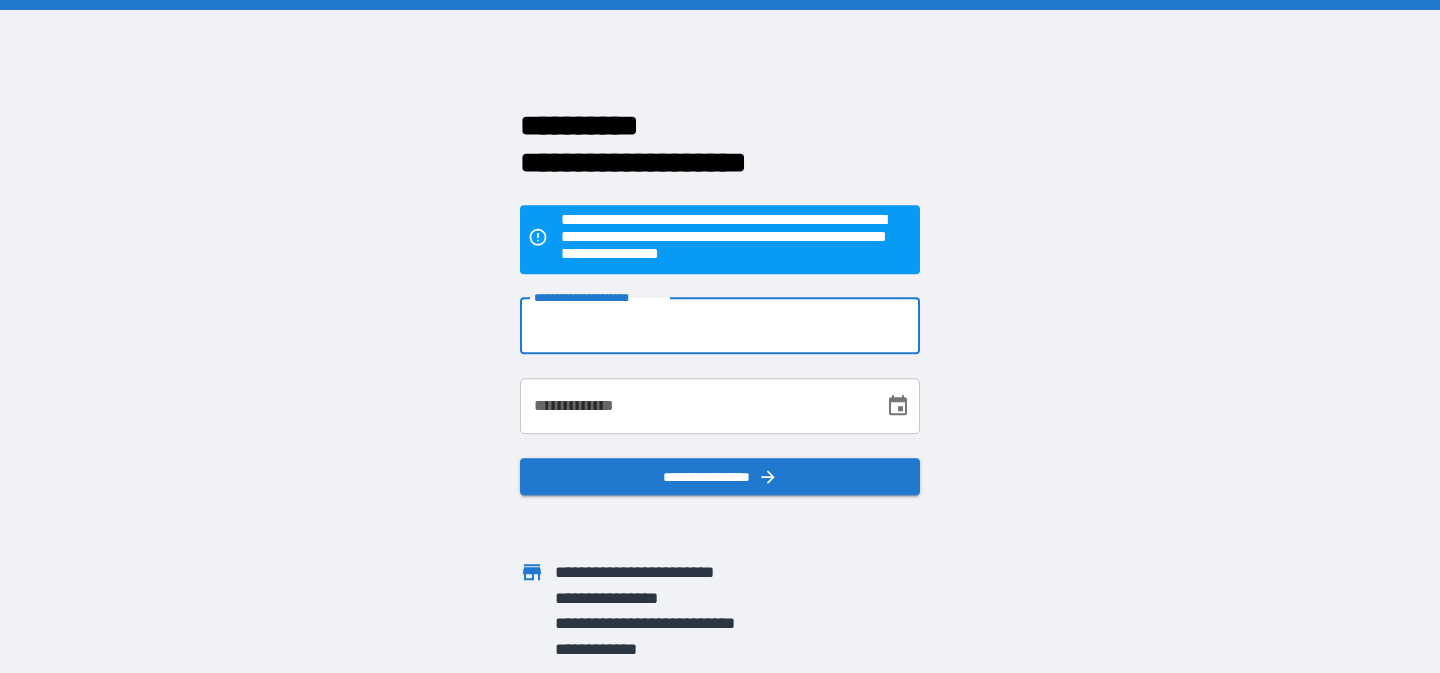 click on "**********" at bounding box center (720, 326) 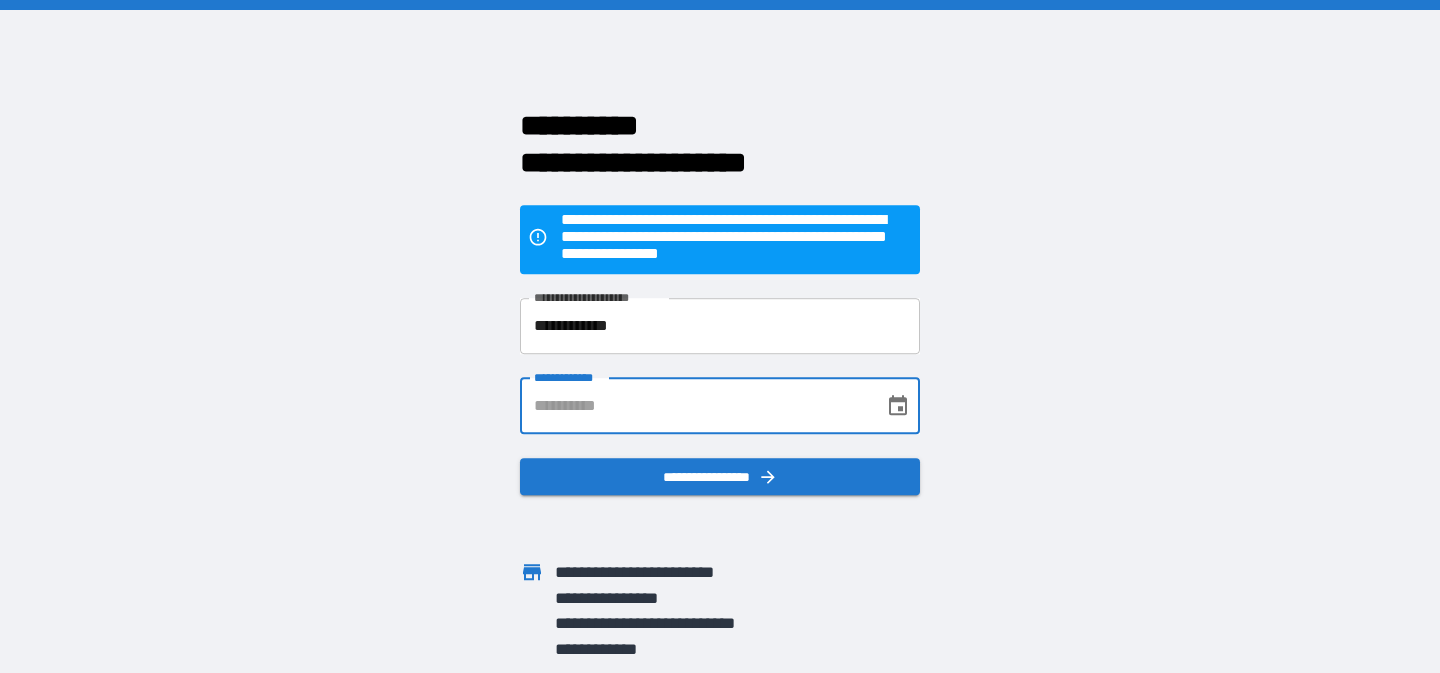 click on "**********" at bounding box center (695, 406) 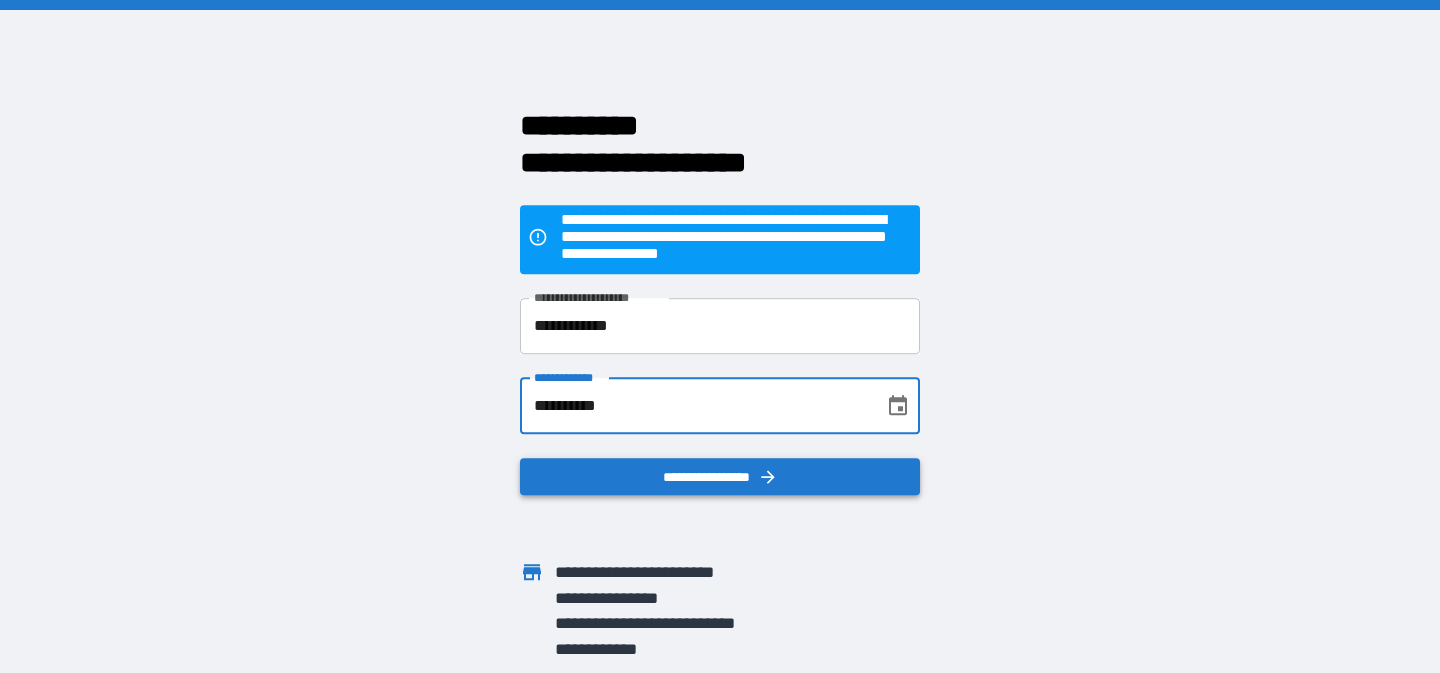 click on "**********" at bounding box center [720, 477] 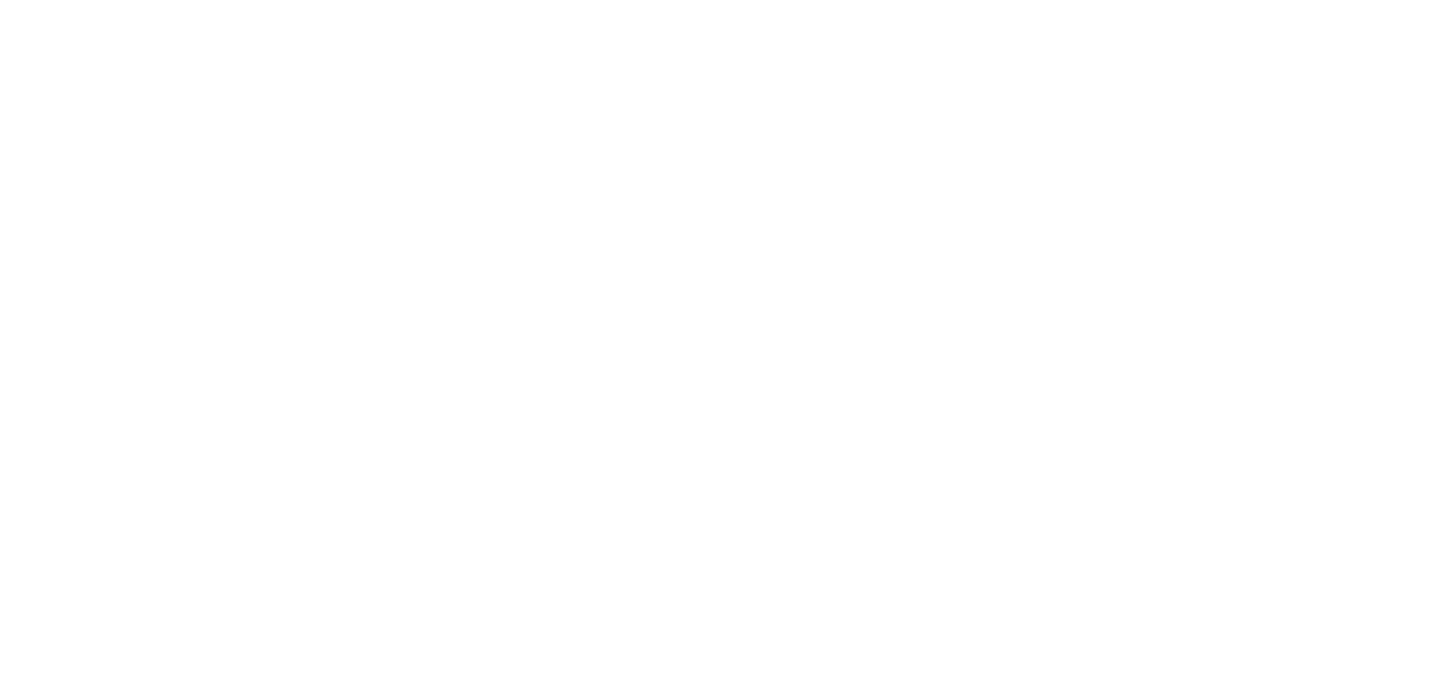 scroll, scrollTop: 0, scrollLeft: 0, axis: both 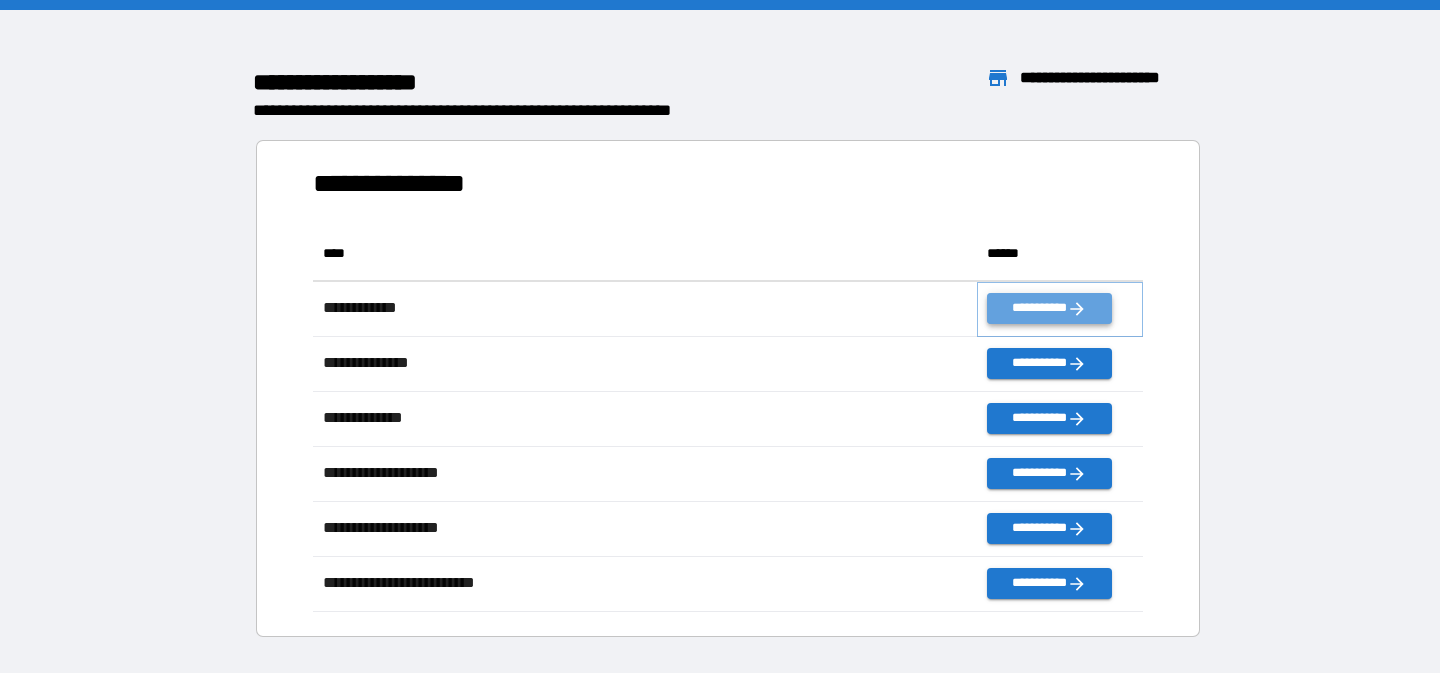 click on "**********" at bounding box center (1049, 308) 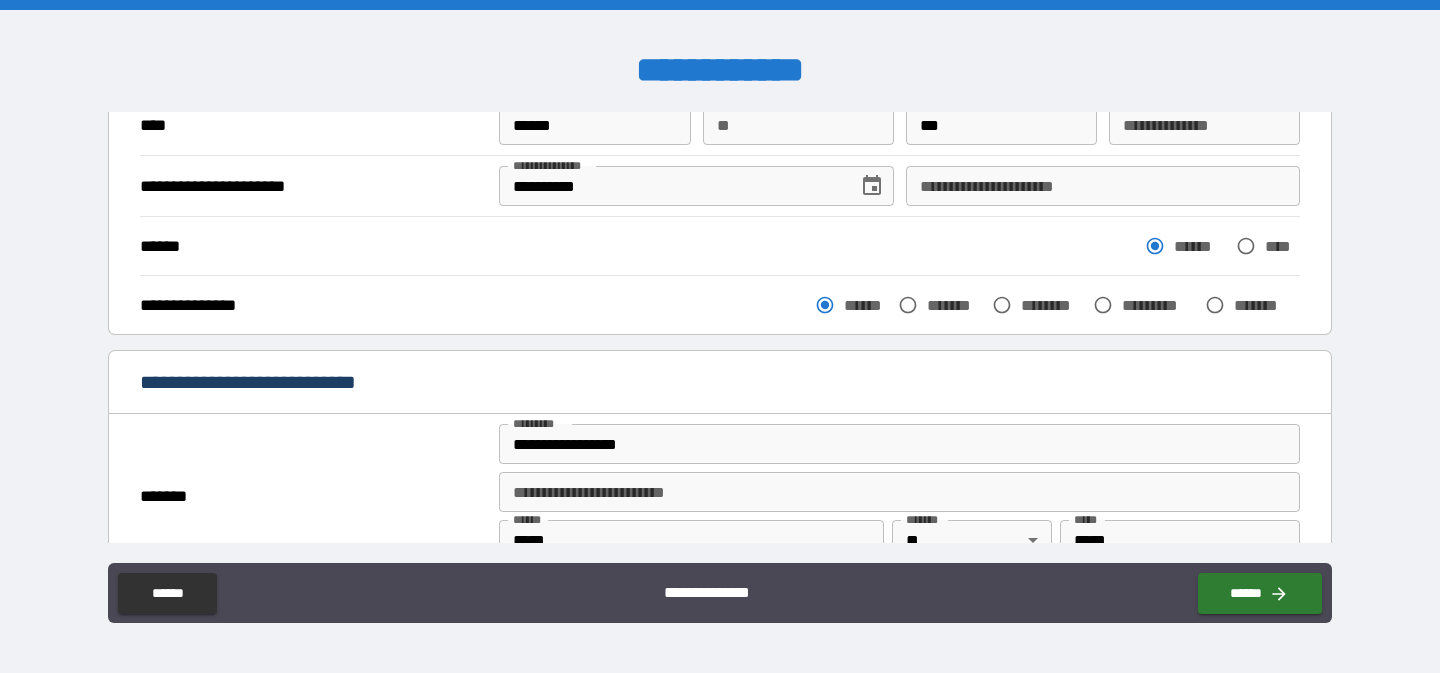 scroll, scrollTop: 158, scrollLeft: 0, axis: vertical 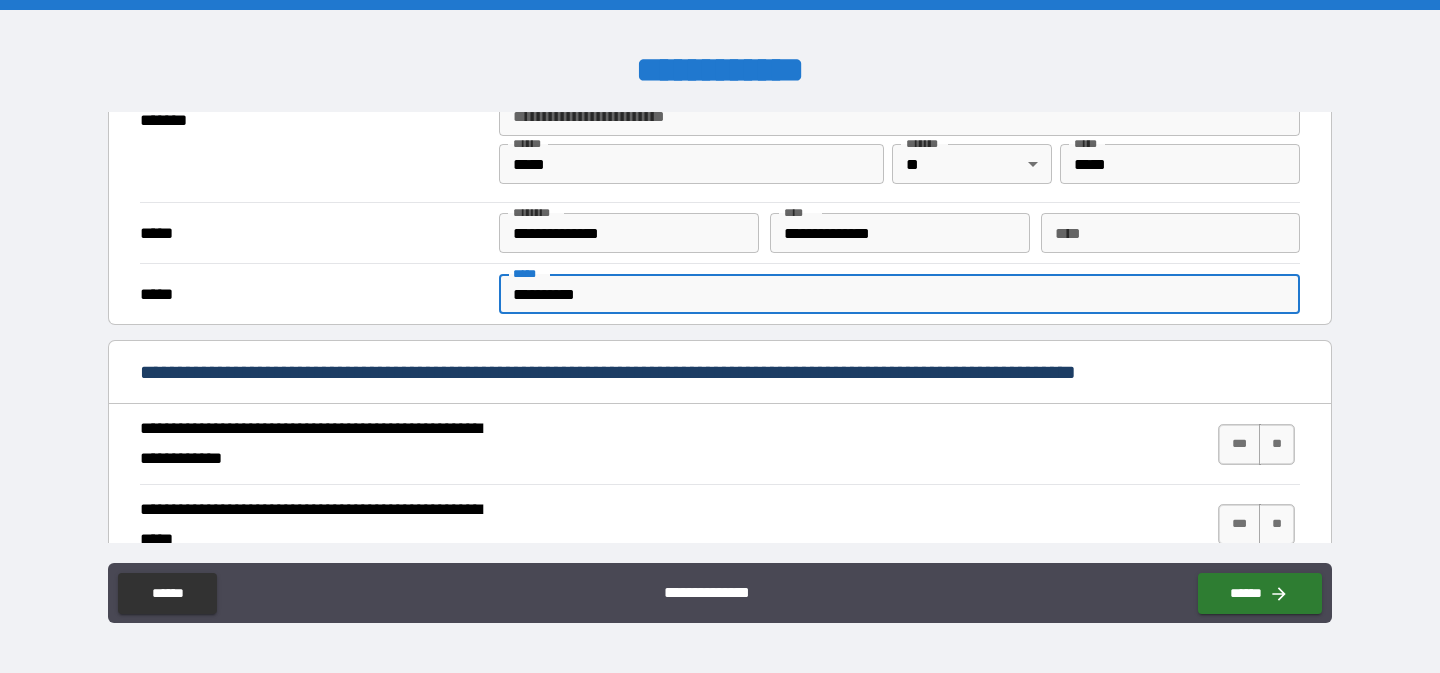 click on "**********" at bounding box center (899, 294) 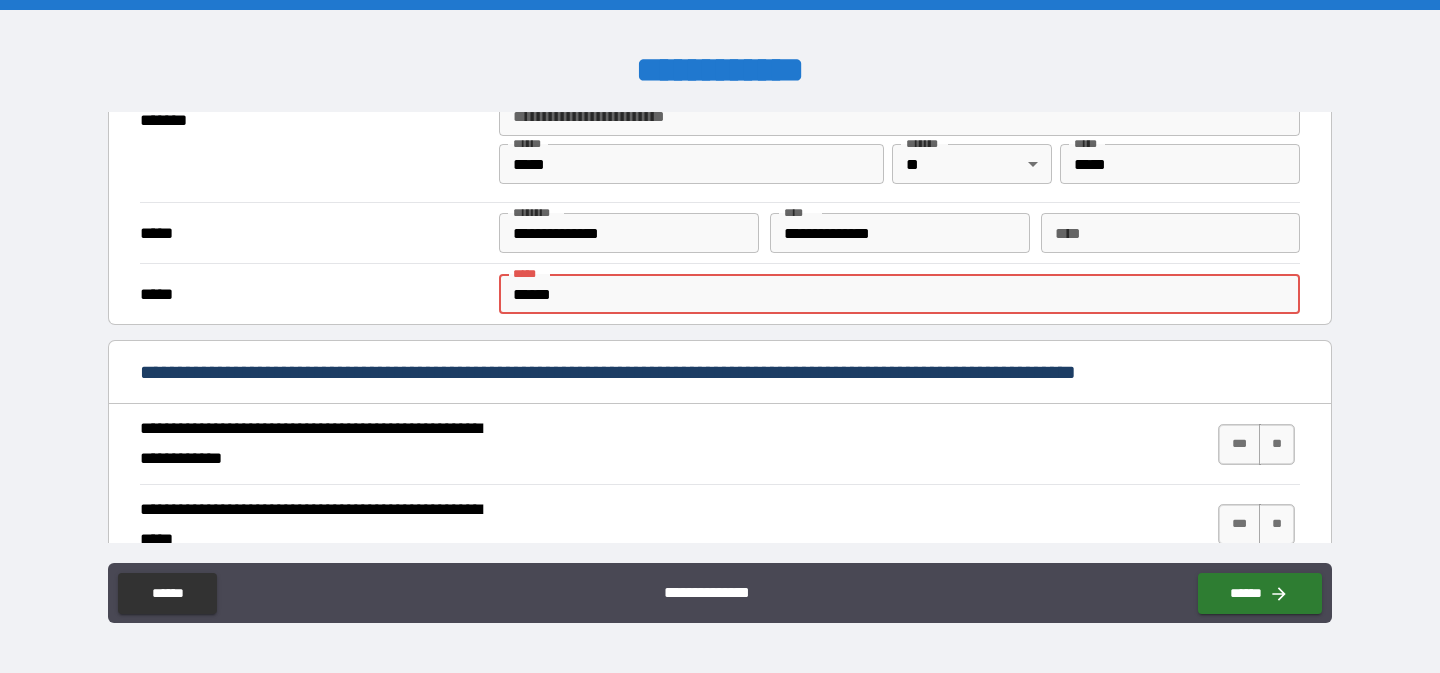 type on "**********" 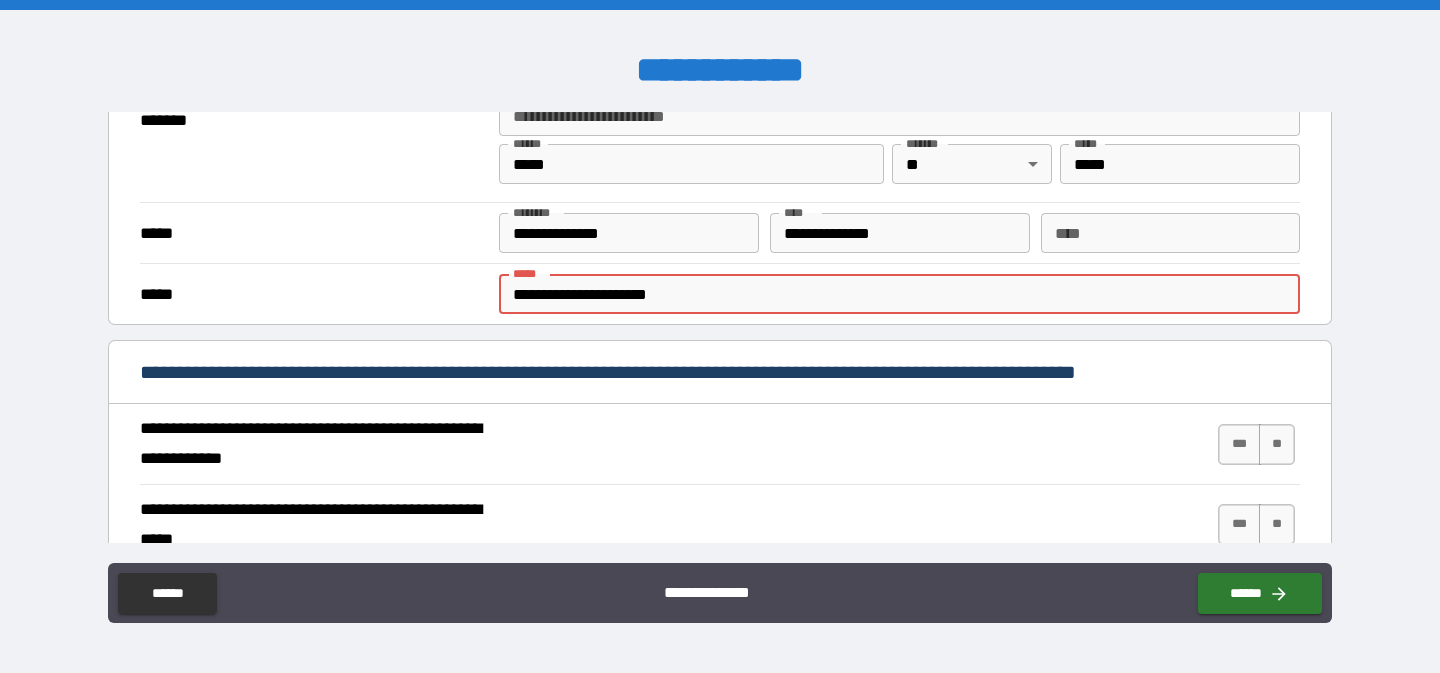 type on "******" 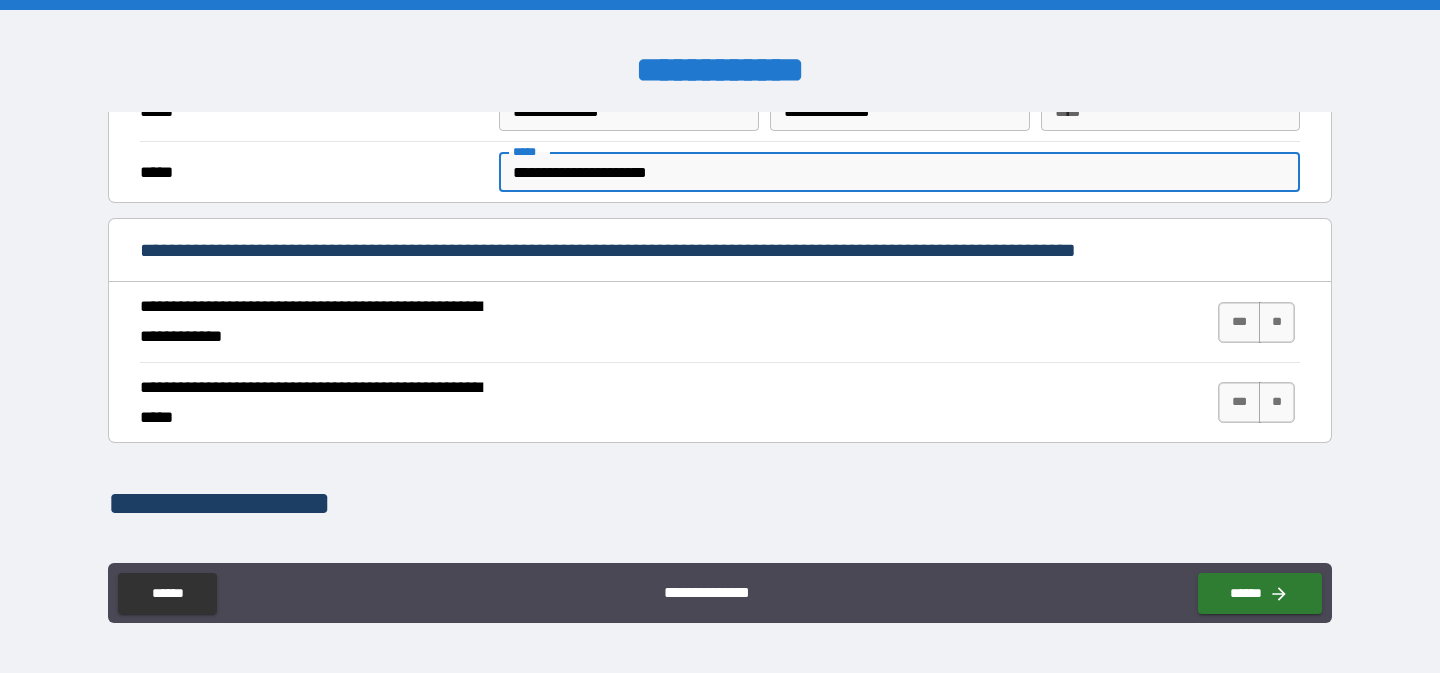 scroll, scrollTop: 669, scrollLeft: 0, axis: vertical 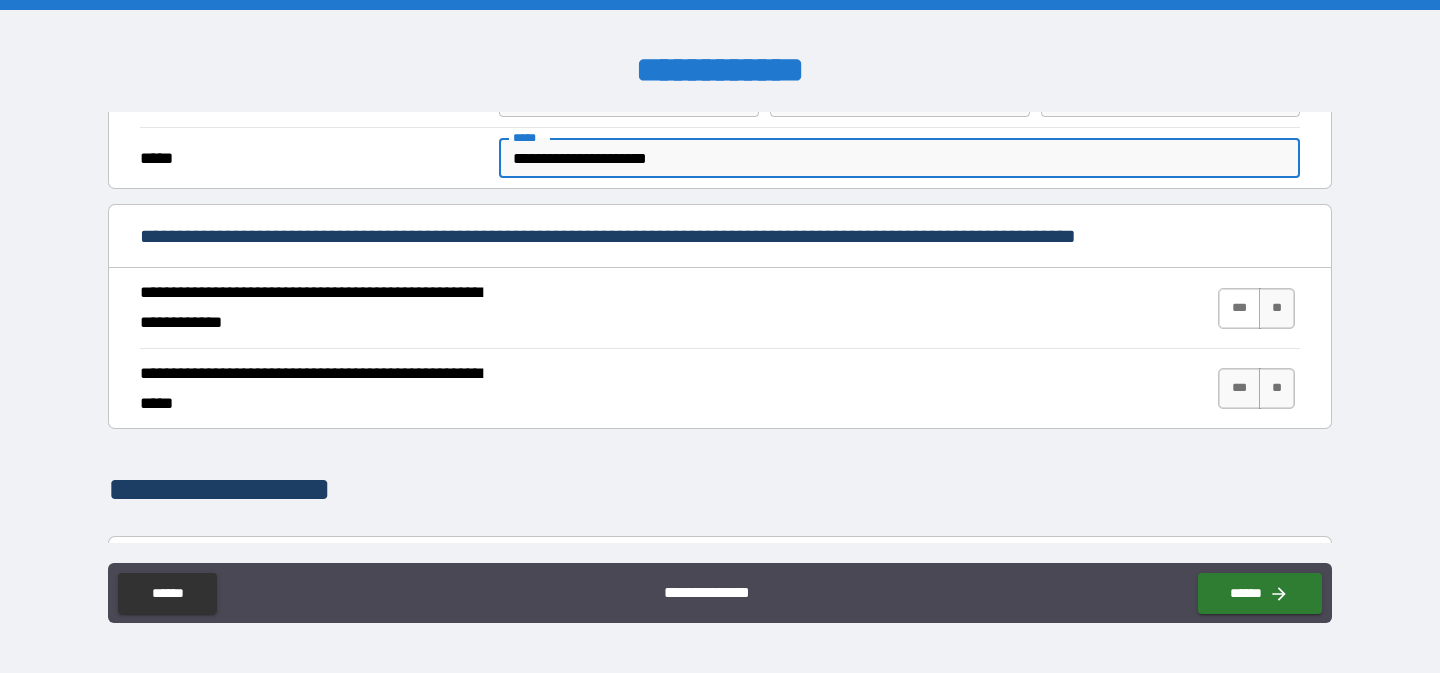 click on "***" at bounding box center (1239, 308) 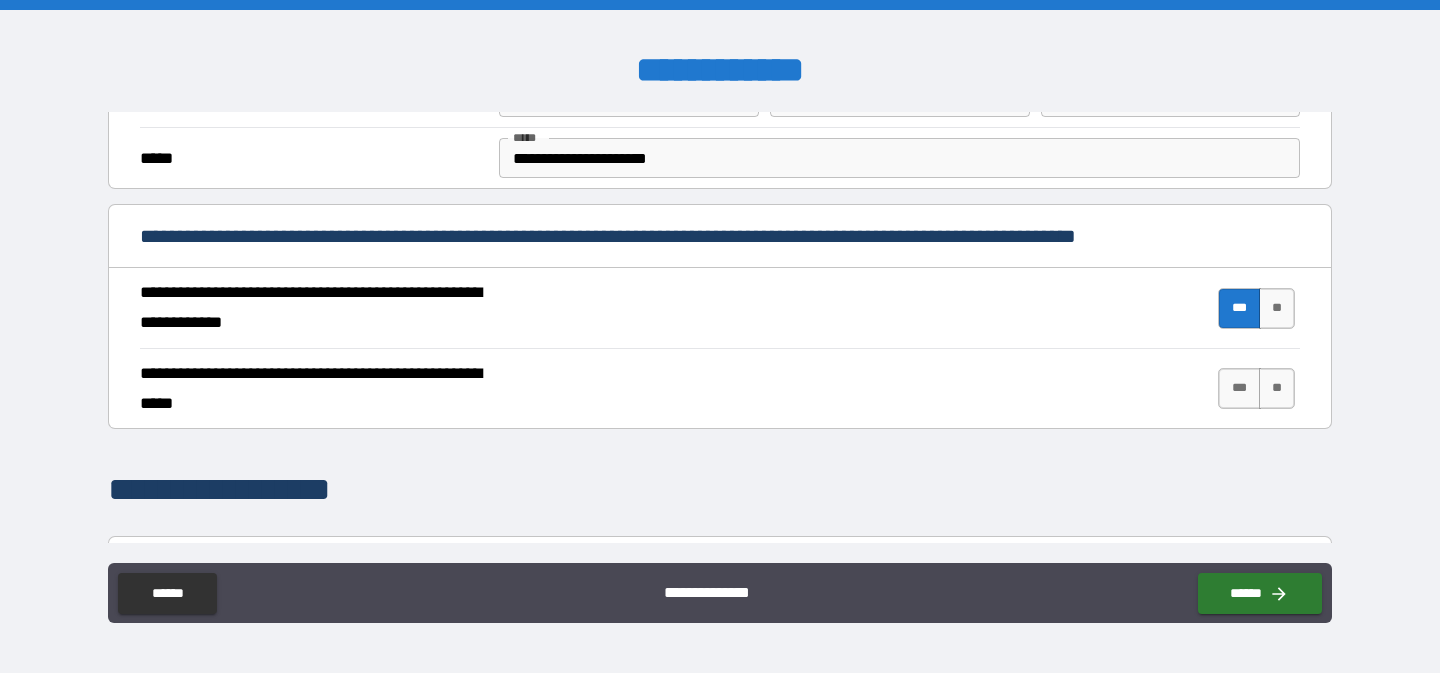 click on "*** **" at bounding box center (1259, 389) 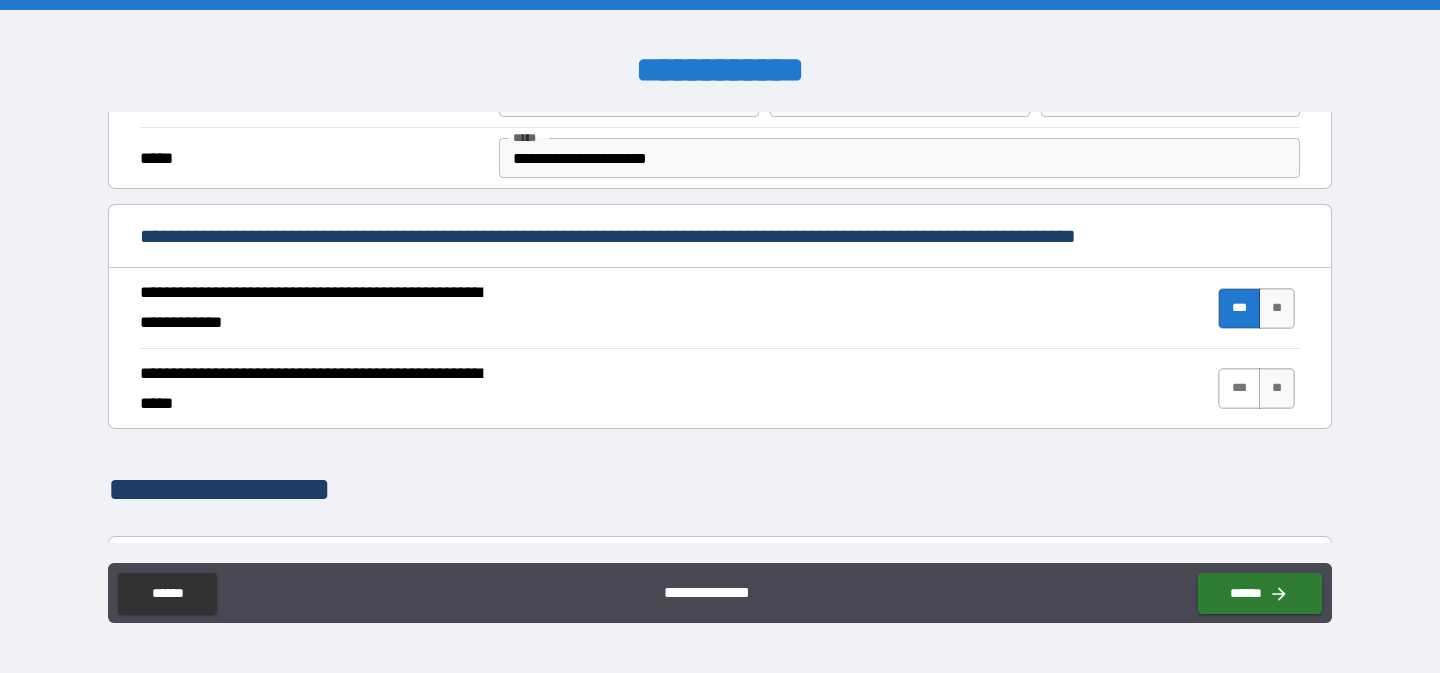 click on "***" at bounding box center (1239, 388) 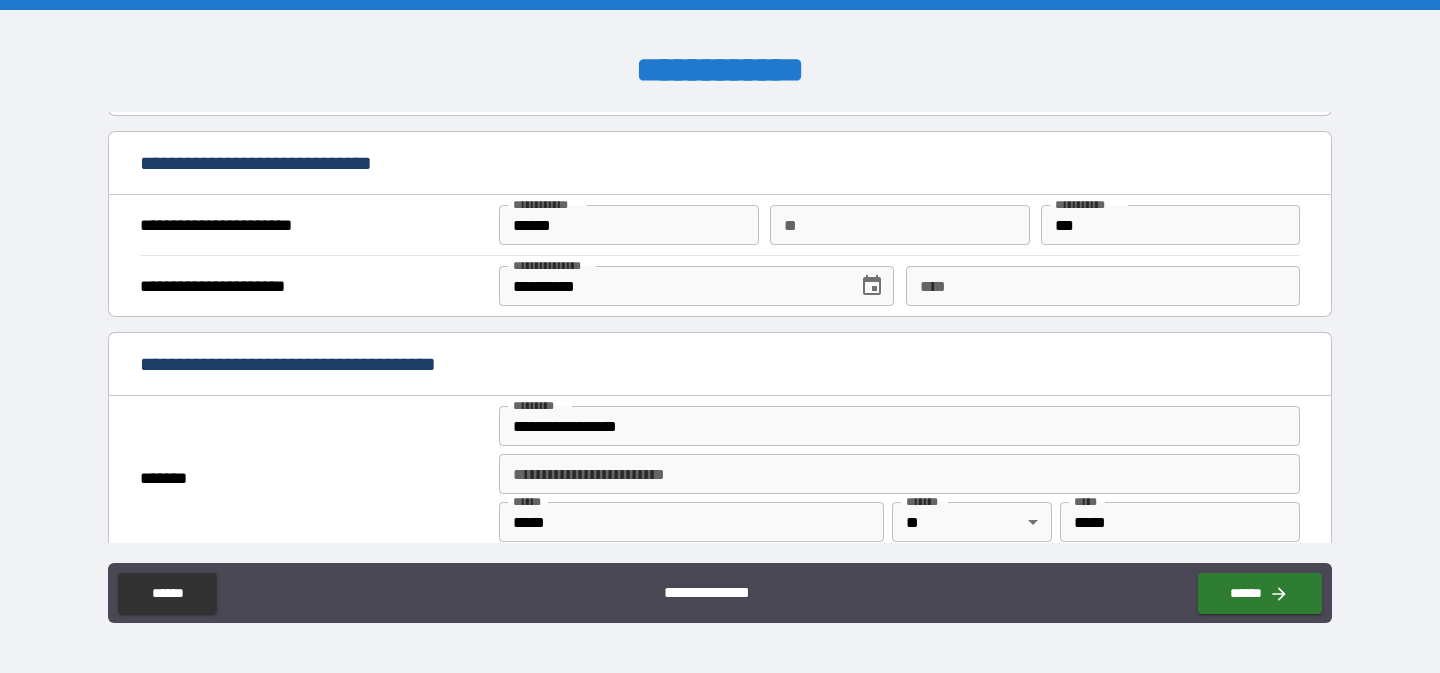 scroll, scrollTop: 1217, scrollLeft: 0, axis: vertical 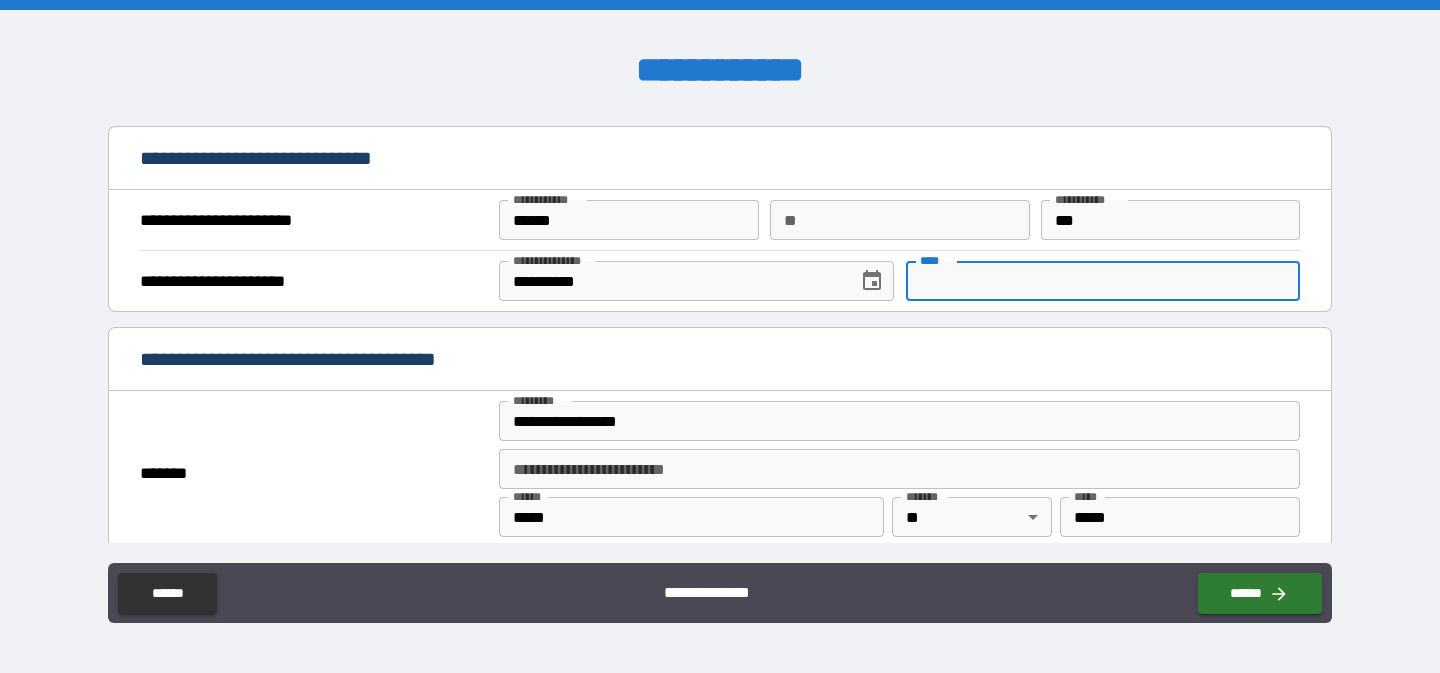click on "****" at bounding box center (1103, 281) 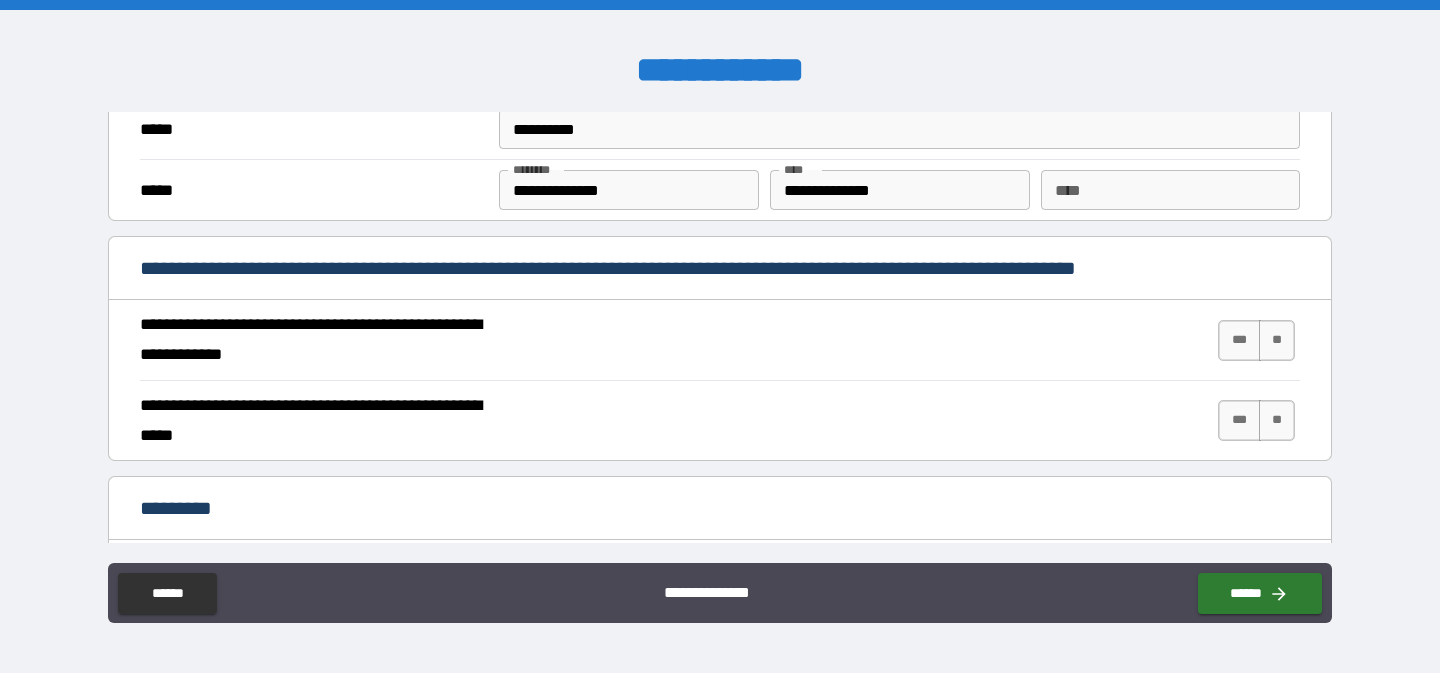 scroll, scrollTop: 1679, scrollLeft: 0, axis: vertical 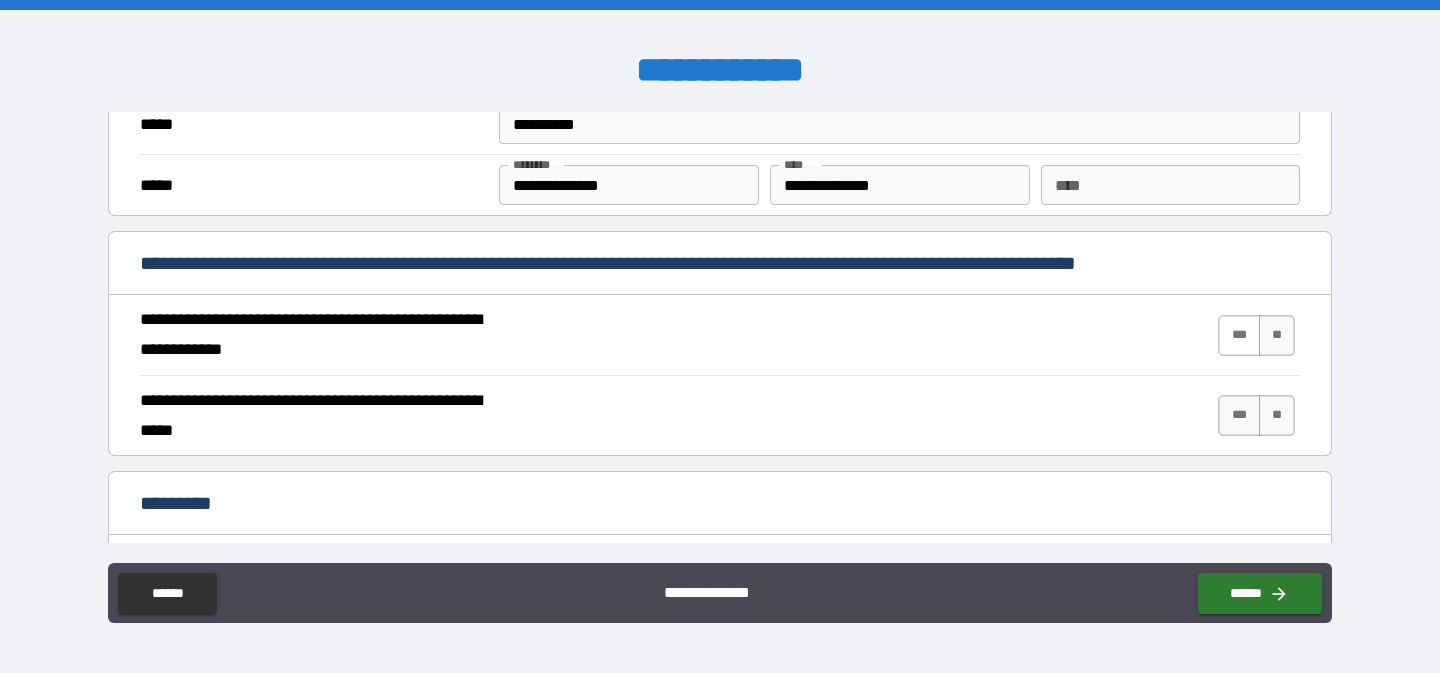 type on "**********" 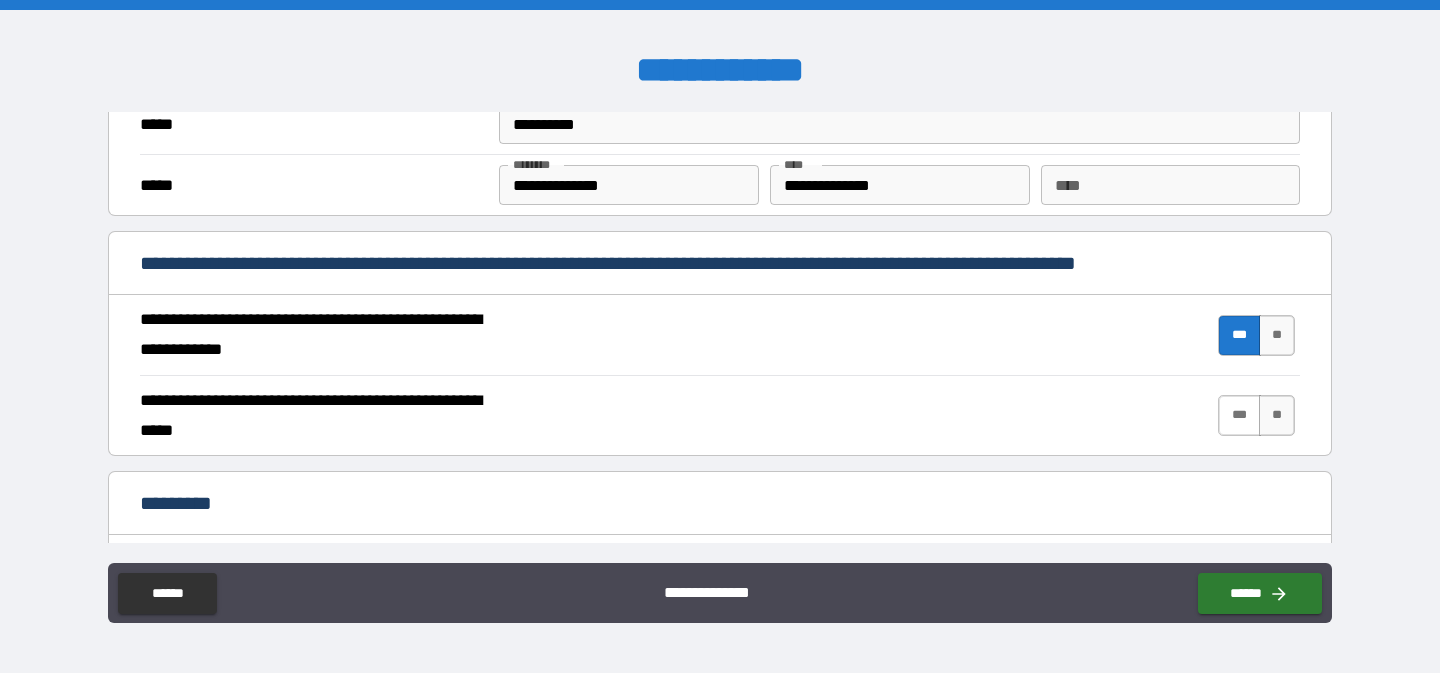 click on "***" at bounding box center [1239, 415] 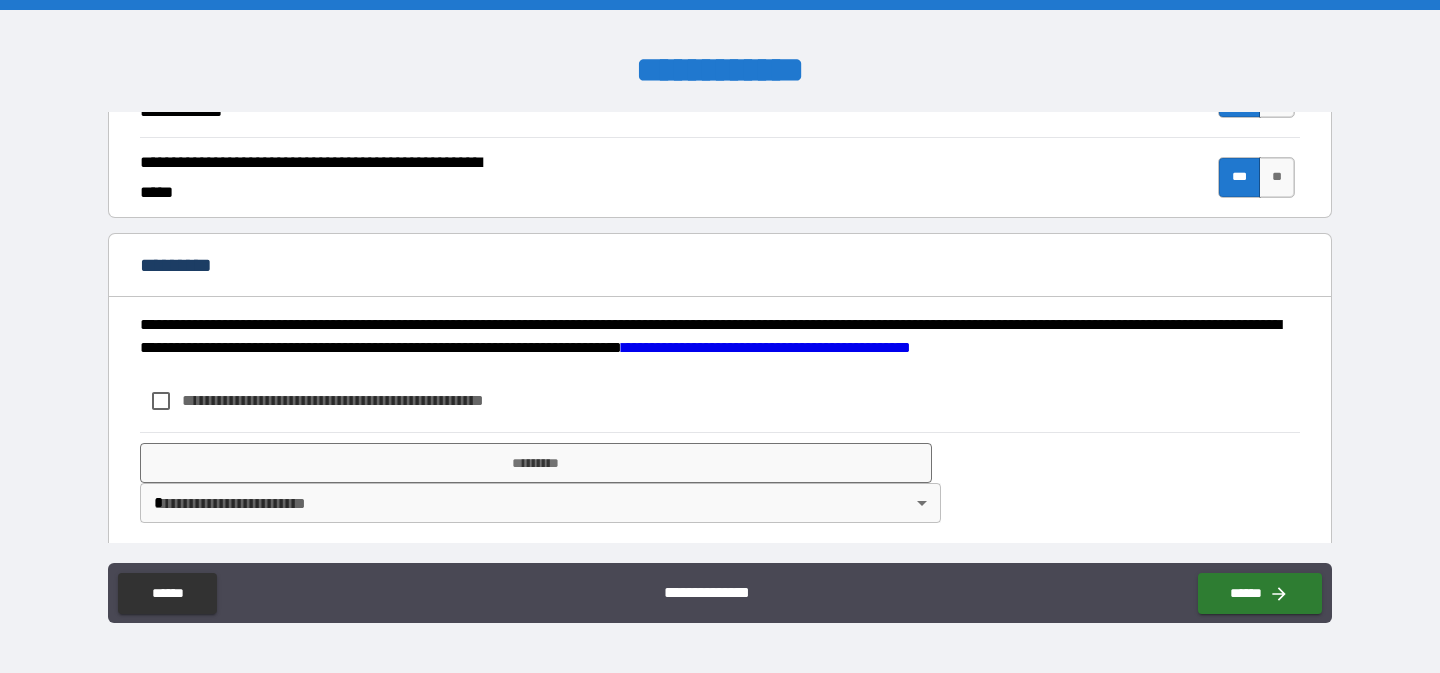 scroll, scrollTop: 1927, scrollLeft: 0, axis: vertical 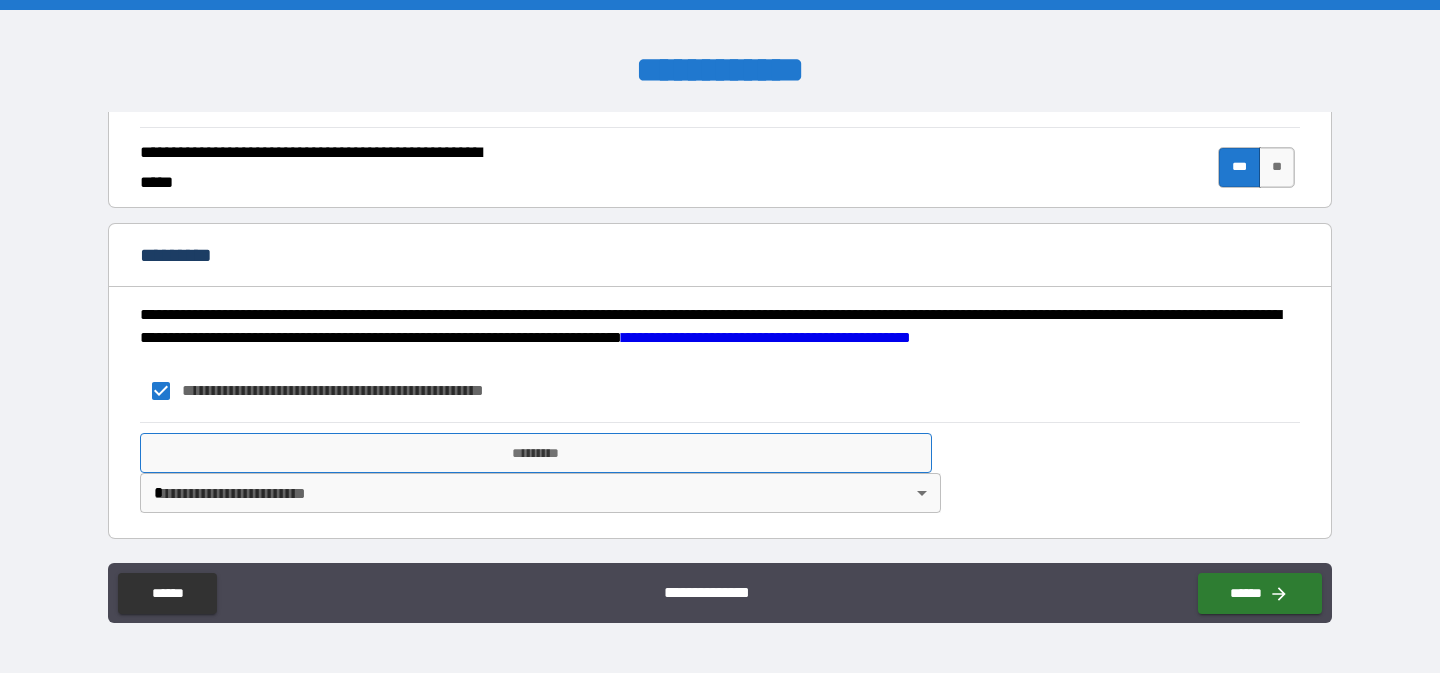 click on "*********" at bounding box center (536, 453) 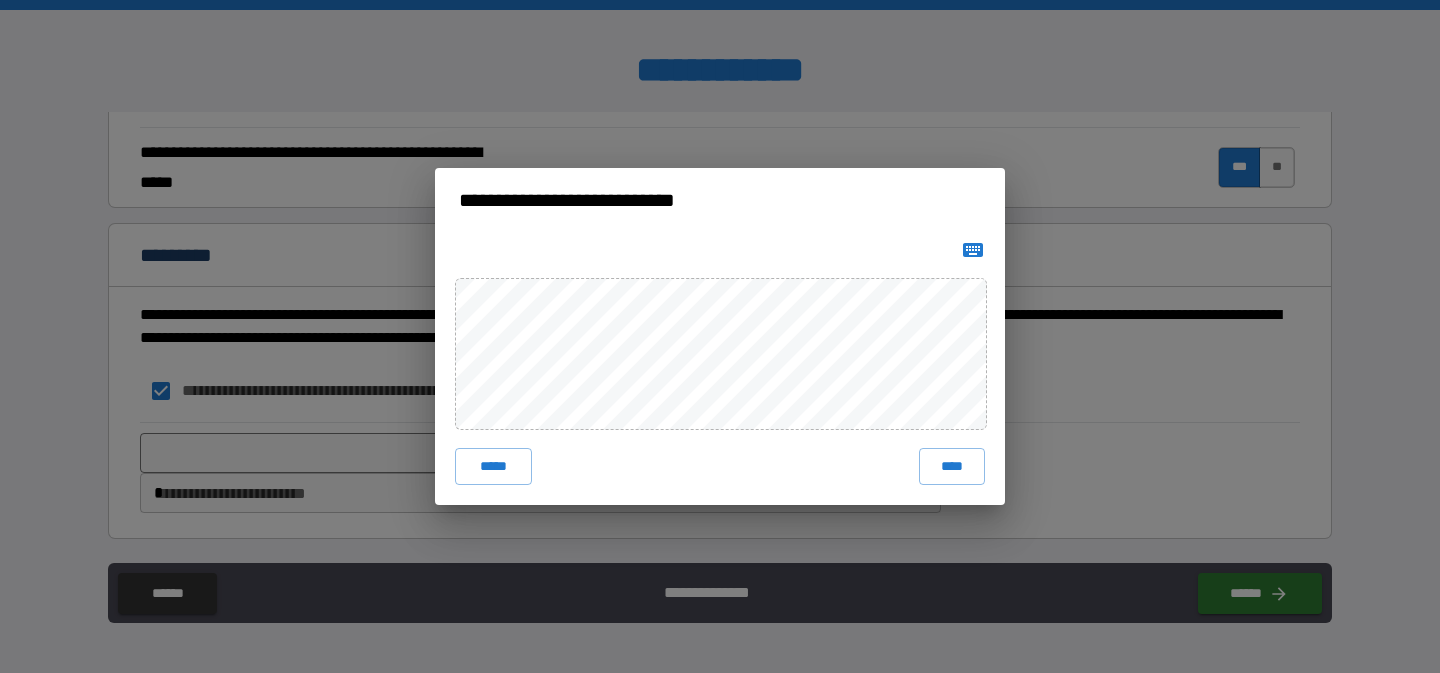 click on "***** ****" at bounding box center (720, 368) 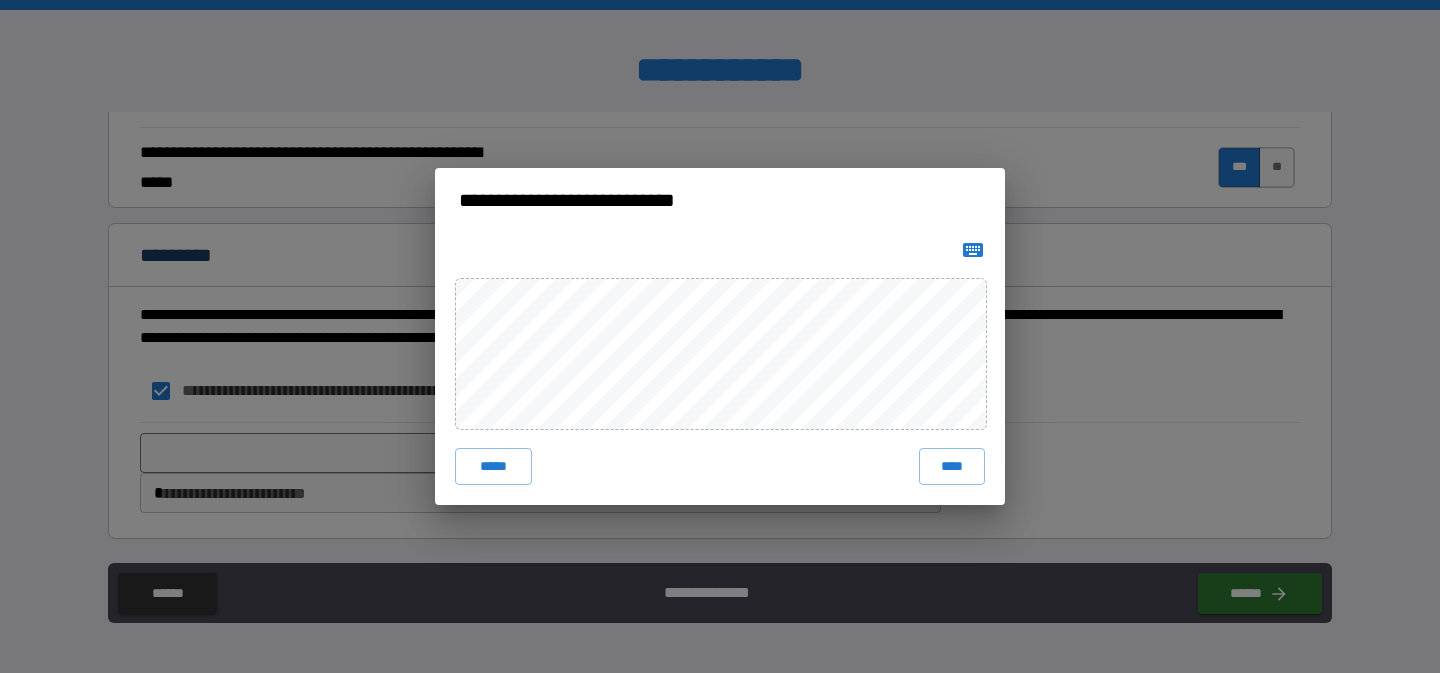 click 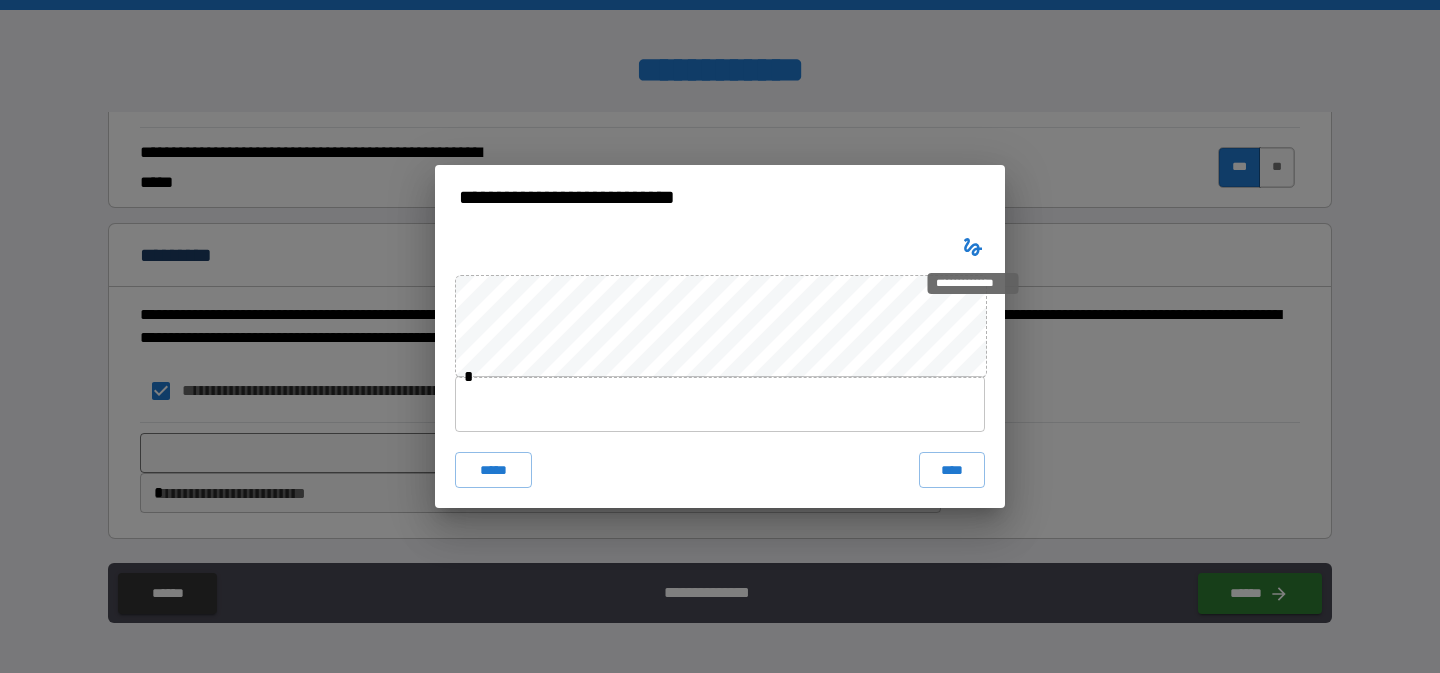 type 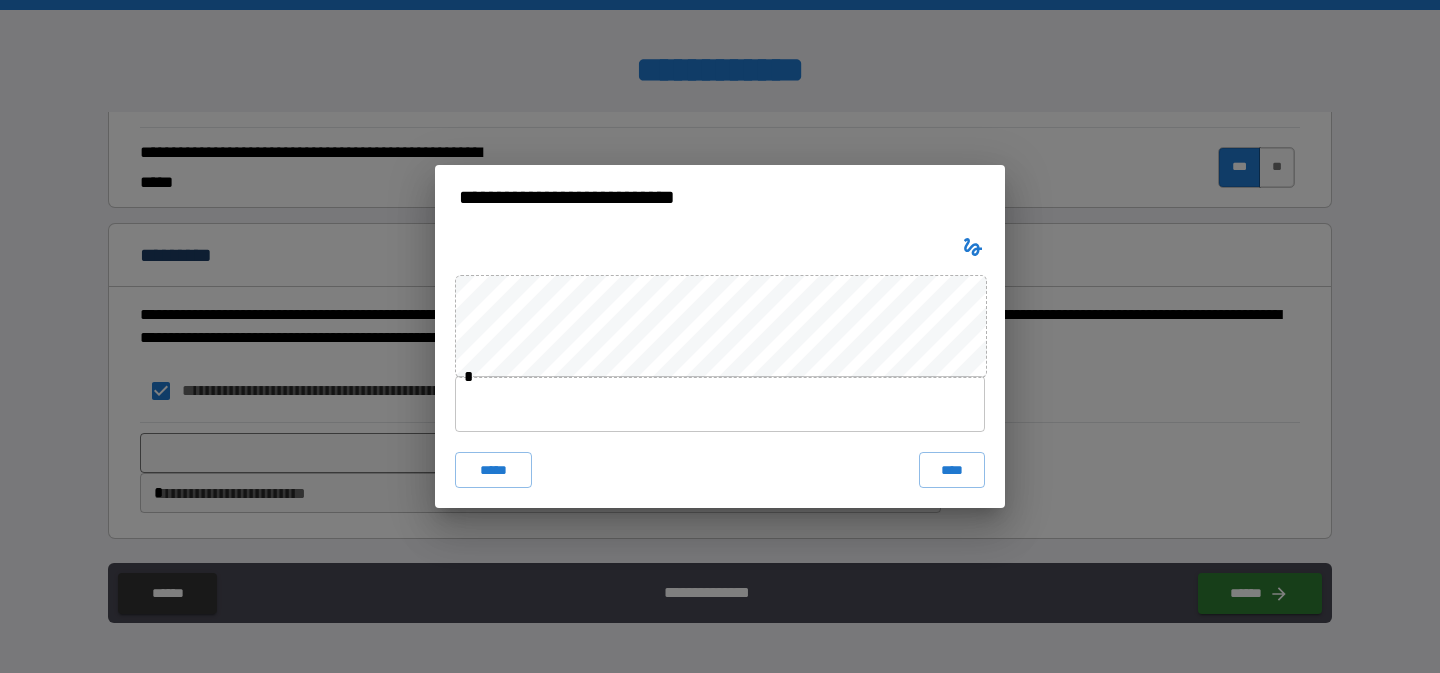 click at bounding box center (720, 404) 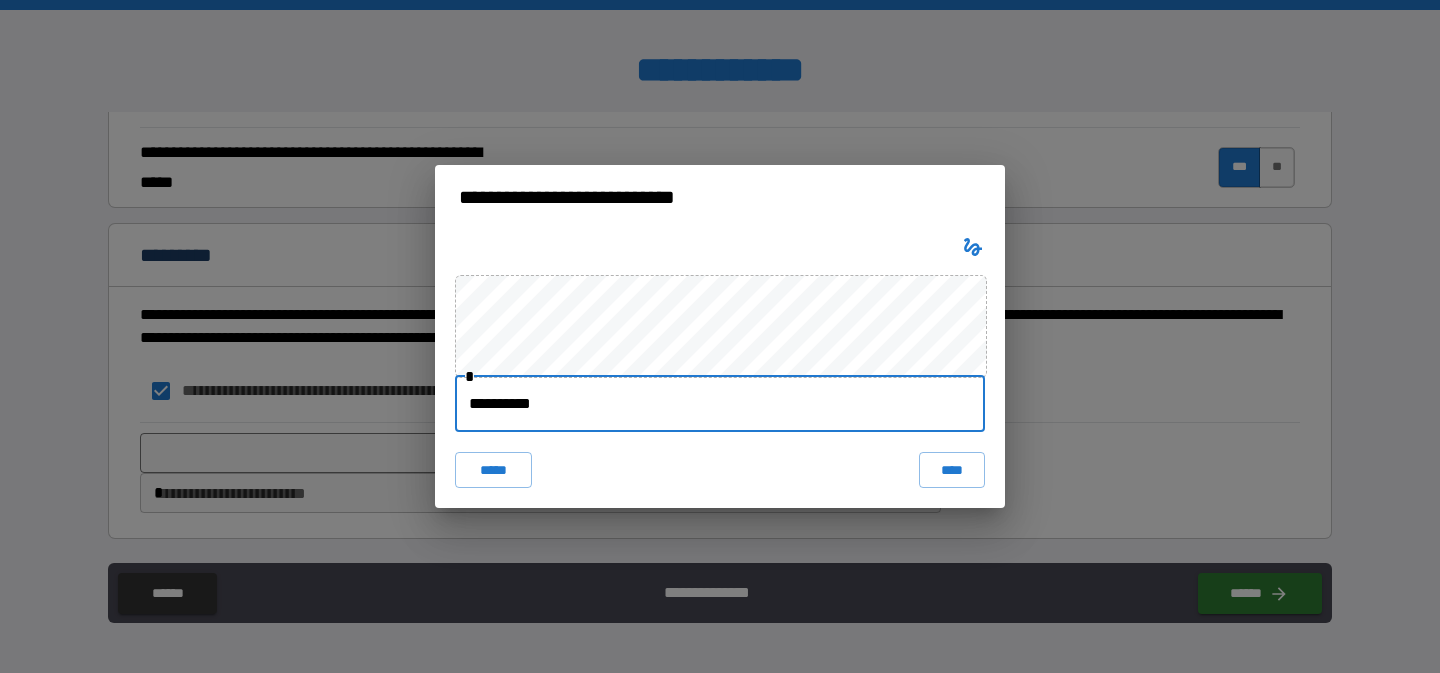 type on "**********" 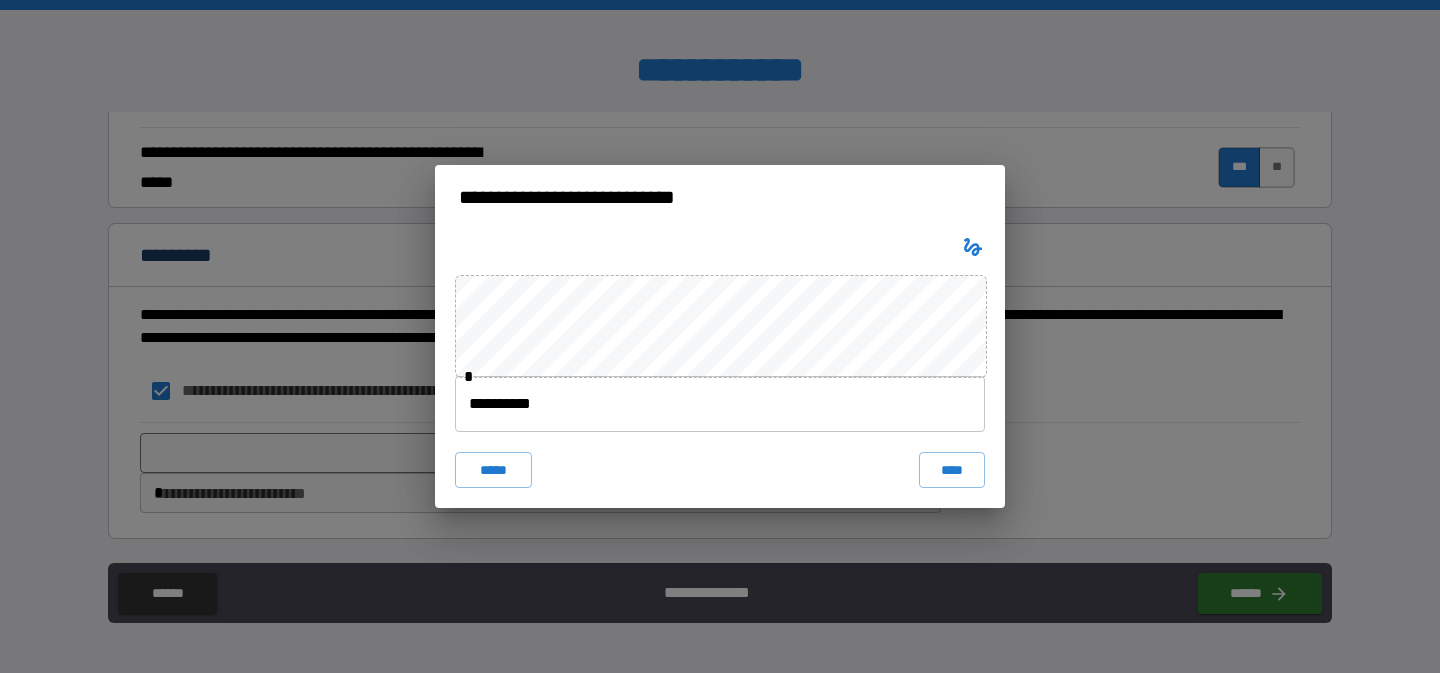 click on "***** ****" at bounding box center [720, 470] 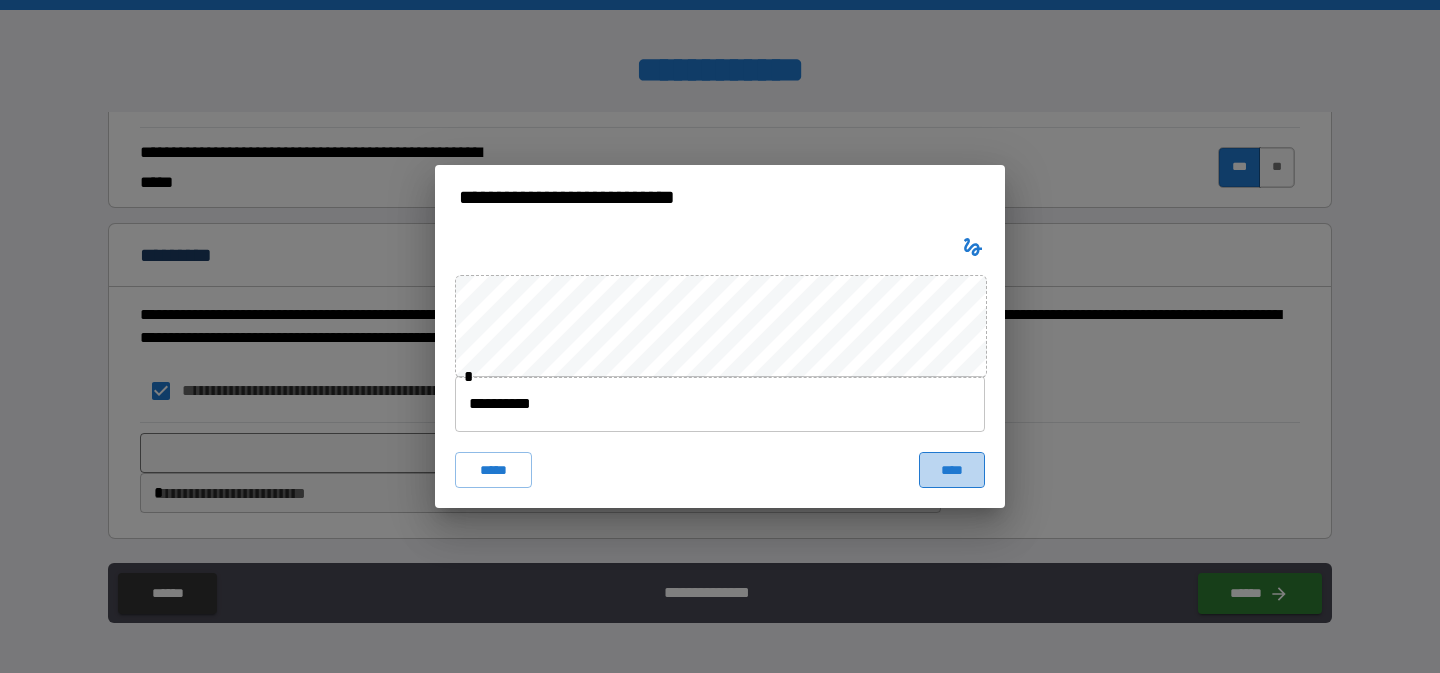 click on "****" at bounding box center [952, 470] 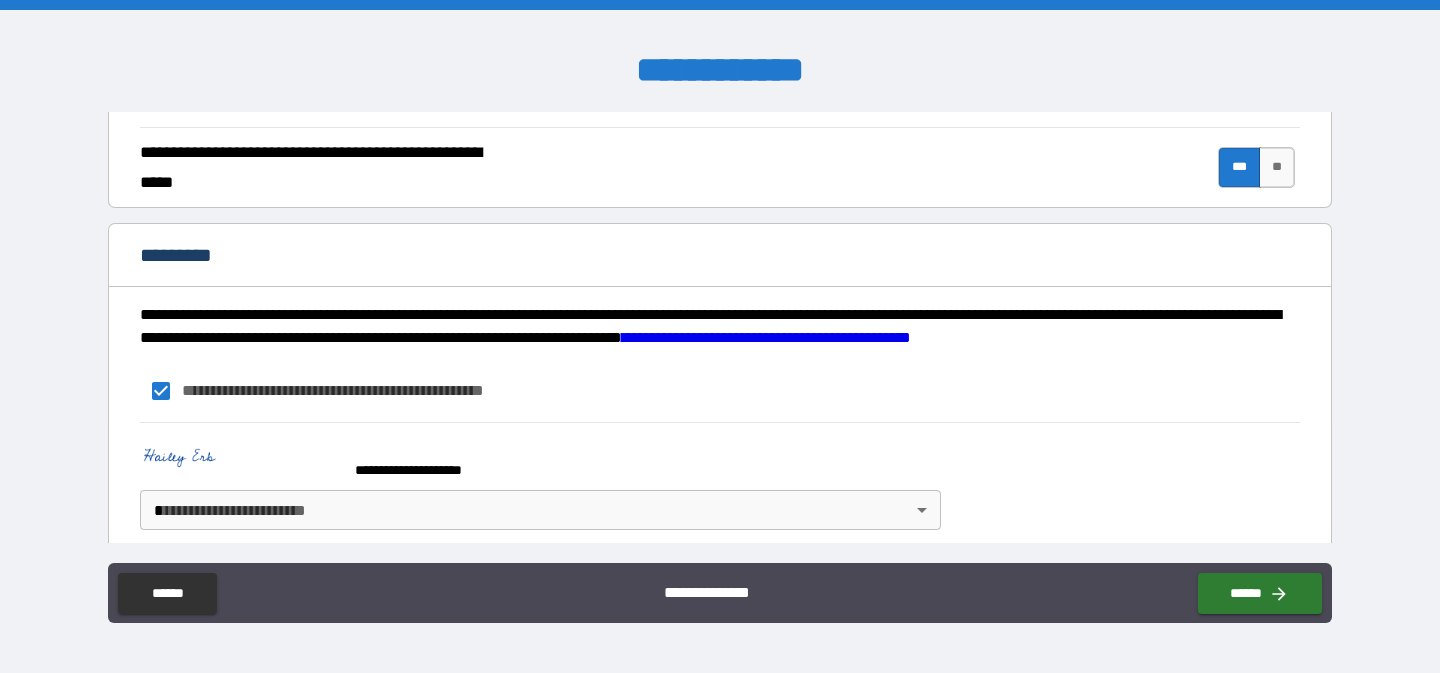 scroll, scrollTop: 1944, scrollLeft: 0, axis: vertical 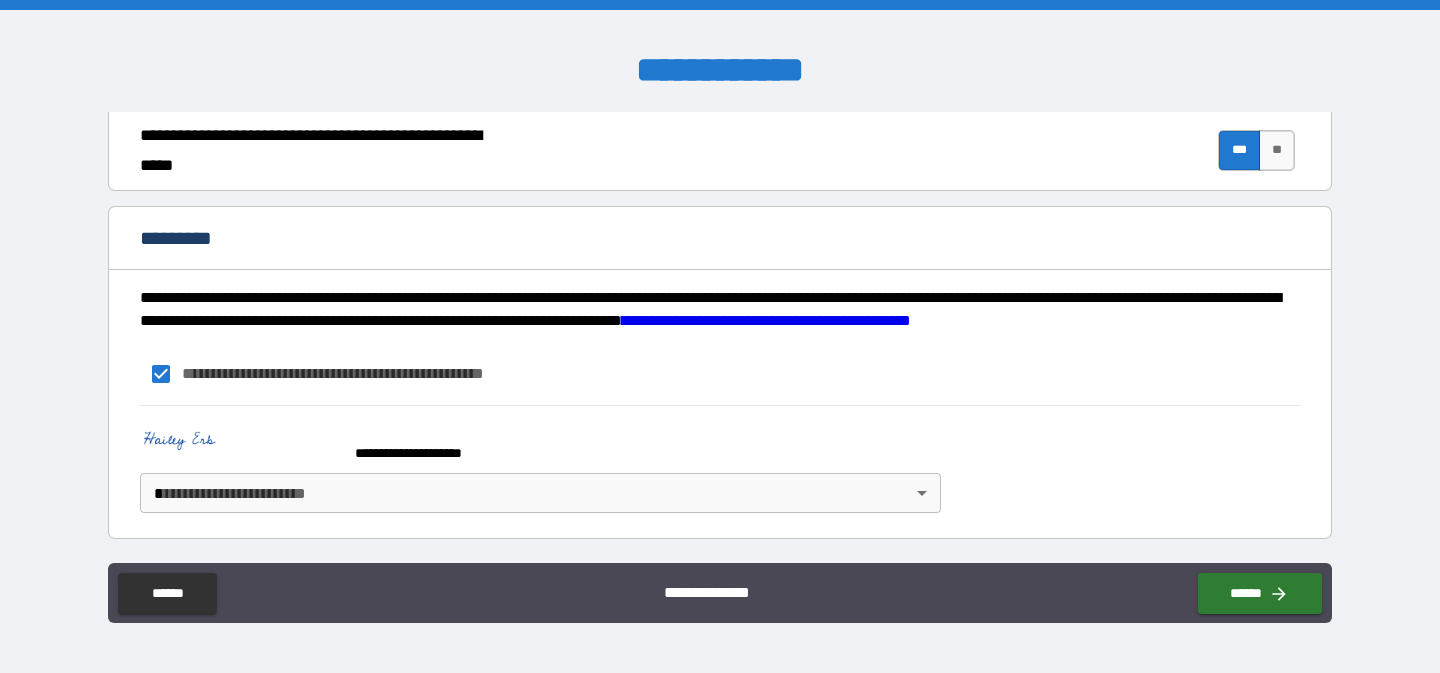 click on "**********" at bounding box center (720, 336) 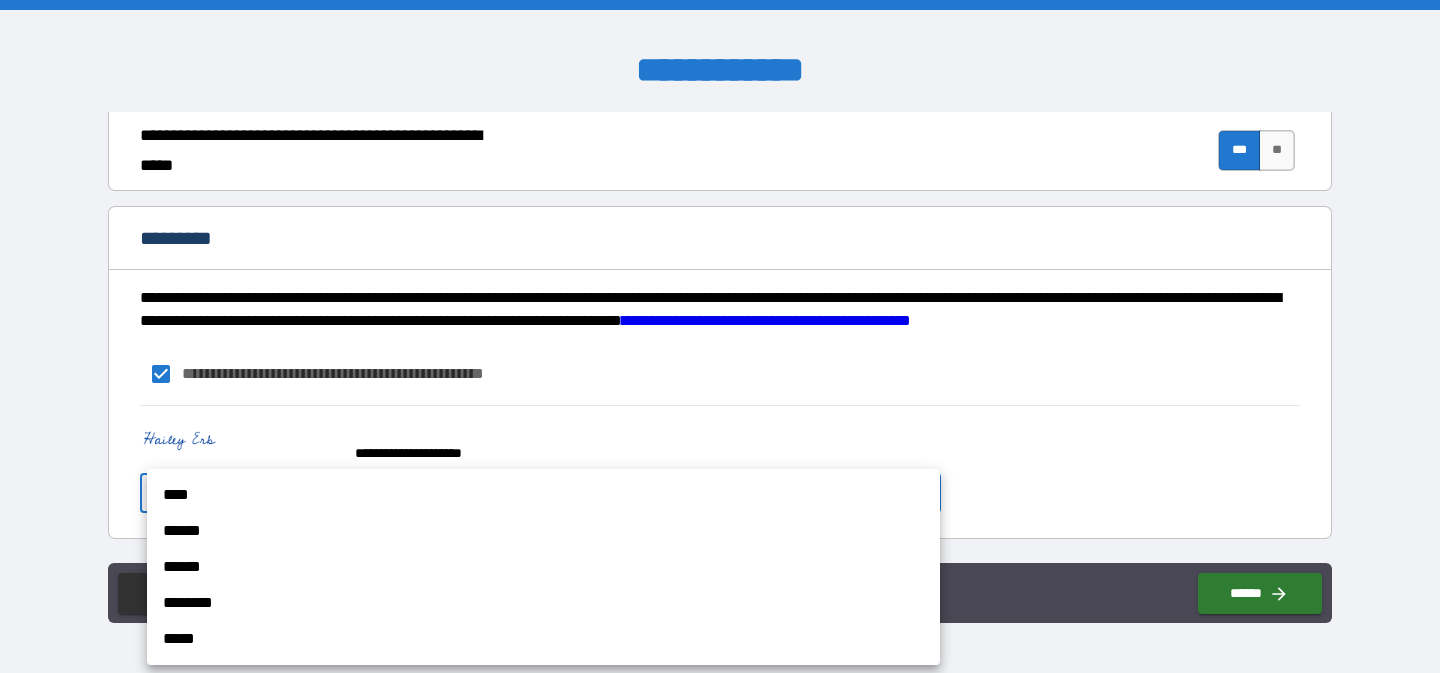 click on "****" at bounding box center [543, 495] 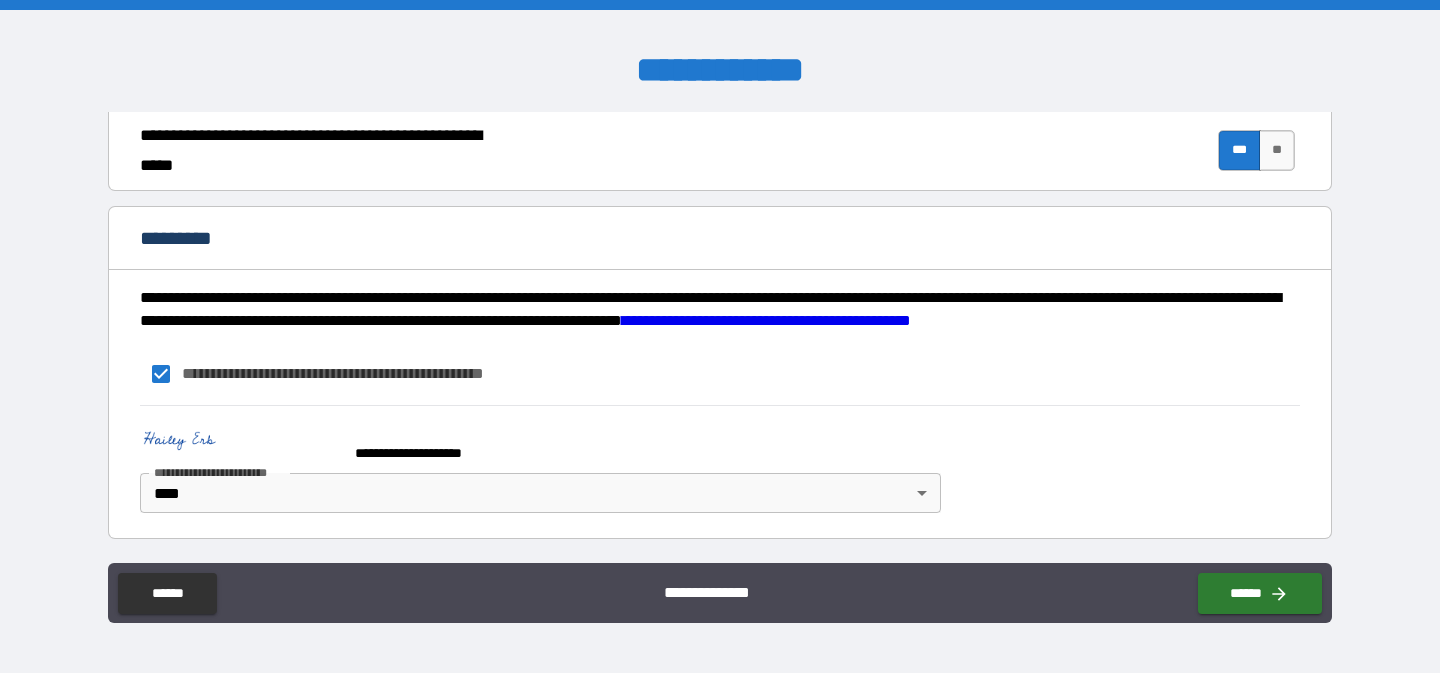 click on "**********" at bounding box center (720, 374) 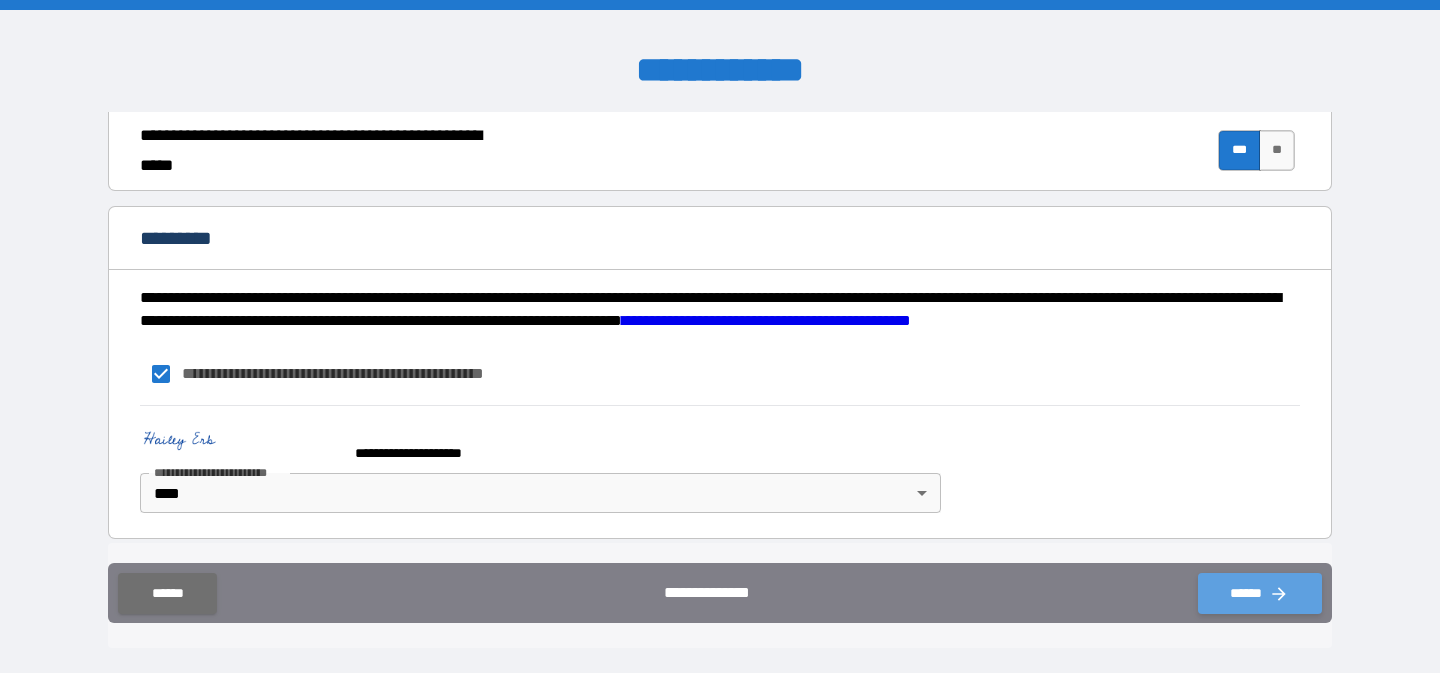 click on "******" at bounding box center [1260, 593] 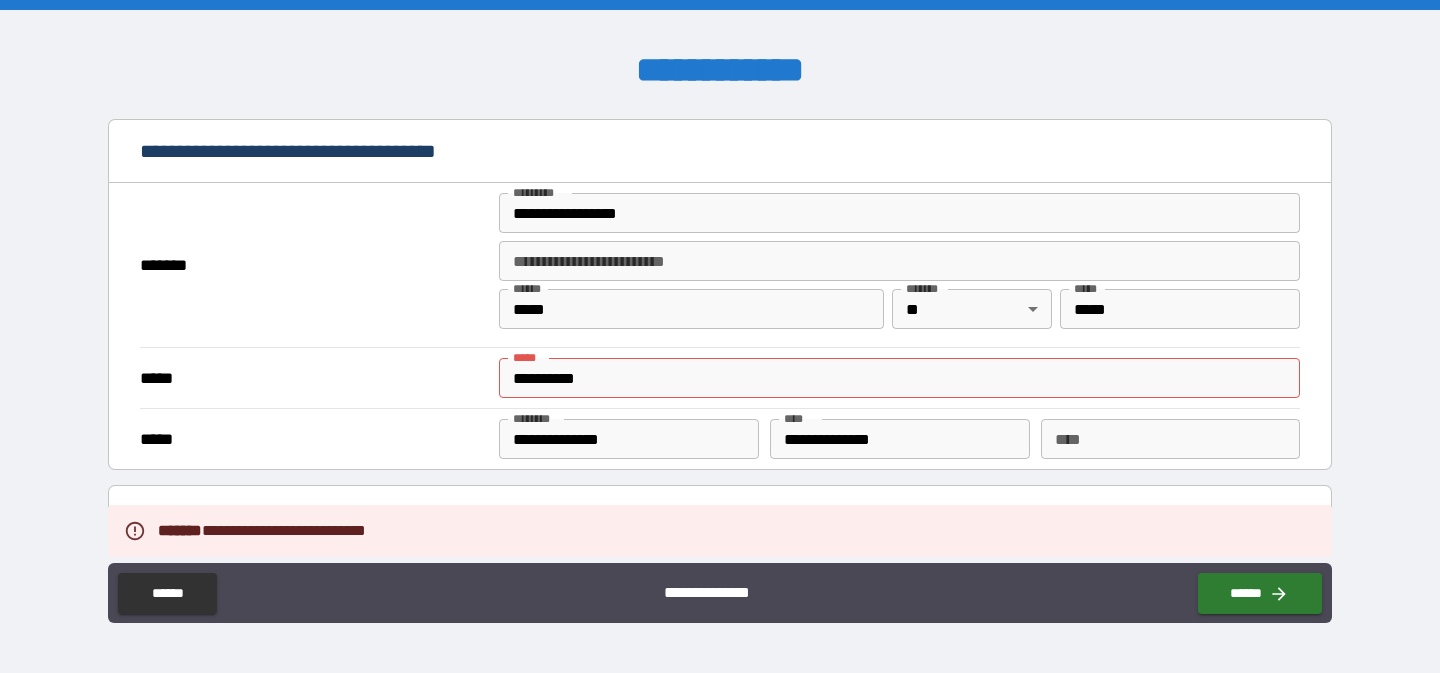 scroll, scrollTop: 1433, scrollLeft: 0, axis: vertical 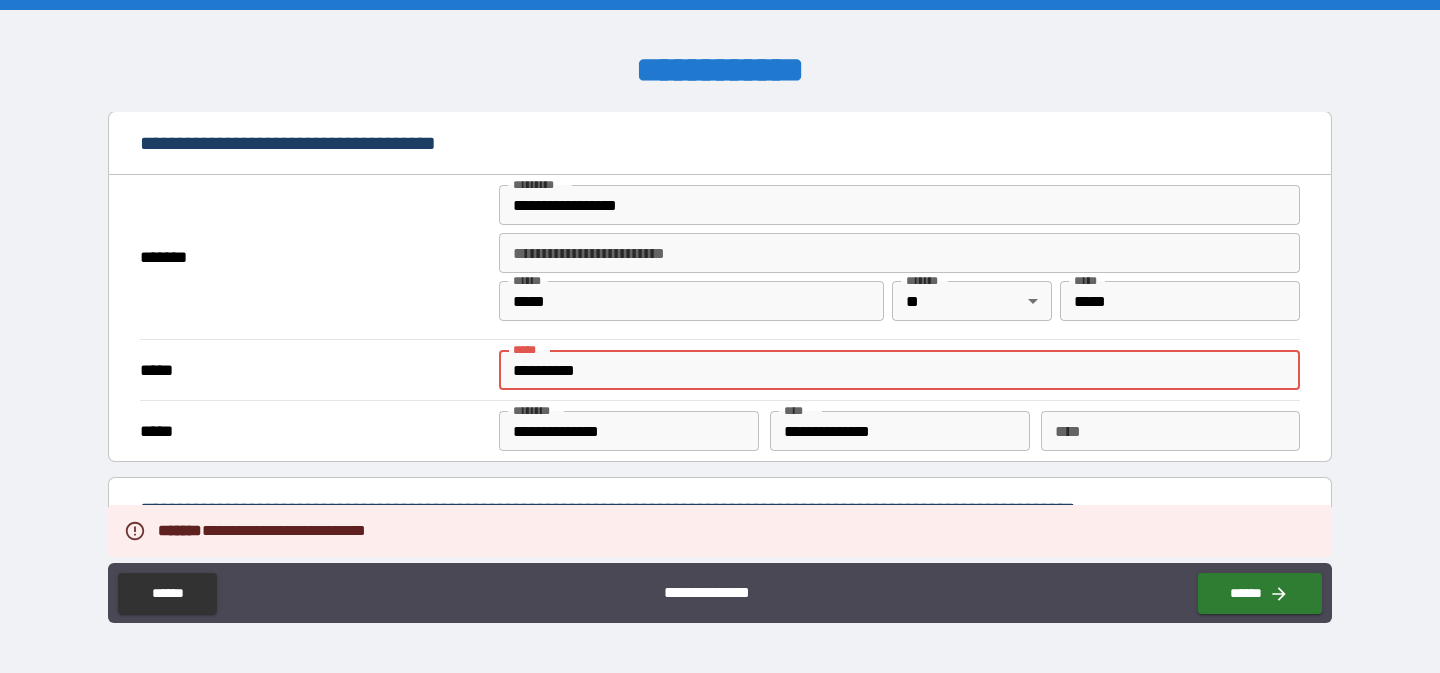 click on "**********" at bounding box center [899, 370] 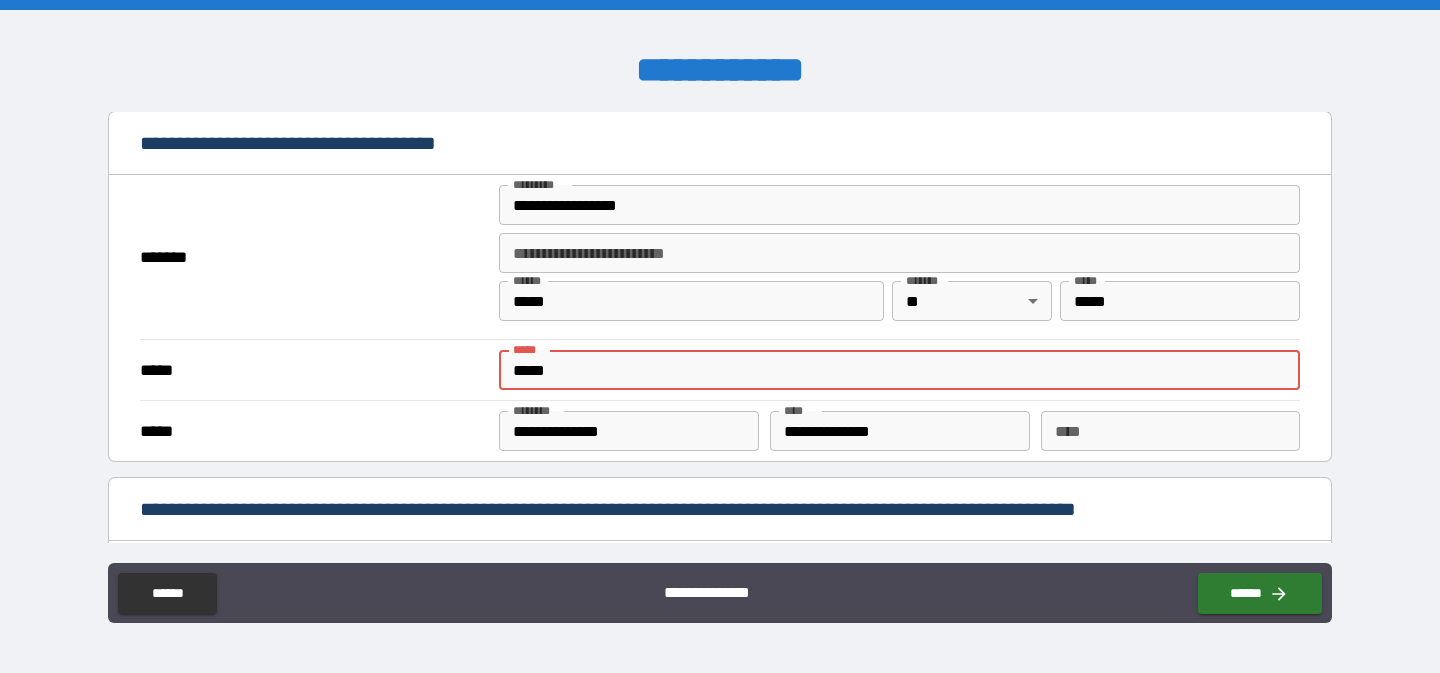 type on "**********" 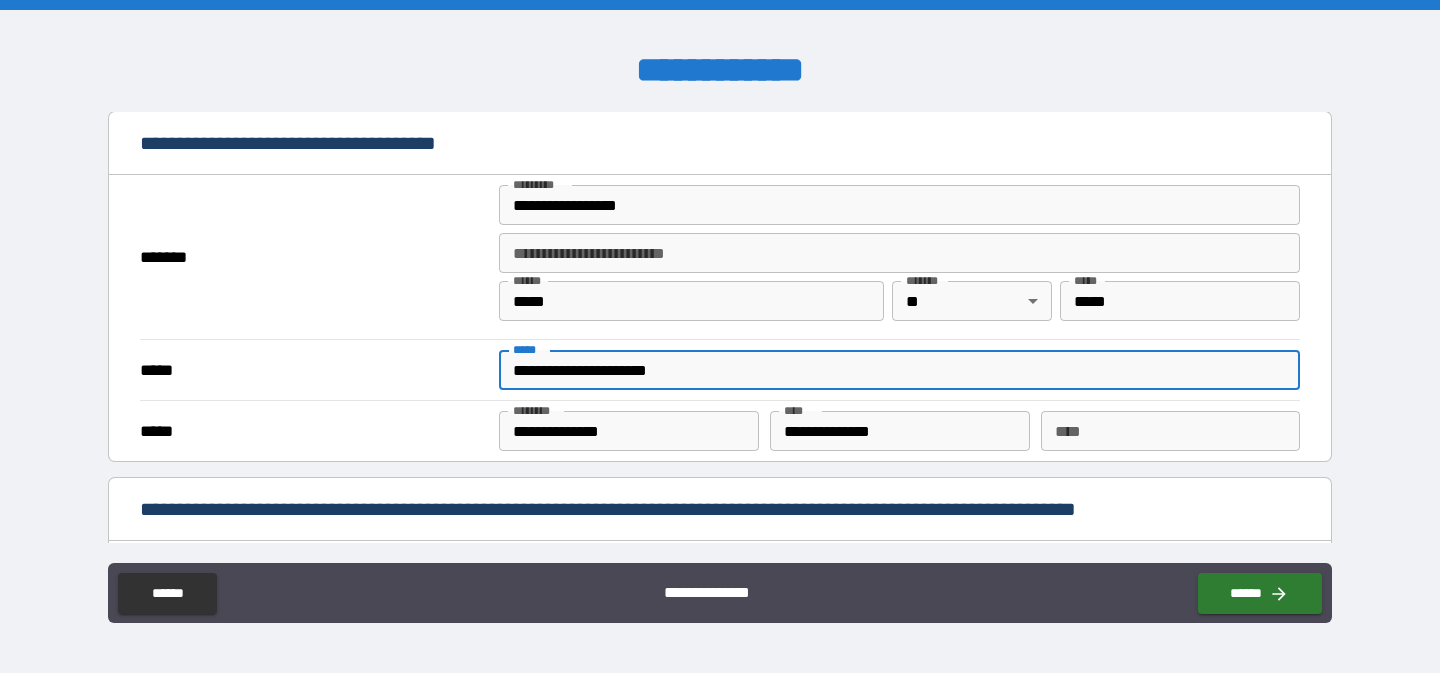 click on "*******" at bounding box center [314, 257] 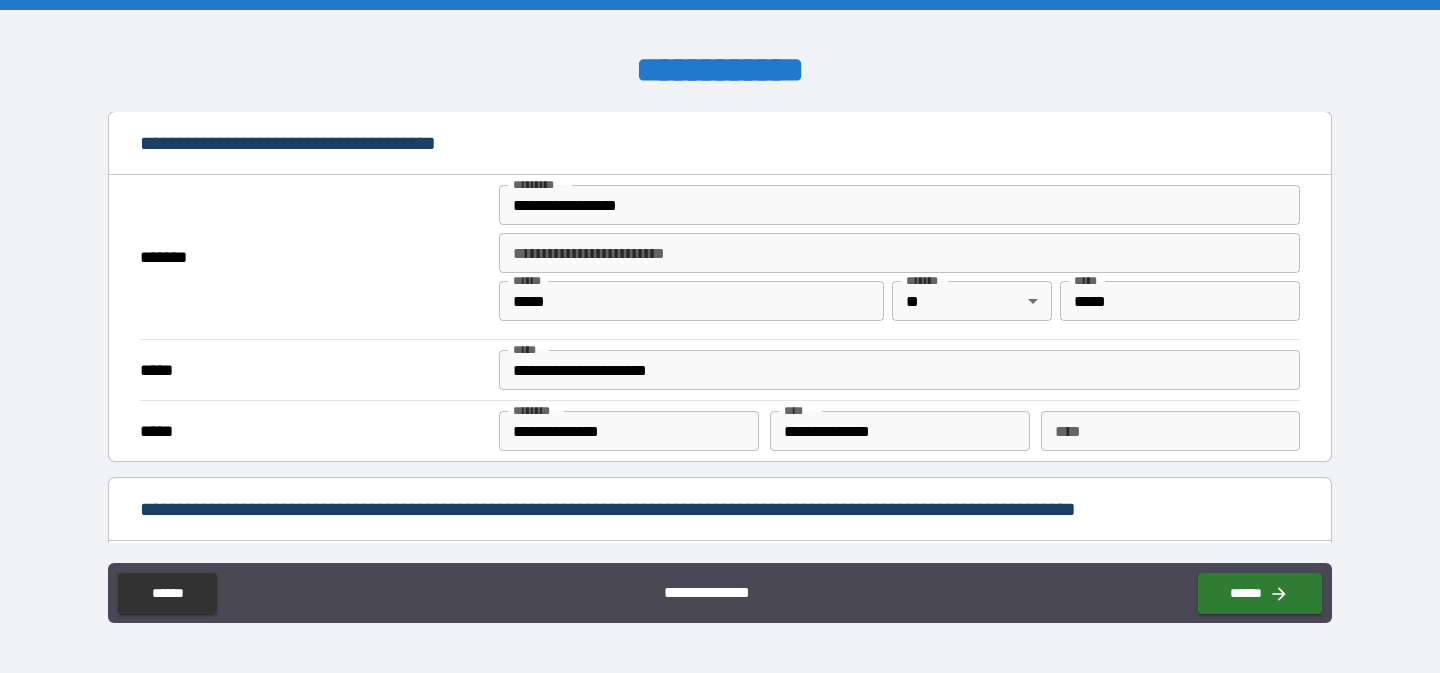 scroll, scrollTop: 1944, scrollLeft: 0, axis: vertical 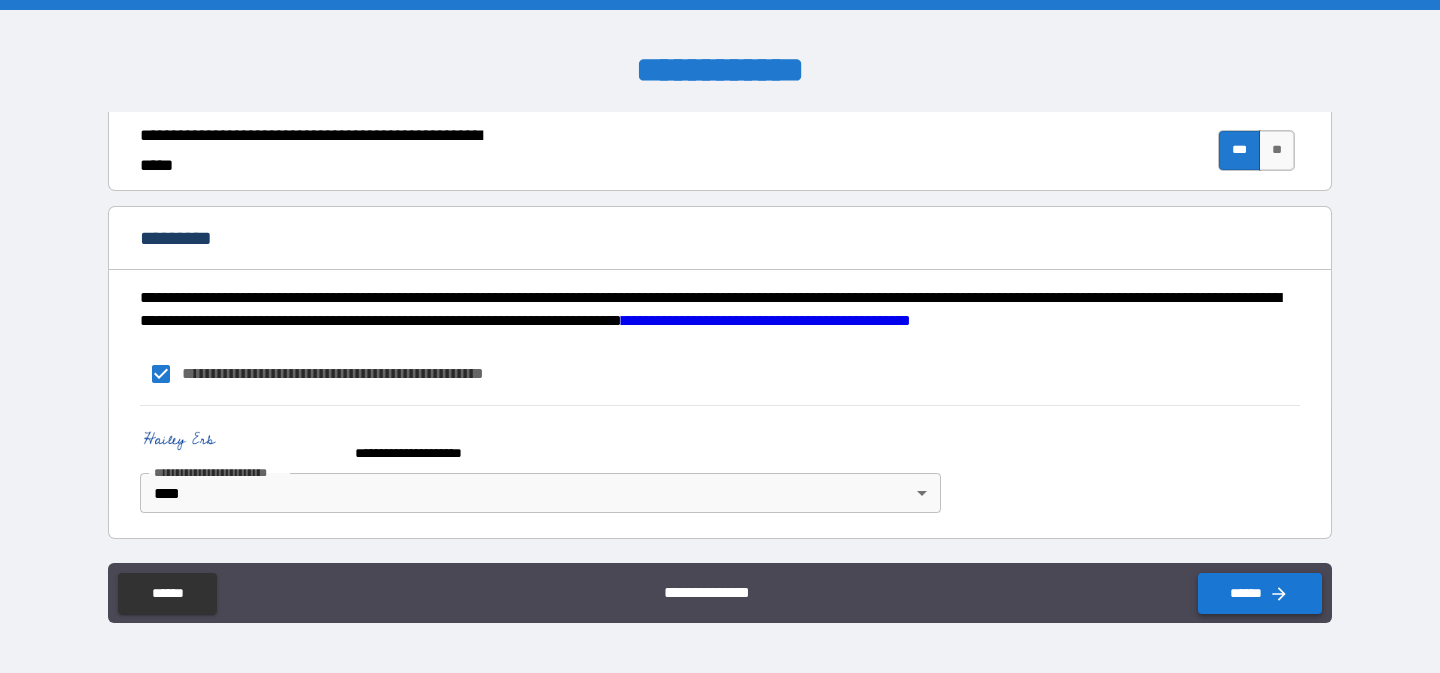 click on "******" at bounding box center [1260, 593] 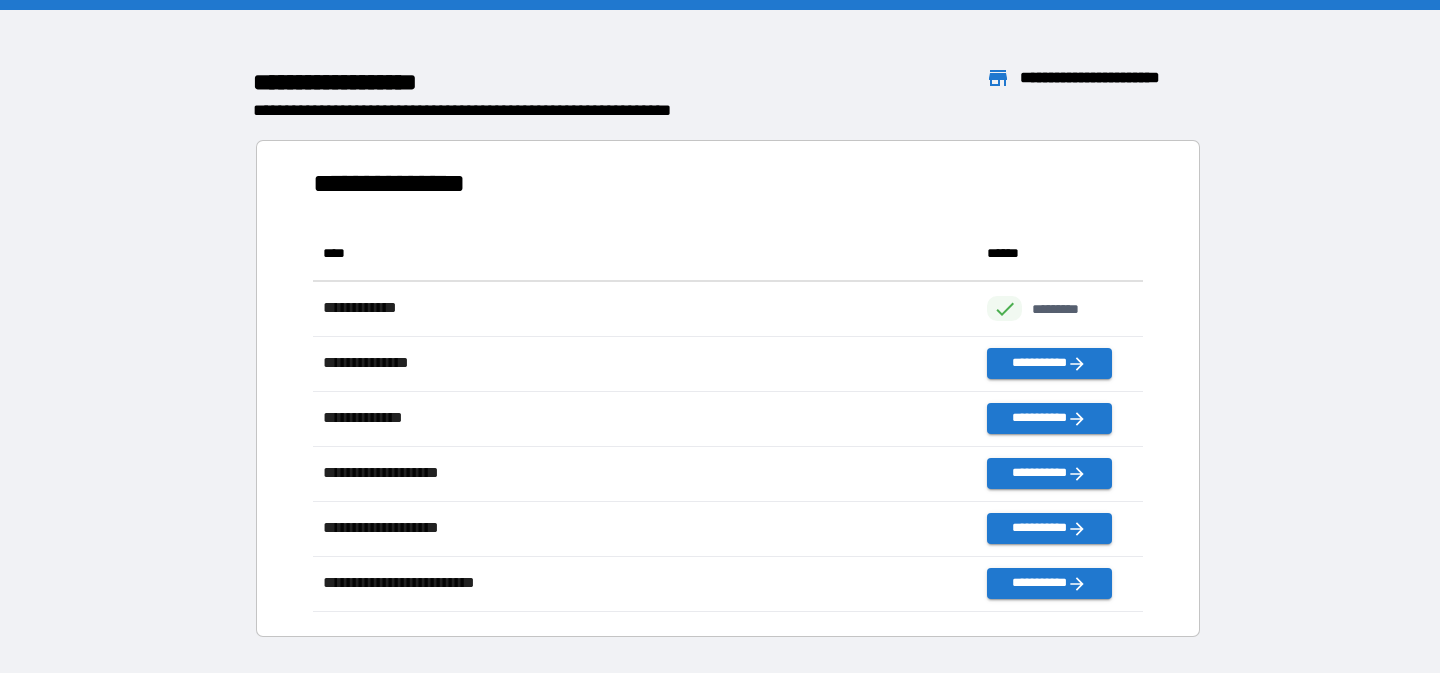 scroll, scrollTop: 1, scrollLeft: 1, axis: both 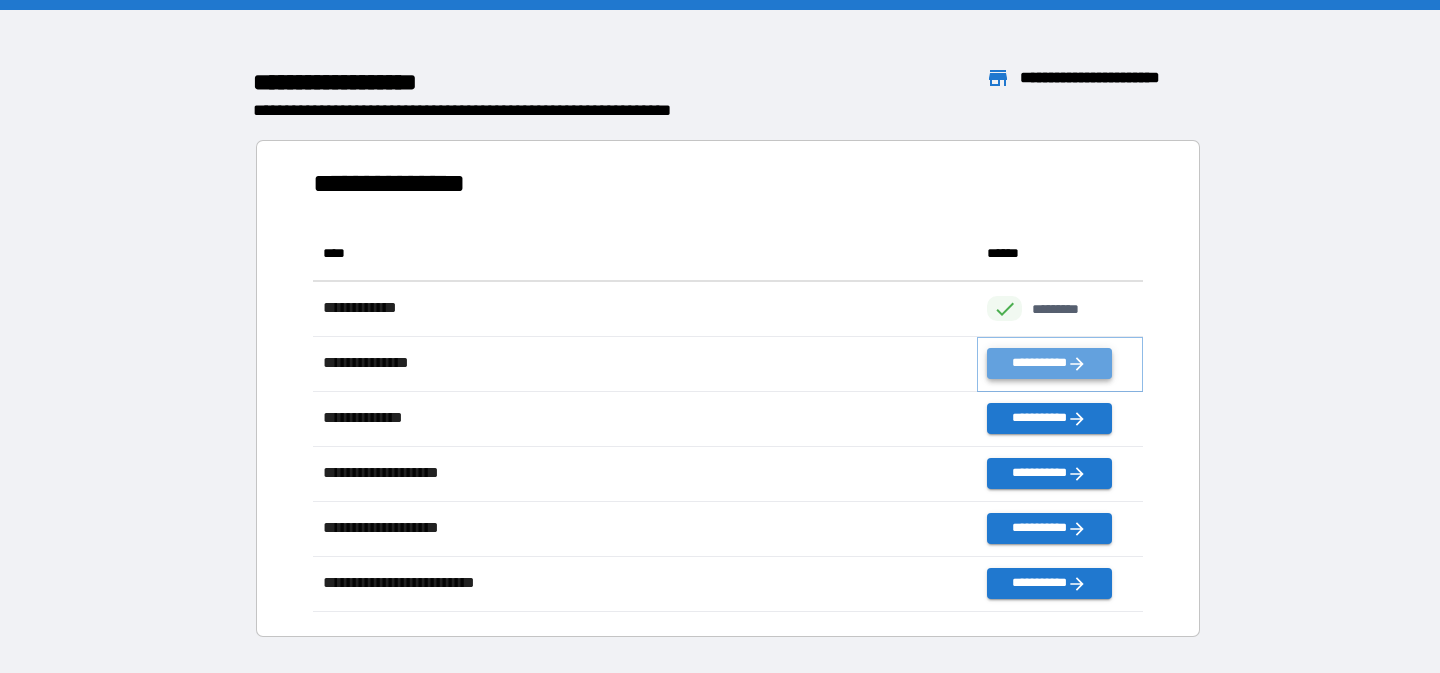 click on "**********" at bounding box center (1049, 363) 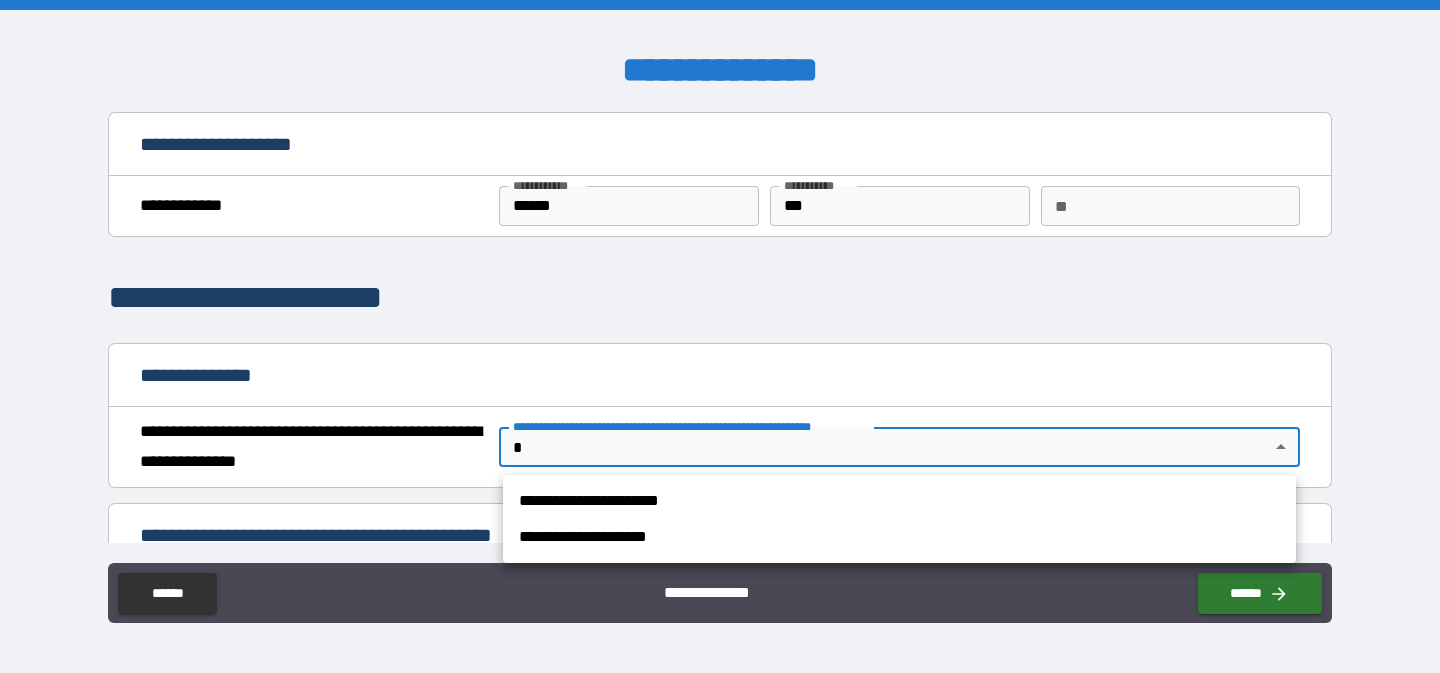 click on "**********" at bounding box center (720, 336) 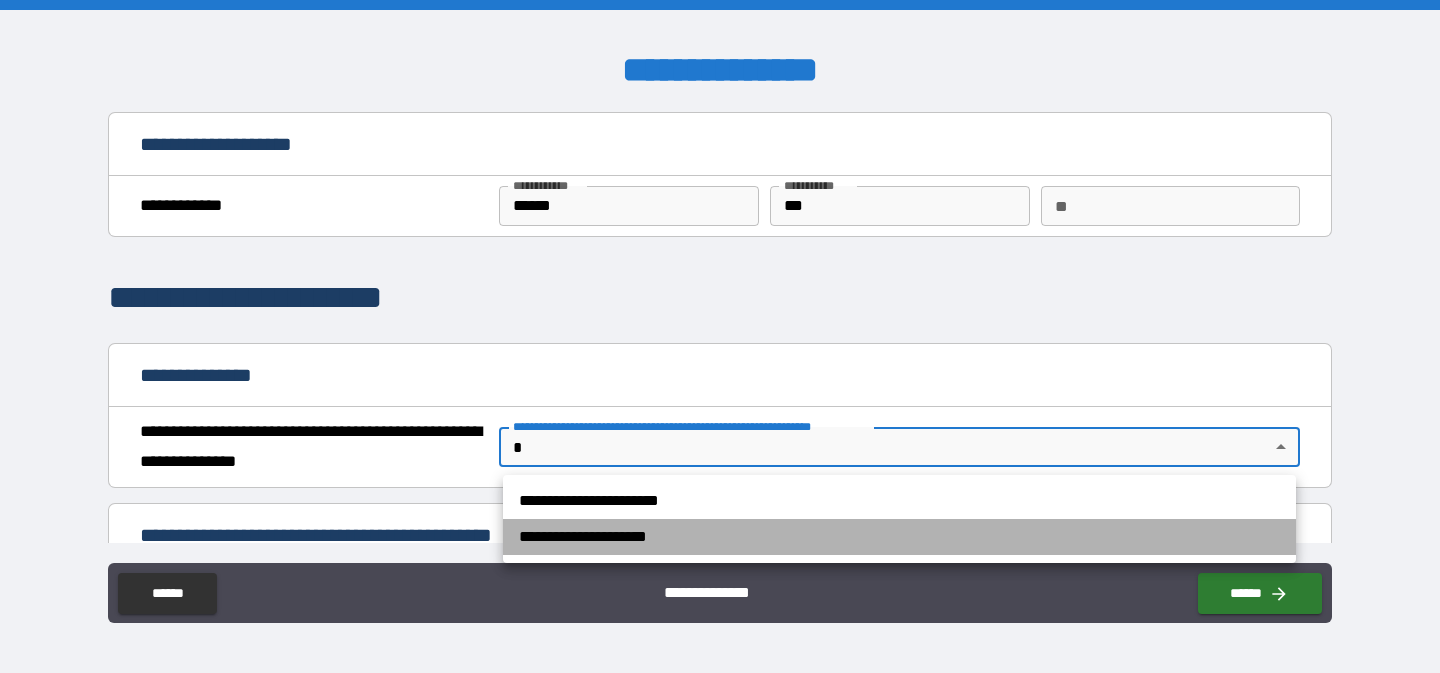 click on "**********" at bounding box center [899, 537] 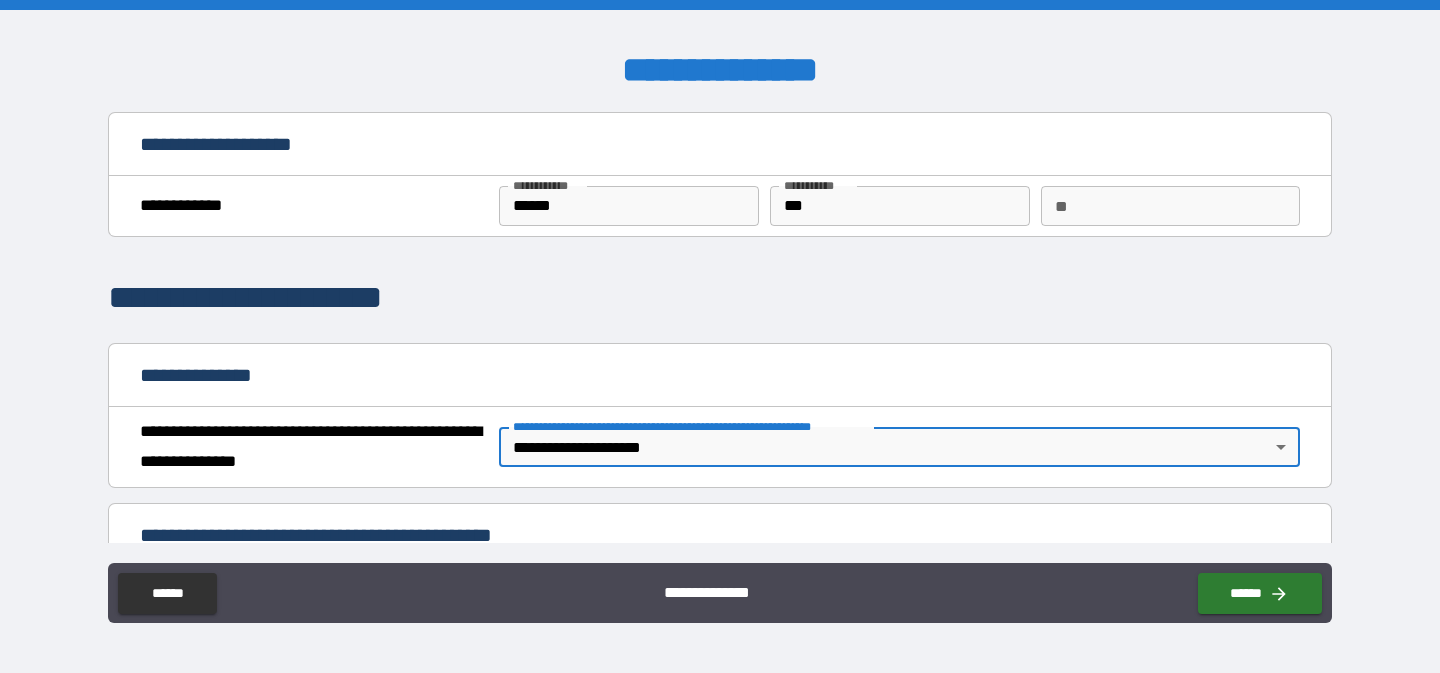 click on "**********" at bounding box center [720, 298] 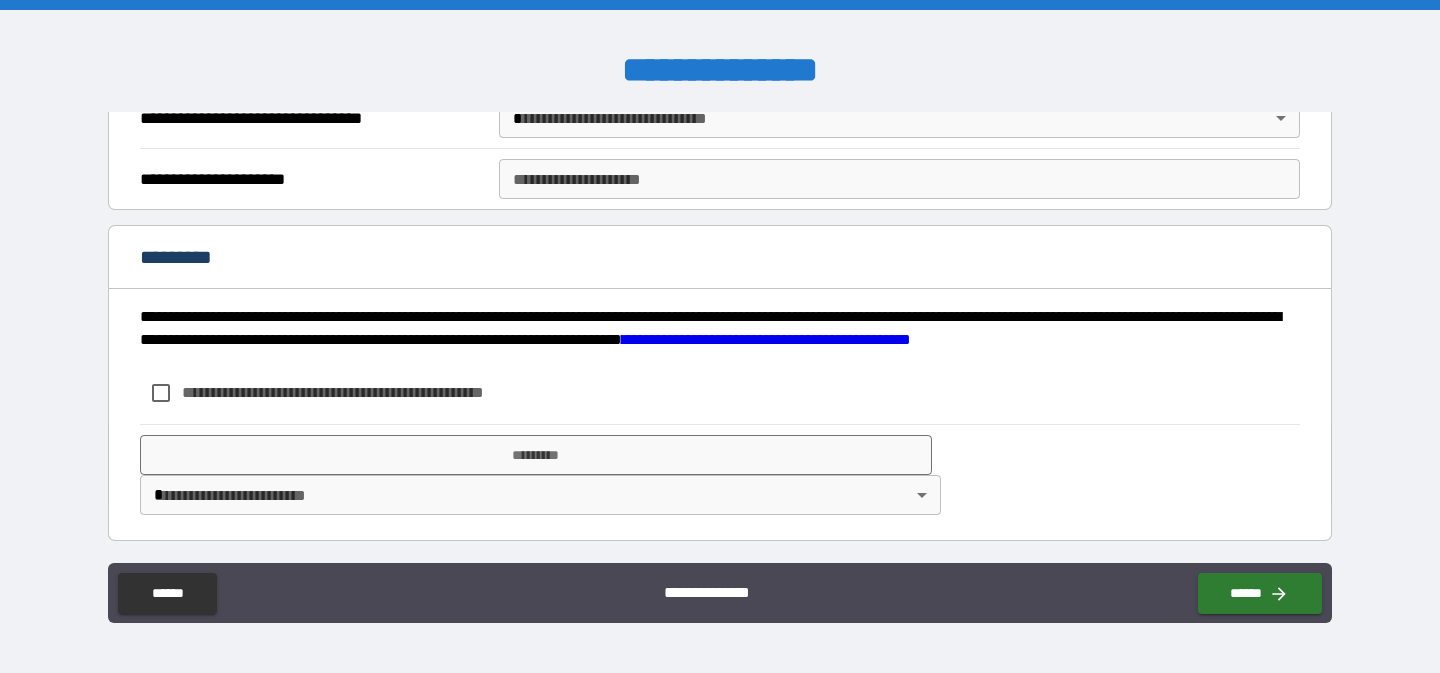 scroll, scrollTop: 2262, scrollLeft: 0, axis: vertical 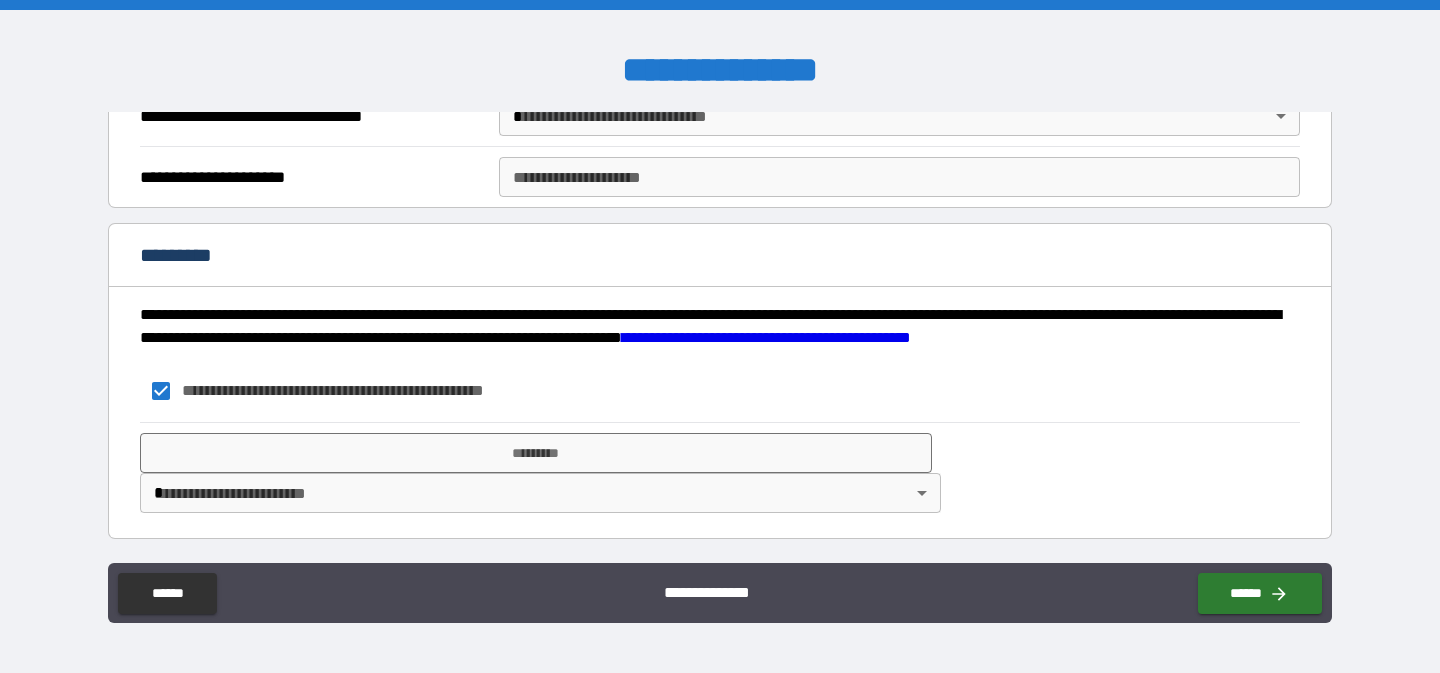 click on "**********" at bounding box center (720, 336) 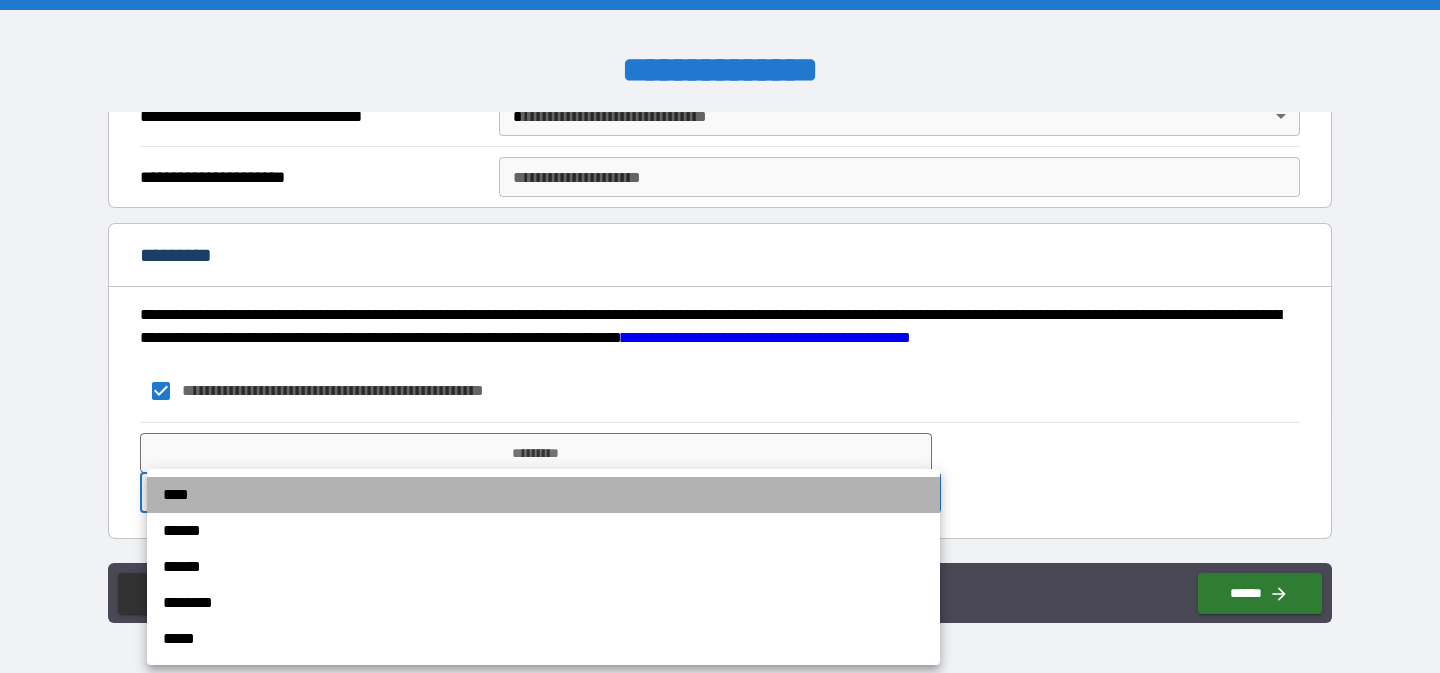 click on "****" at bounding box center [543, 495] 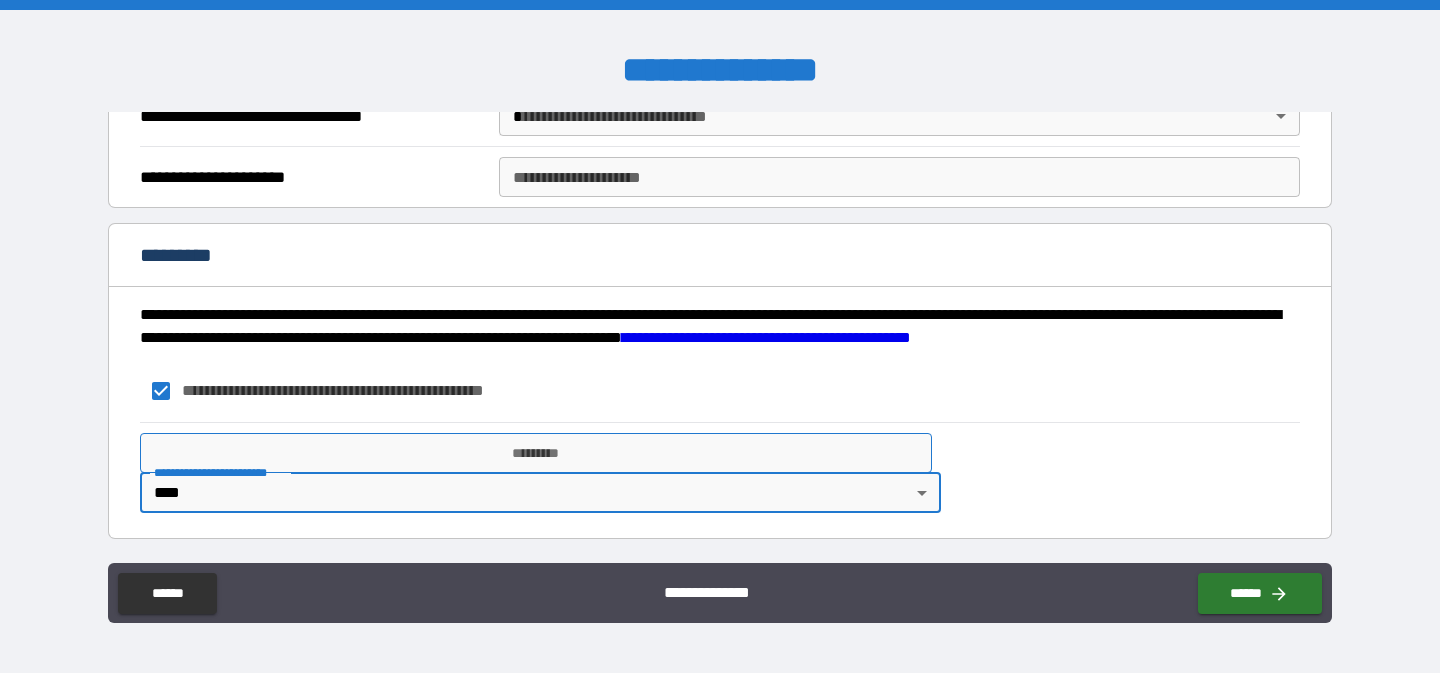click on "*********" at bounding box center [536, 453] 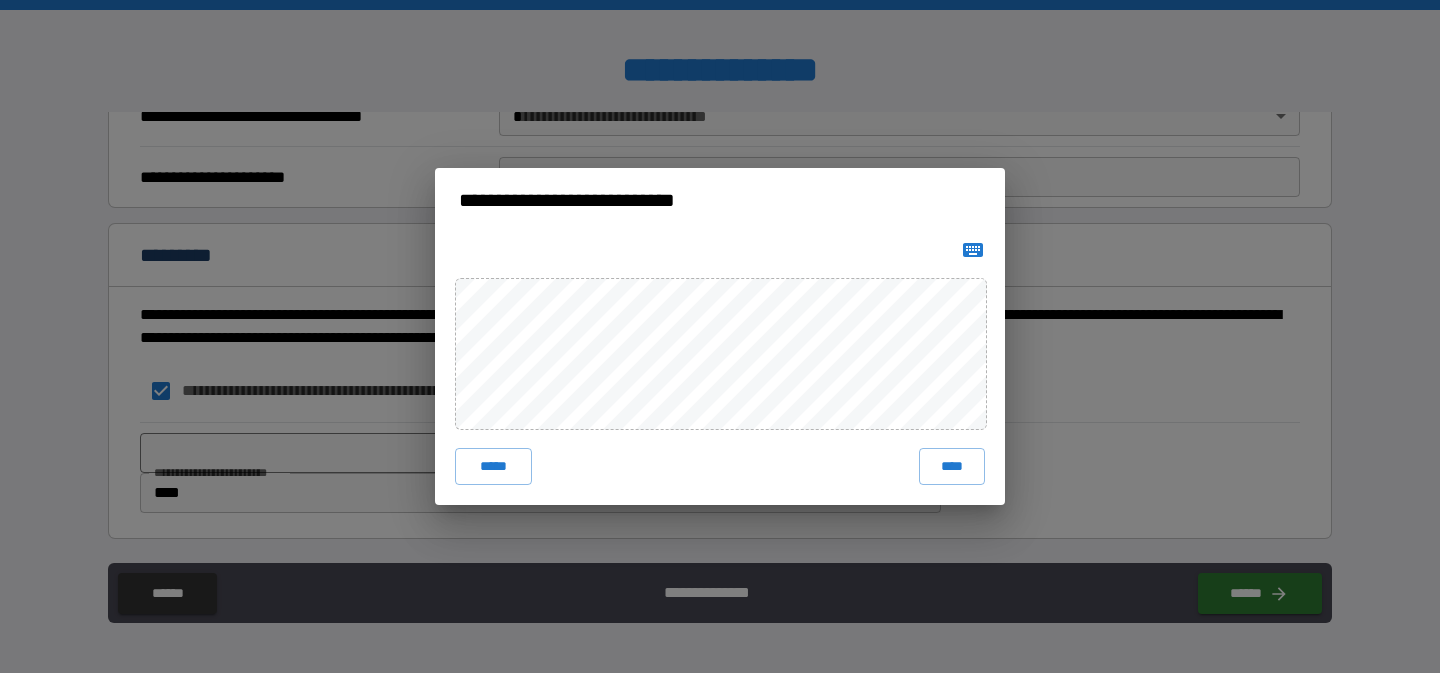 click 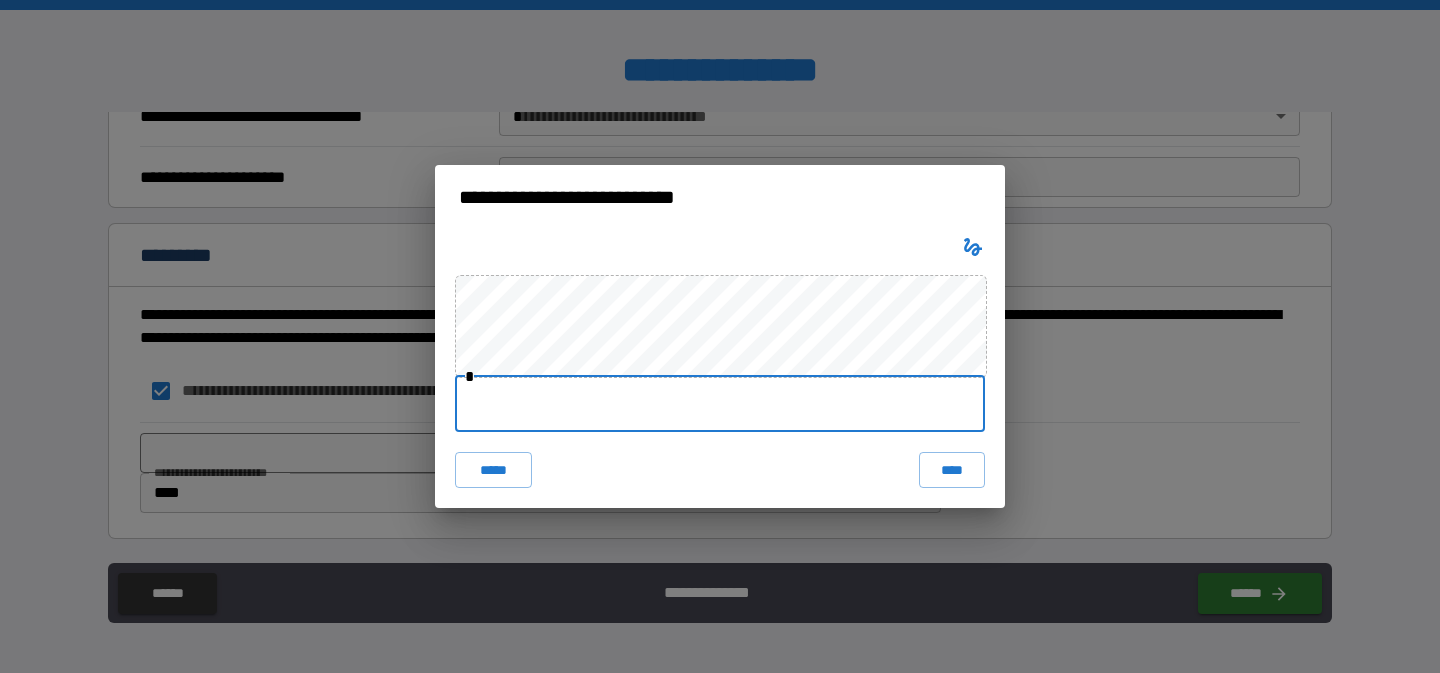 click at bounding box center (720, 404) 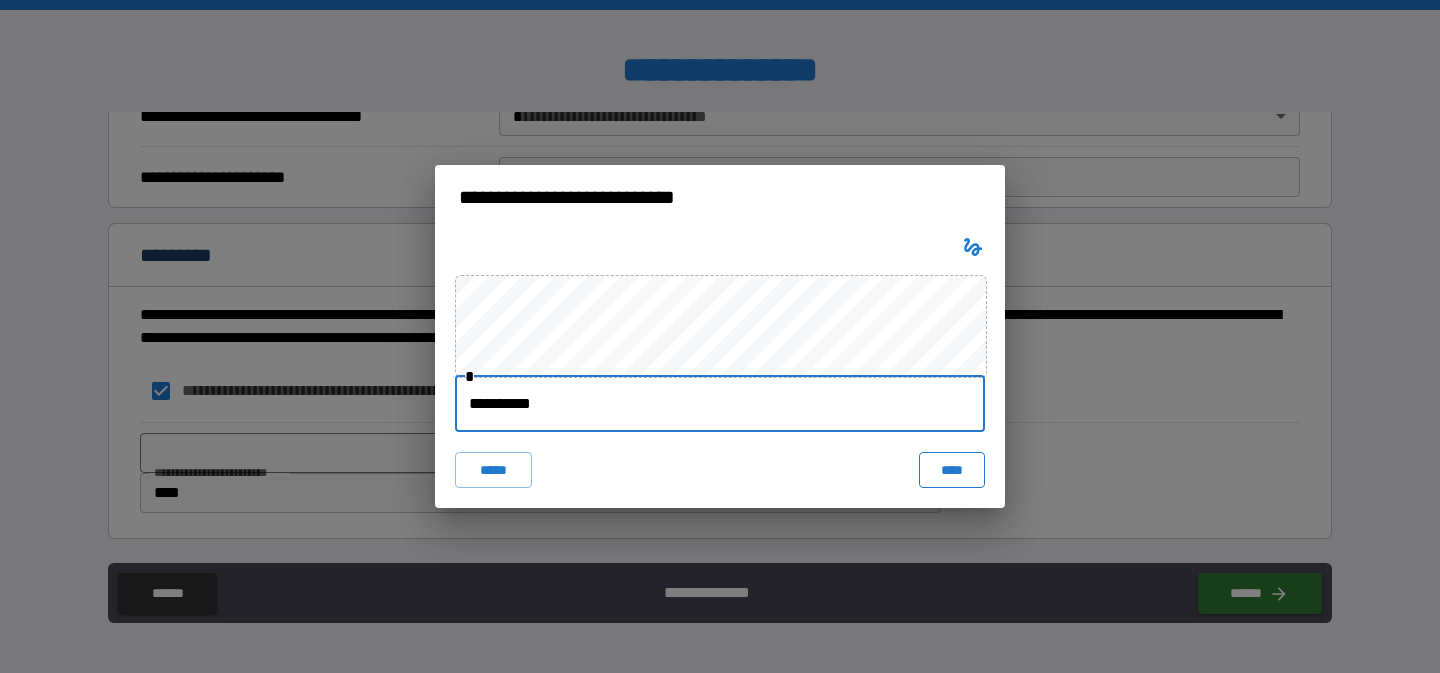 type on "**********" 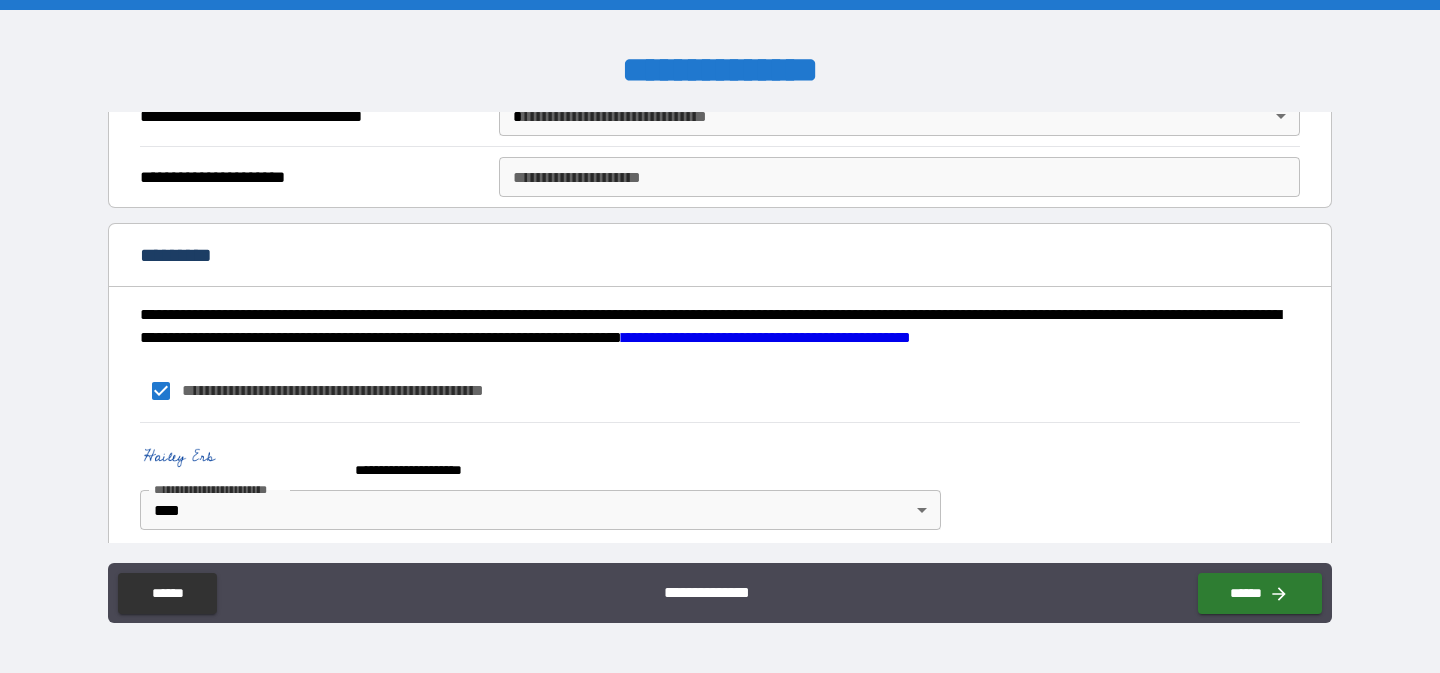 scroll, scrollTop: 2279, scrollLeft: 0, axis: vertical 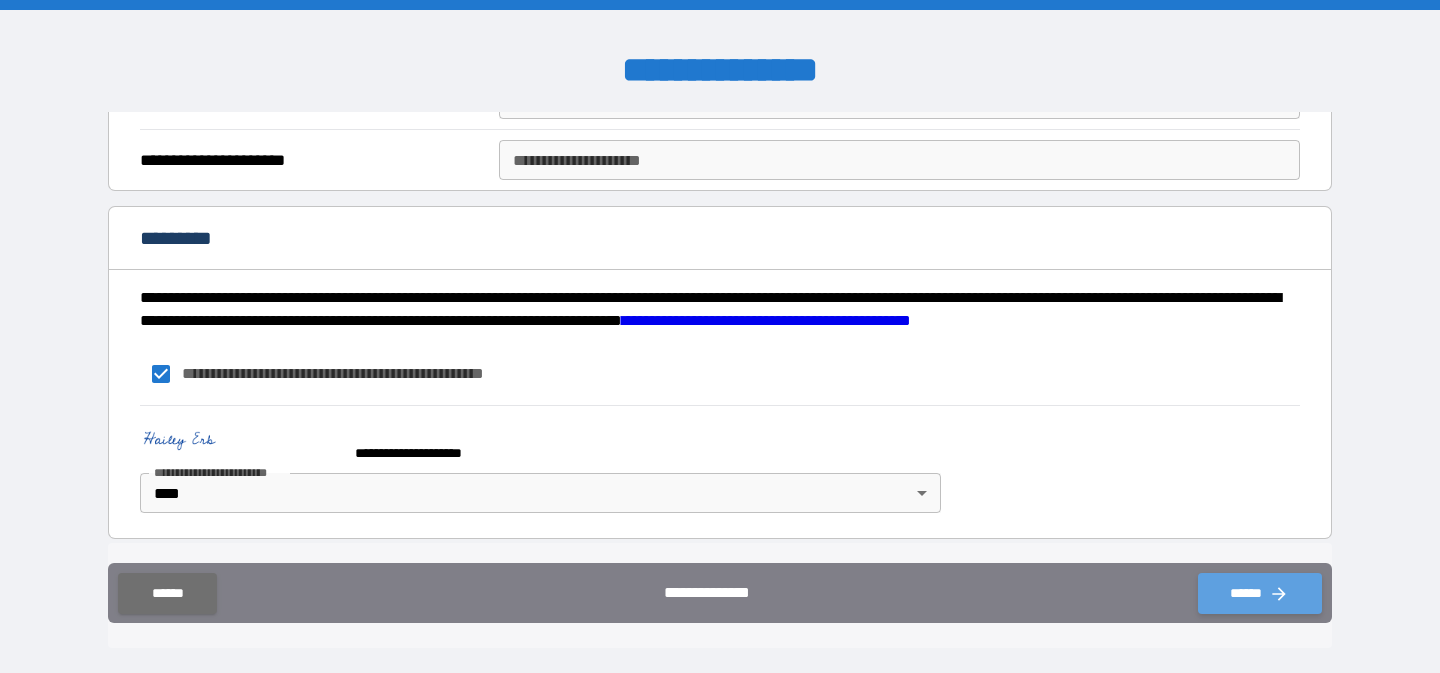 click on "******" at bounding box center (1260, 593) 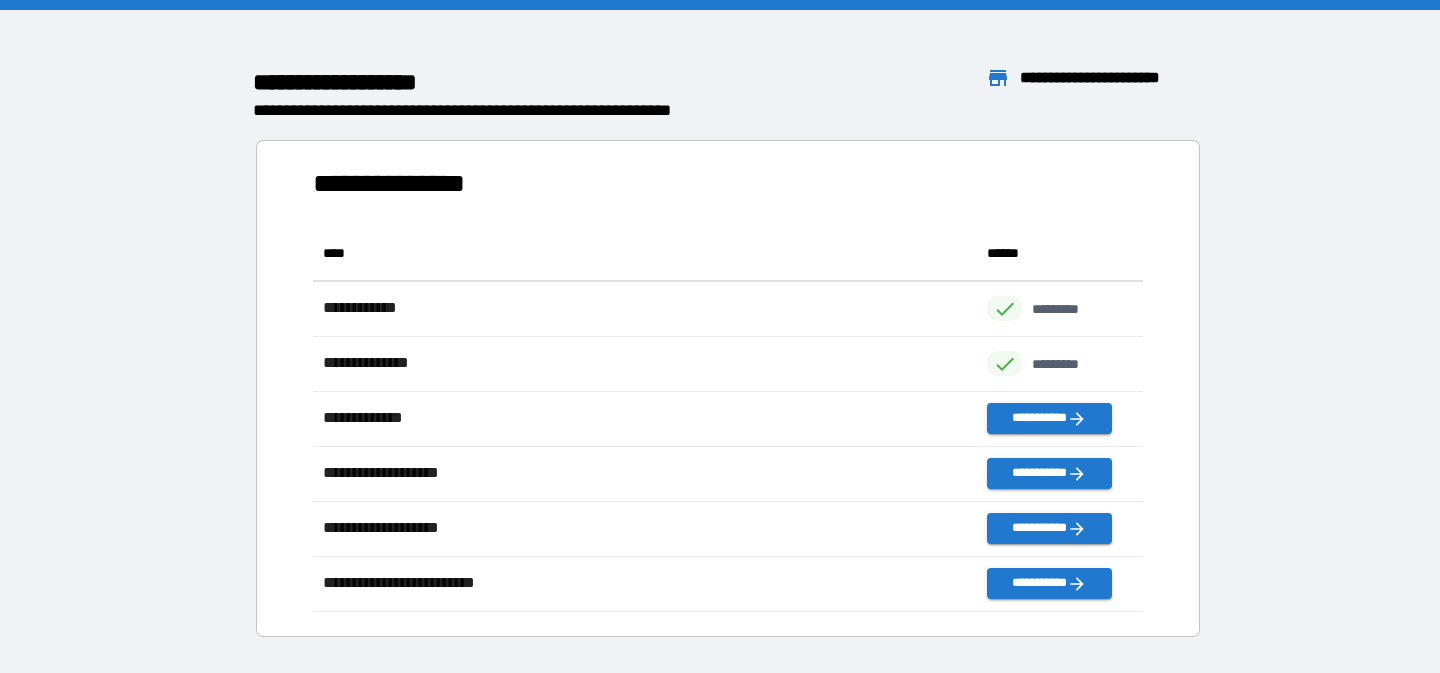 scroll, scrollTop: 1, scrollLeft: 1, axis: both 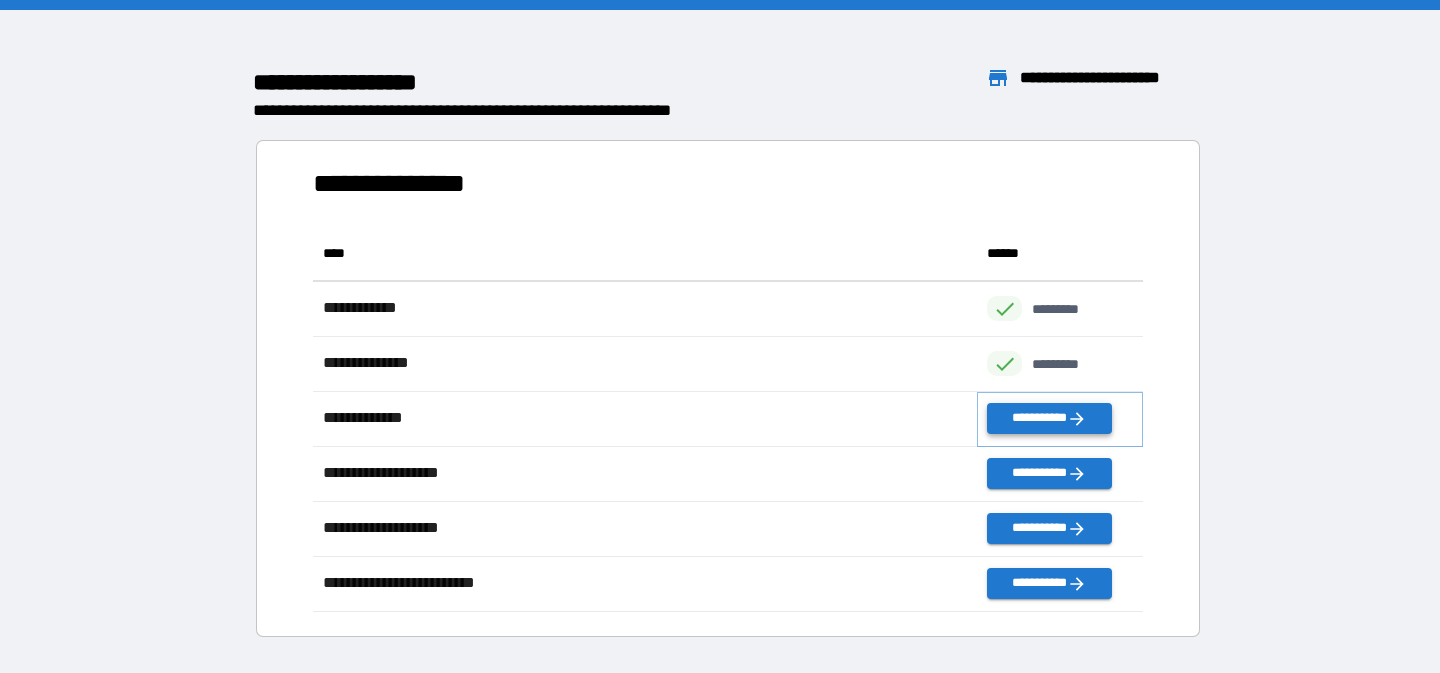 click on "**********" at bounding box center (1049, 418) 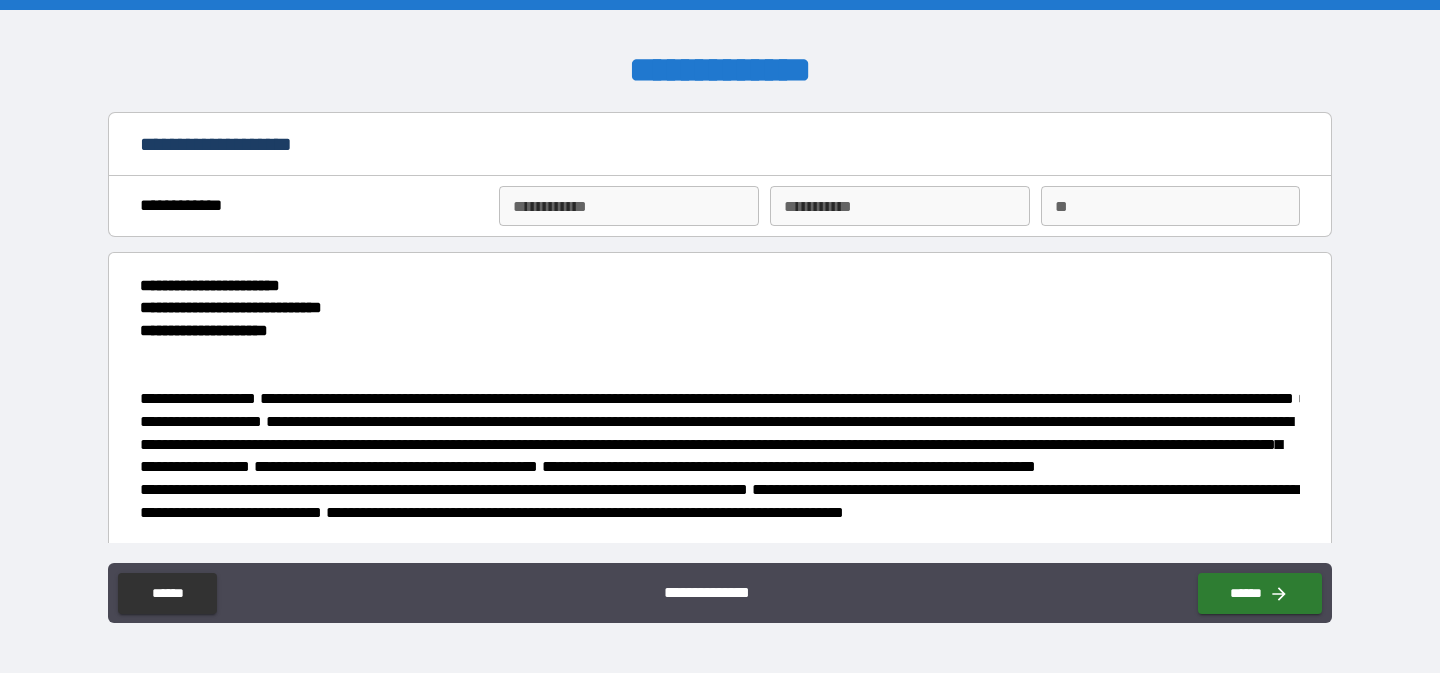 click on "**********" at bounding box center (628, 206) 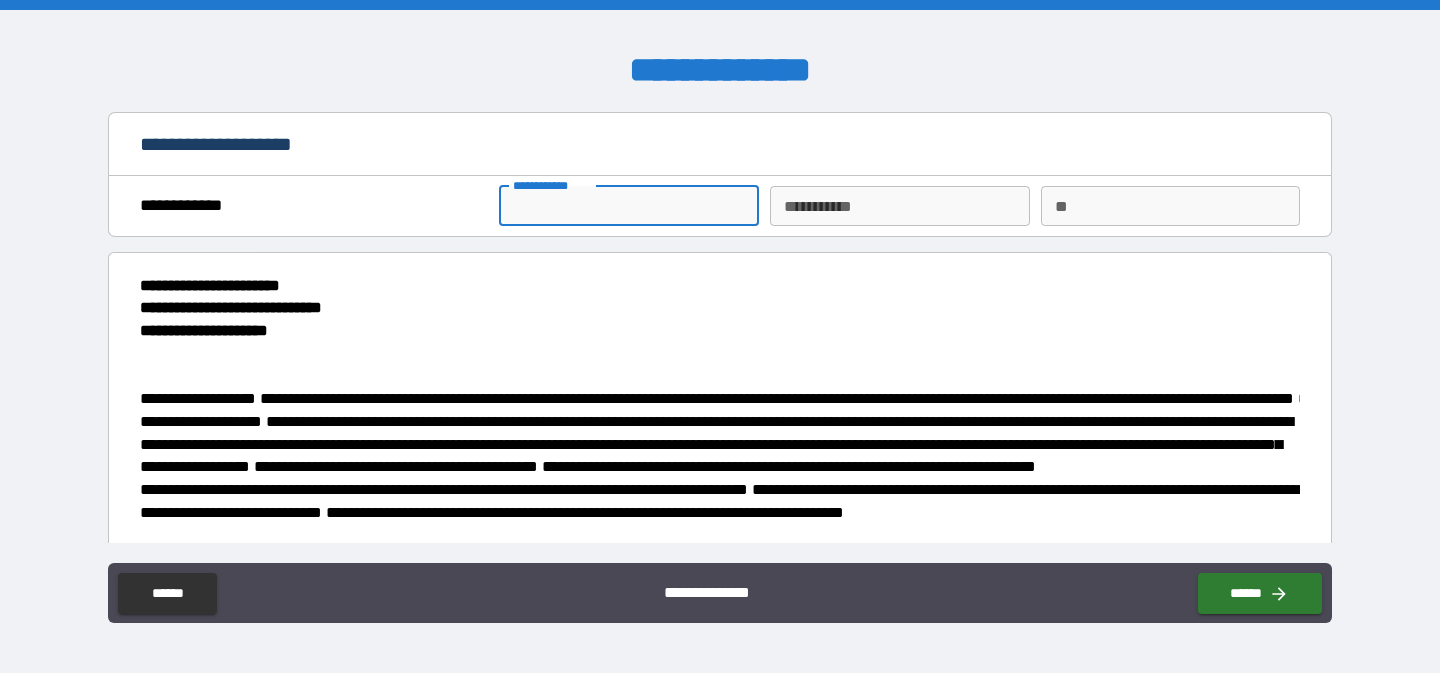 type on "******" 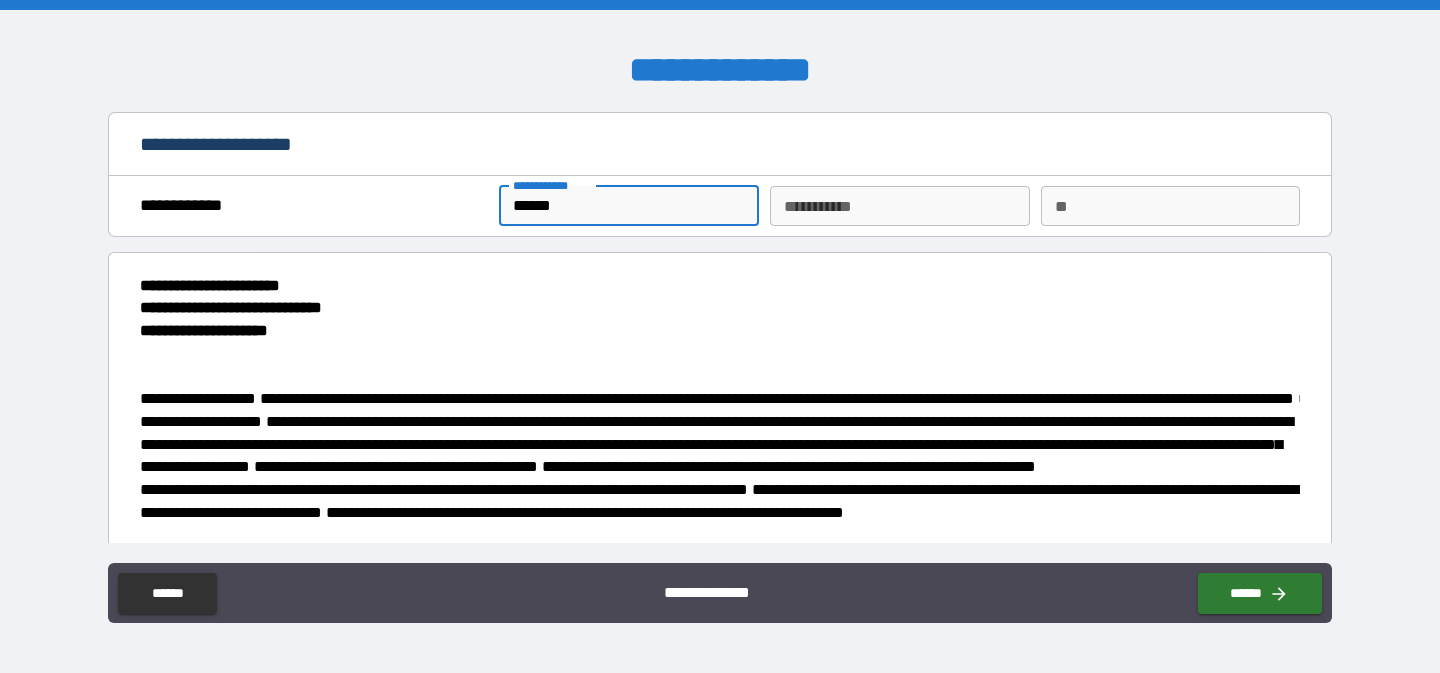type on "***" 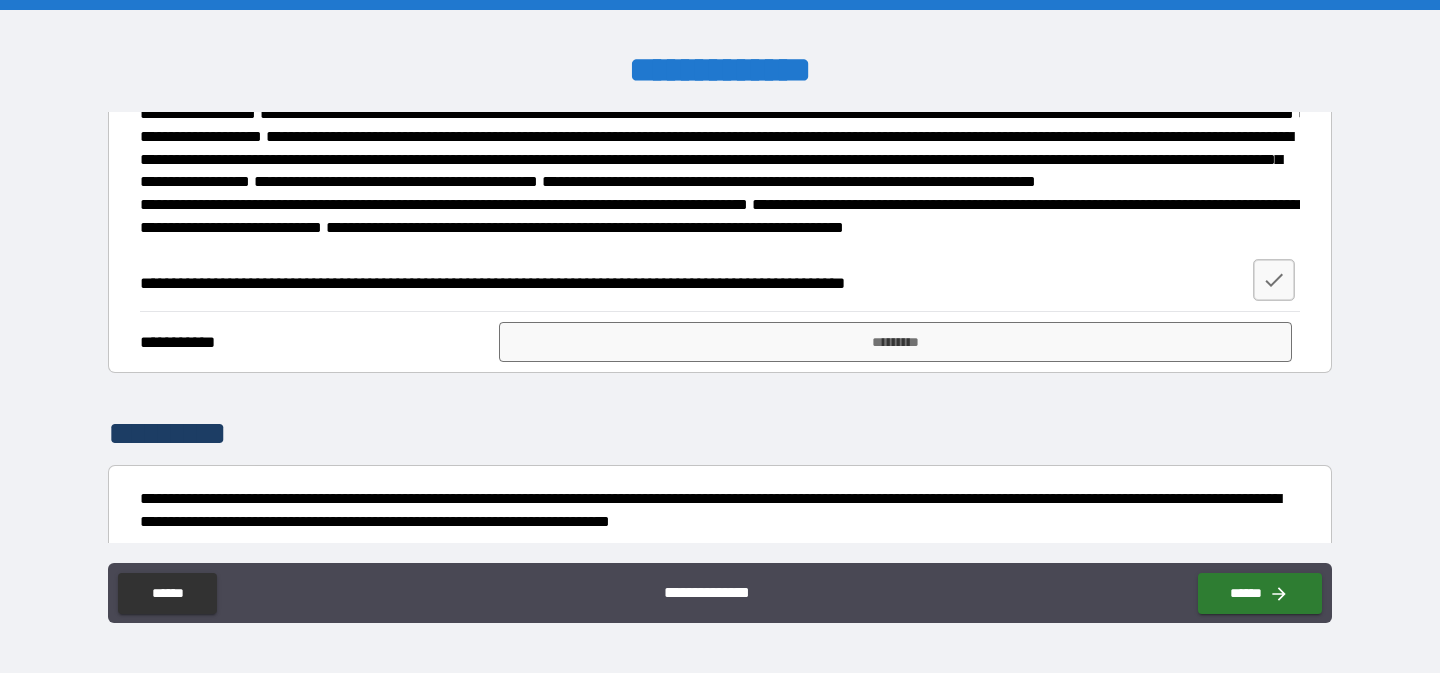 scroll, scrollTop: 288, scrollLeft: 0, axis: vertical 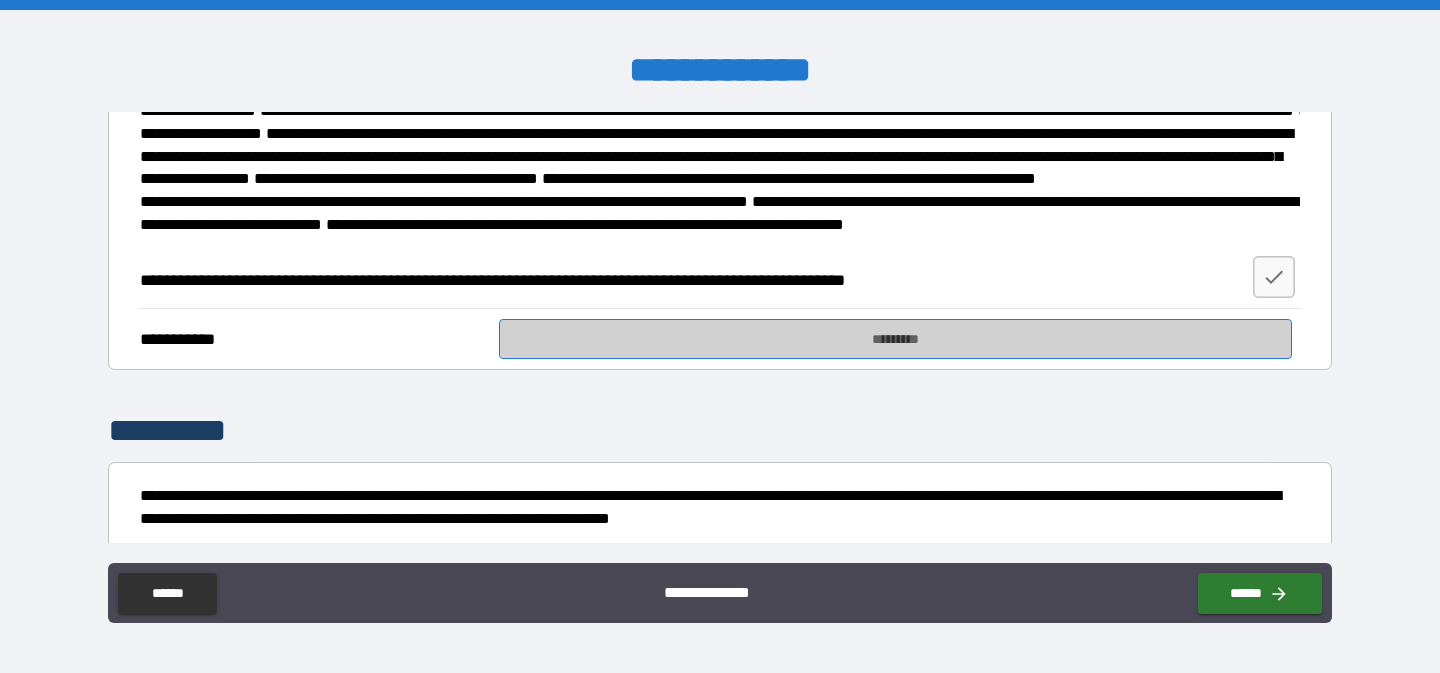 click on "*********" at bounding box center [895, 339] 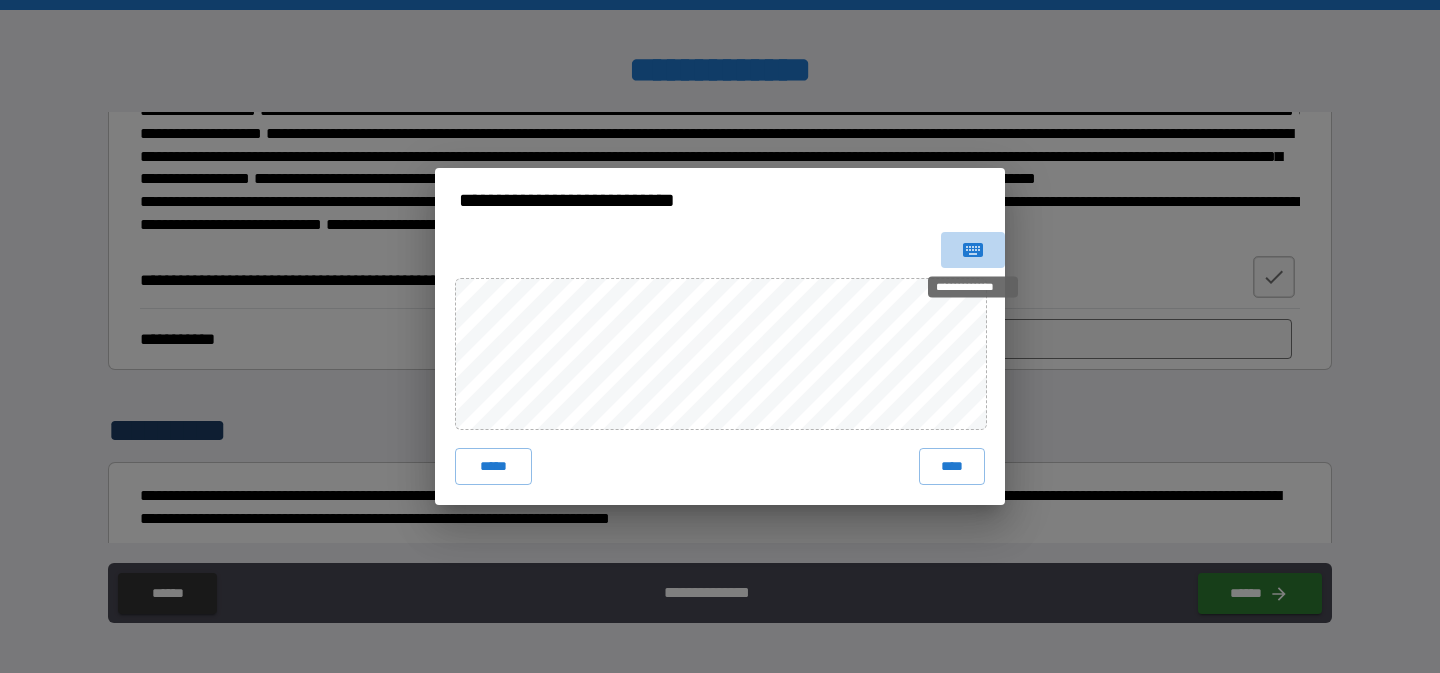 click 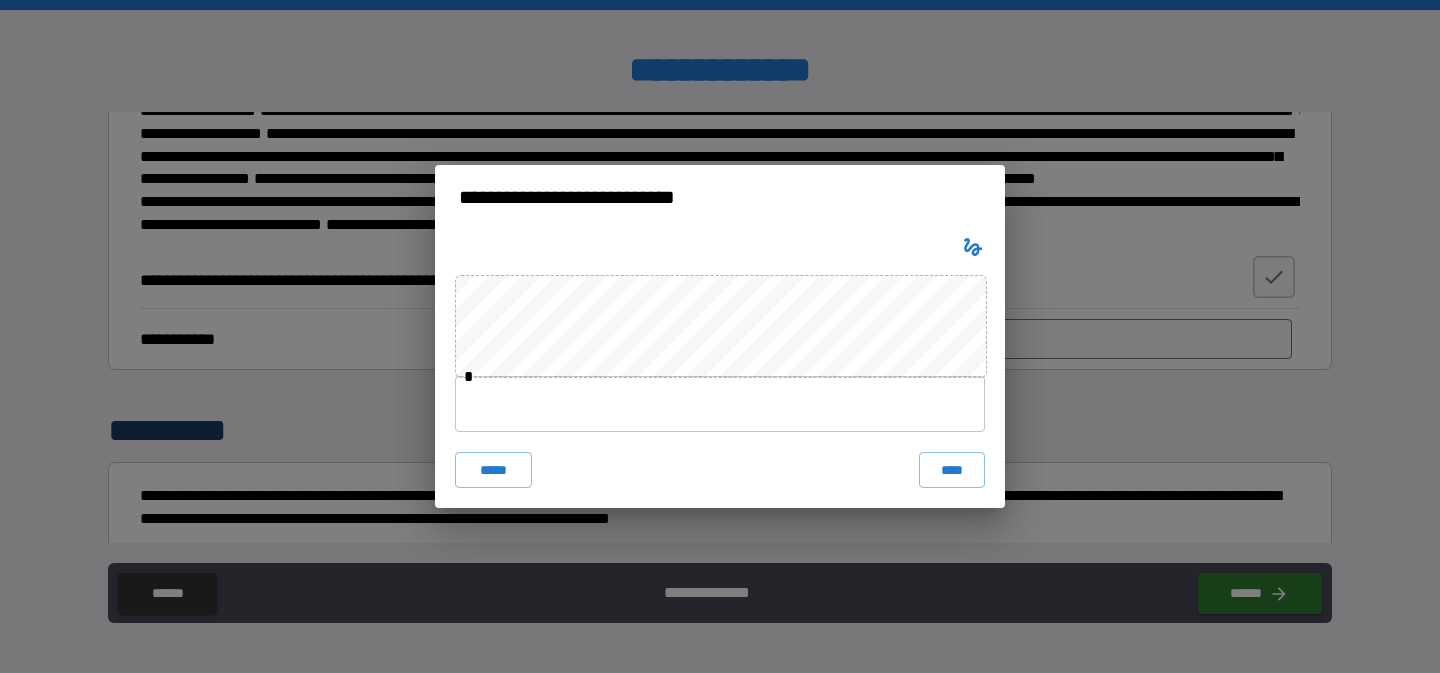 click at bounding box center [720, 404] 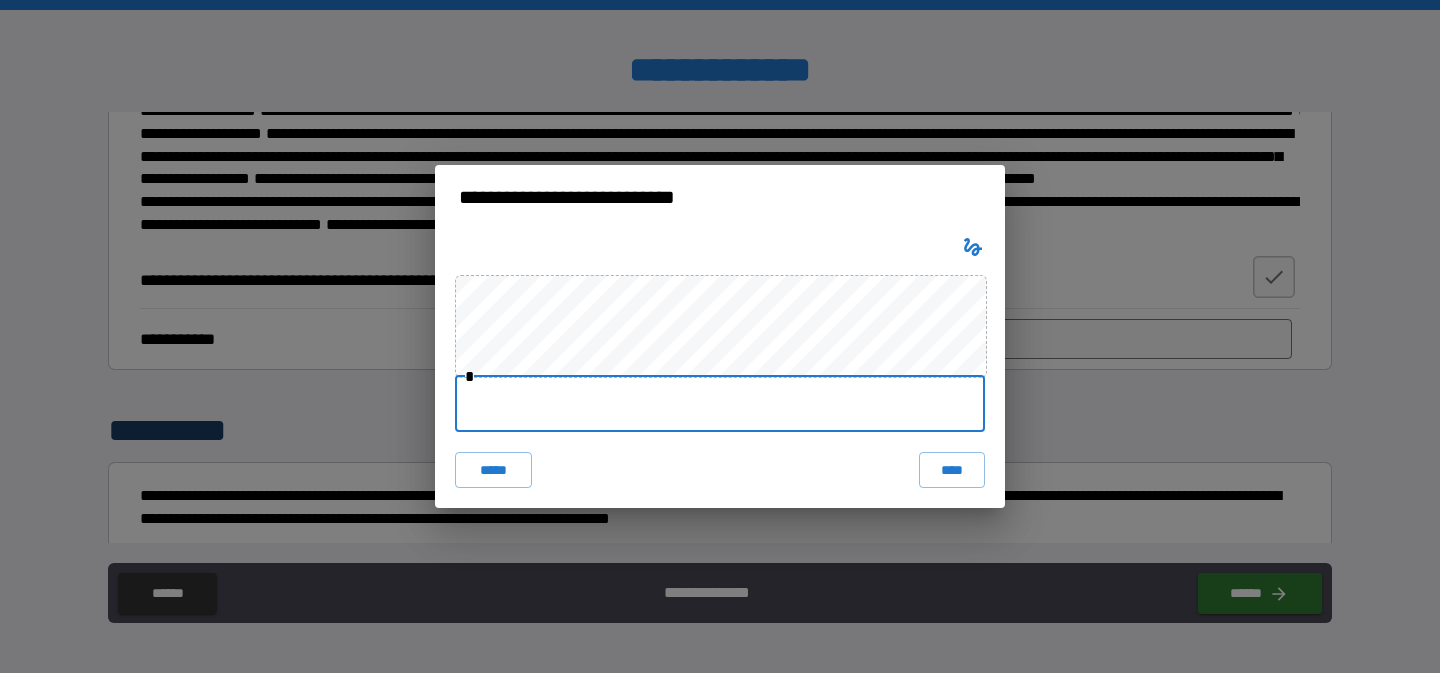type on "**********" 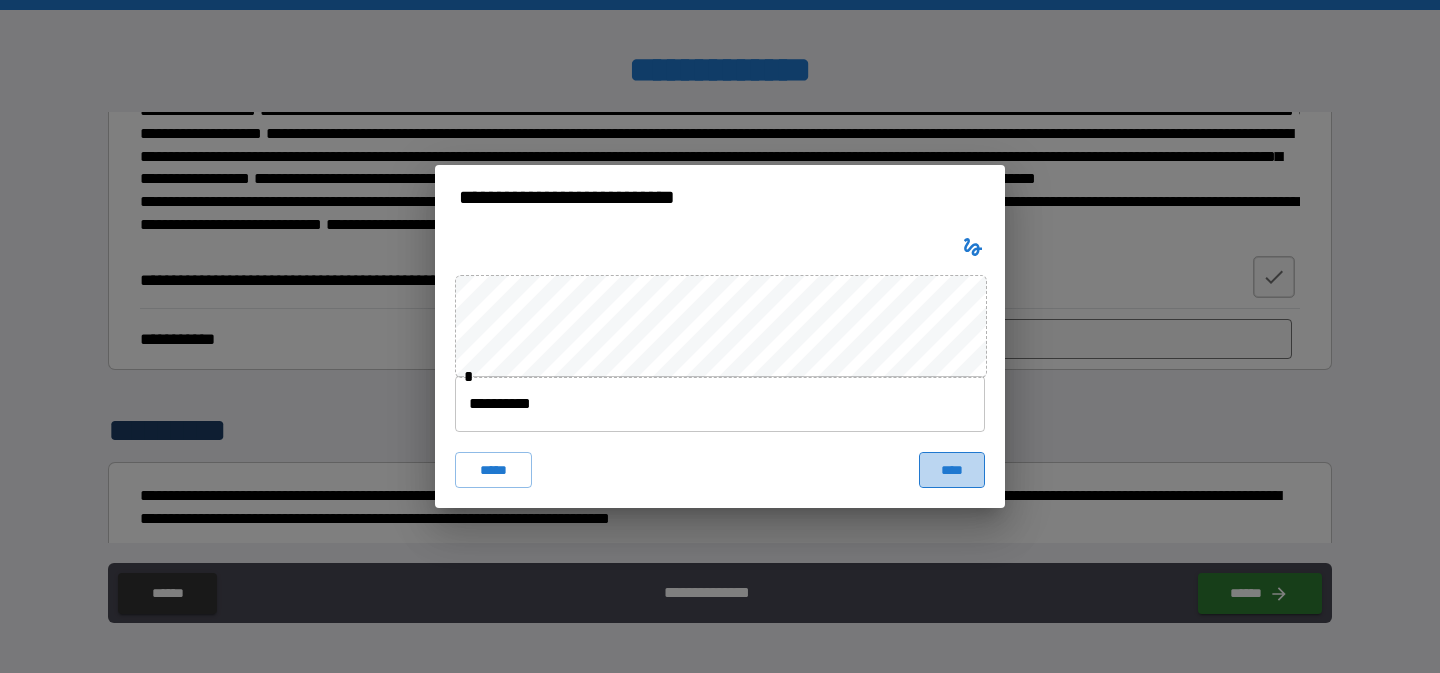 click on "****" at bounding box center (952, 470) 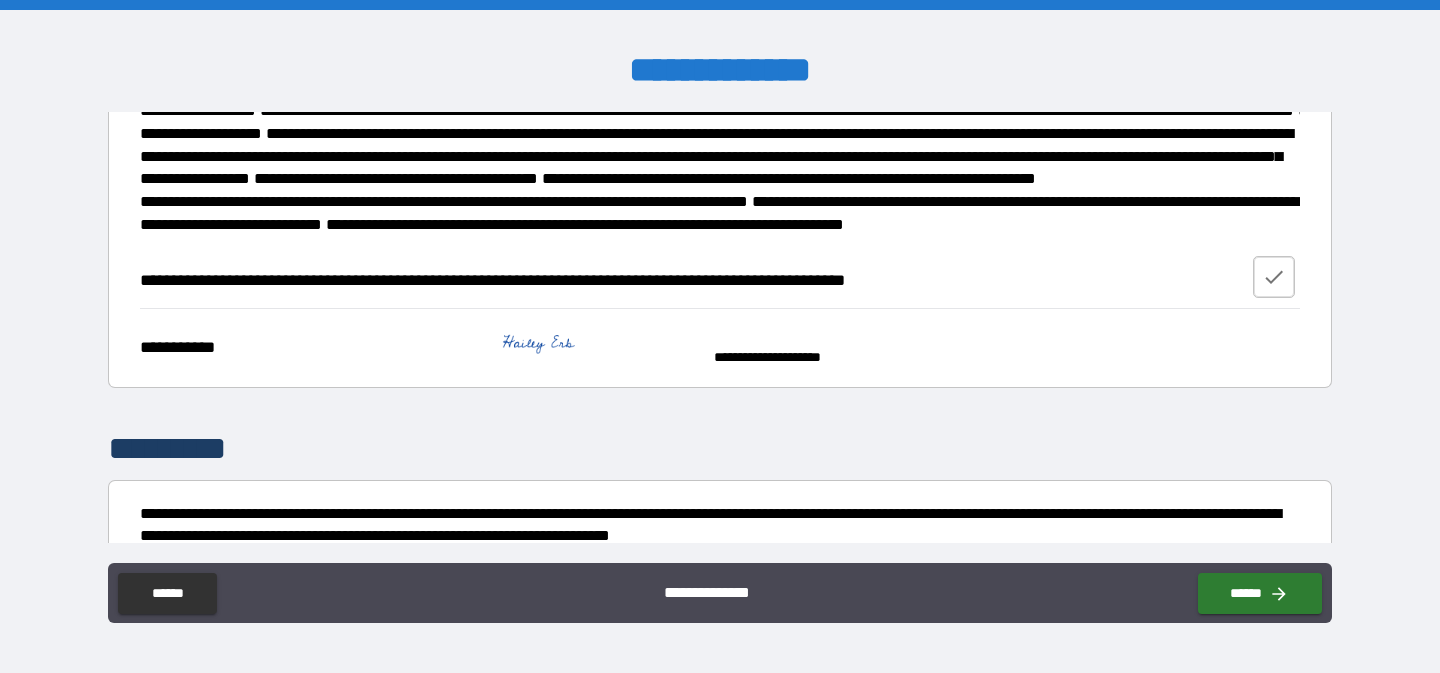 click 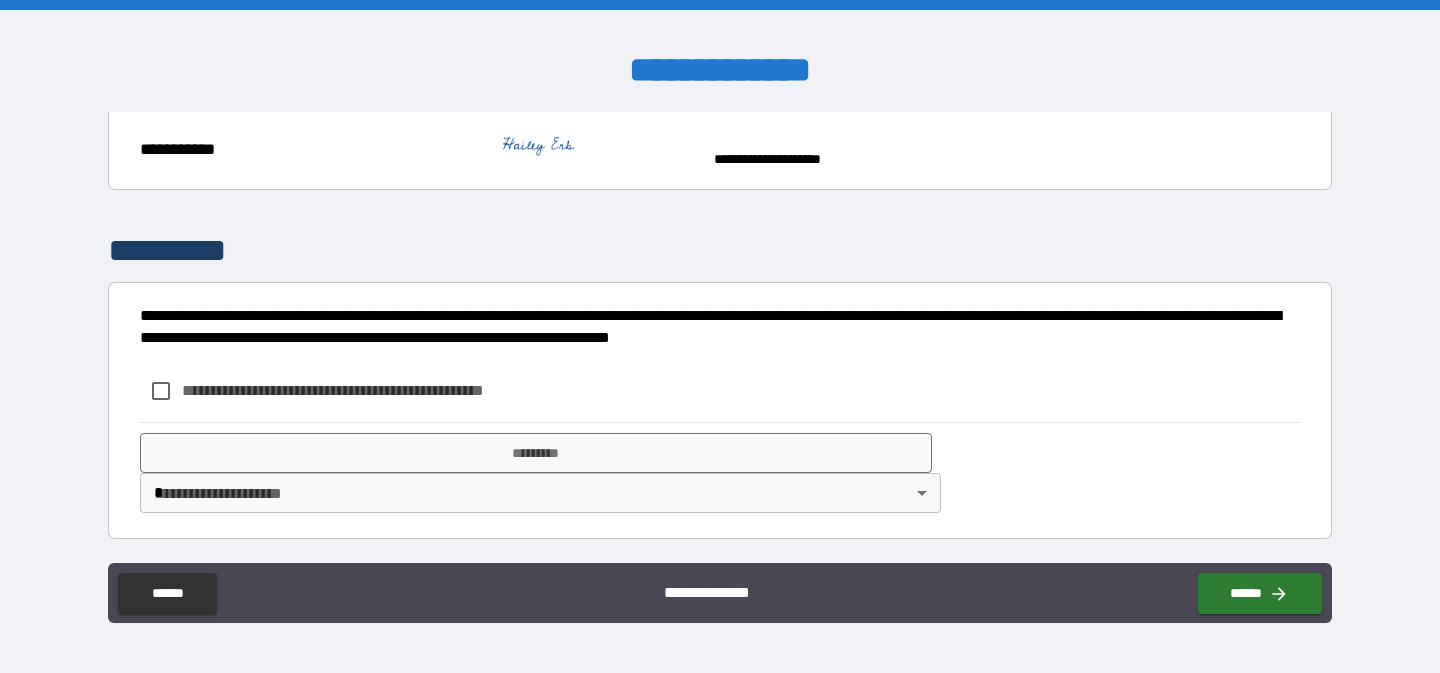 scroll, scrollTop: 532, scrollLeft: 0, axis: vertical 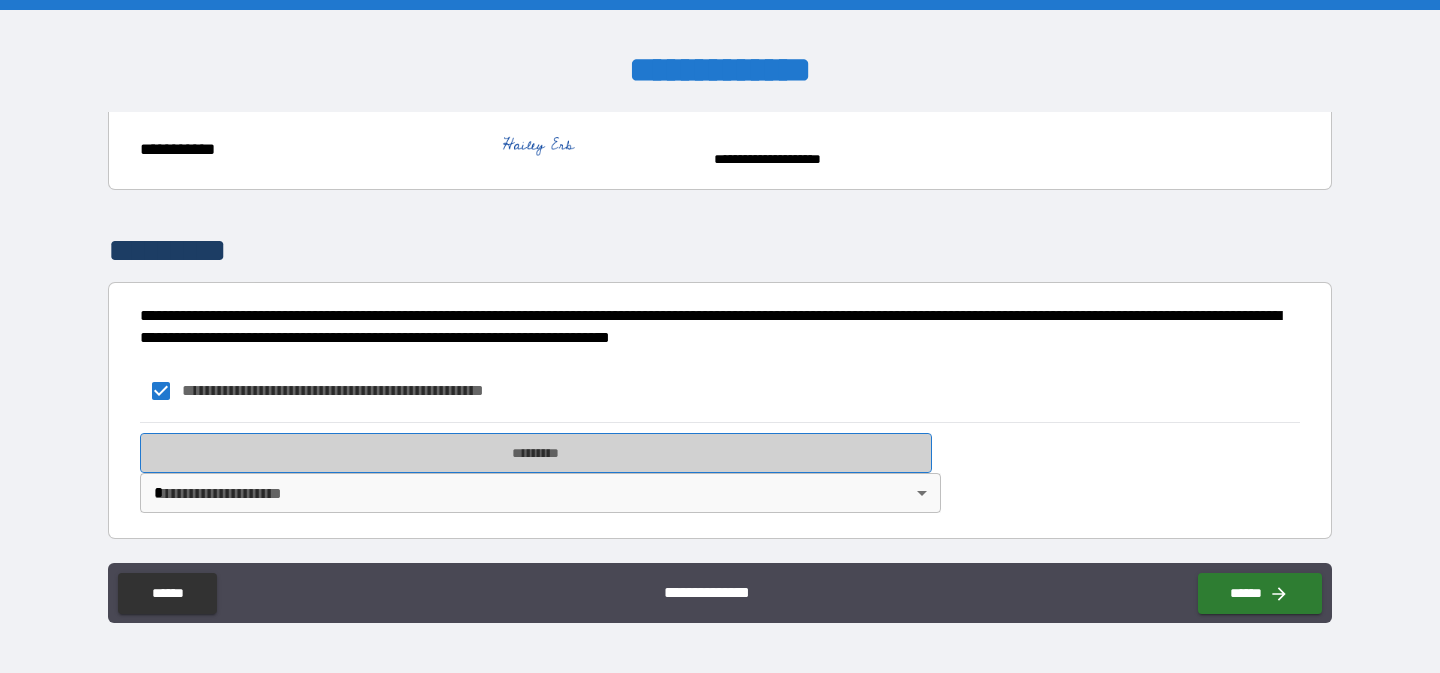 click on "*********" at bounding box center (536, 453) 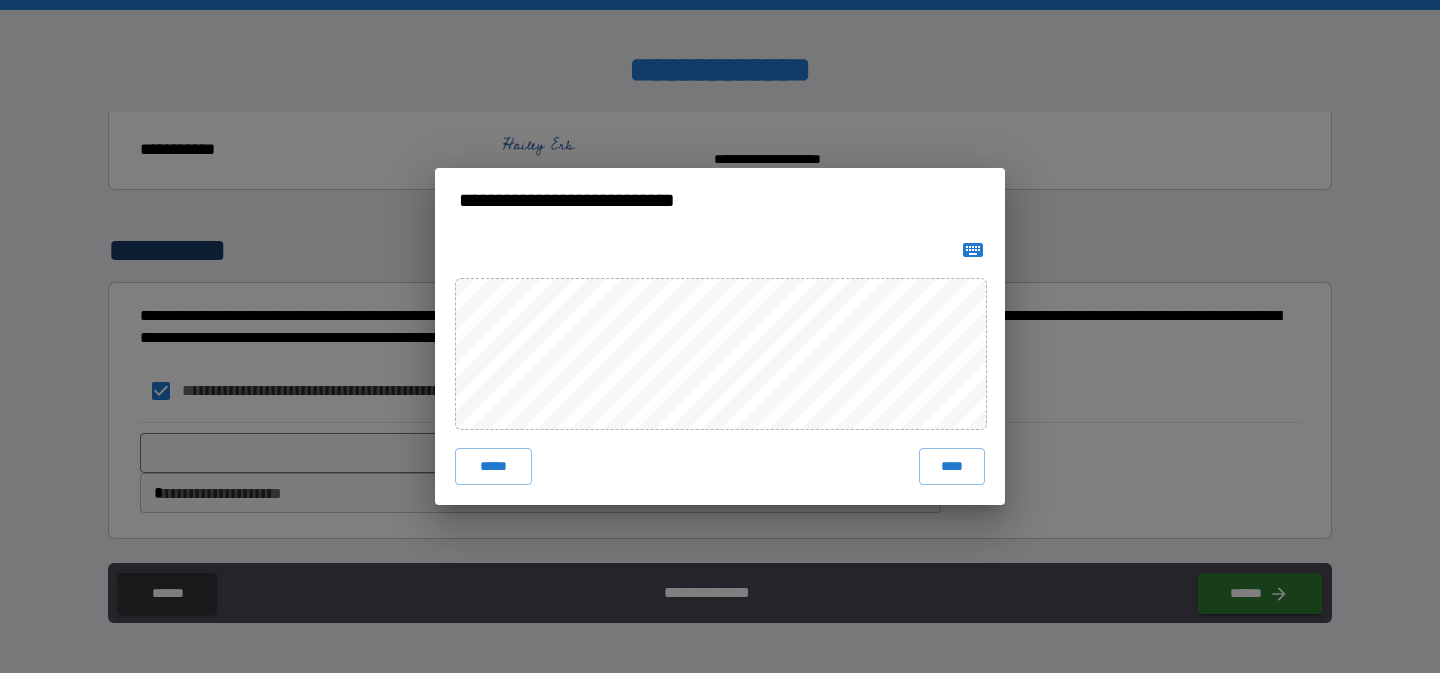 click 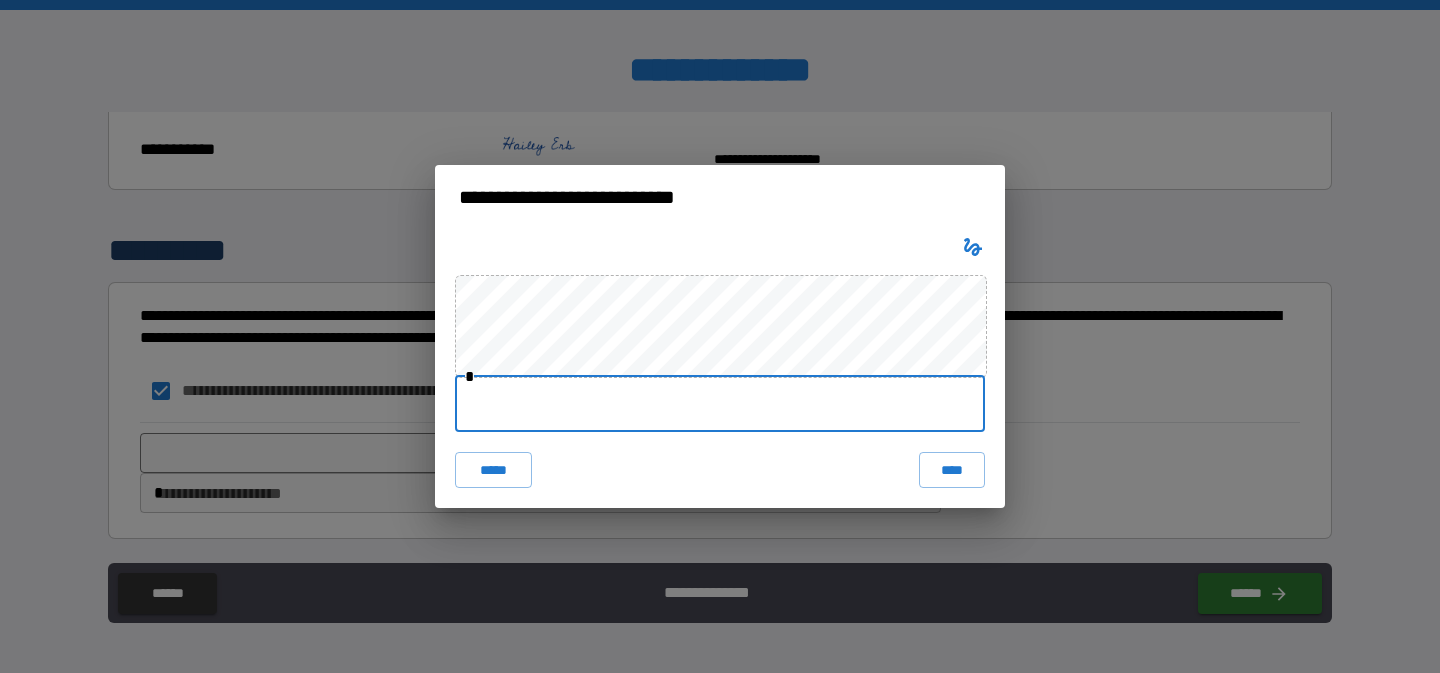 click at bounding box center (720, 404) 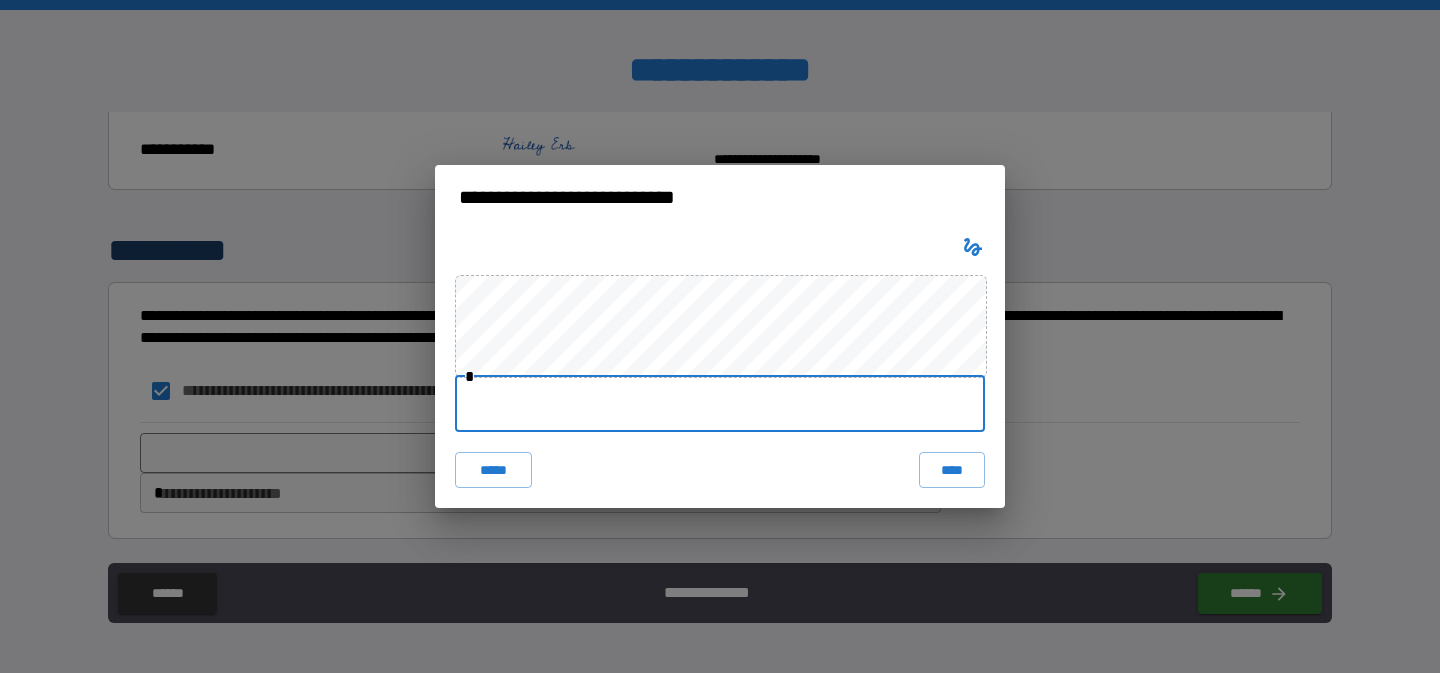 type on "**********" 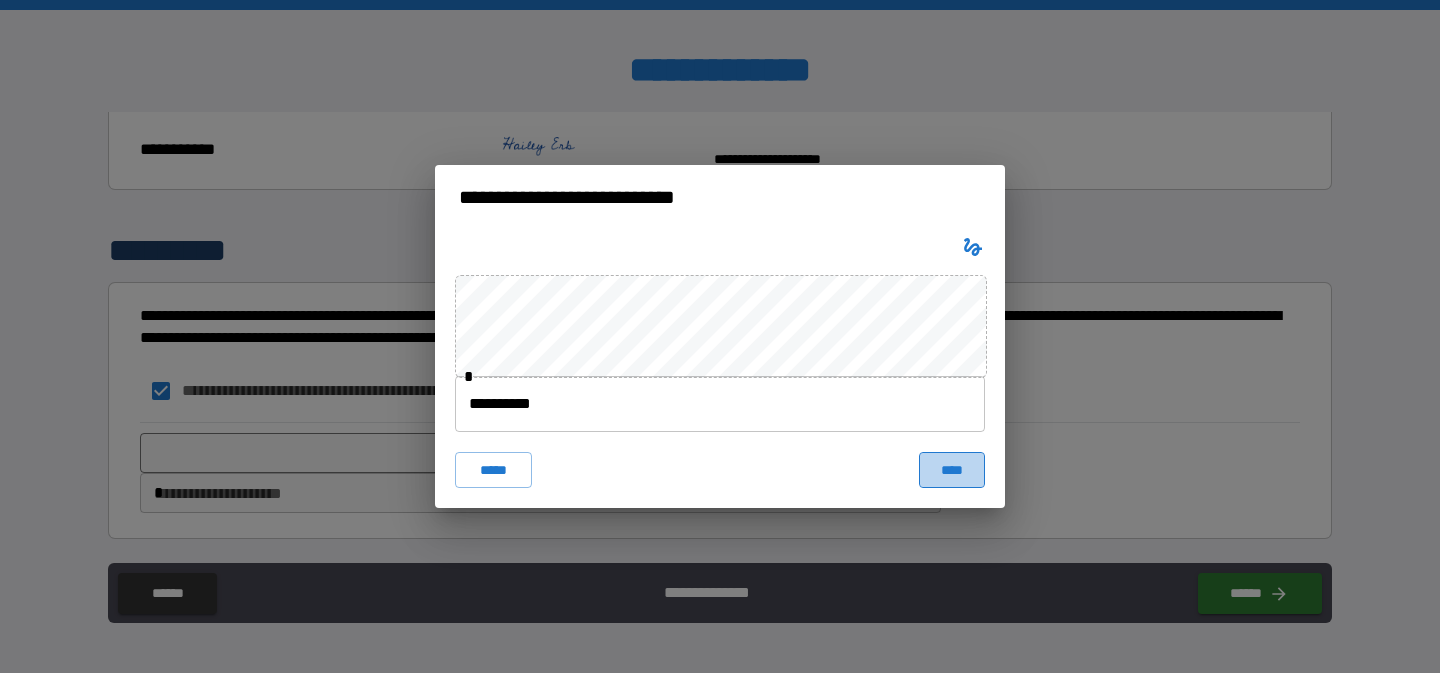 click on "****" at bounding box center [952, 470] 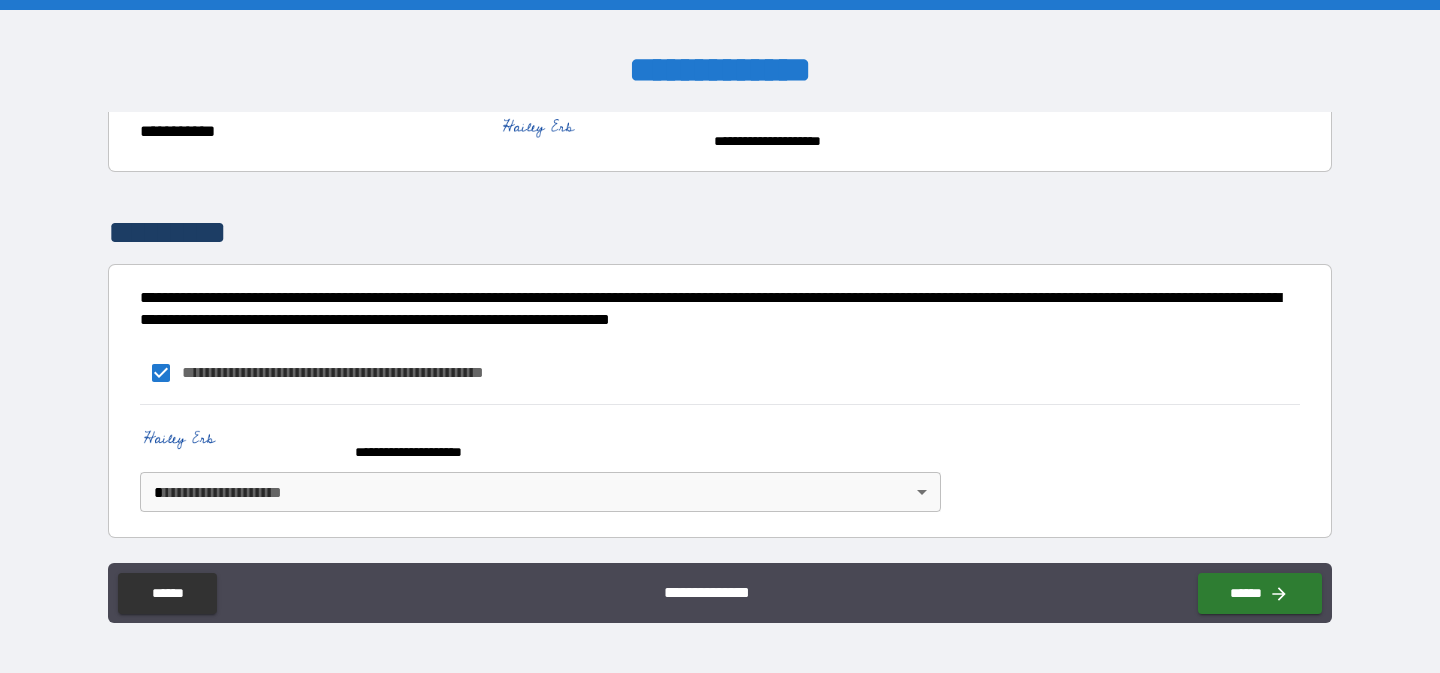 click on "**********" at bounding box center (720, 336) 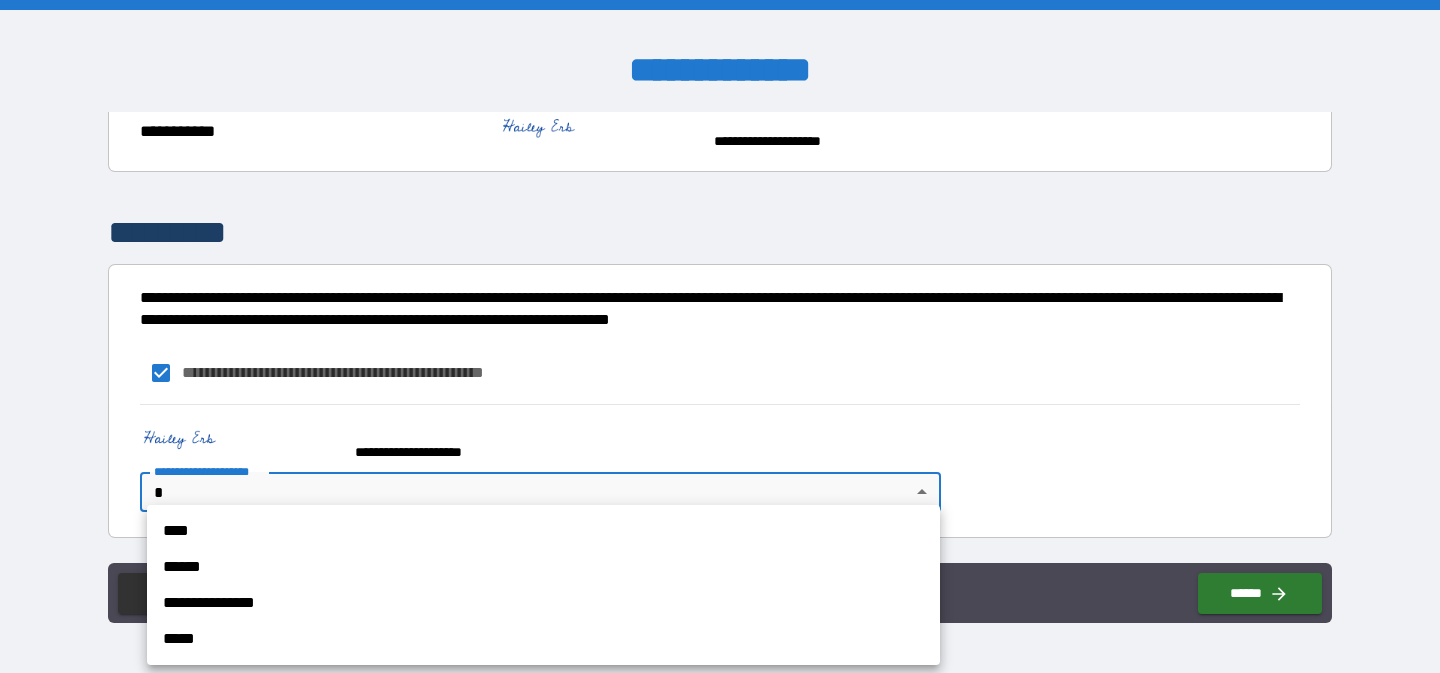 click on "****" at bounding box center (543, 531) 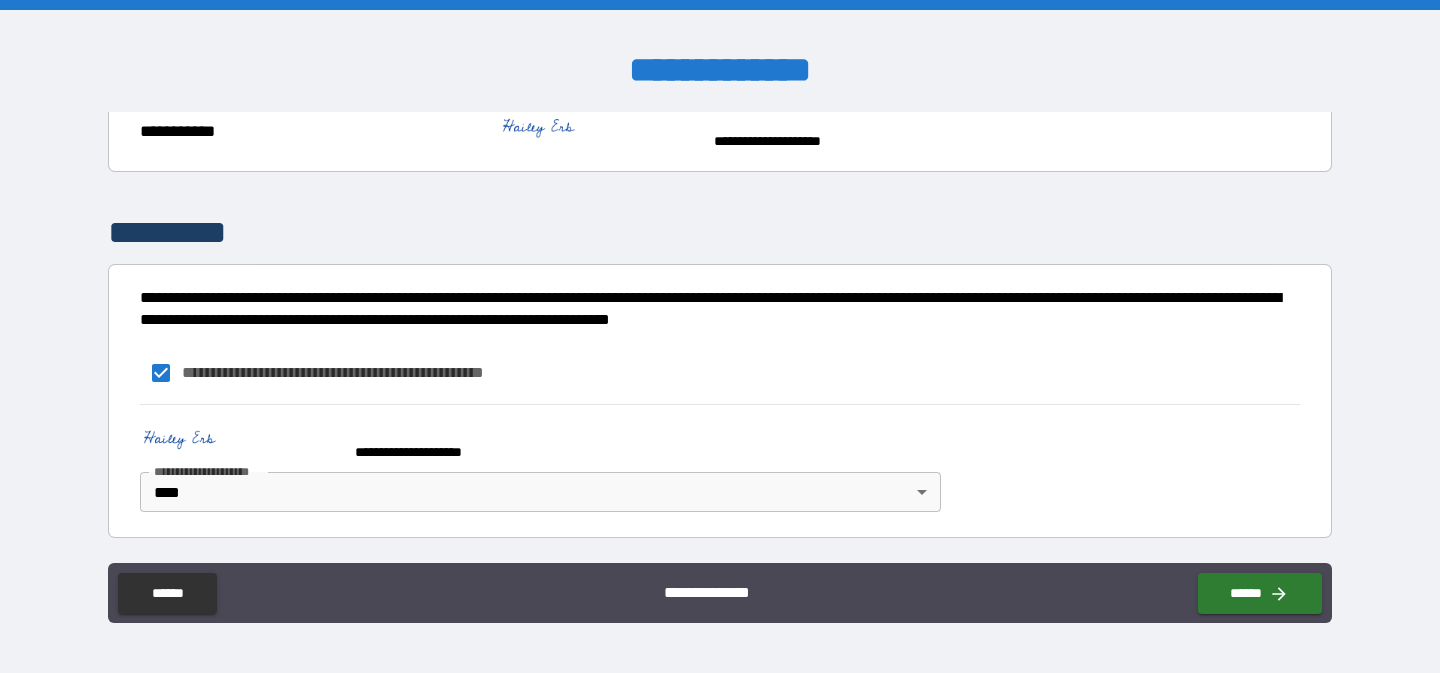 click on "**********" at bounding box center (714, 309) 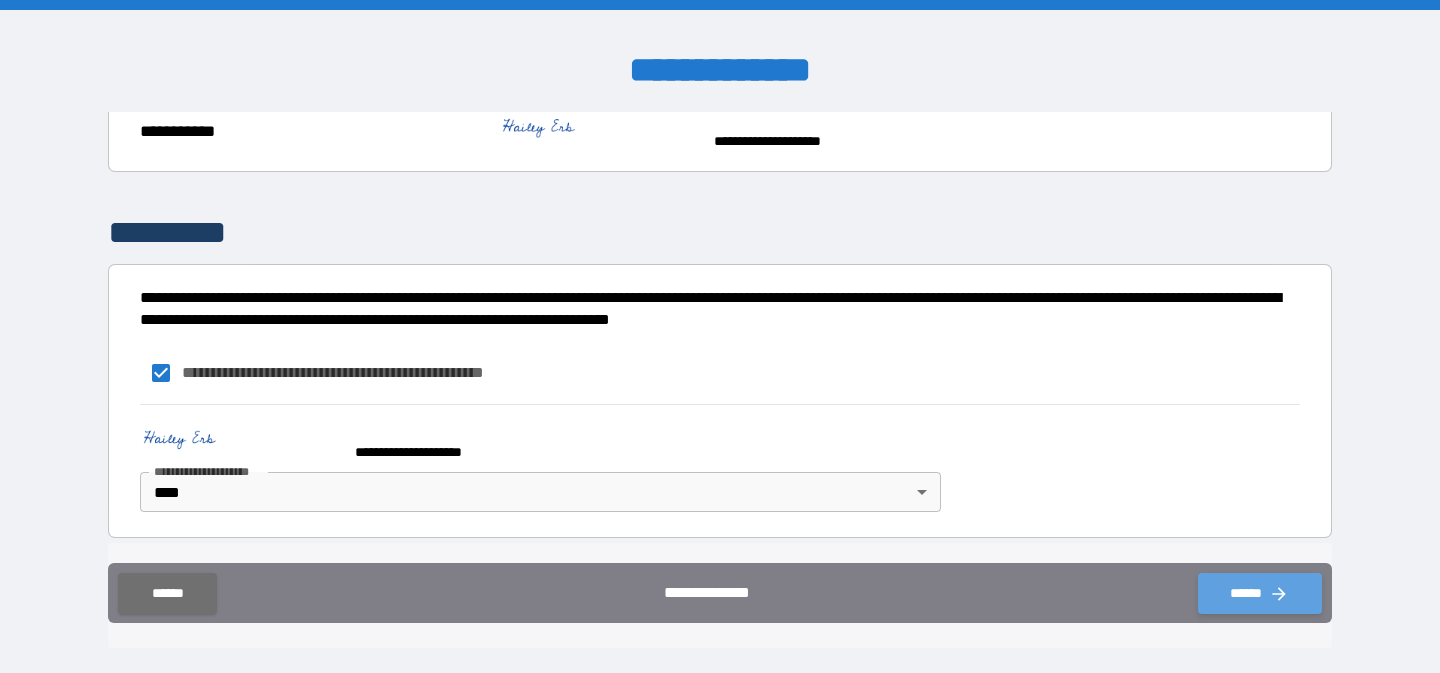 click on "******" at bounding box center (1260, 593) 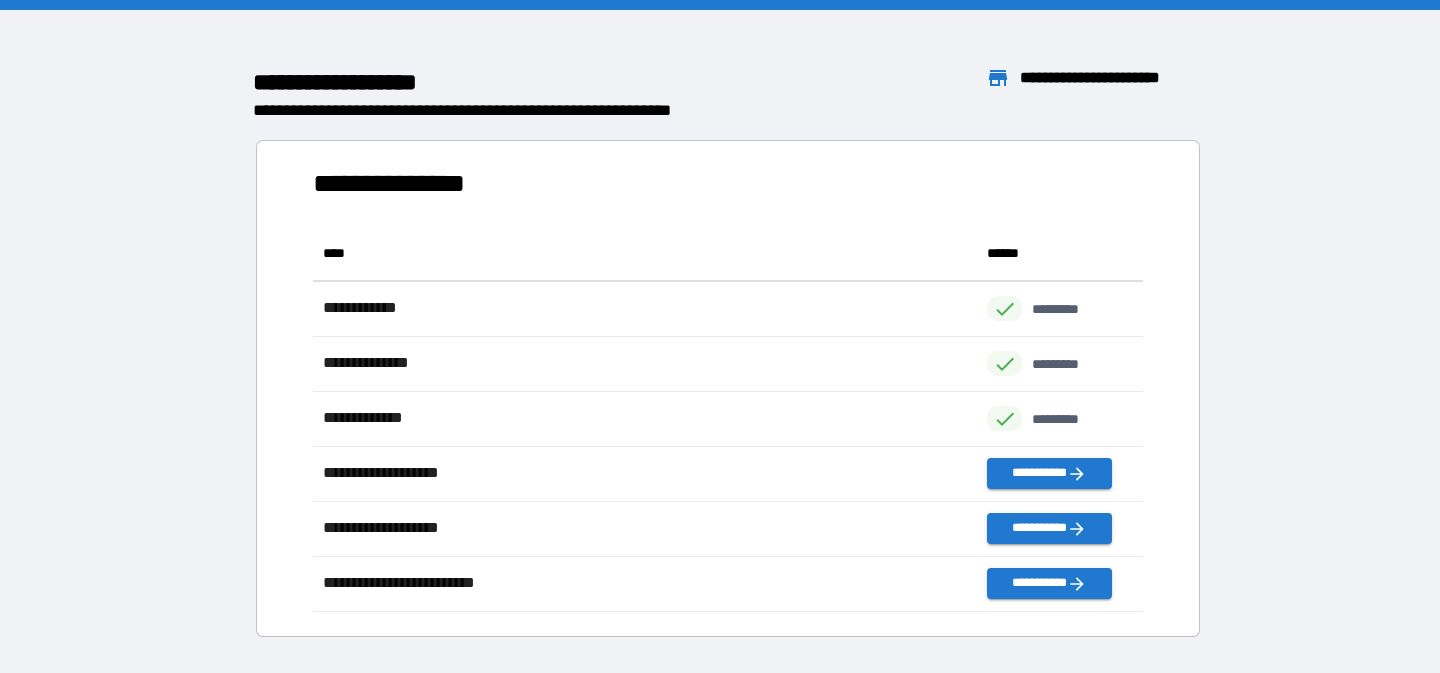 scroll, scrollTop: 1, scrollLeft: 1, axis: both 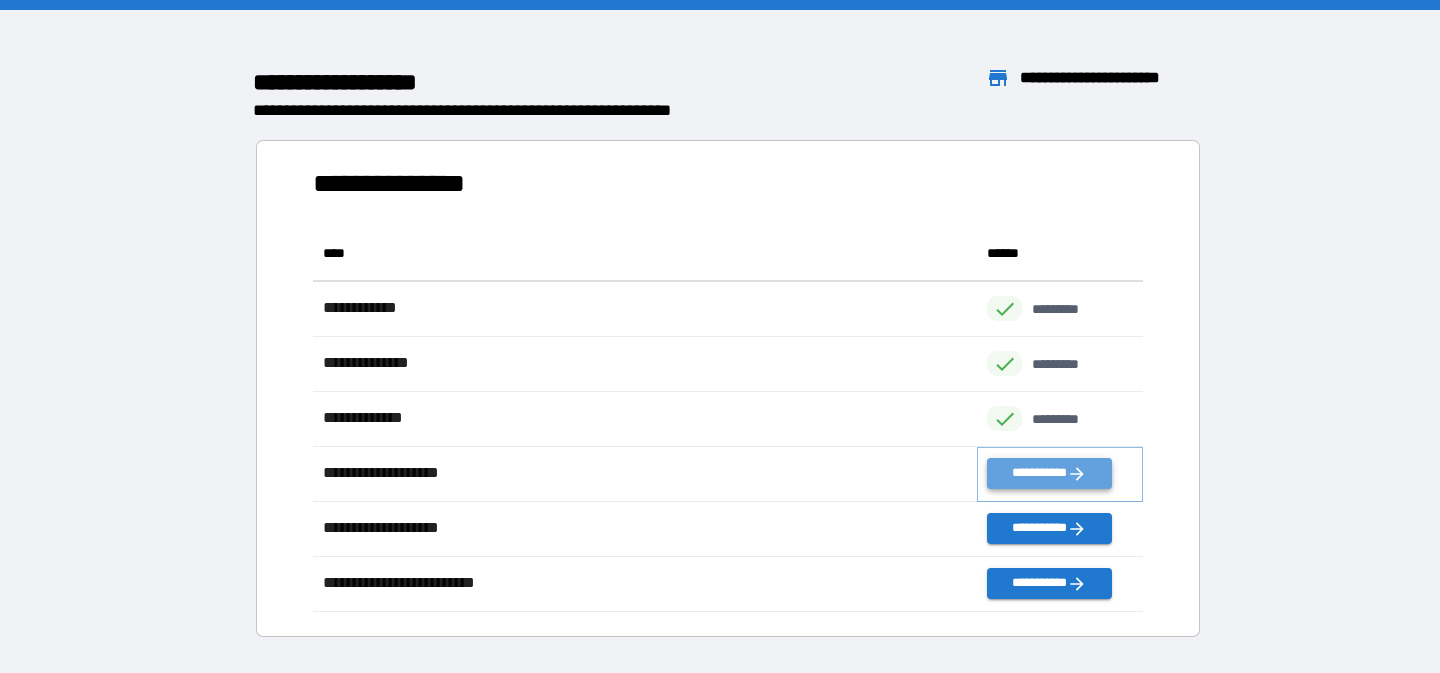 click on "**********" at bounding box center [1049, 473] 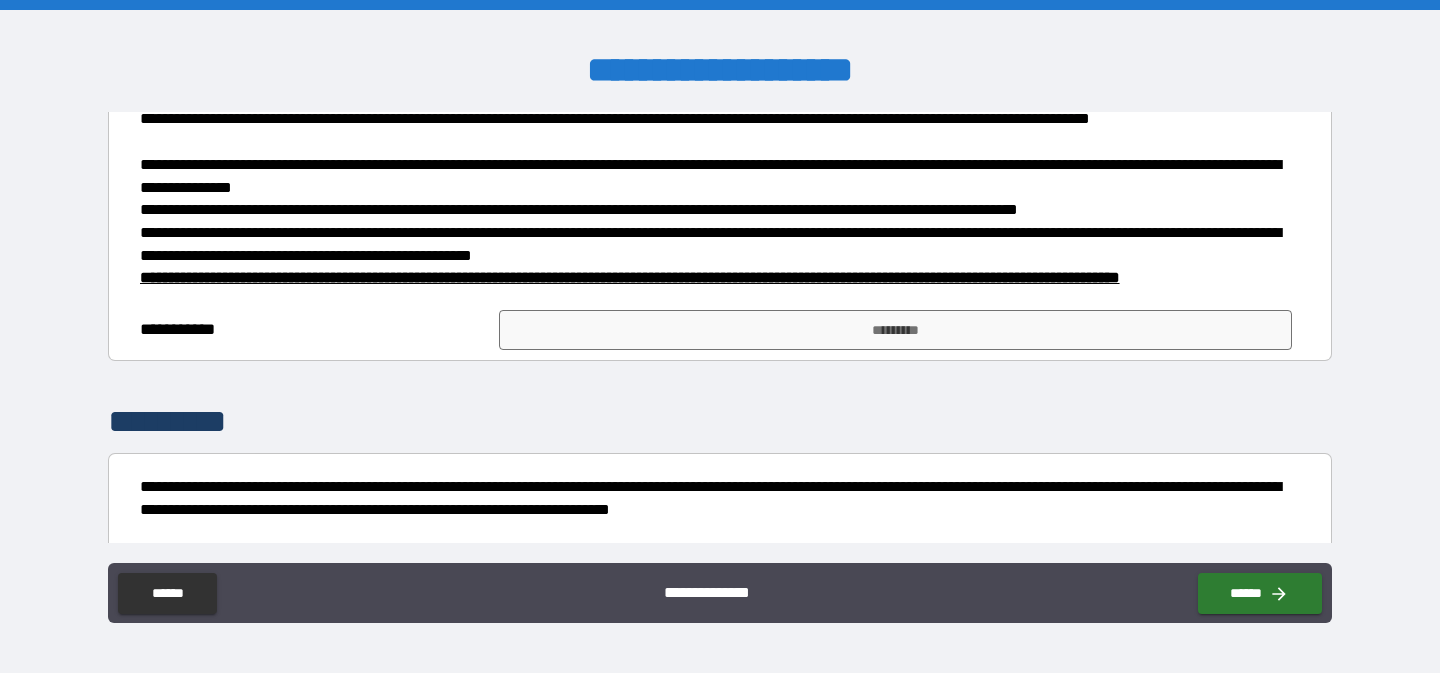scroll, scrollTop: 262, scrollLeft: 0, axis: vertical 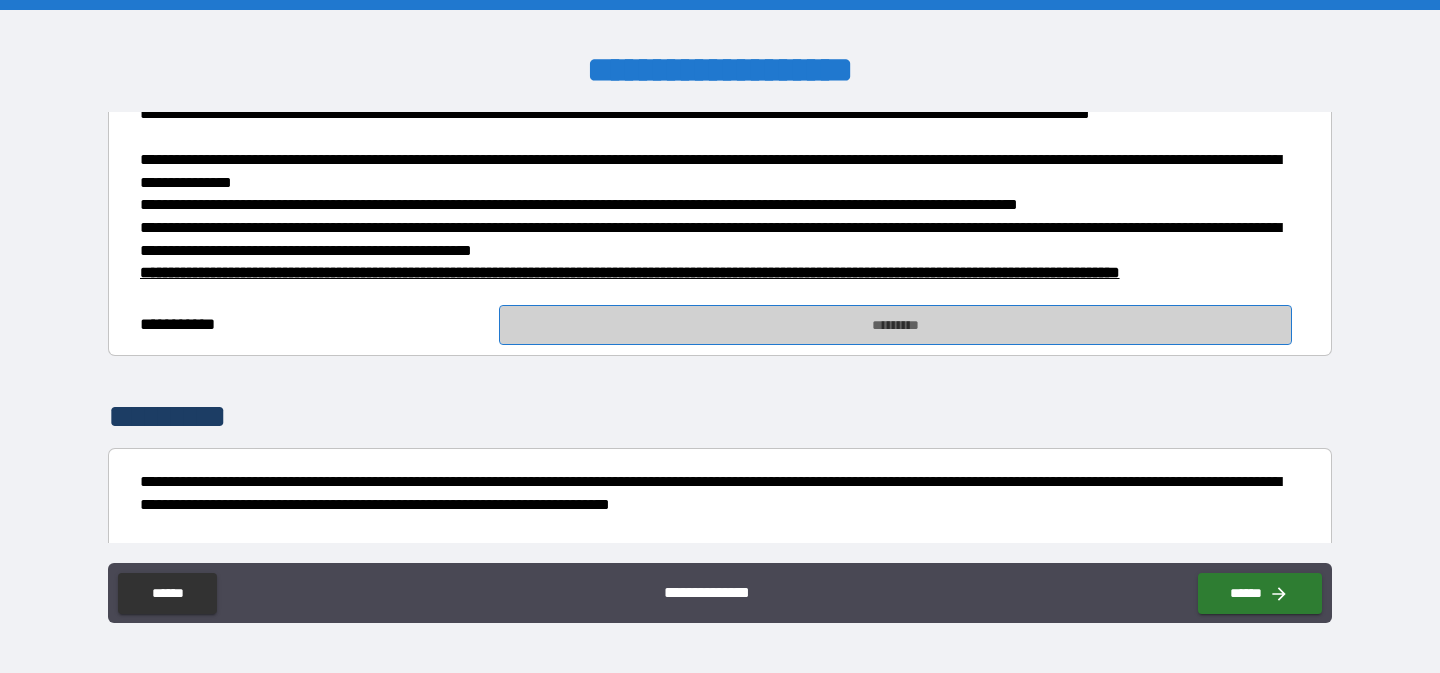 click on "*********" at bounding box center (895, 325) 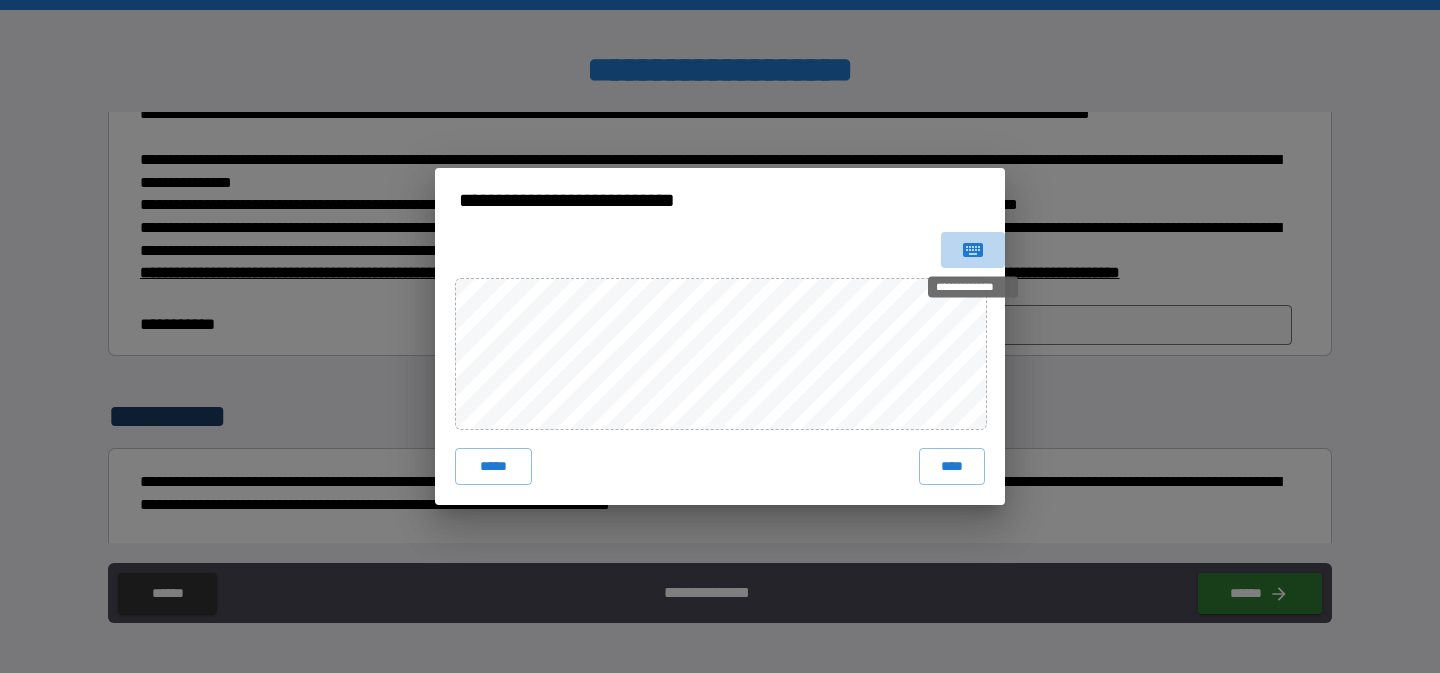 click 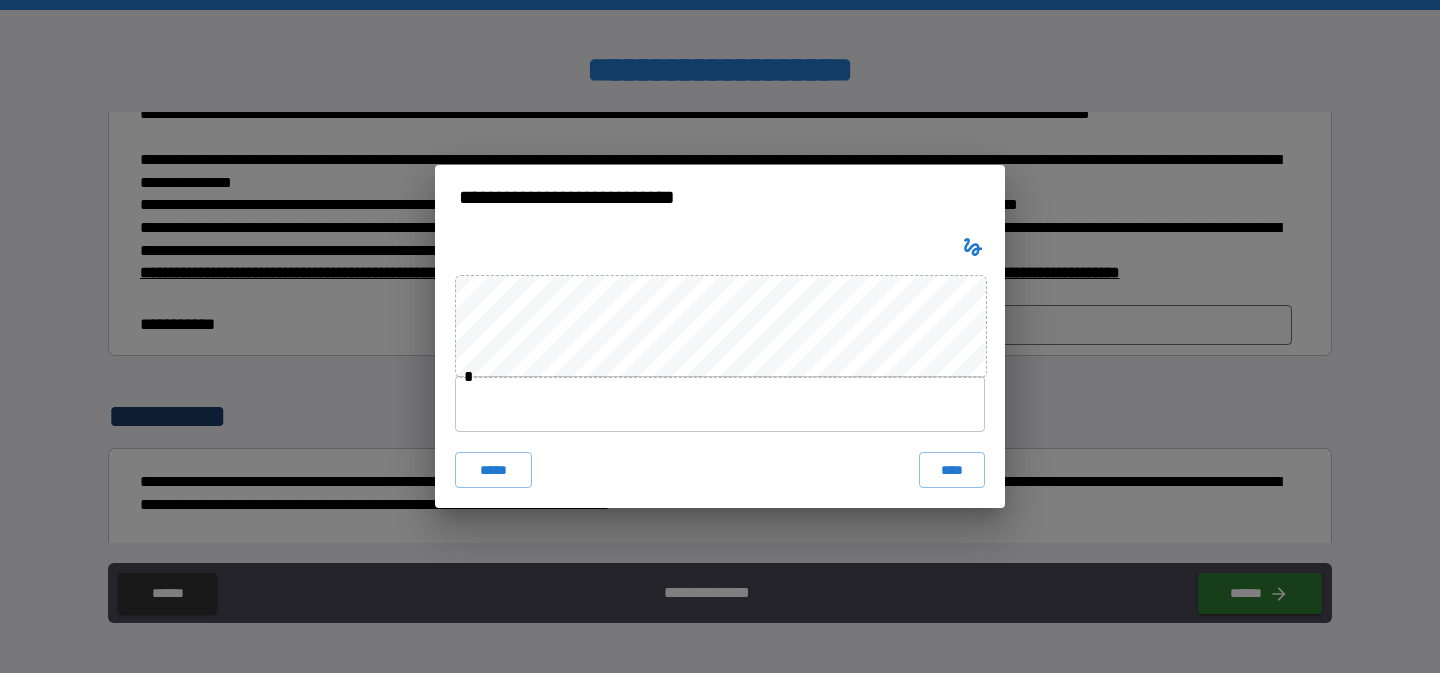 click at bounding box center [720, 404] 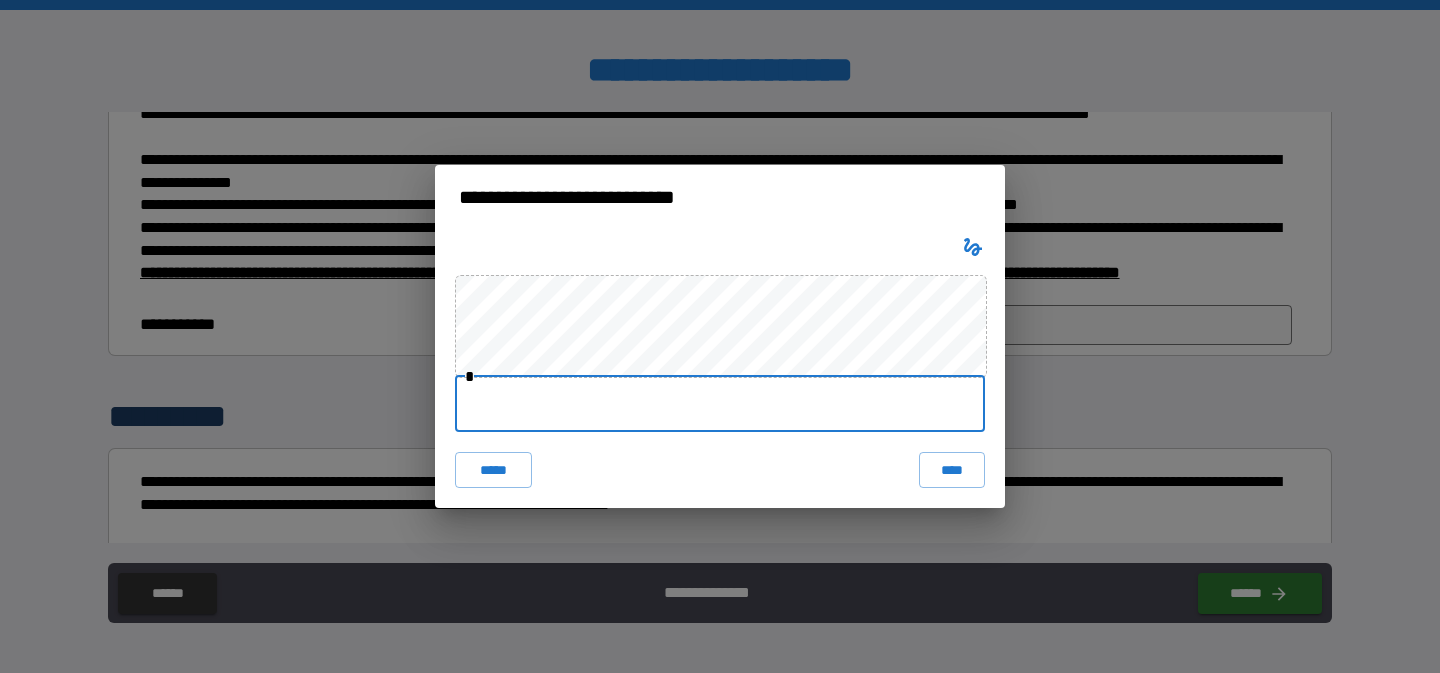 type on "**********" 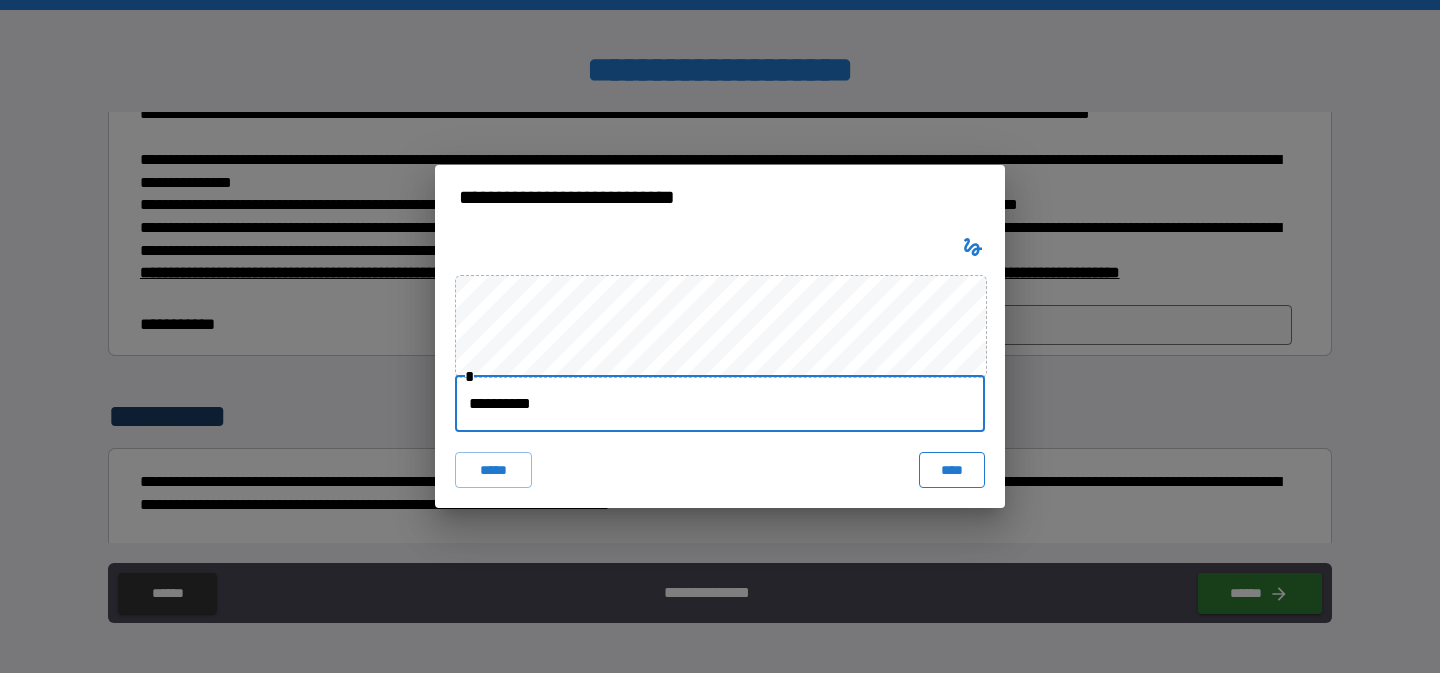 click on "****" at bounding box center [952, 470] 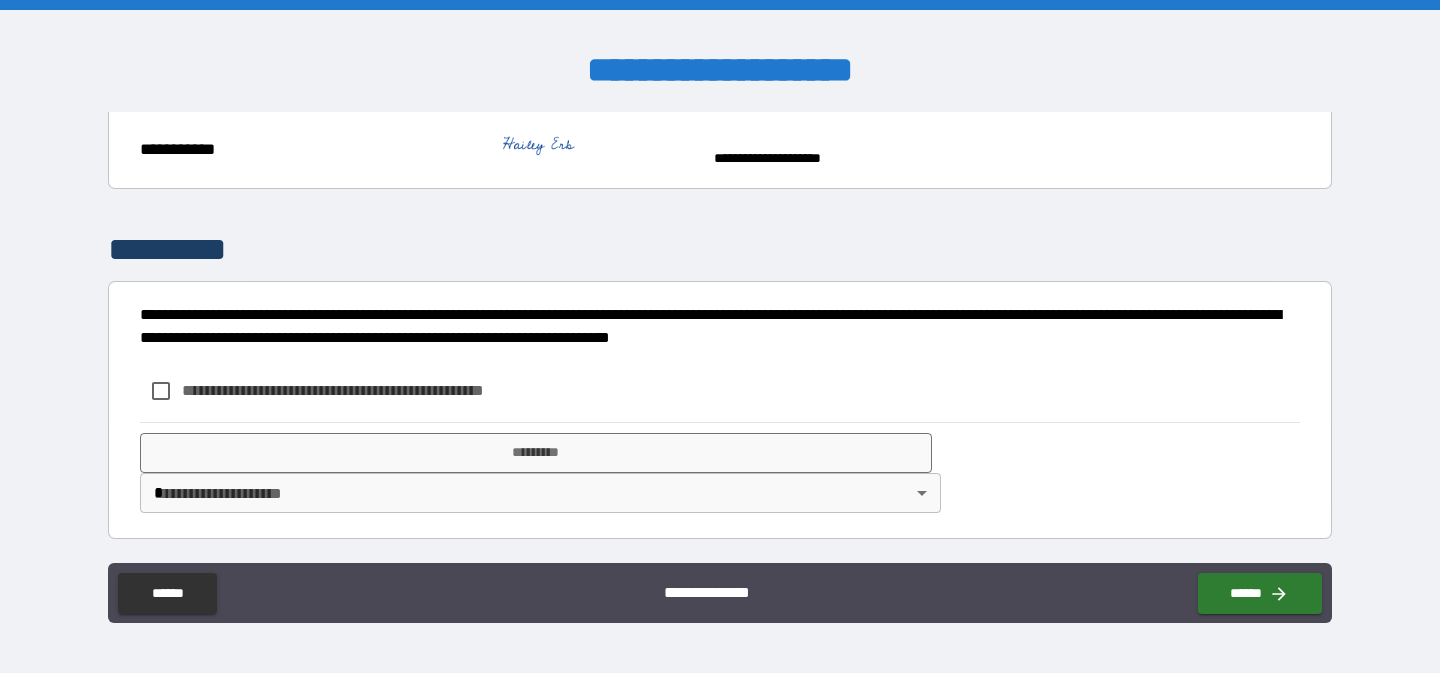 scroll, scrollTop: 468, scrollLeft: 0, axis: vertical 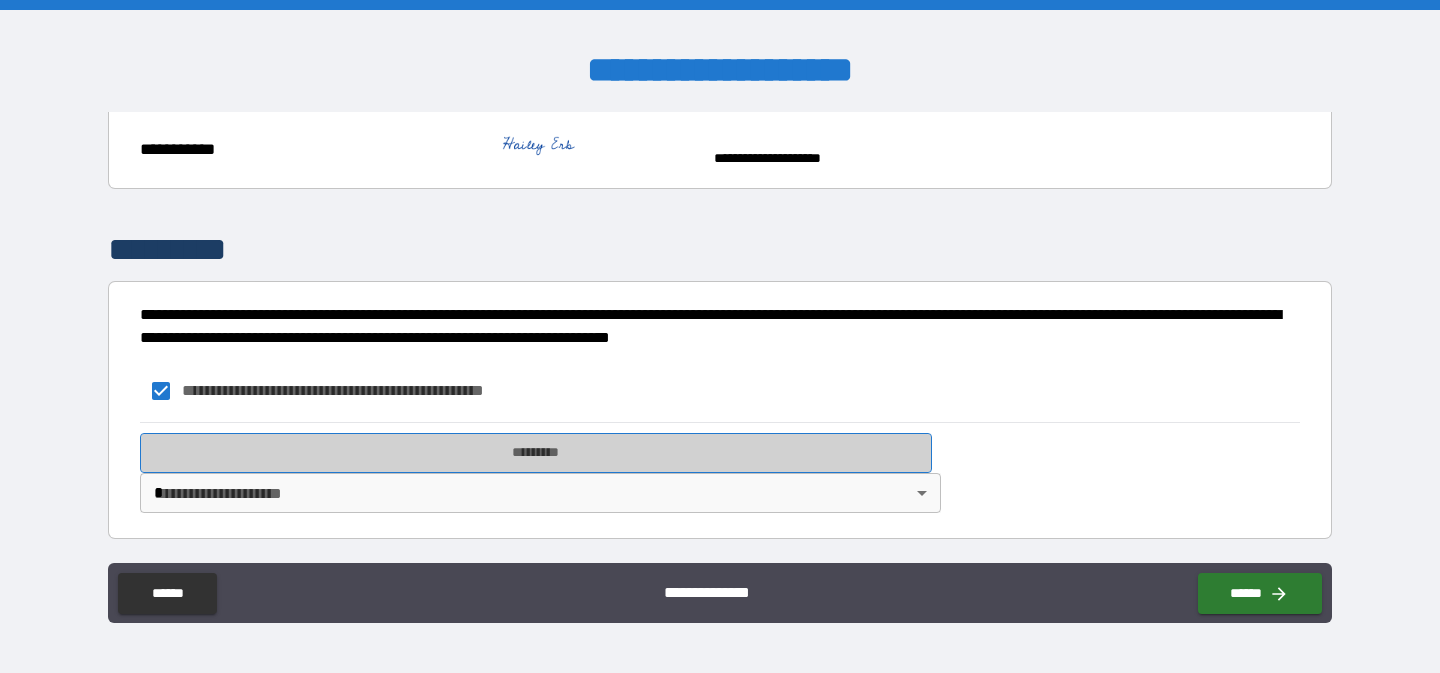click on "*********" at bounding box center [536, 453] 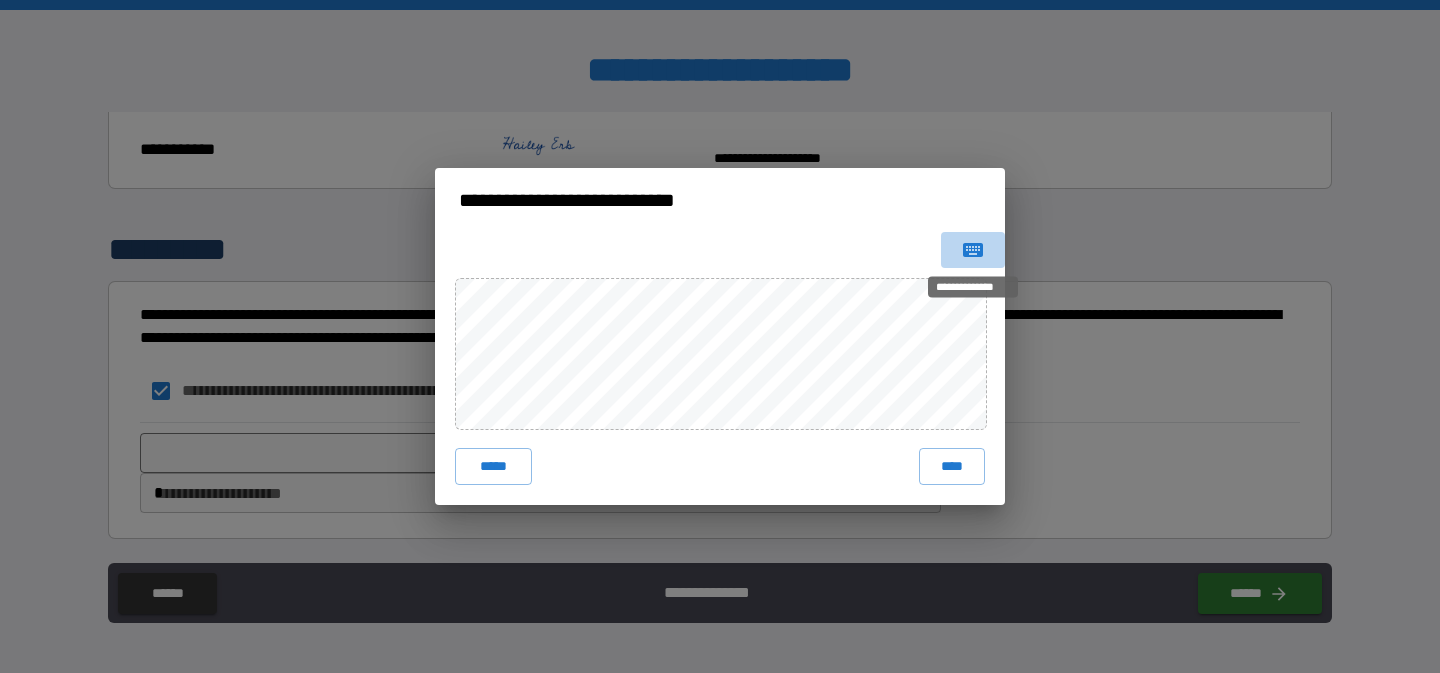 click 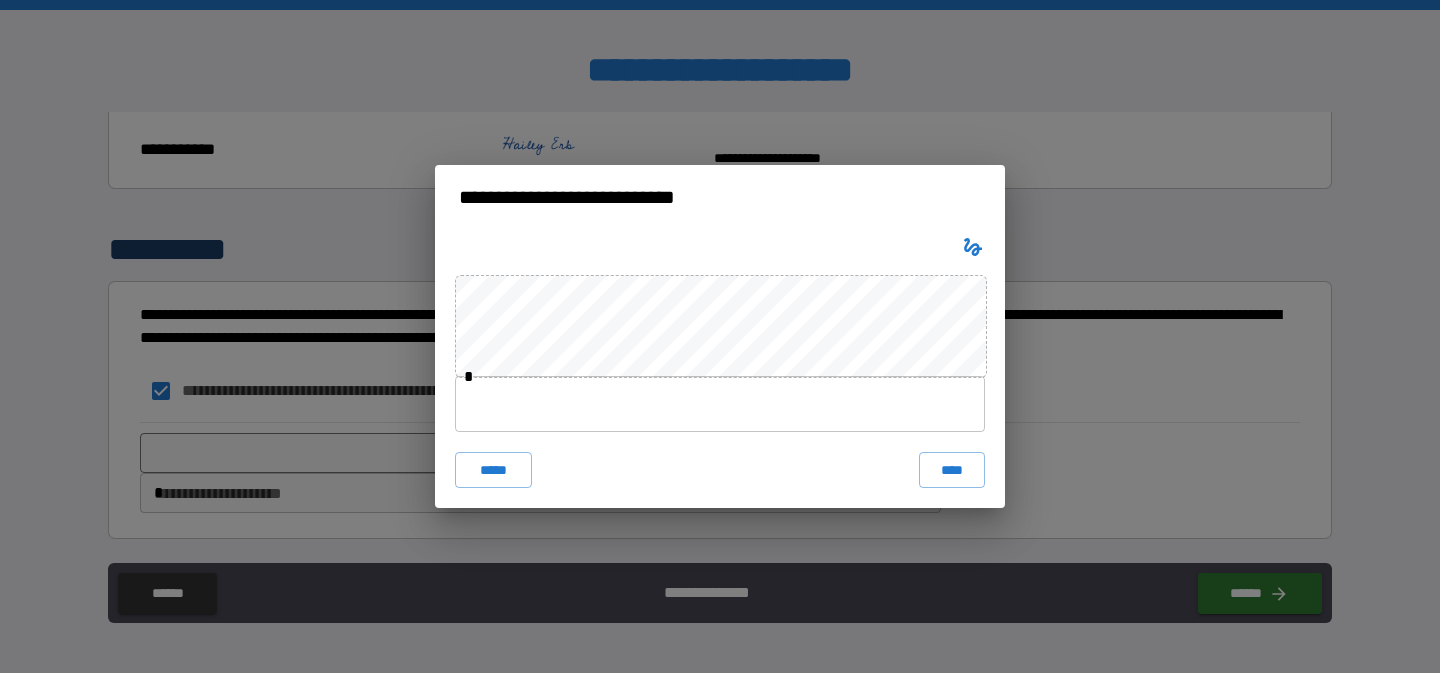 click at bounding box center [720, 404] 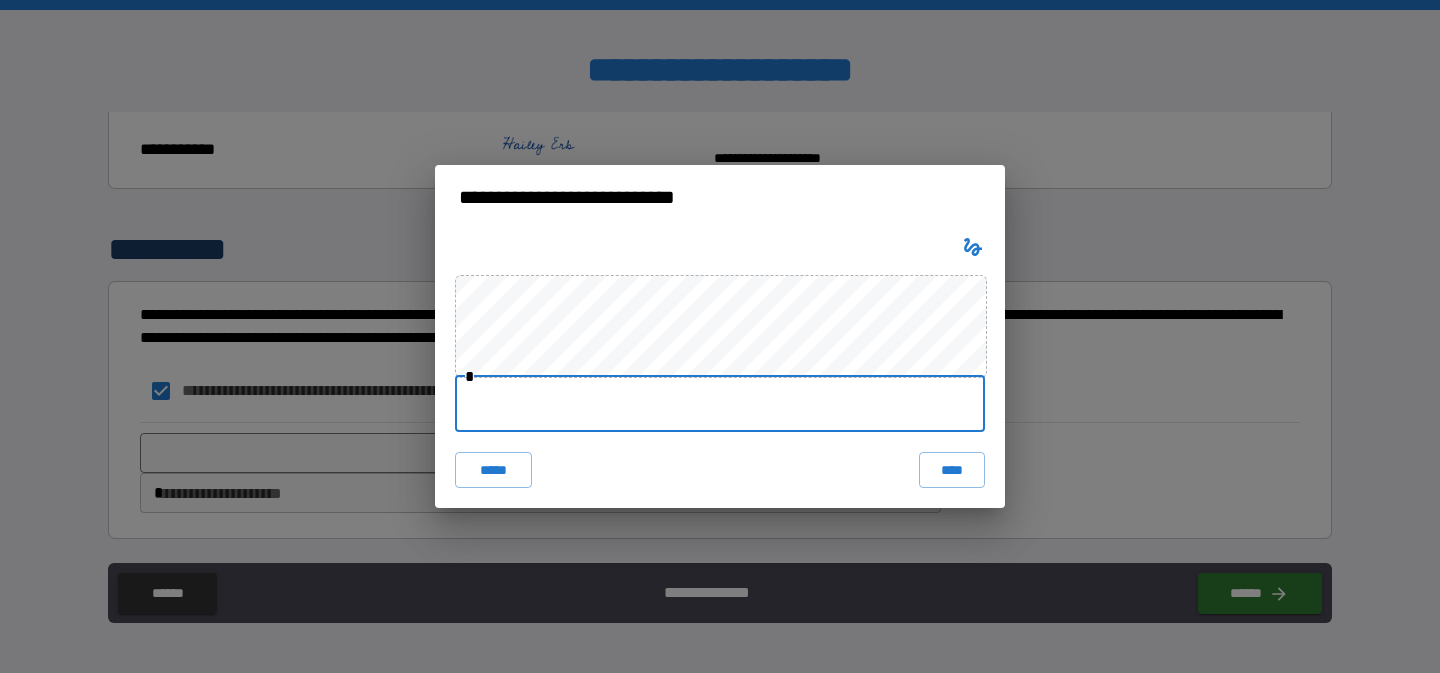 type on "**********" 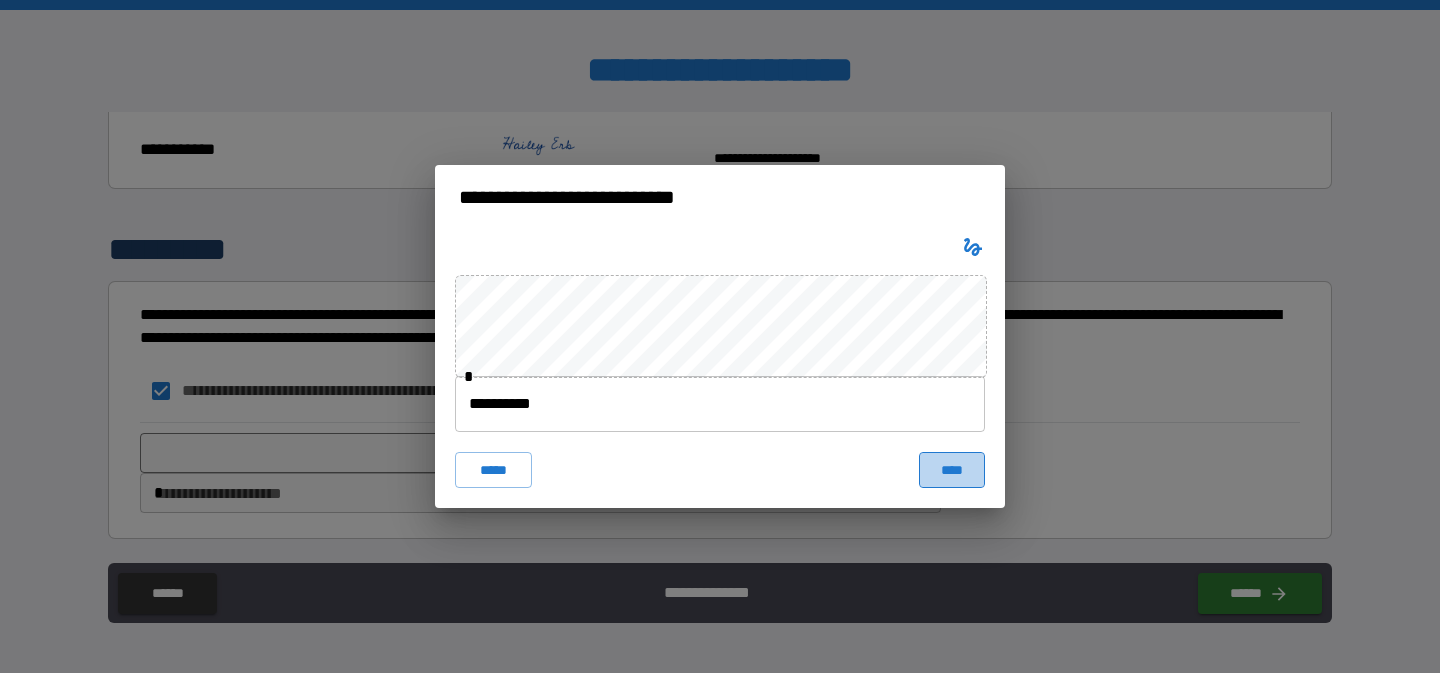 click on "****" at bounding box center [952, 470] 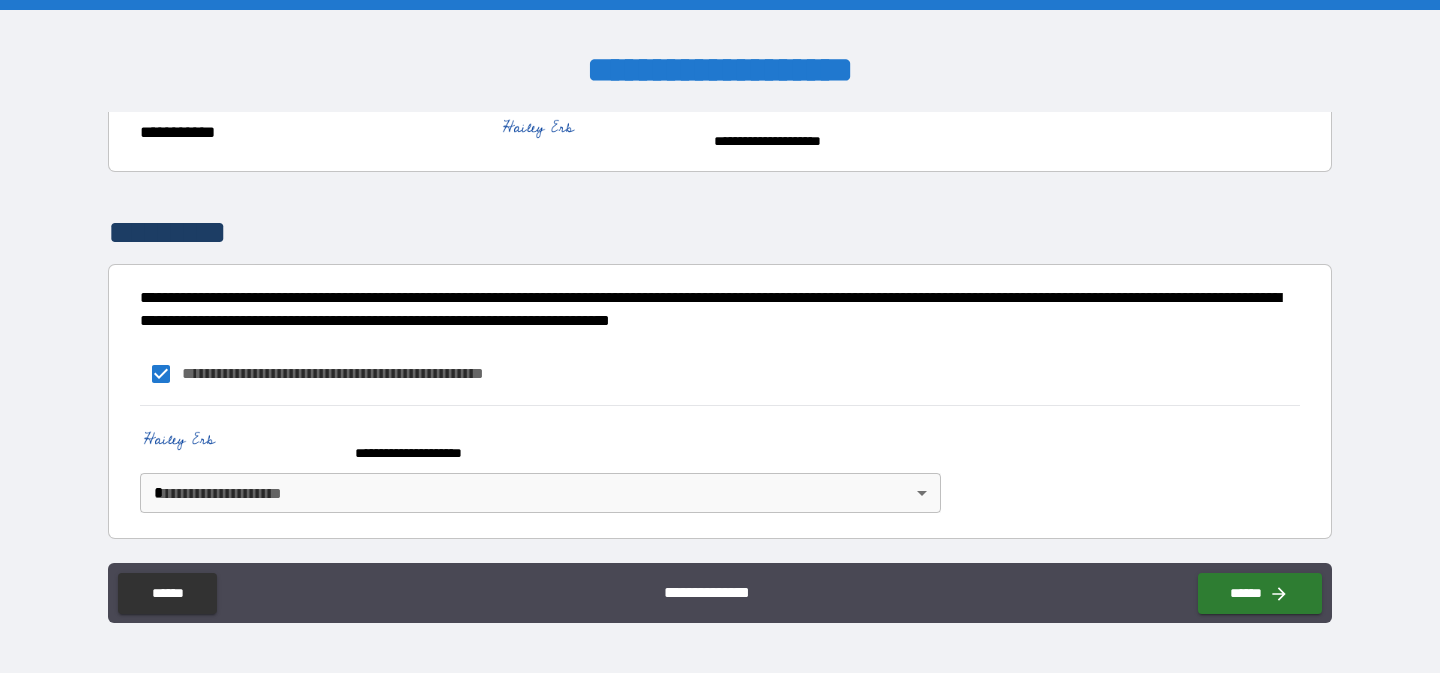 click on "**********" at bounding box center (720, 336) 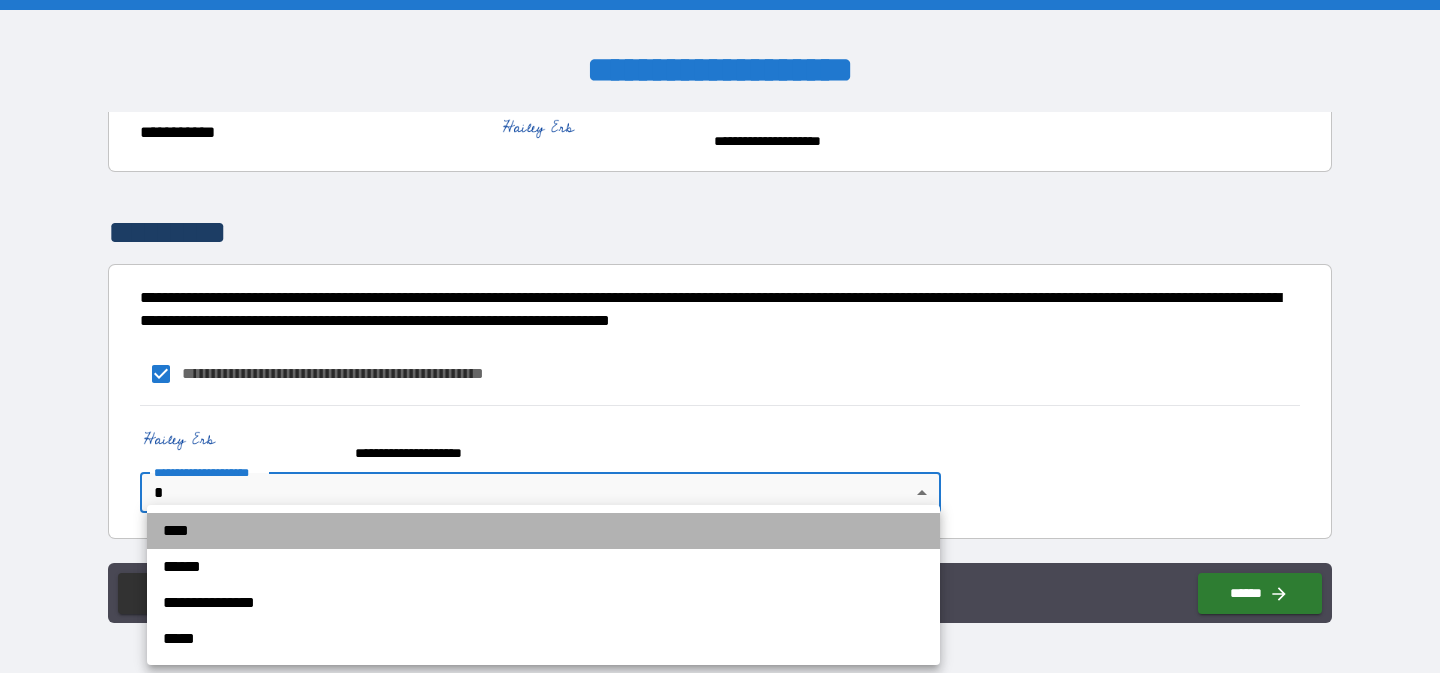 click on "****" at bounding box center [543, 531] 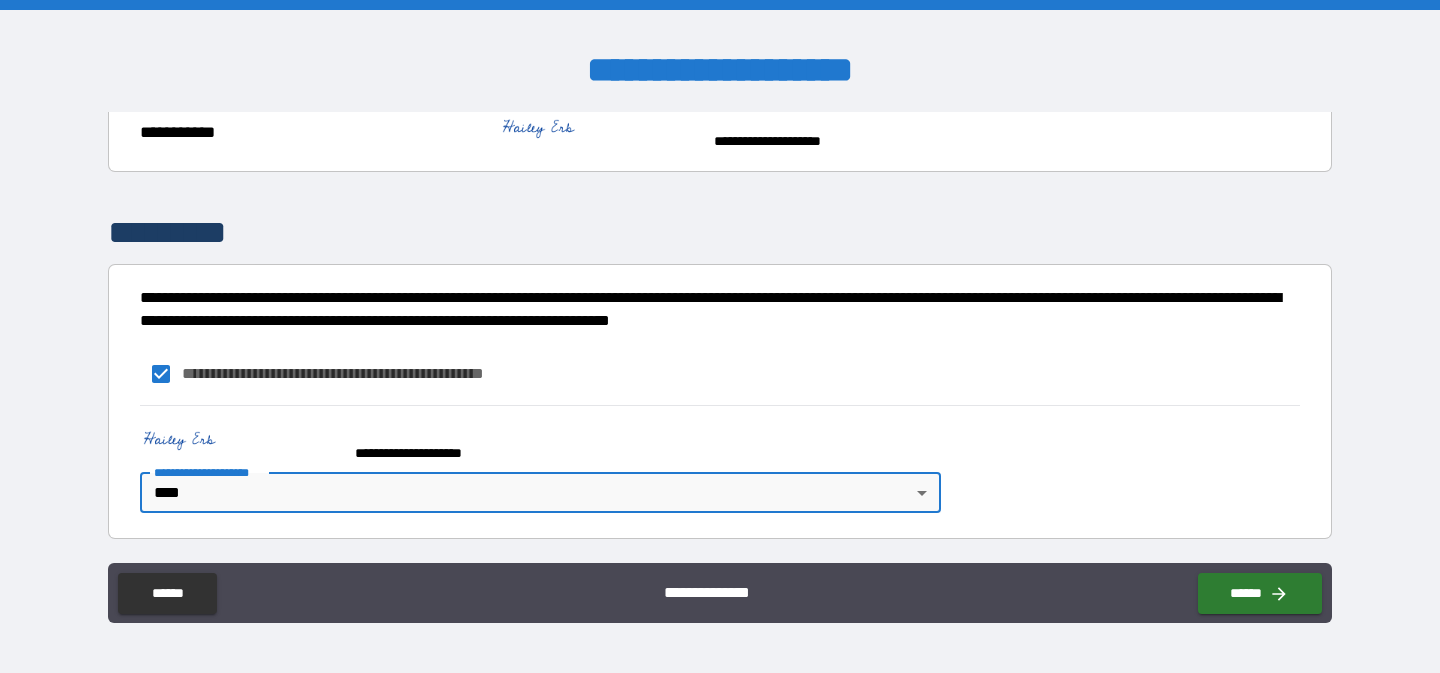click on "**********" at bounding box center [720, 374] 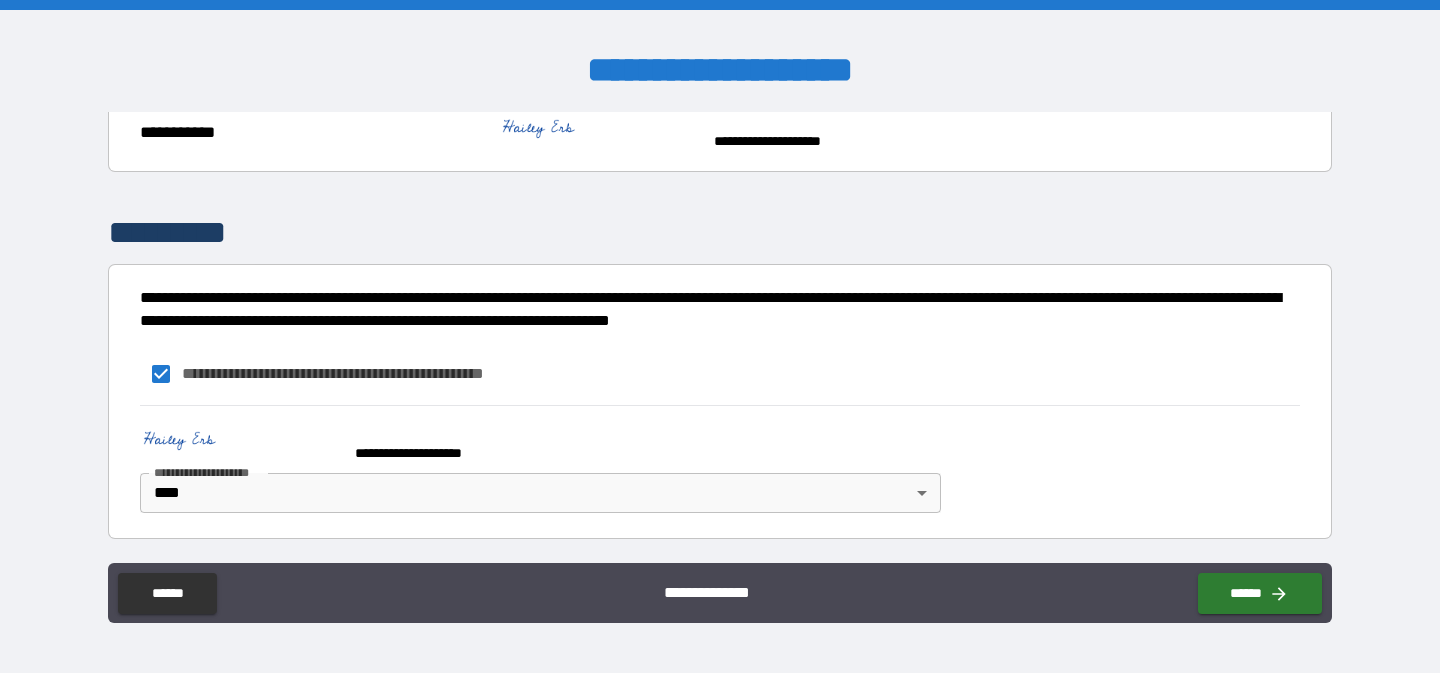 scroll, scrollTop: 486, scrollLeft: 0, axis: vertical 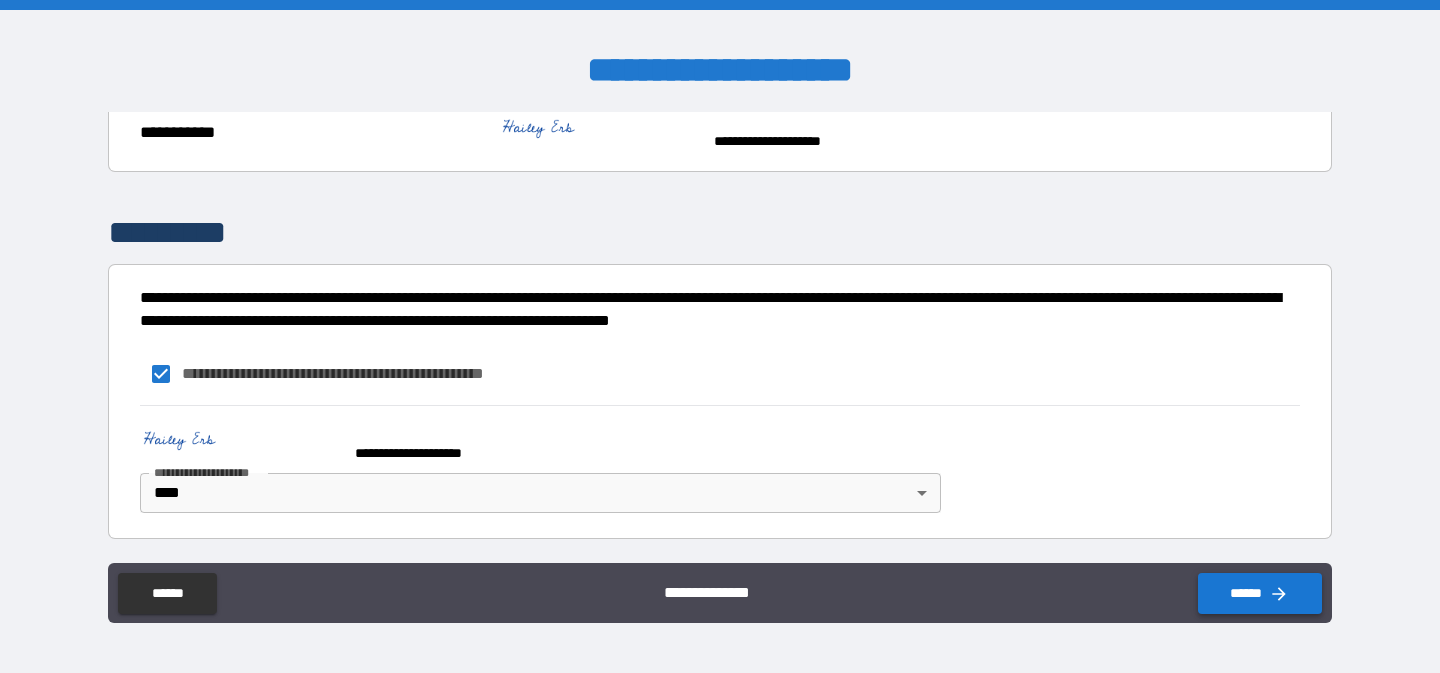 click on "******" at bounding box center (1260, 593) 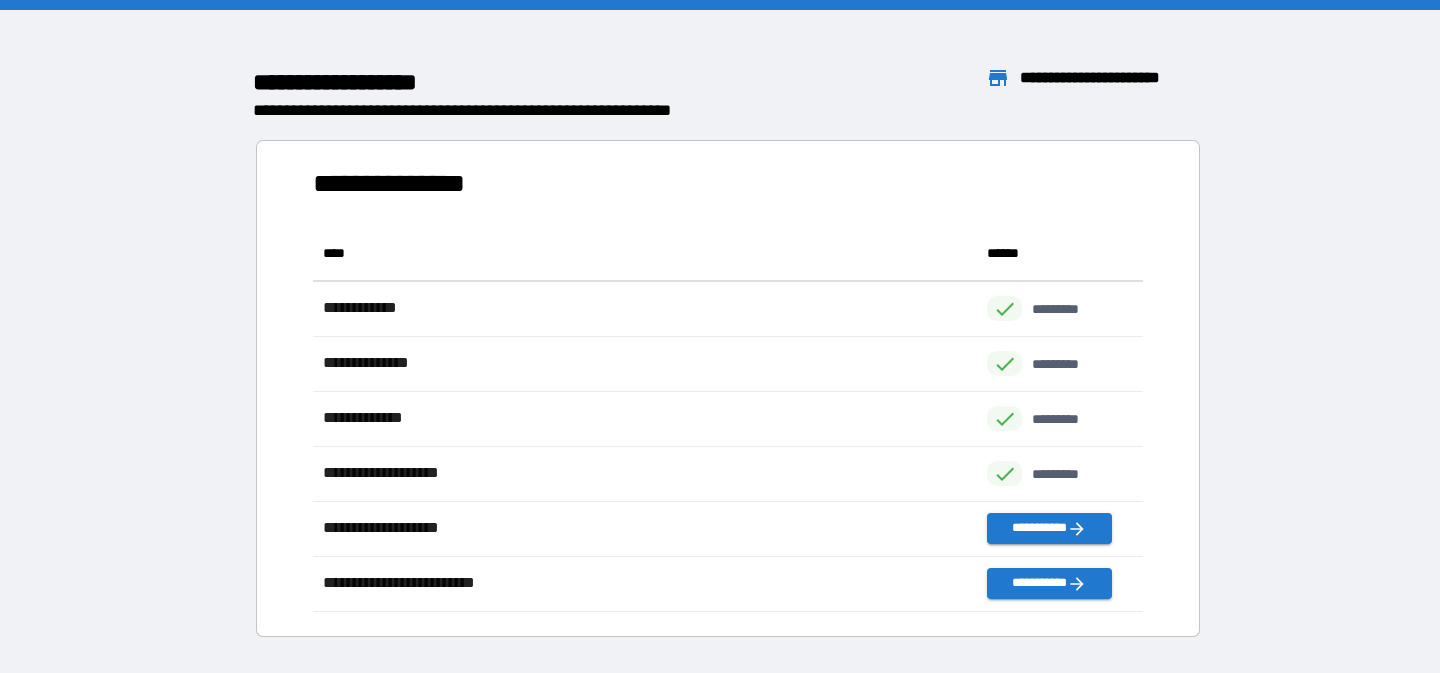 scroll, scrollTop: 1, scrollLeft: 1, axis: both 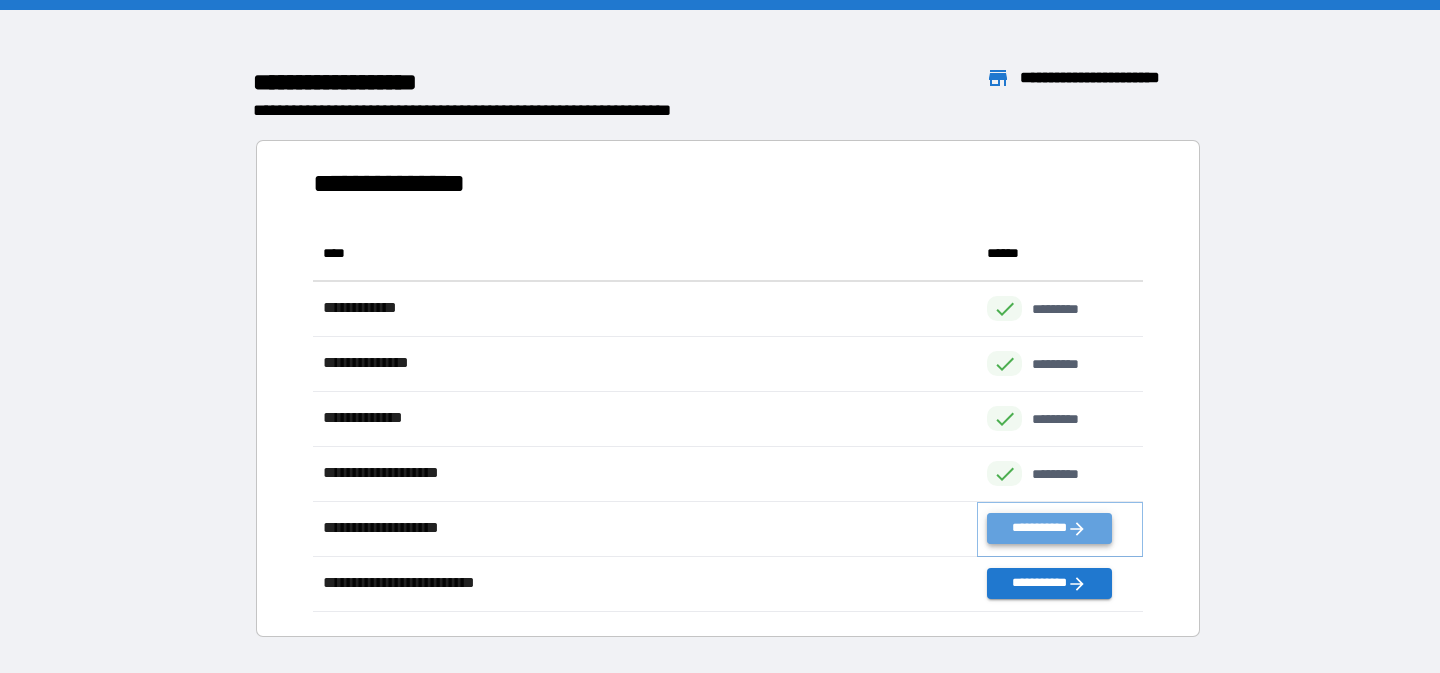 click on "**********" at bounding box center (1049, 528) 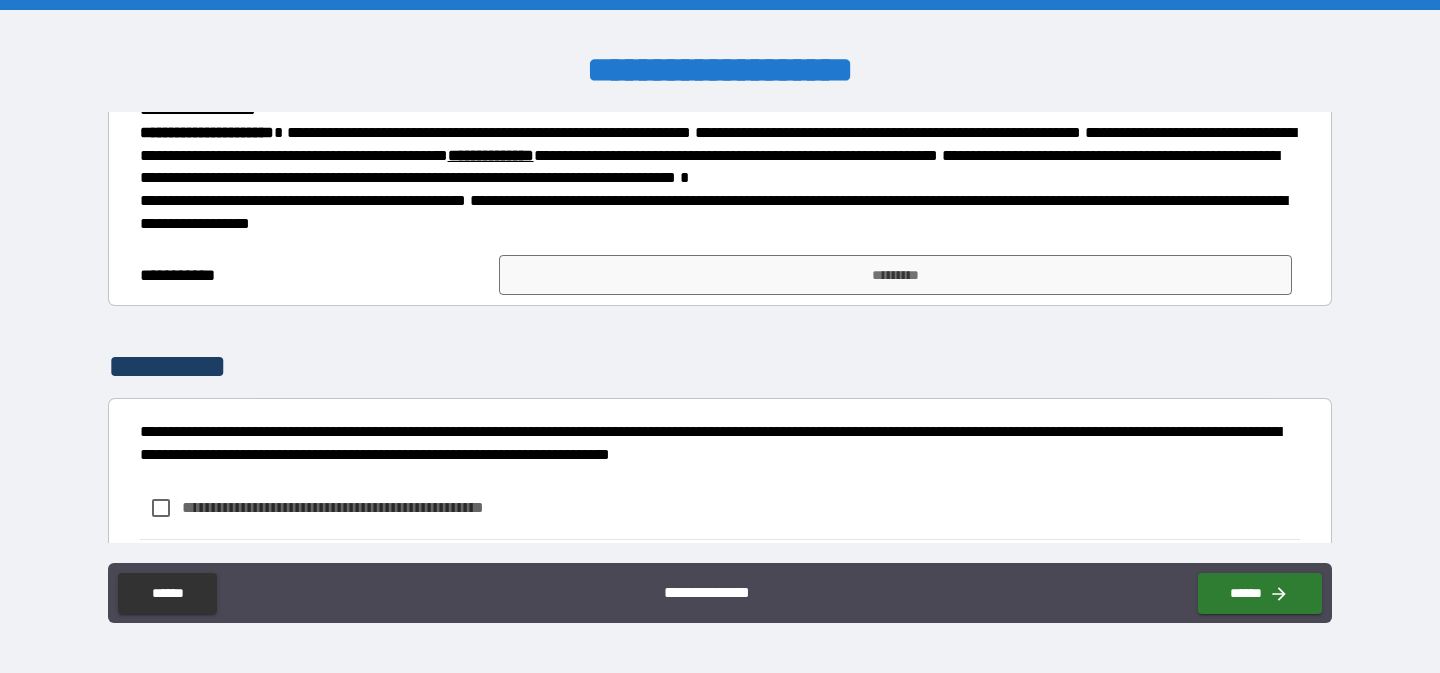 scroll, scrollTop: 293, scrollLeft: 0, axis: vertical 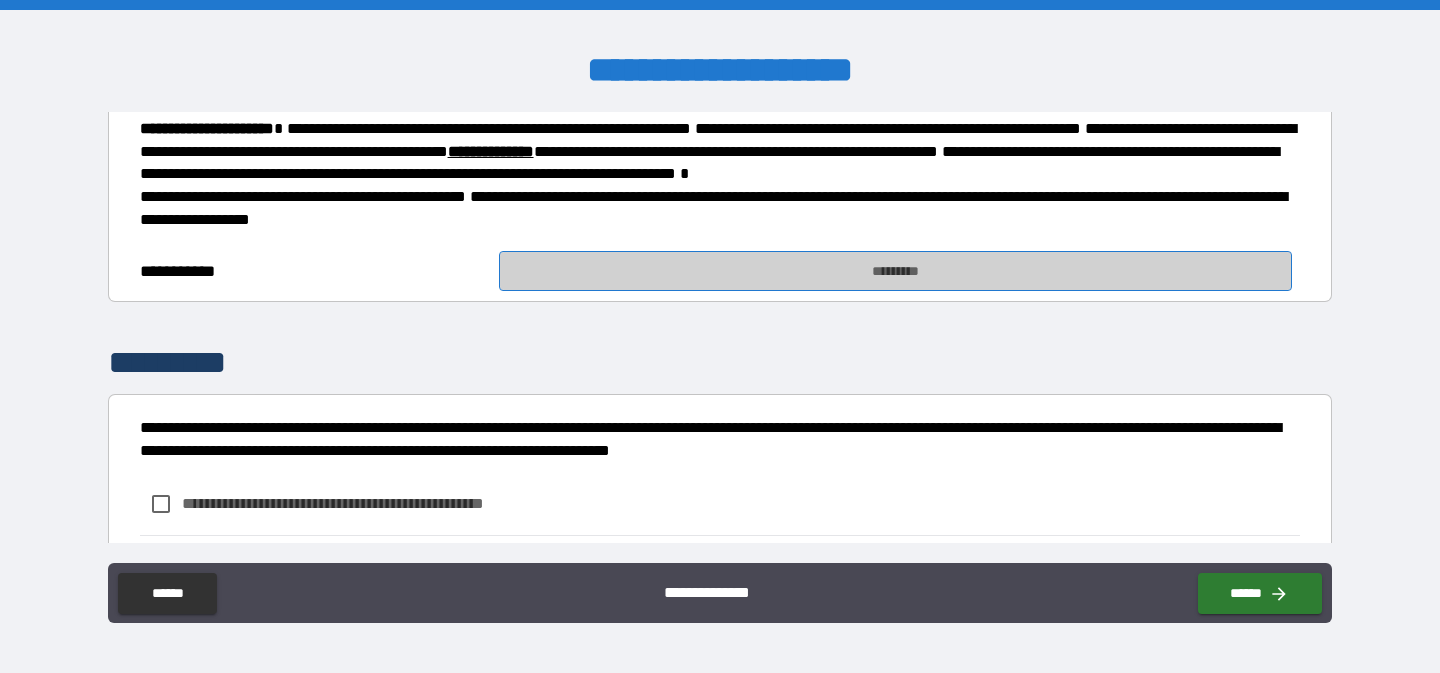 click on "*********" at bounding box center (895, 271) 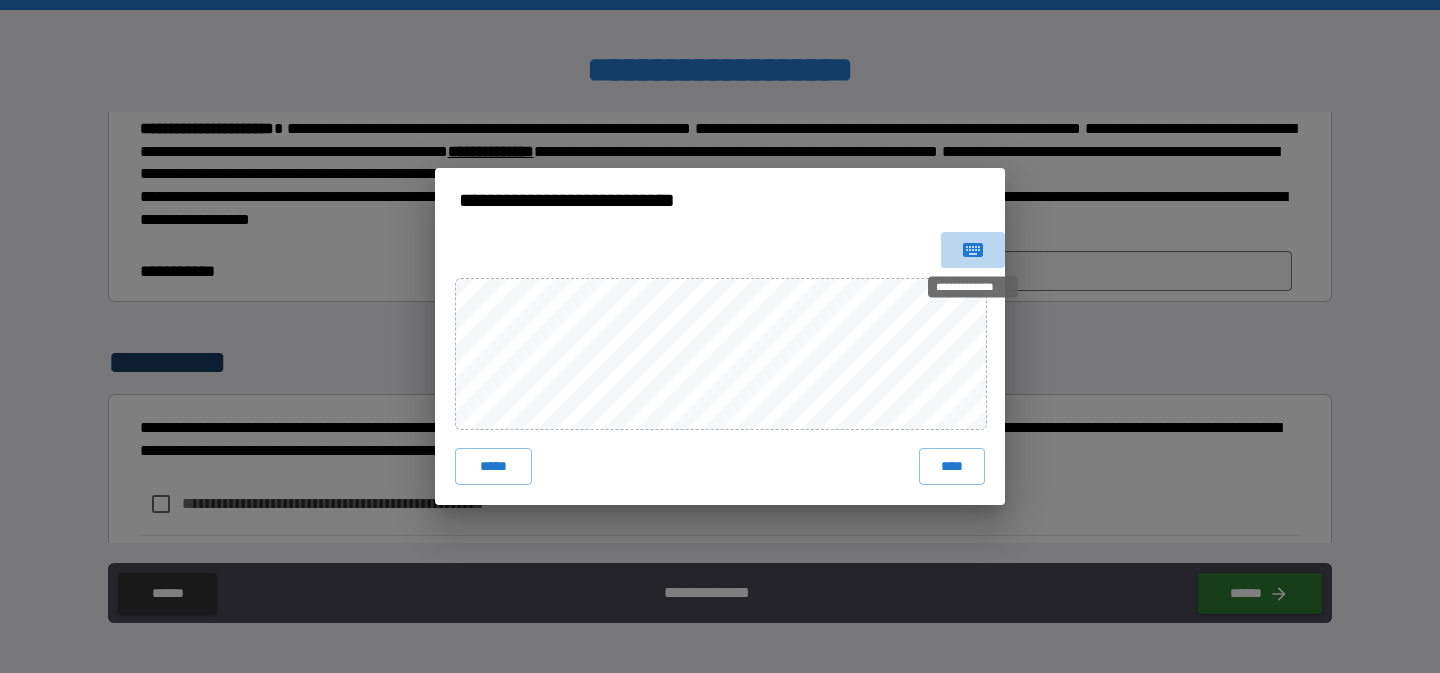 click 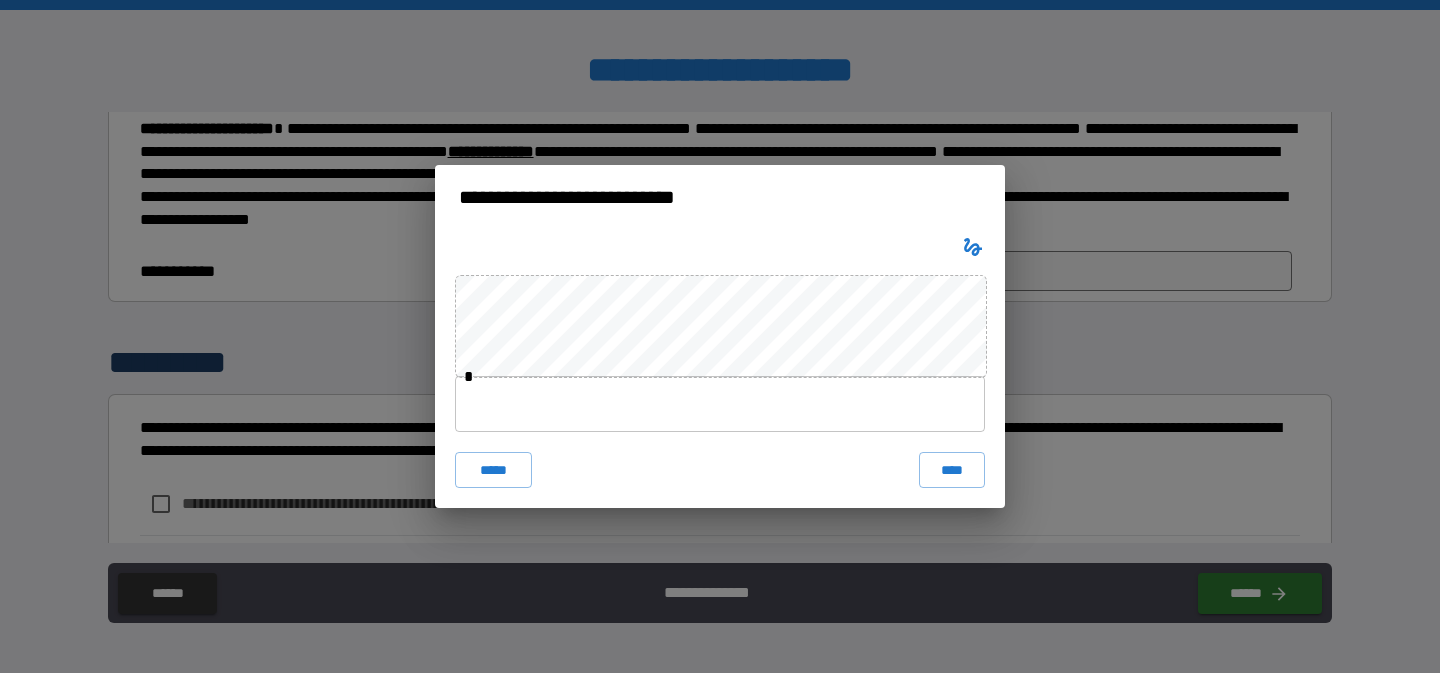 click at bounding box center (720, 404) 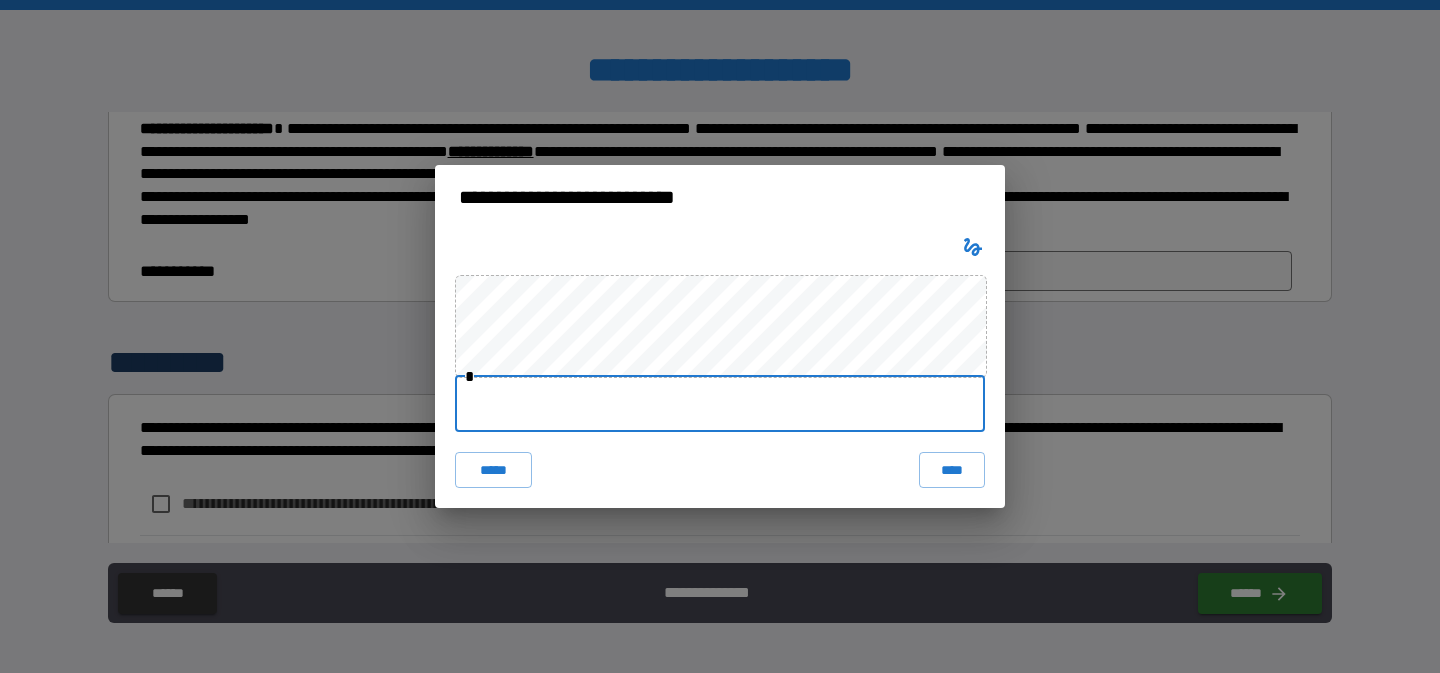type on "**********" 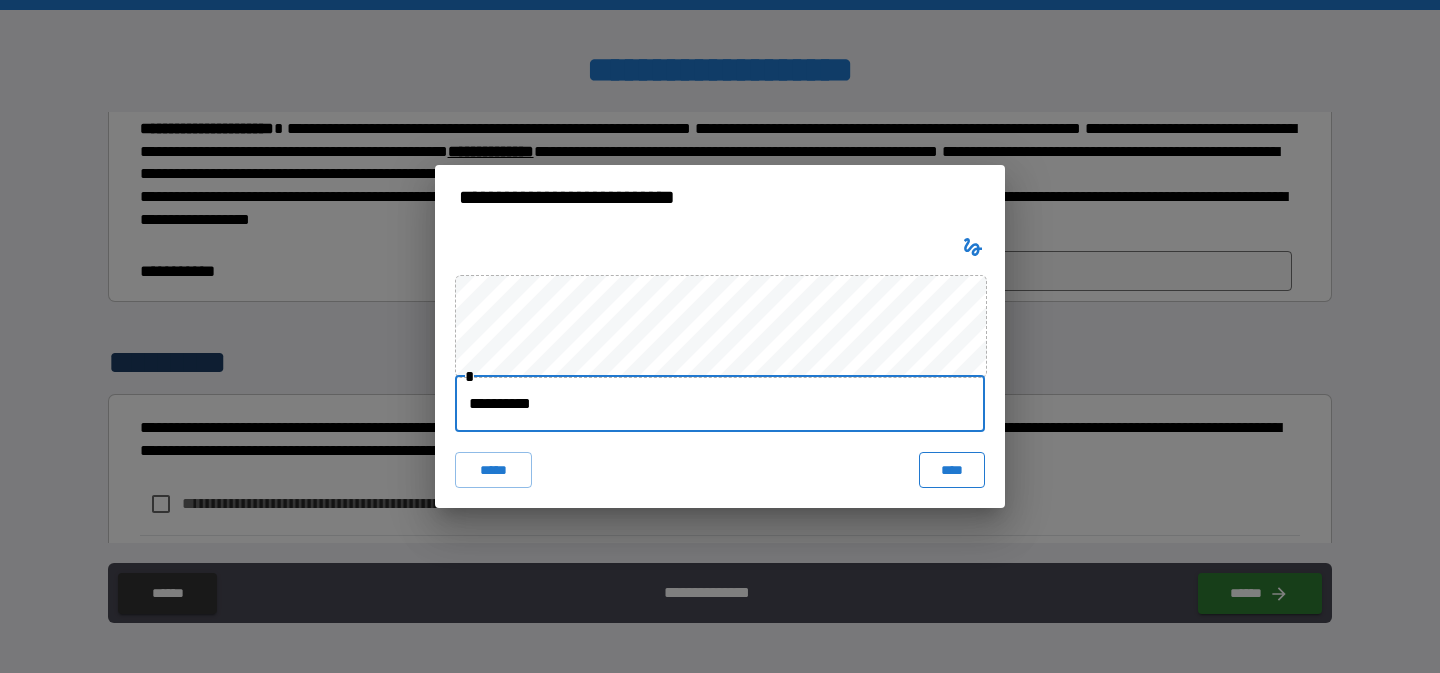 click on "****" at bounding box center [952, 470] 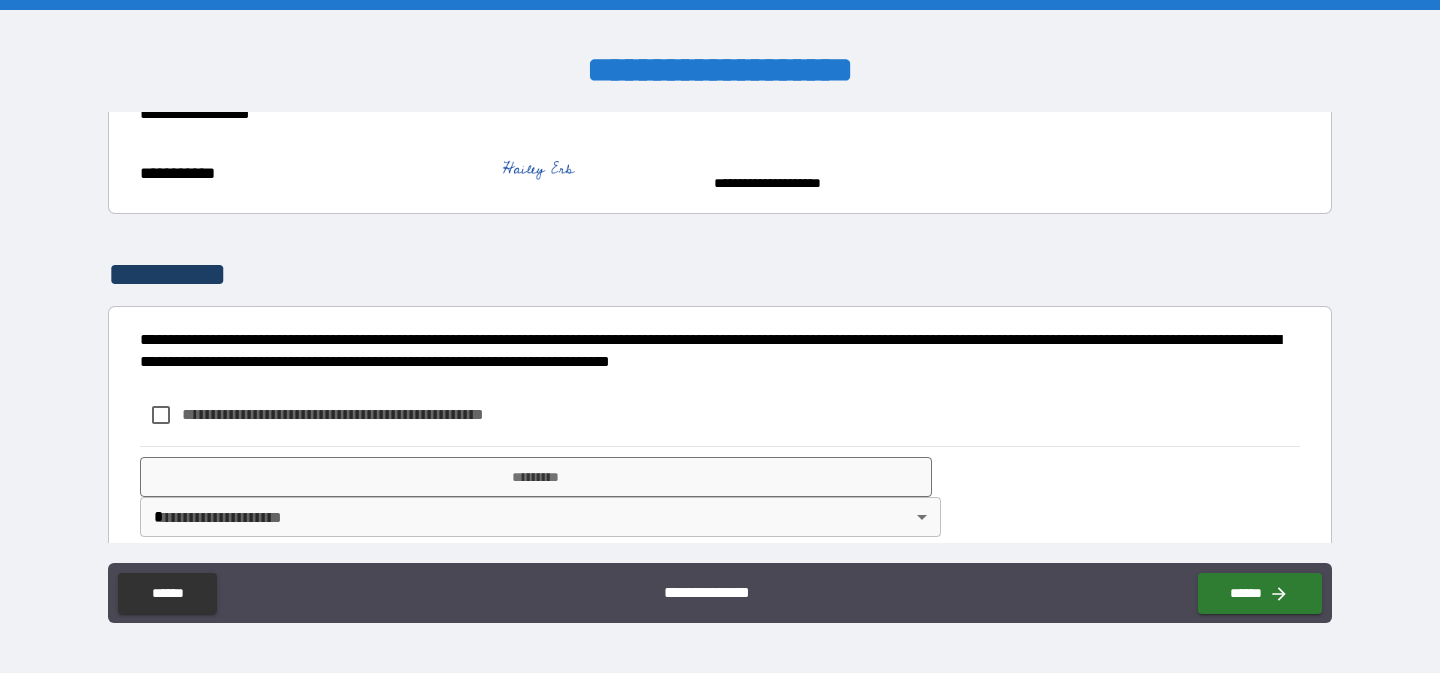 scroll, scrollTop: 423, scrollLeft: 0, axis: vertical 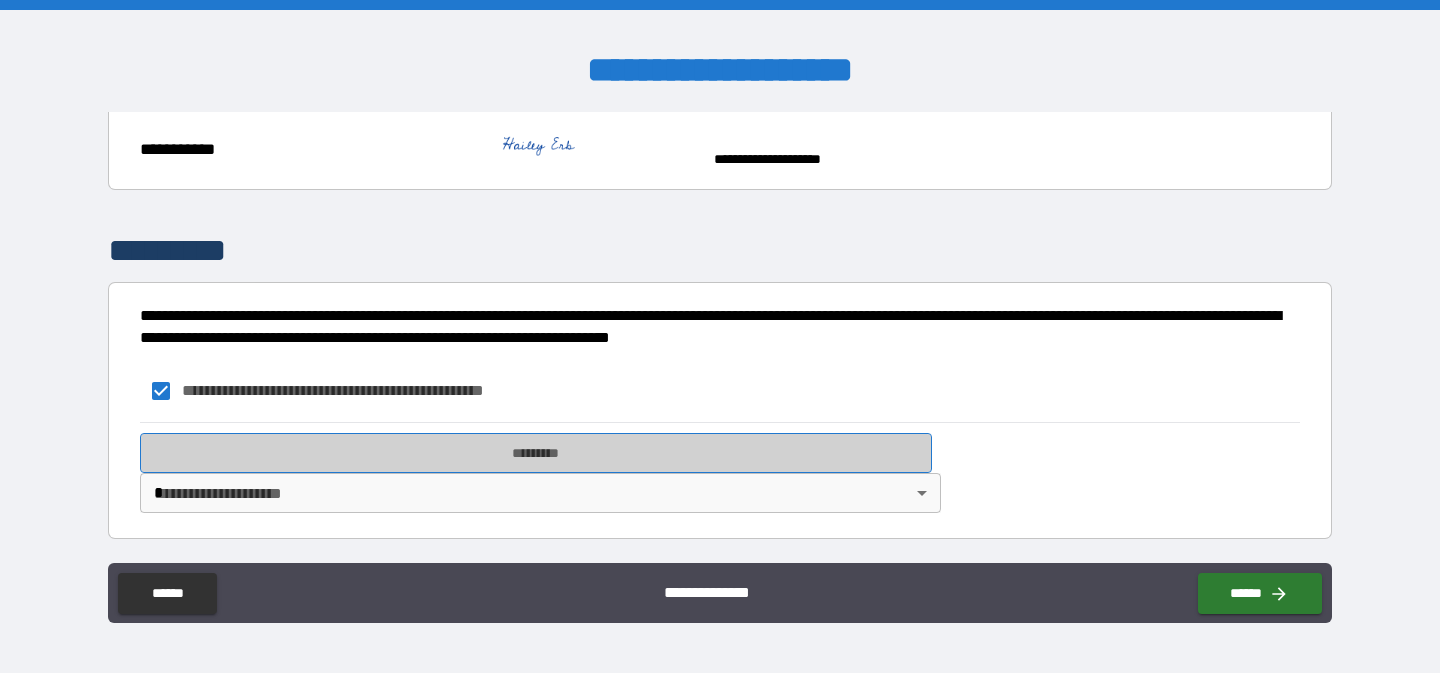 click on "*********" at bounding box center [536, 453] 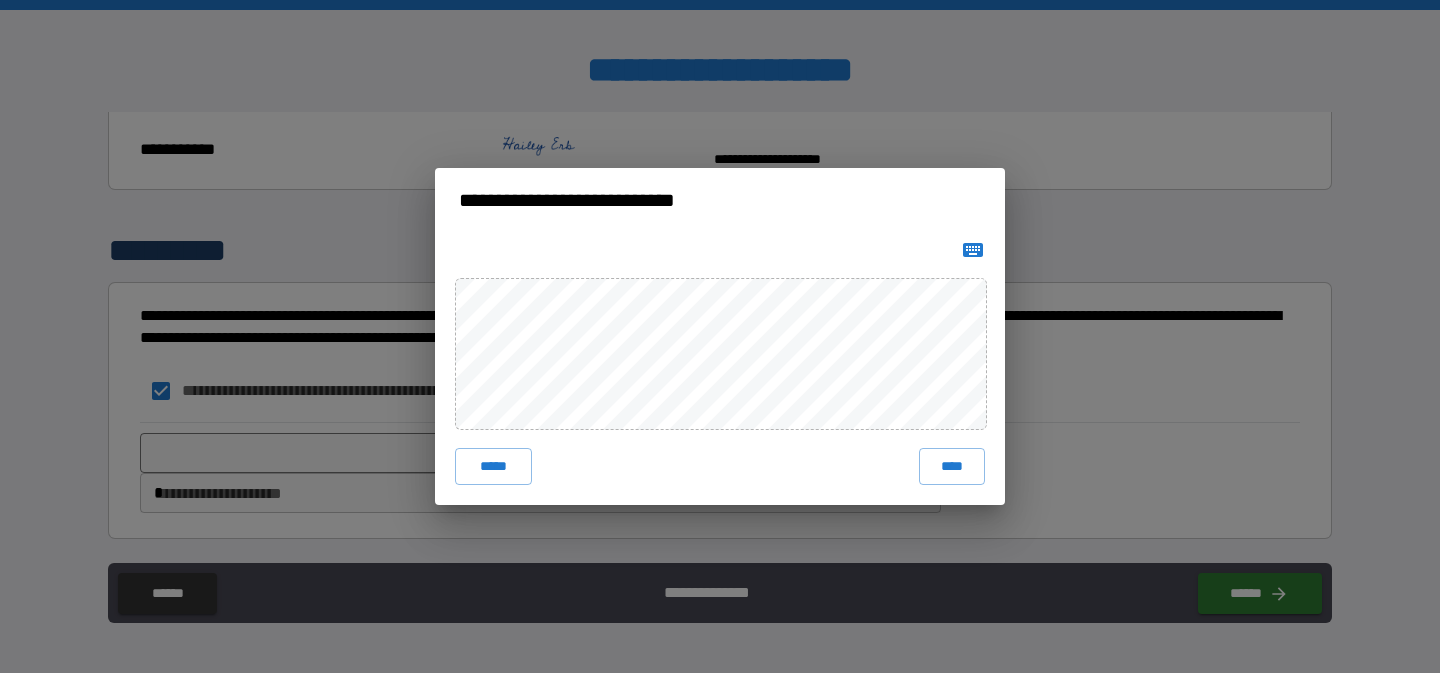 click 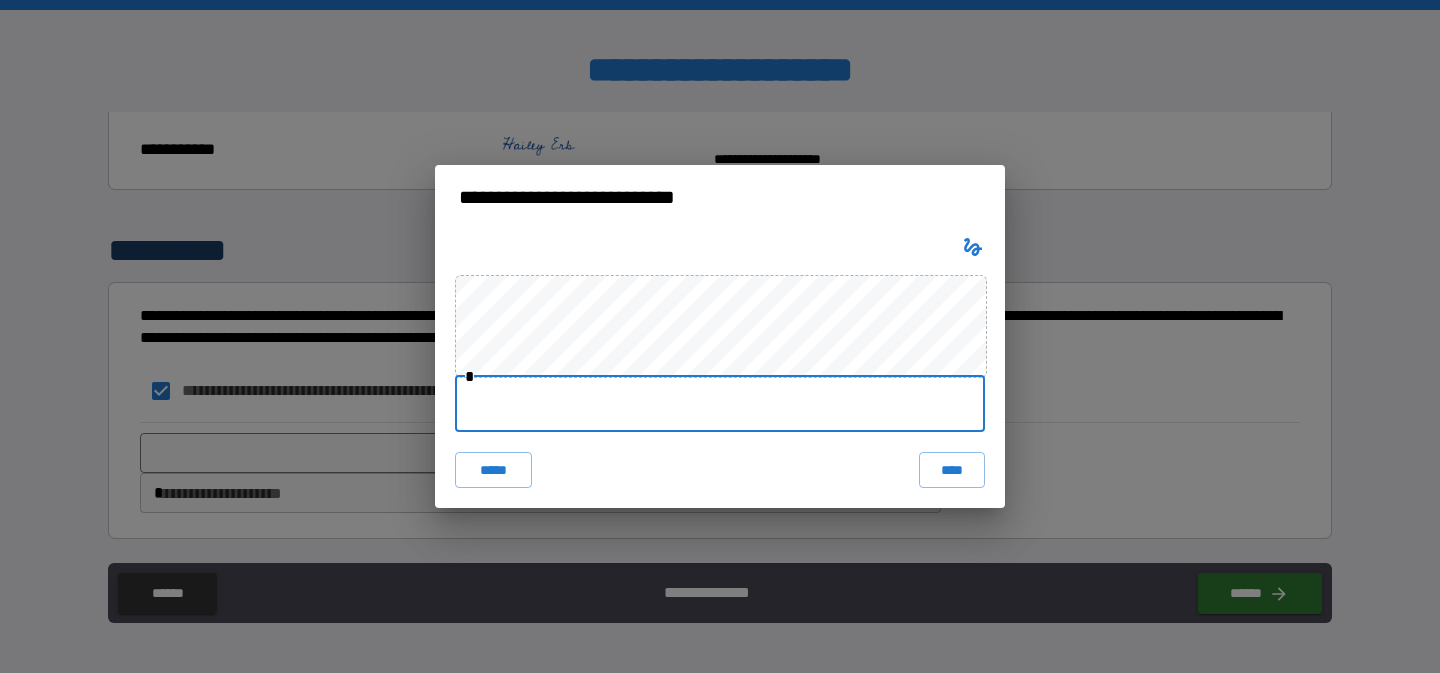 click at bounding box center [720, 404] 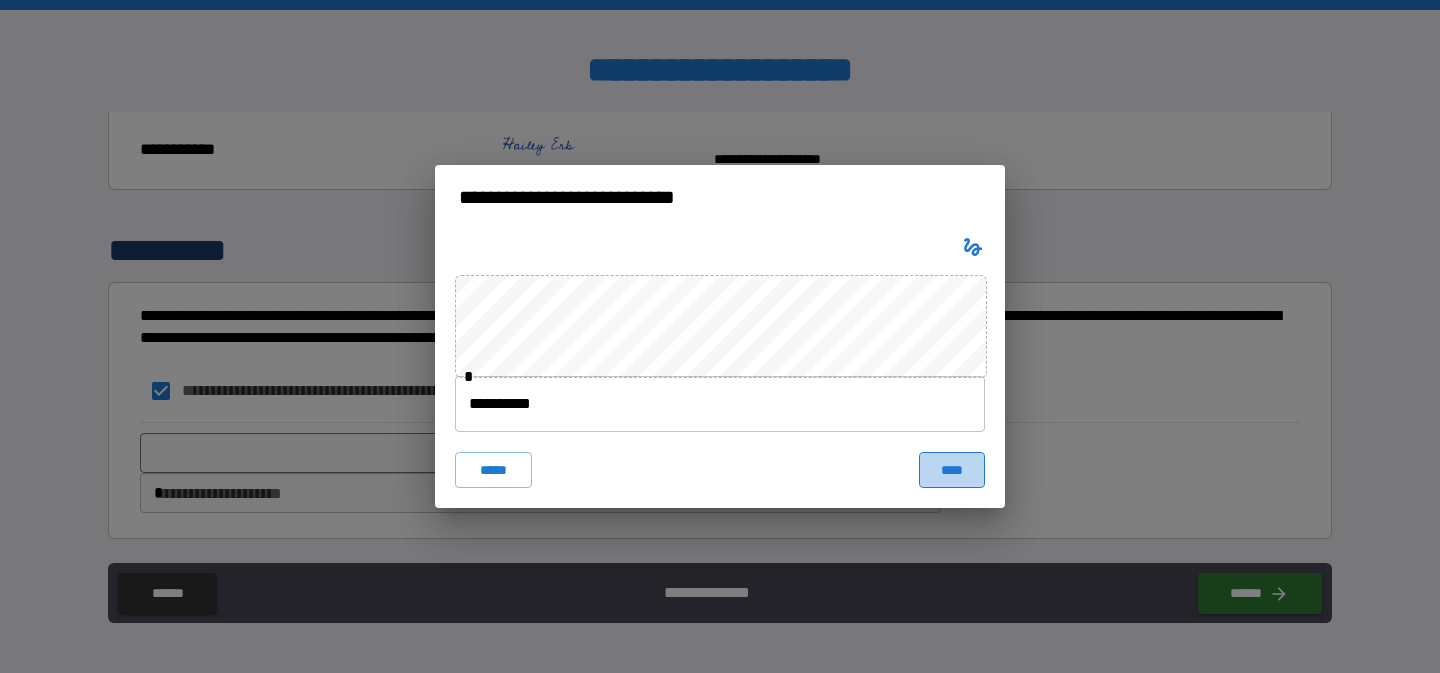 click on "****" at bounding box center (952, 470) 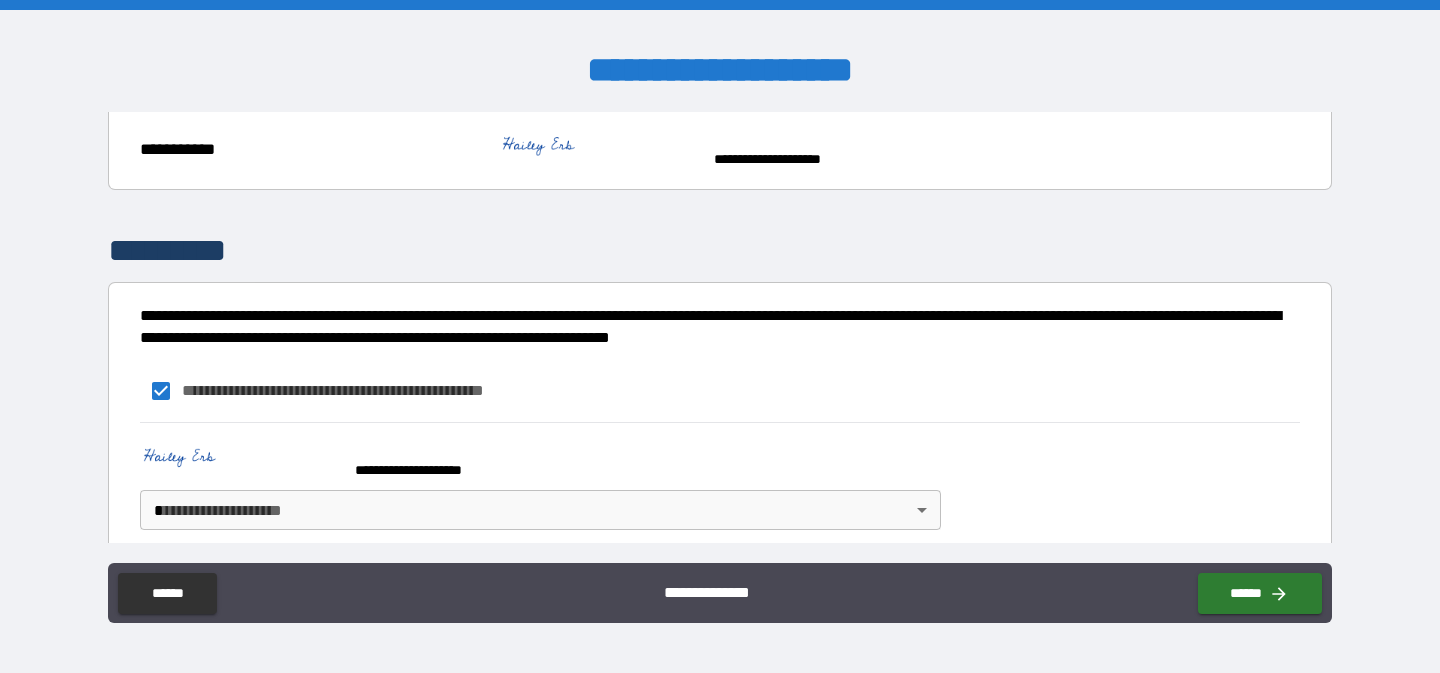 click on "**********" at bounding box center [720, 391] 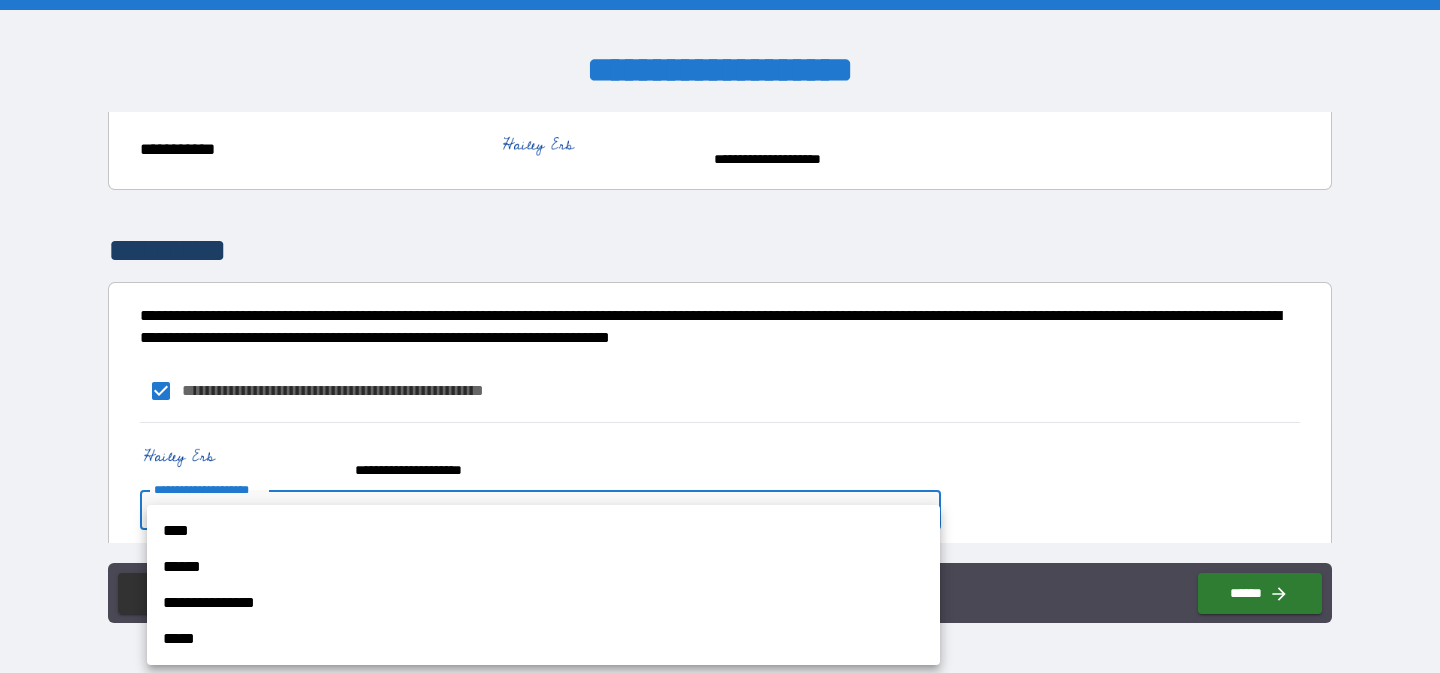 click on "****" at bounding box center (543, 531) 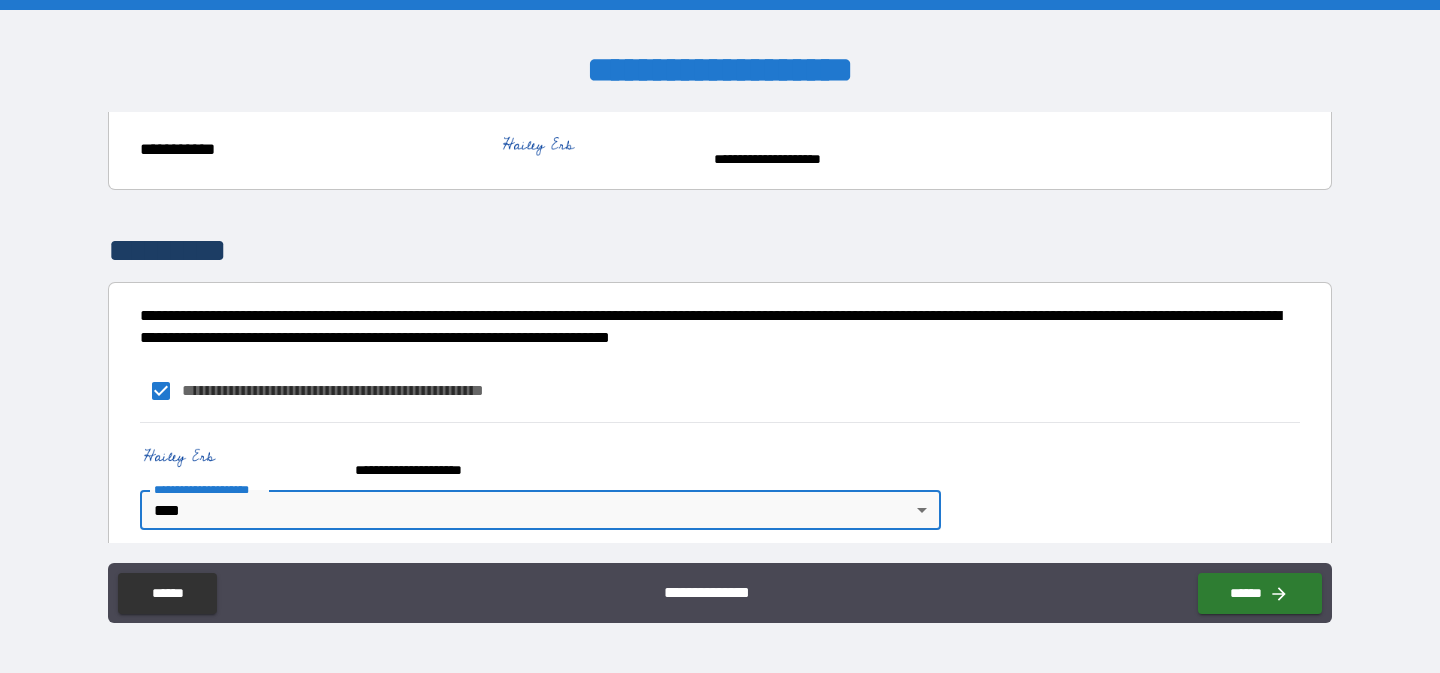 click on "**********" at bounding box center (720, 391) 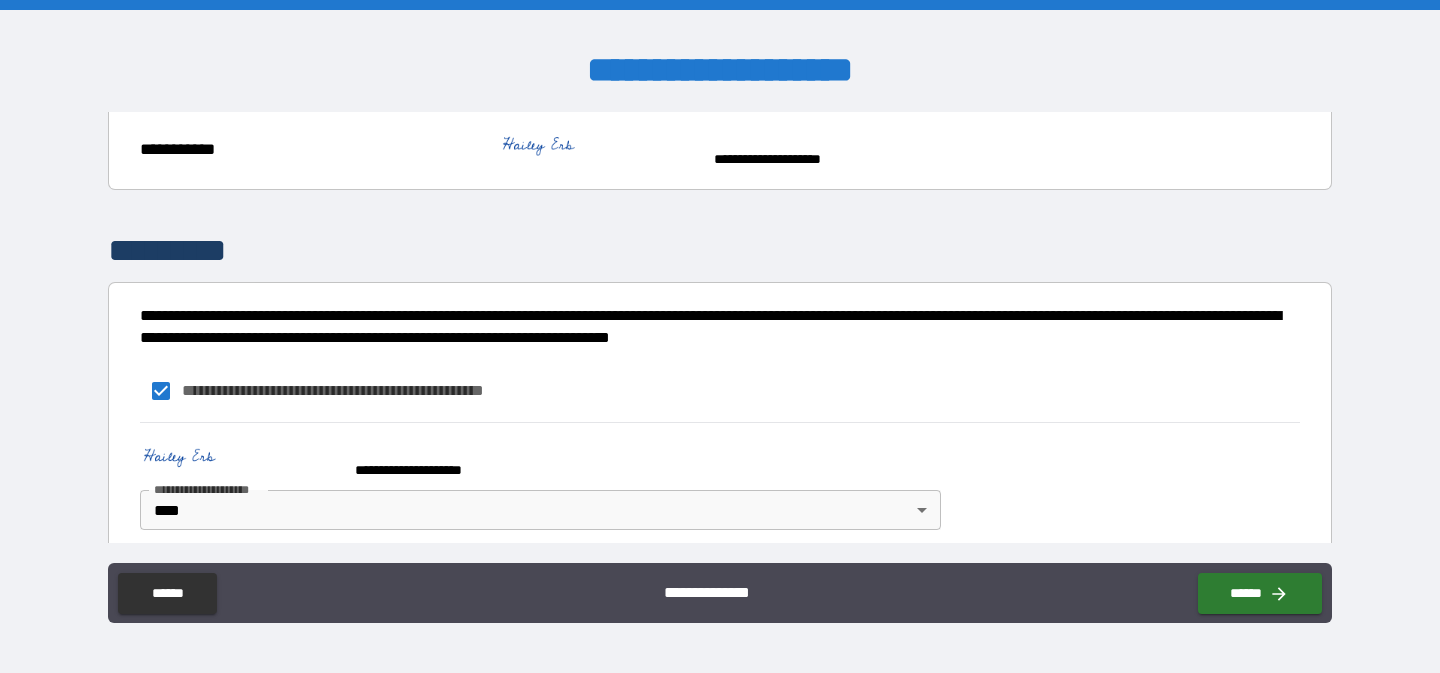 scroll, scrollTop: 440, scrollLeft: 0, axis: vertical 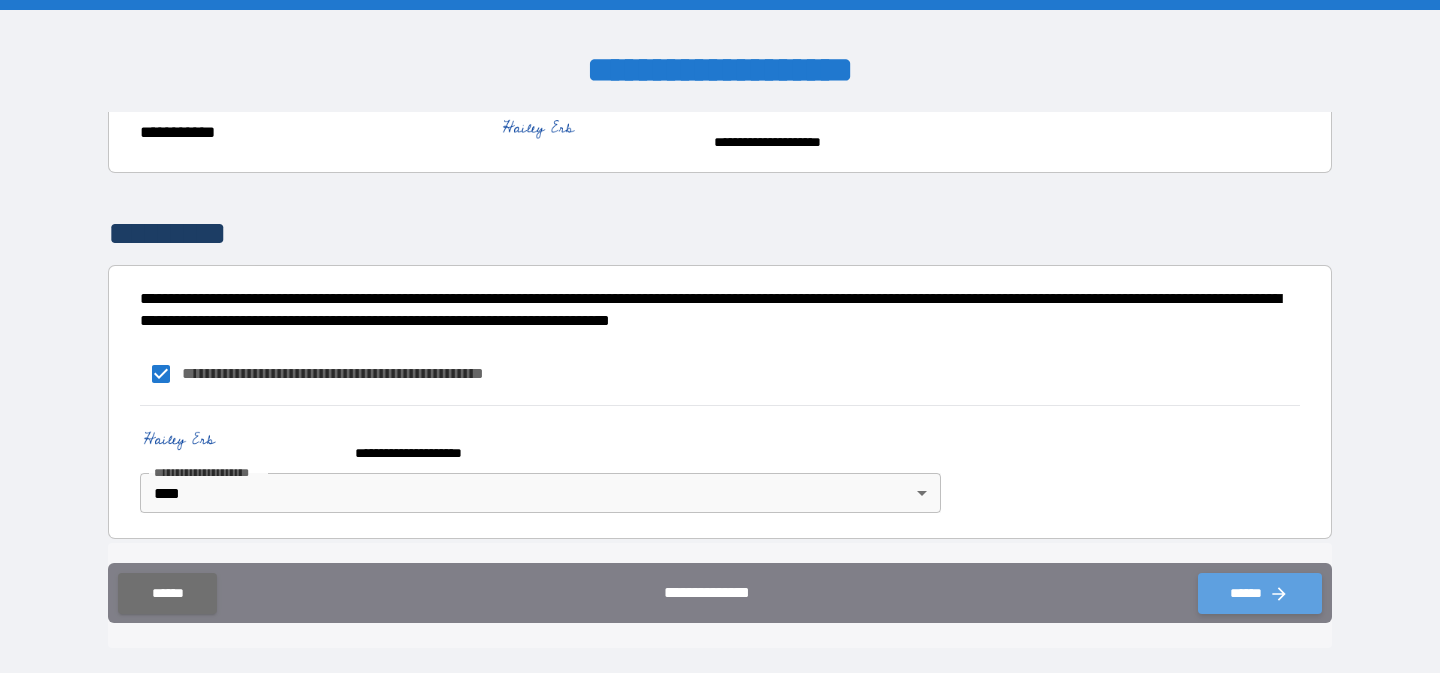 click on "******" at bounding box center (1260, 593) 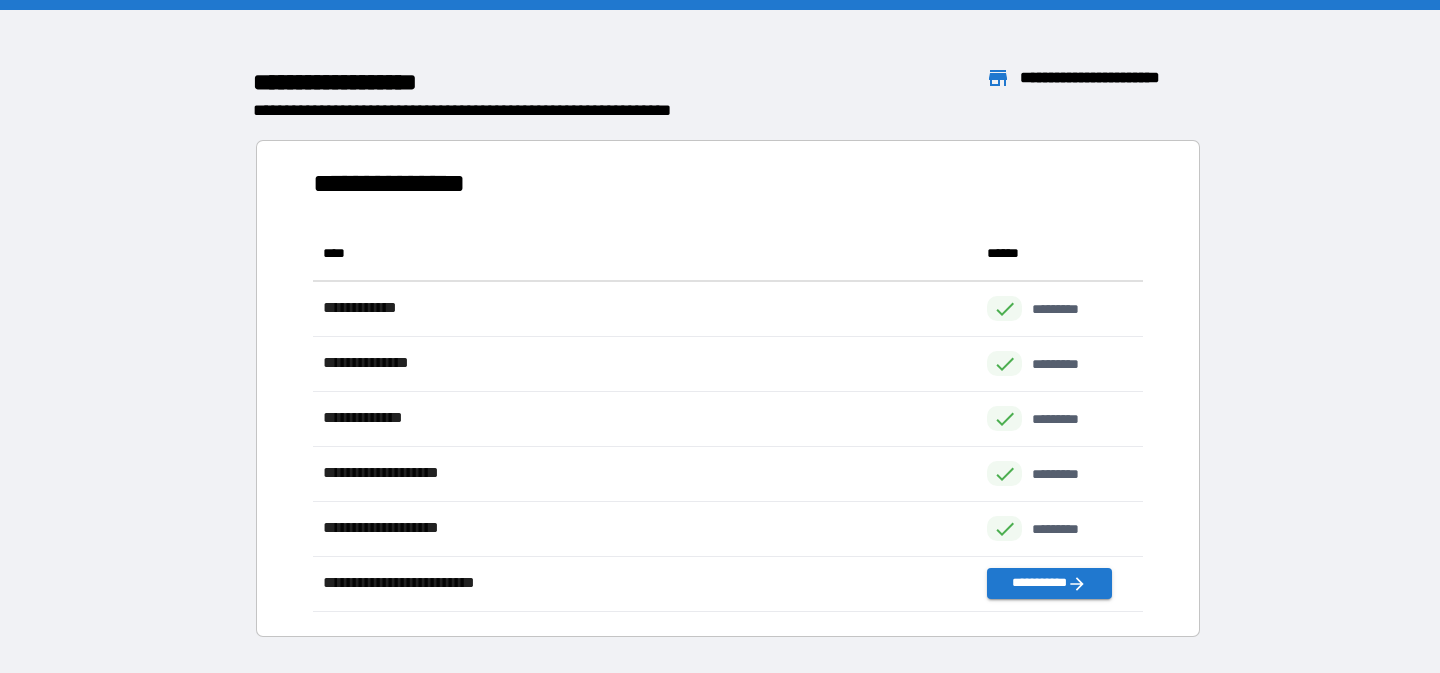 scroll, scrollTop: 1, scrollLeft: 1, axis: both 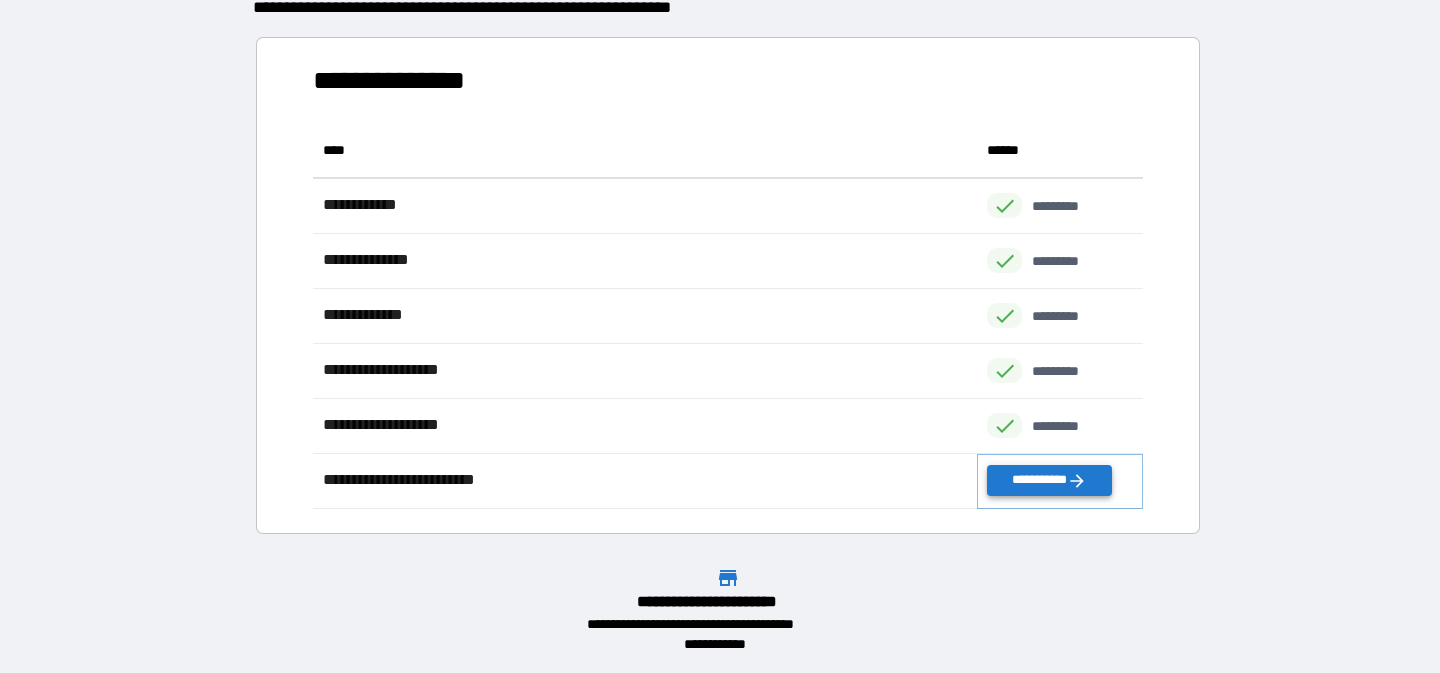 click on "**********" at bounding box center (1049, 480) 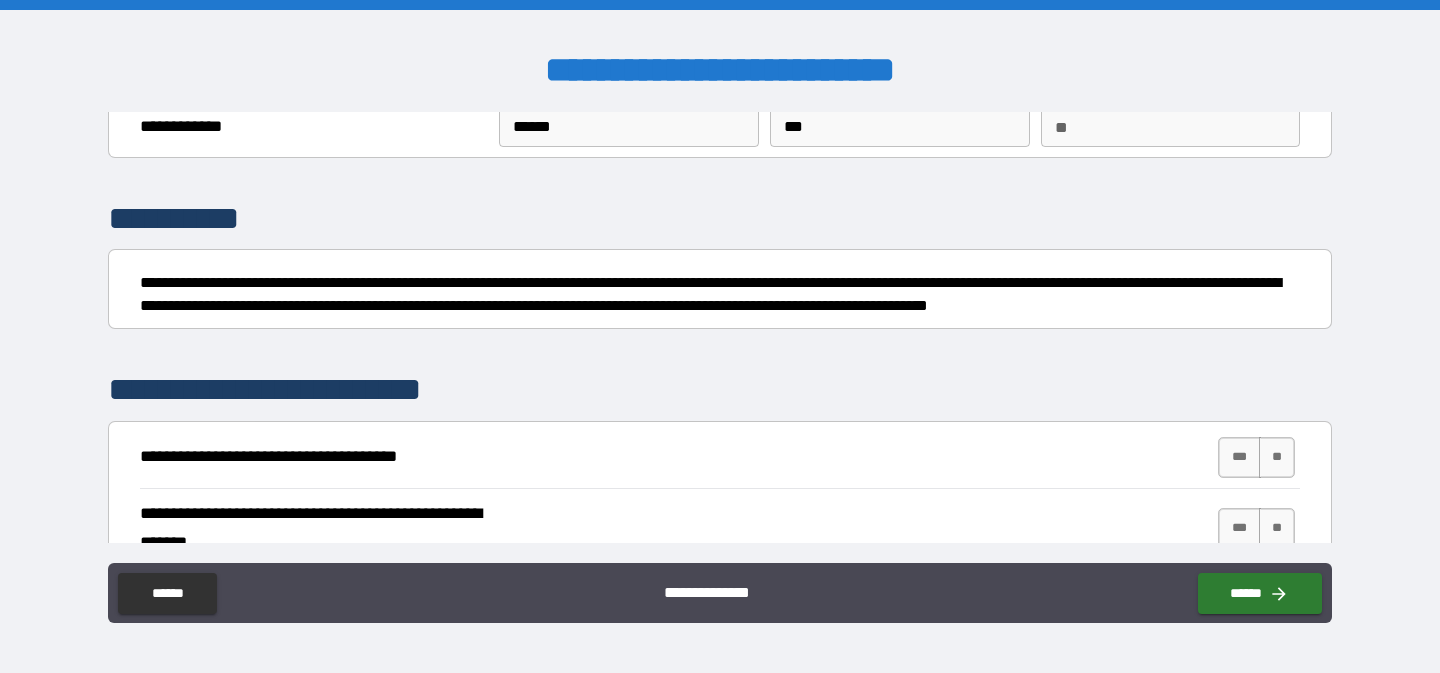scroll, scrollTop: 90, scrollLeft: 0, axis: vertical 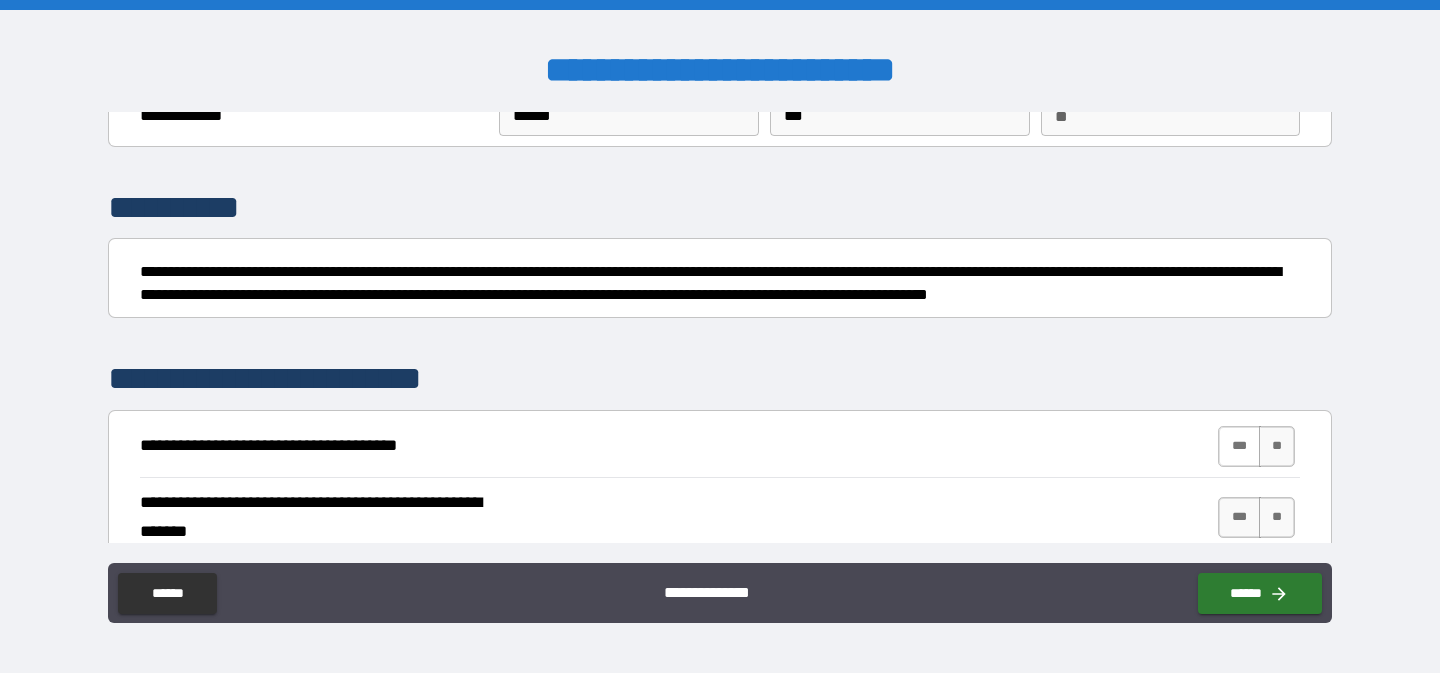 click on "***" at bounding box center (1239, 446) 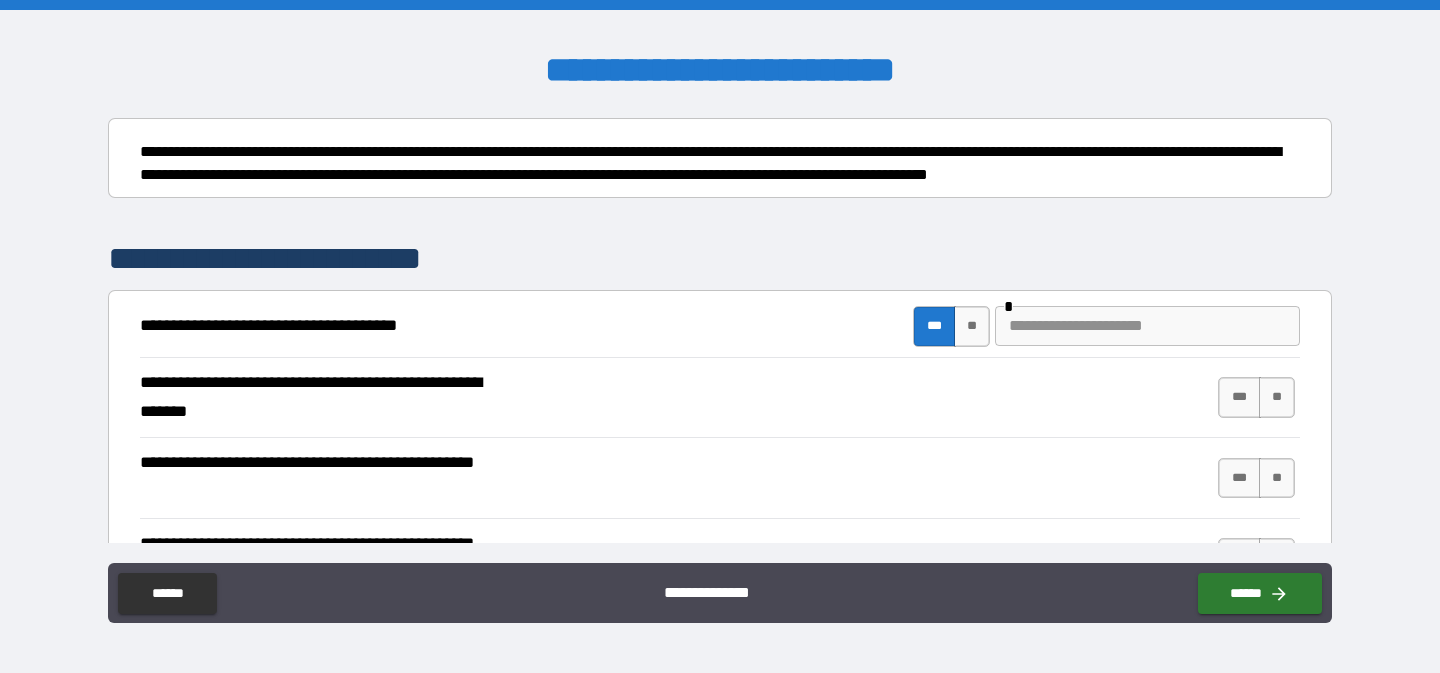 scroll, scrollTop: 213, scrollLeft: 0, axis: vertical 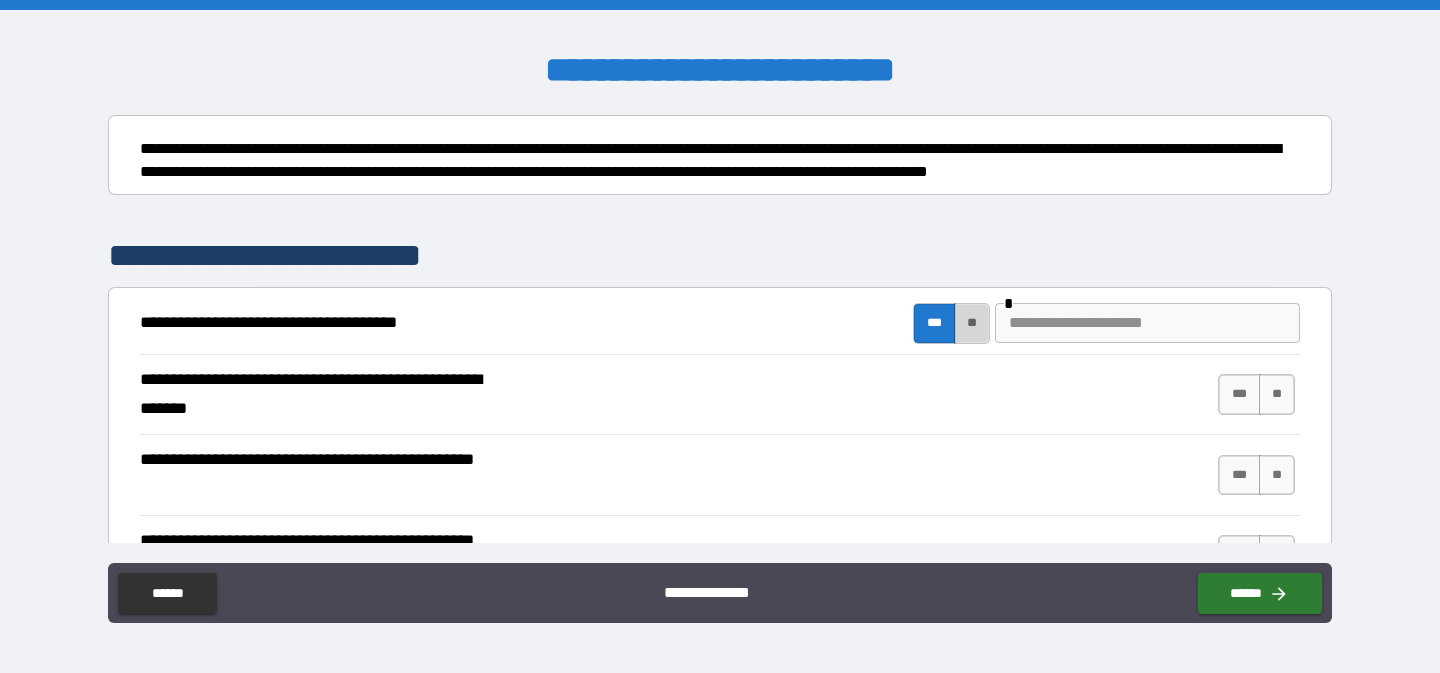 click on "**" at bounding box center [972, 323] 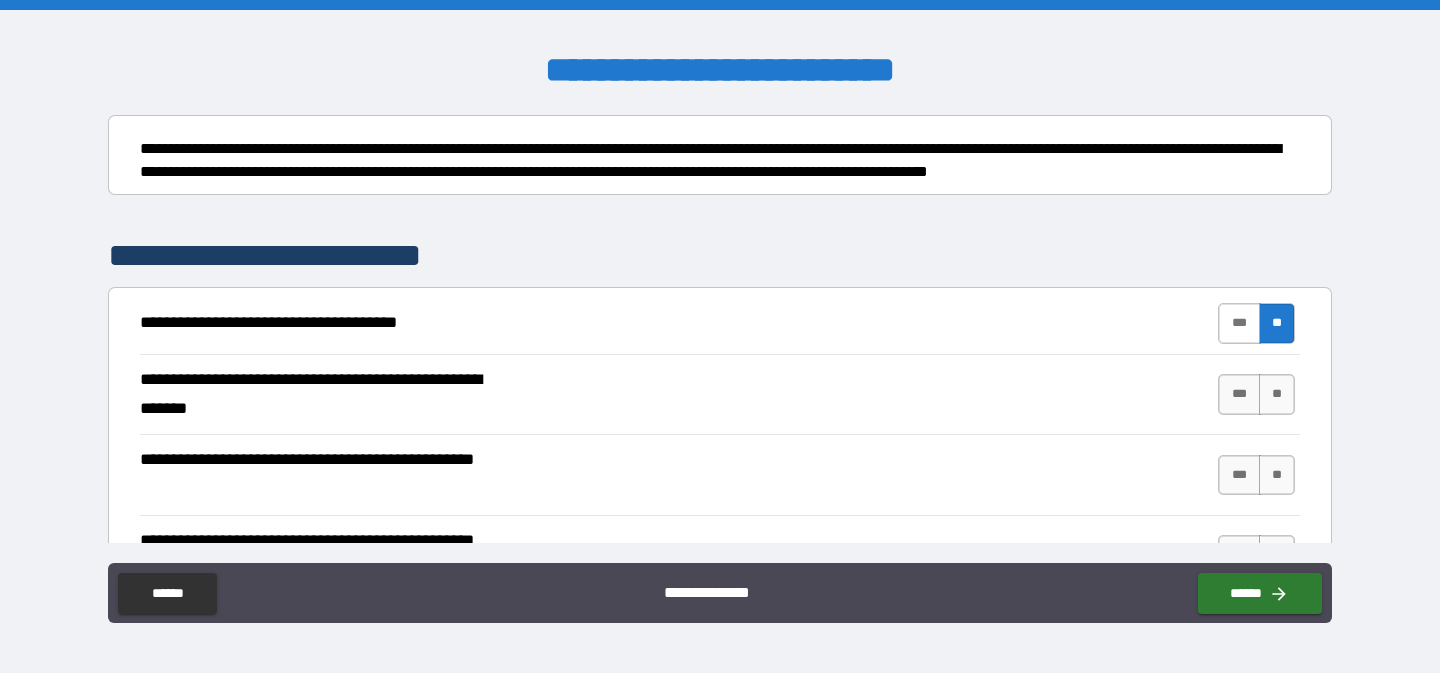 click on "***" at bounding box center [1239, 323] 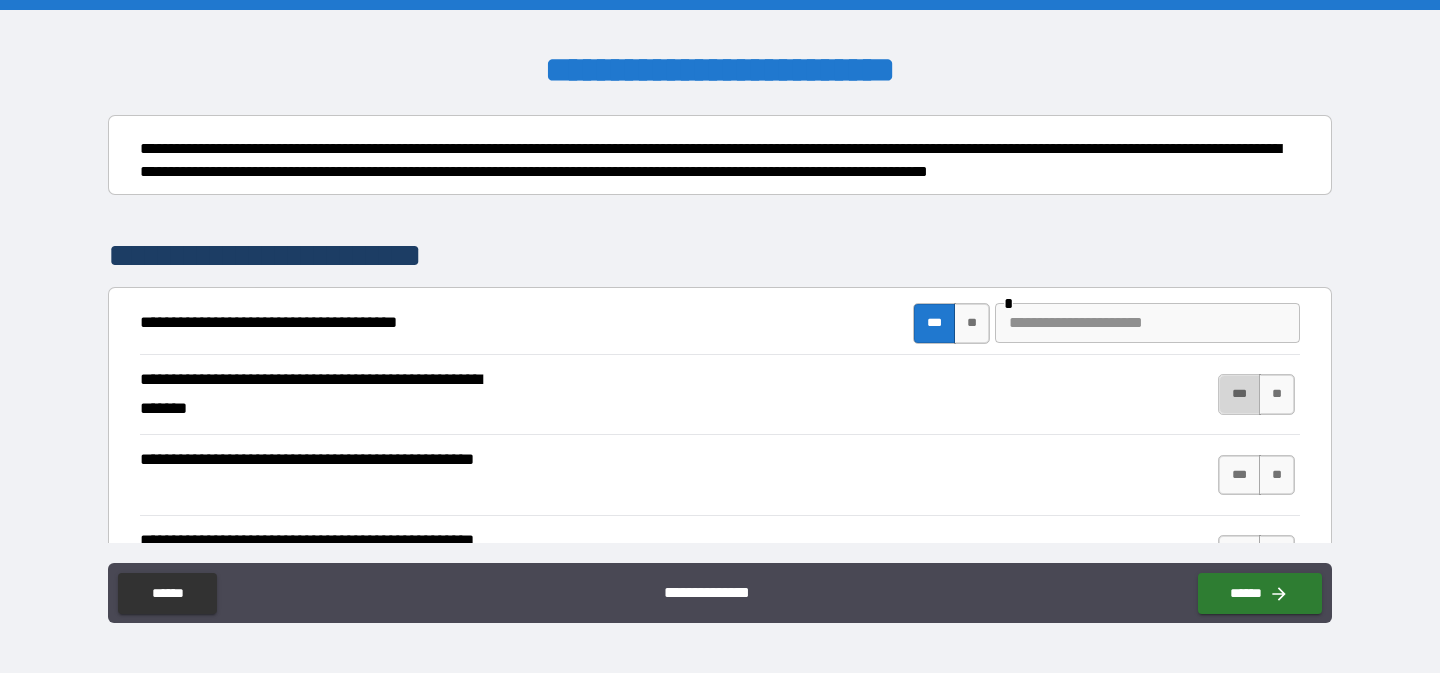 click on "***" at bounding box center (1239, 394) 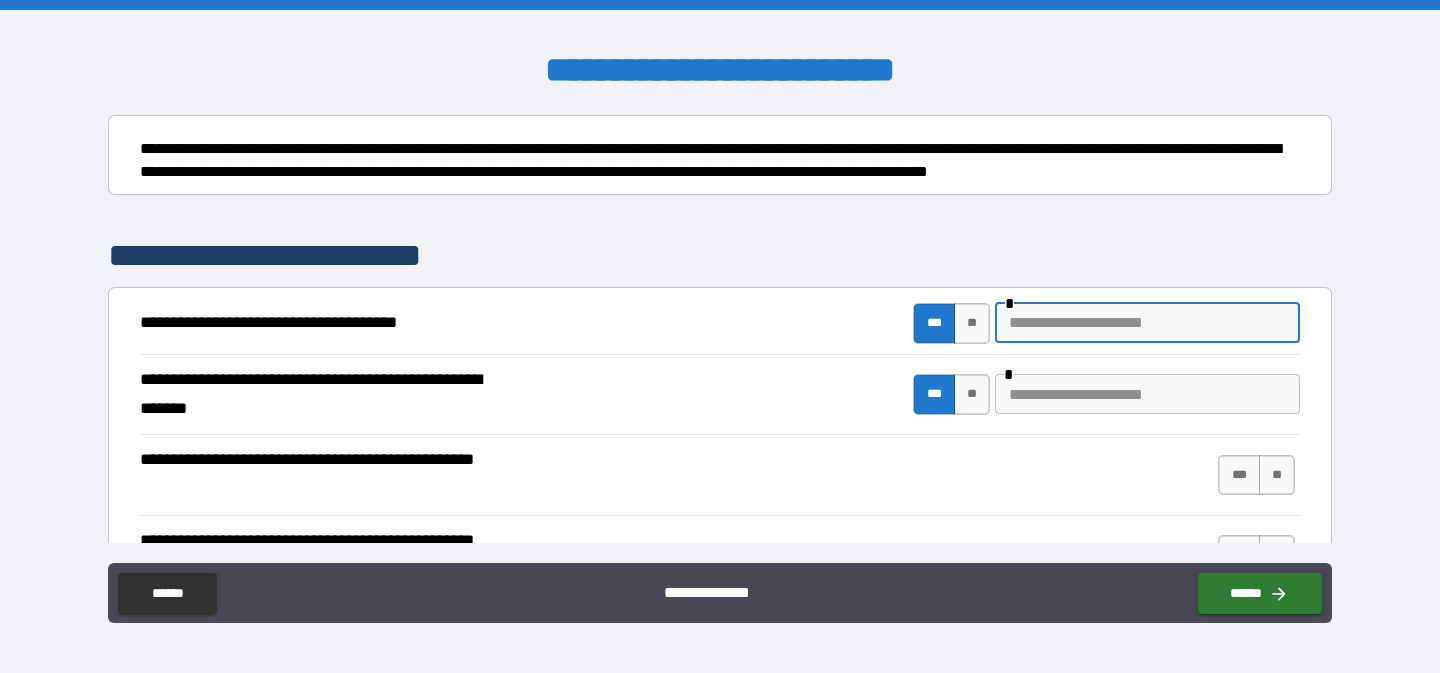 click at bounding box center (1147, 323) 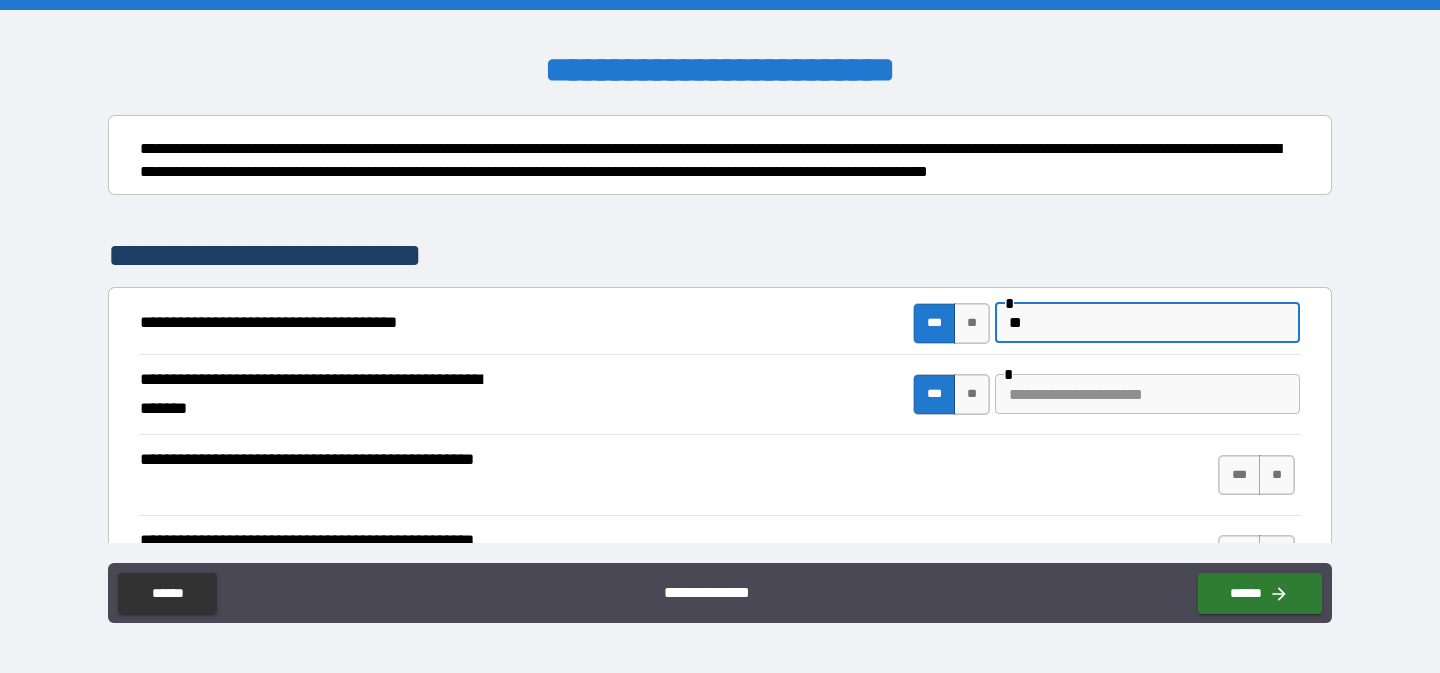 type on "*" 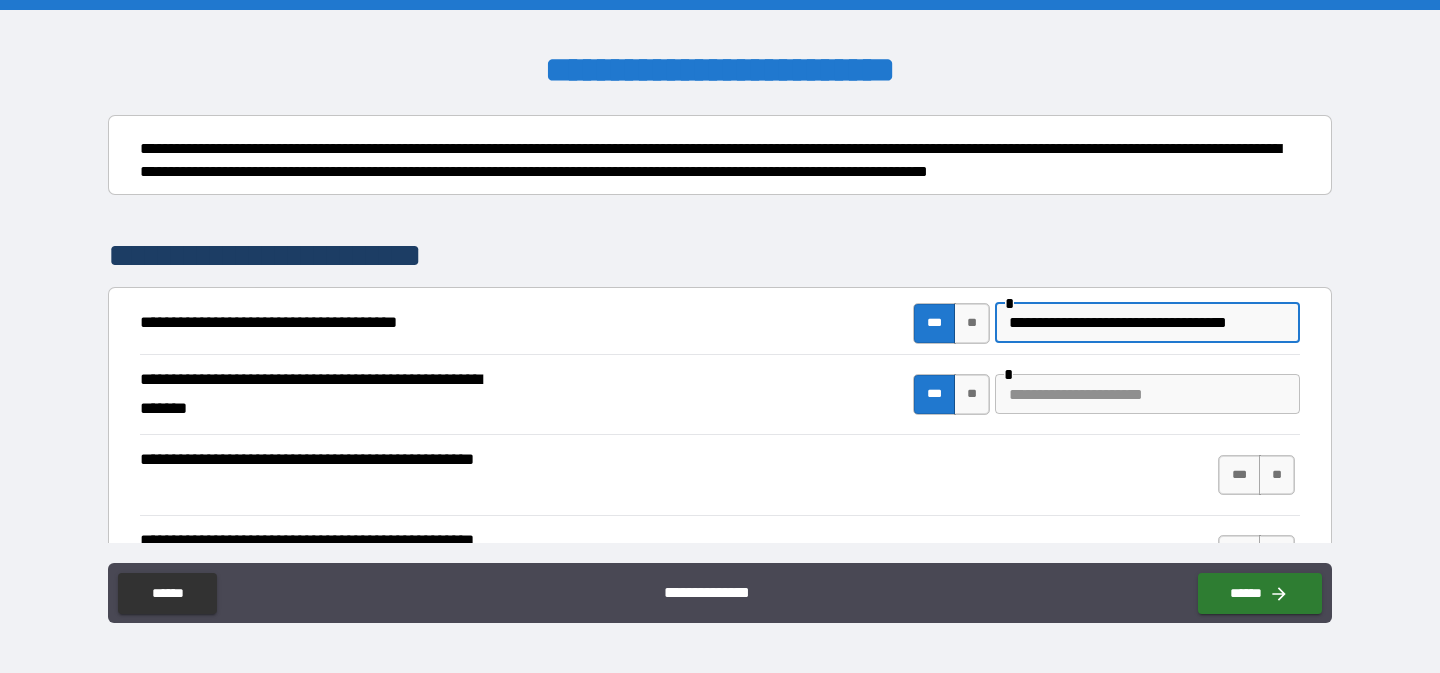 type on "**********" 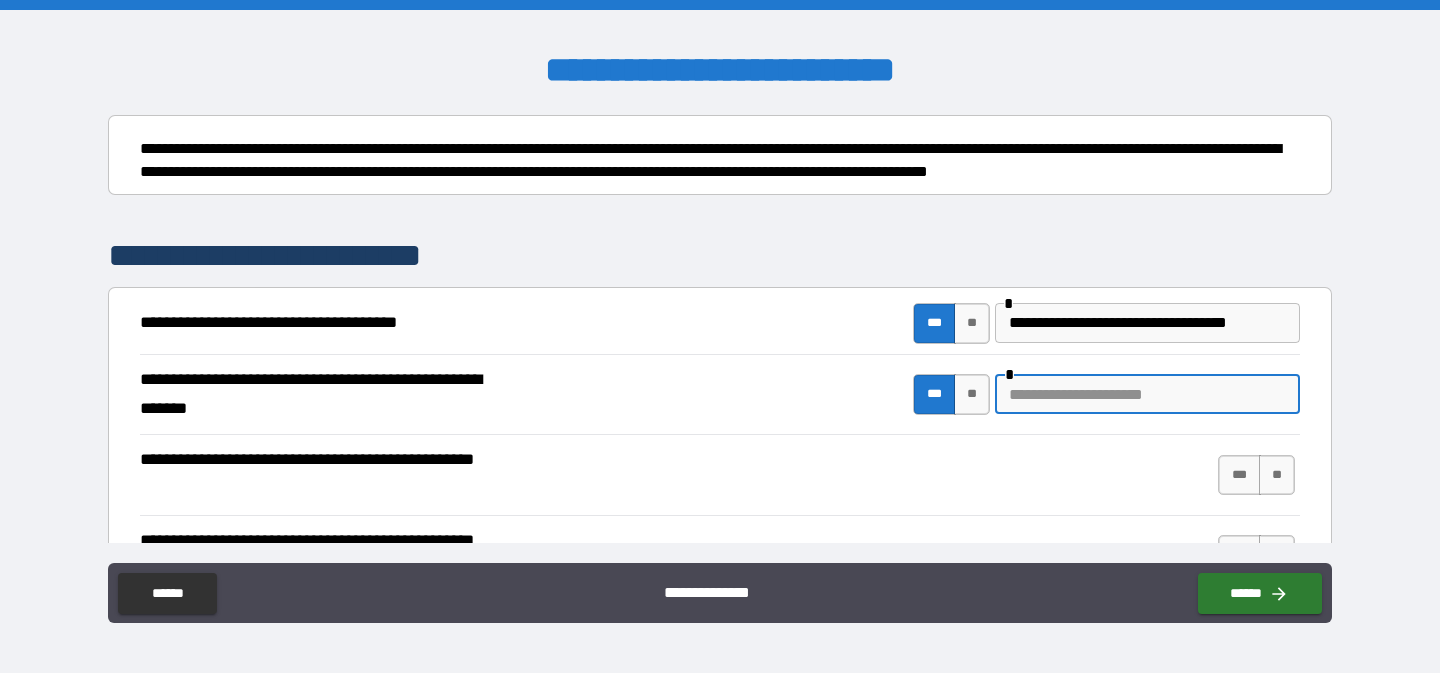 click at bounding box center (1147, 394) 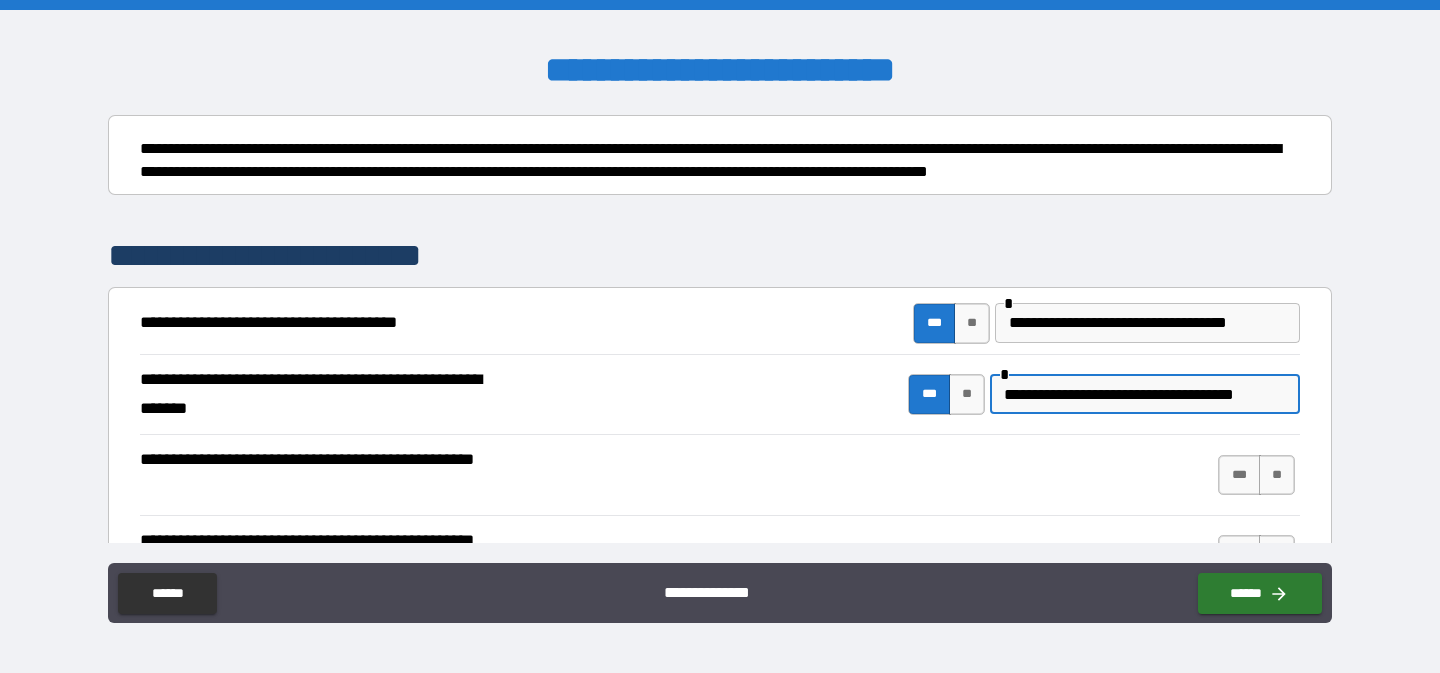 scroll, scrollTop: 0, scrollLeft: 13, axis: horizontal 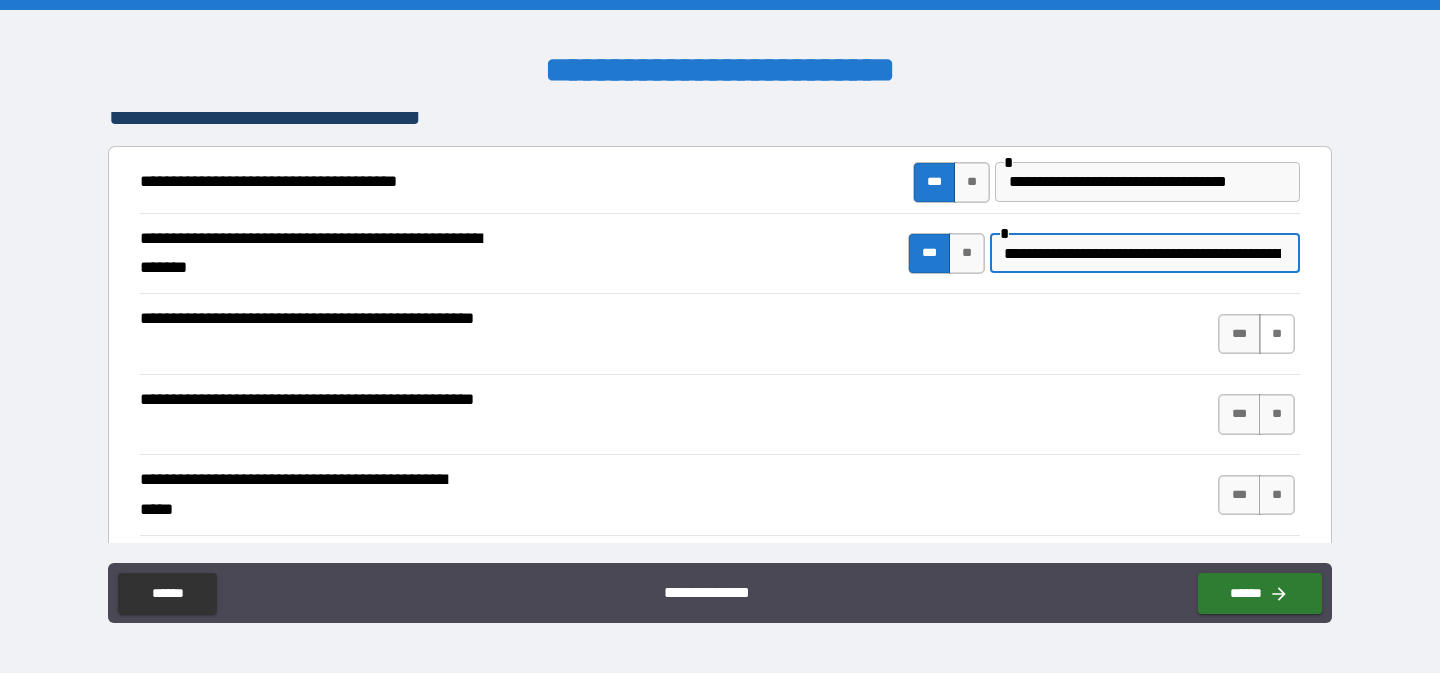type on "**********" 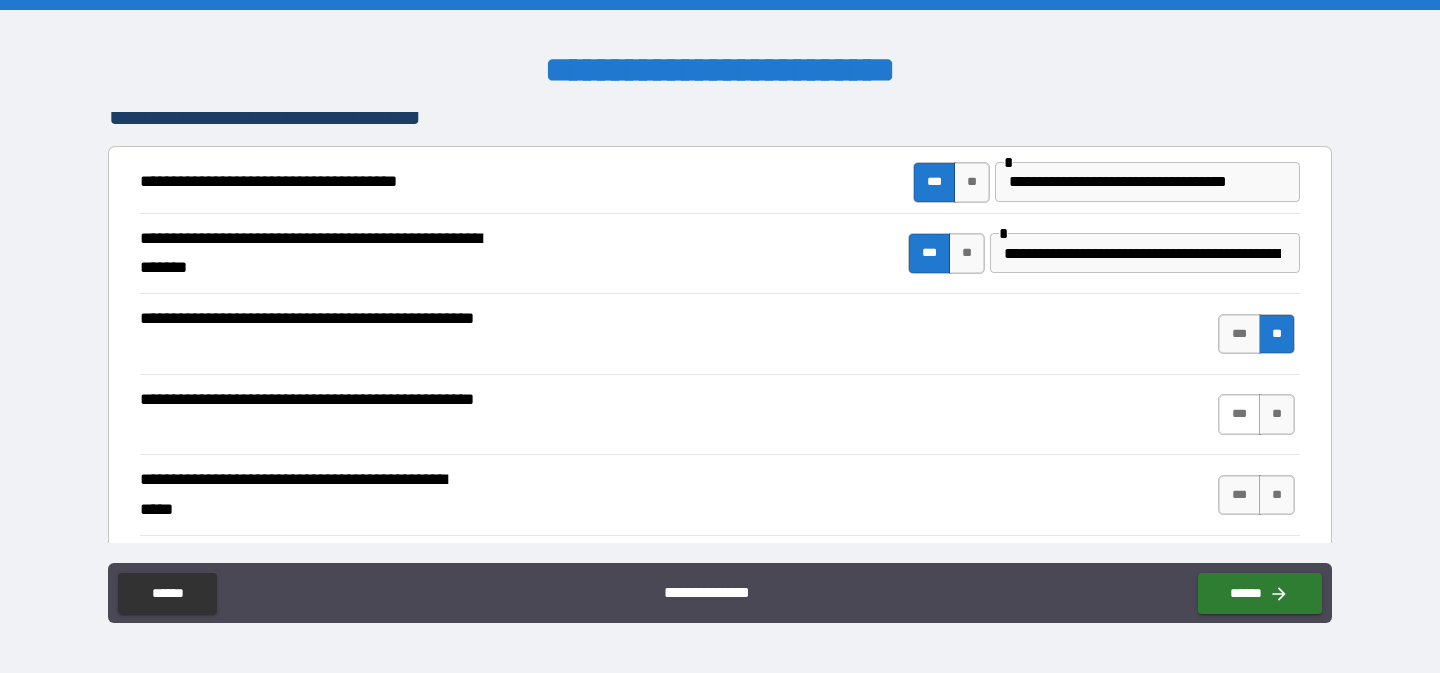 click on "***" at bounding box center [1239, 414] 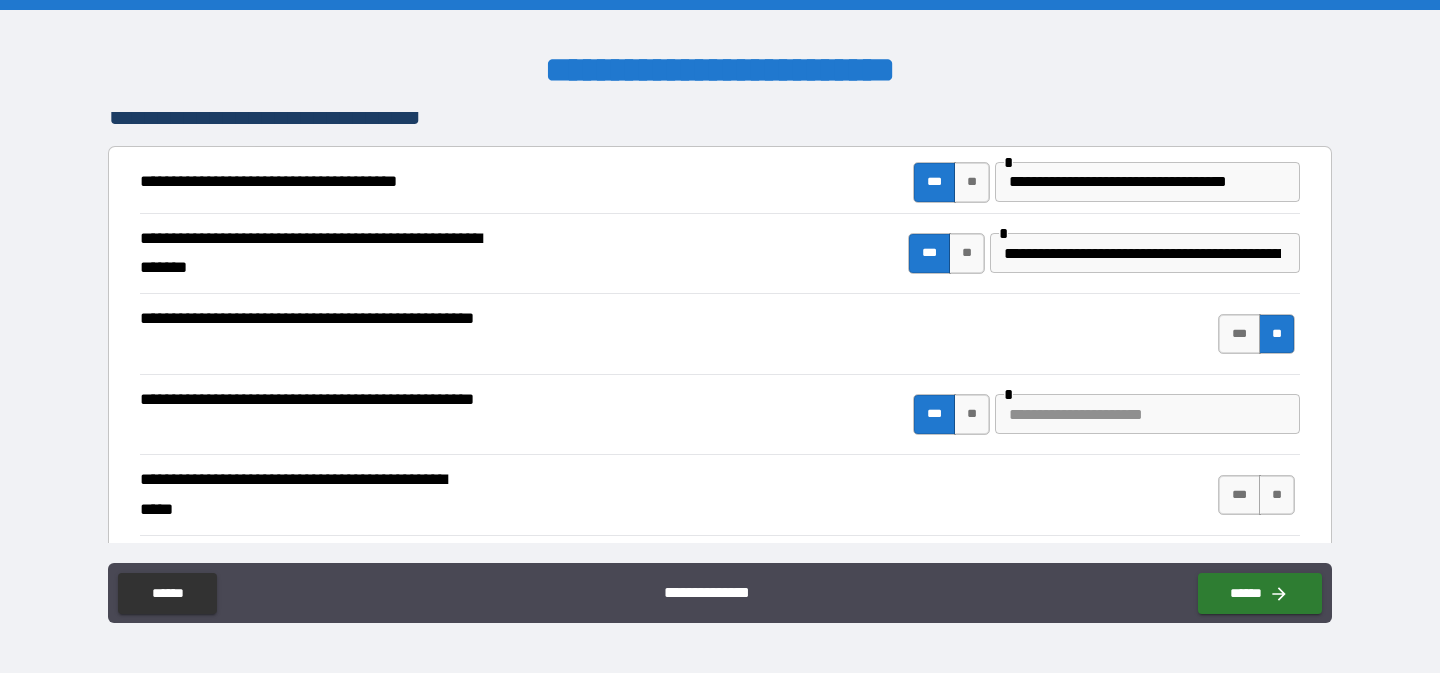 click at bounding box center [1147, 414] 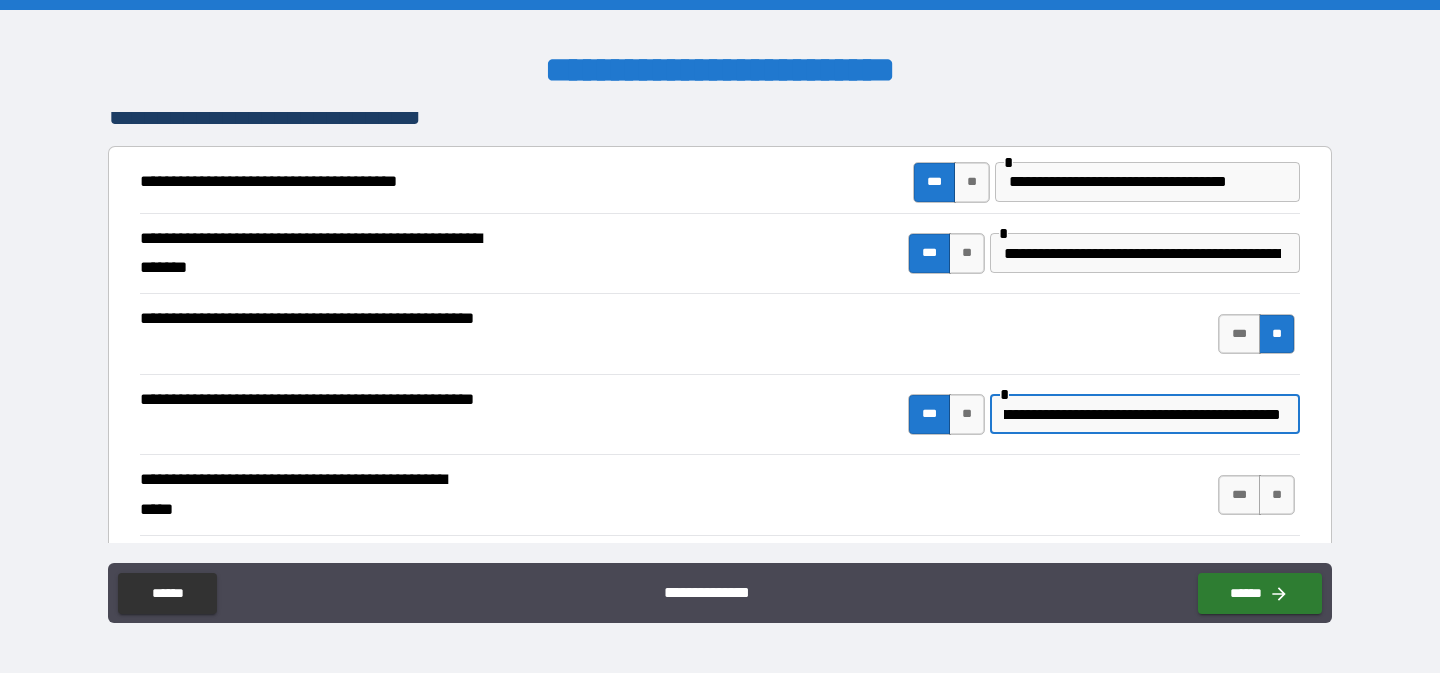 scroll, scrollTop: 0, scrollLeft: 122, axis: horizontal 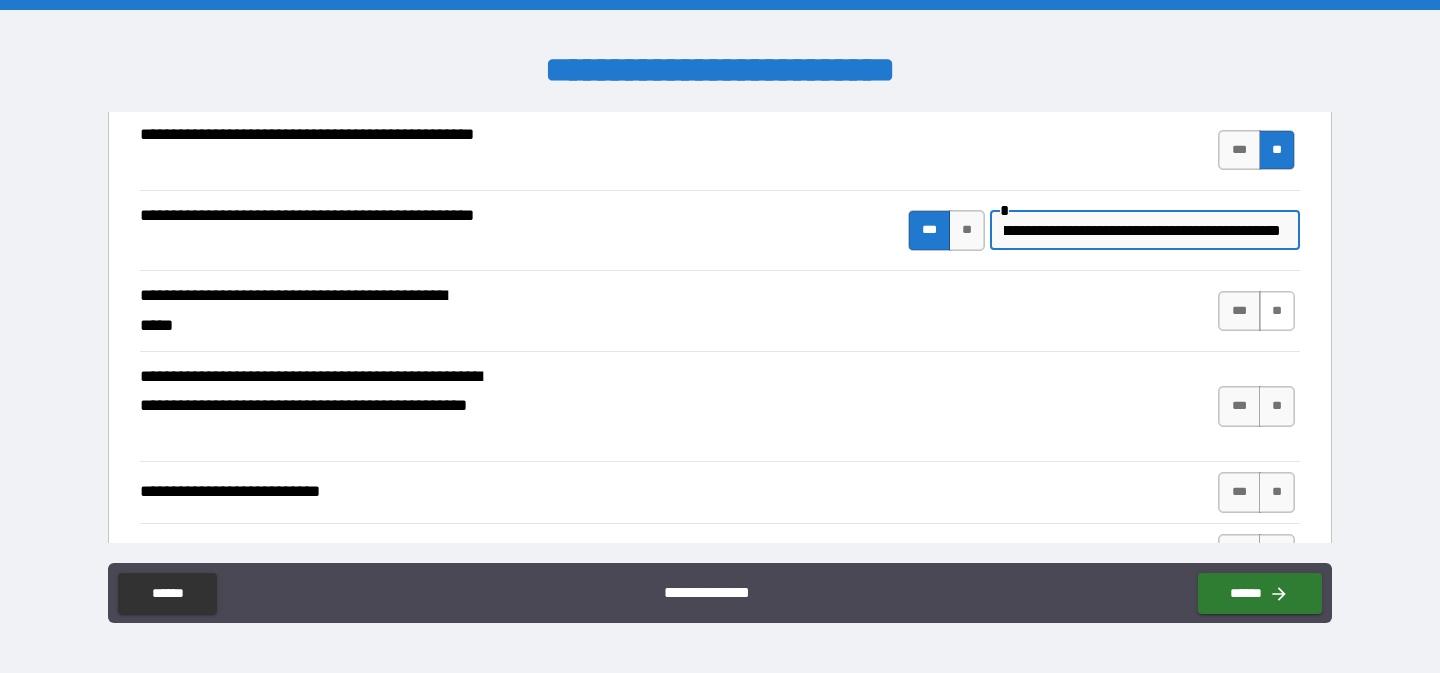 type on "**********" 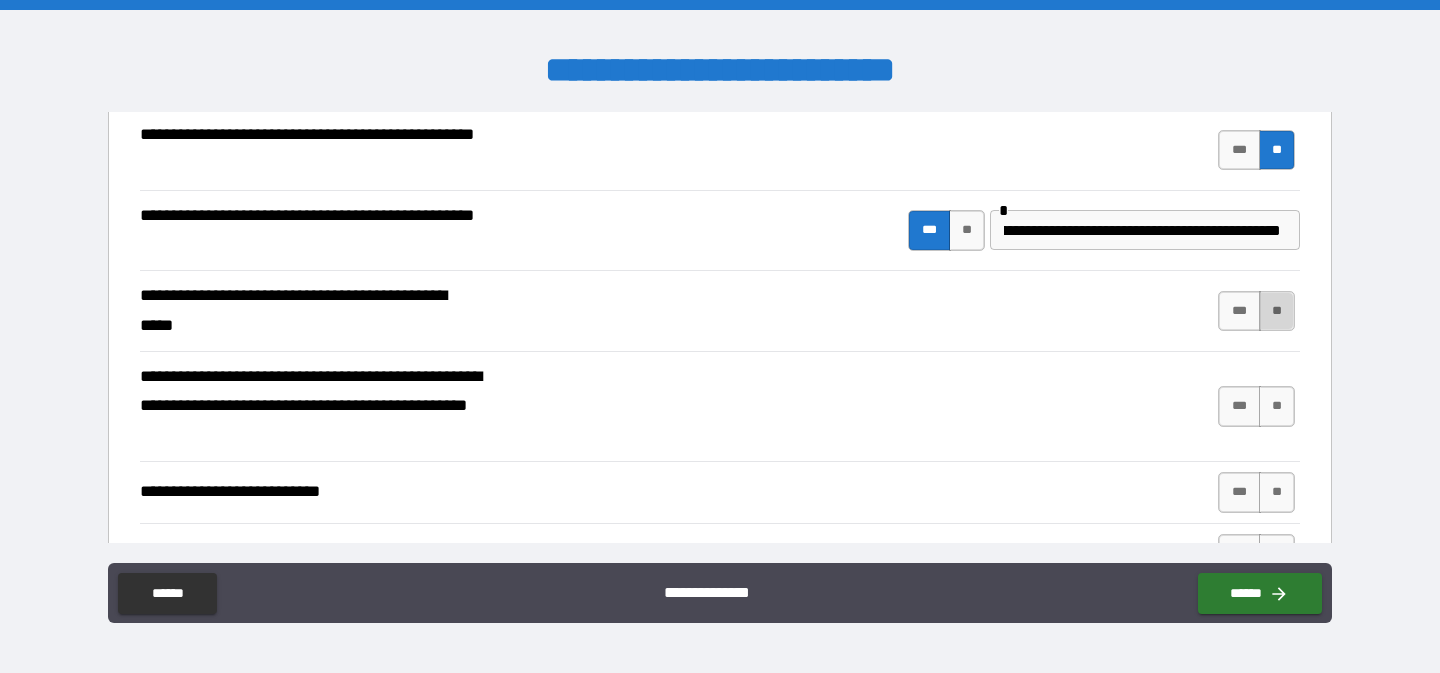 scroll, scrollTop: 0, scrollLeft: 0, axis: both 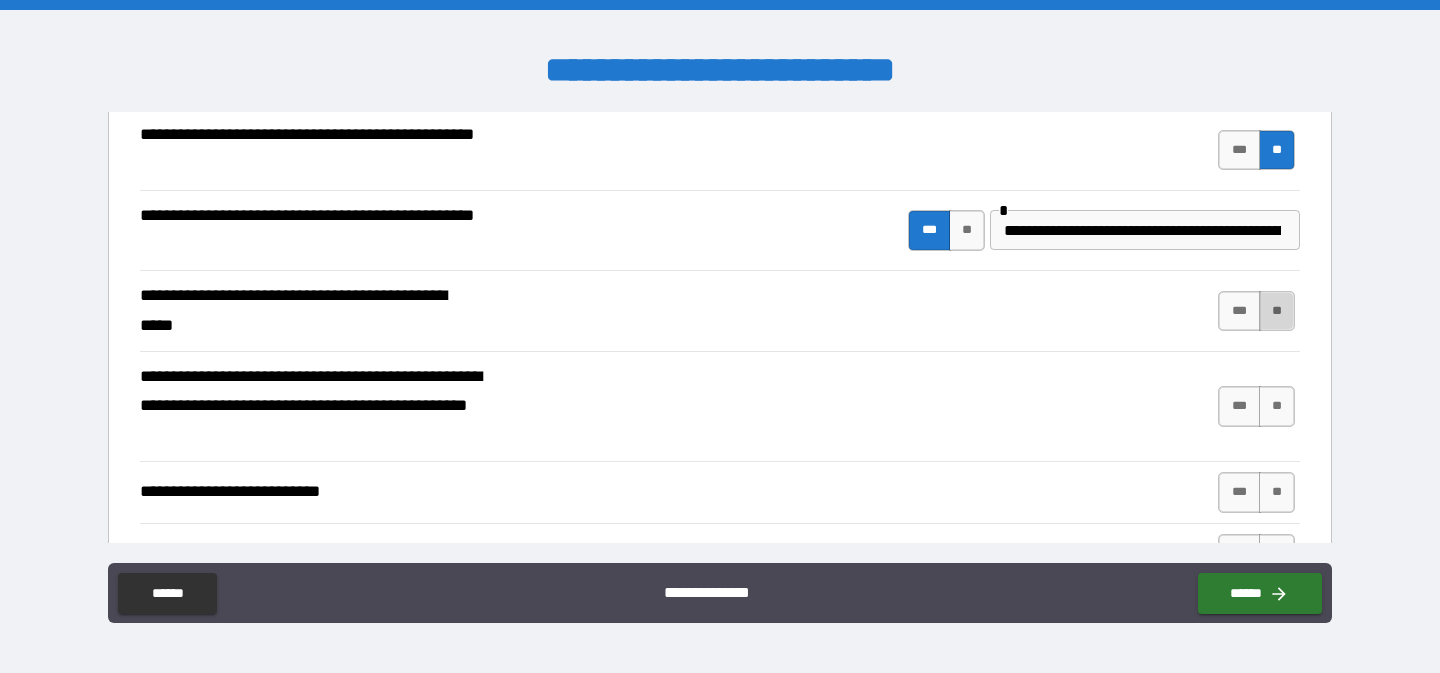 click on "**" at bounding box center (1277, 311) 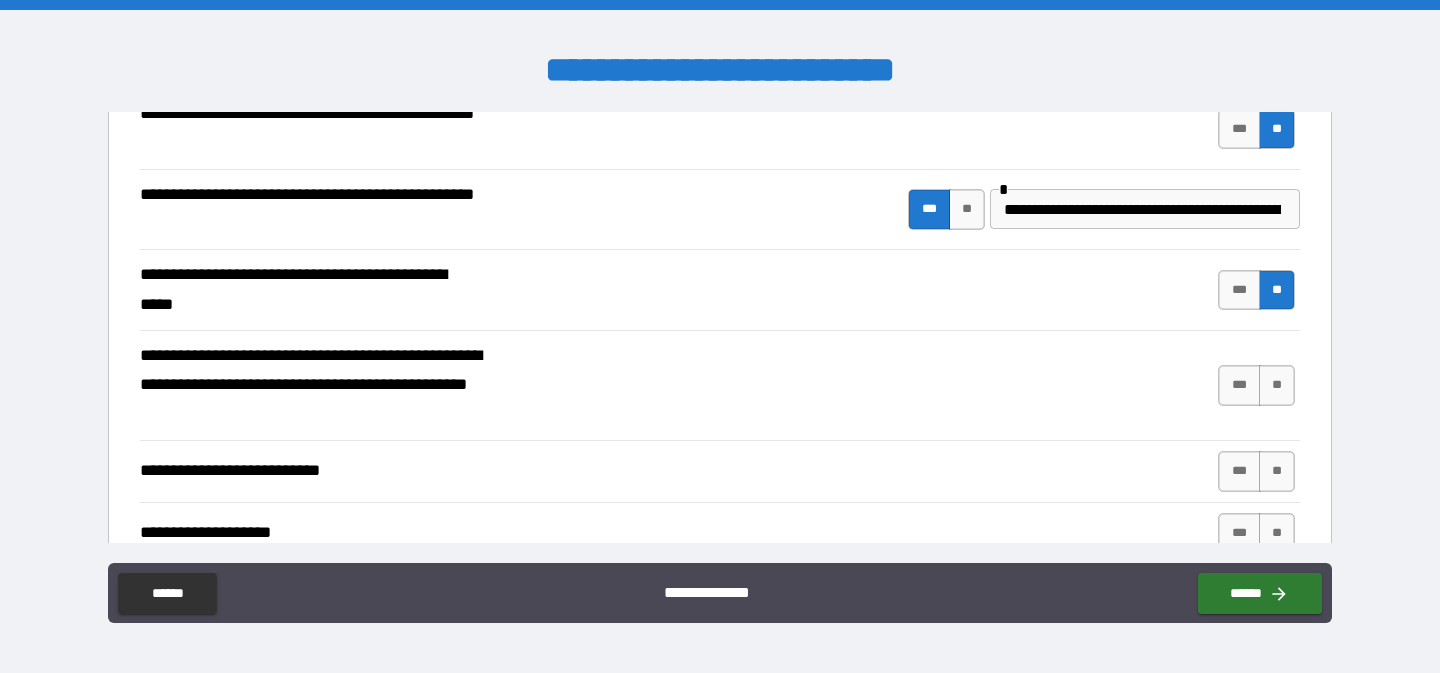 scroll, scrollTop: 565, scrollLeft: 0, axis: vertical 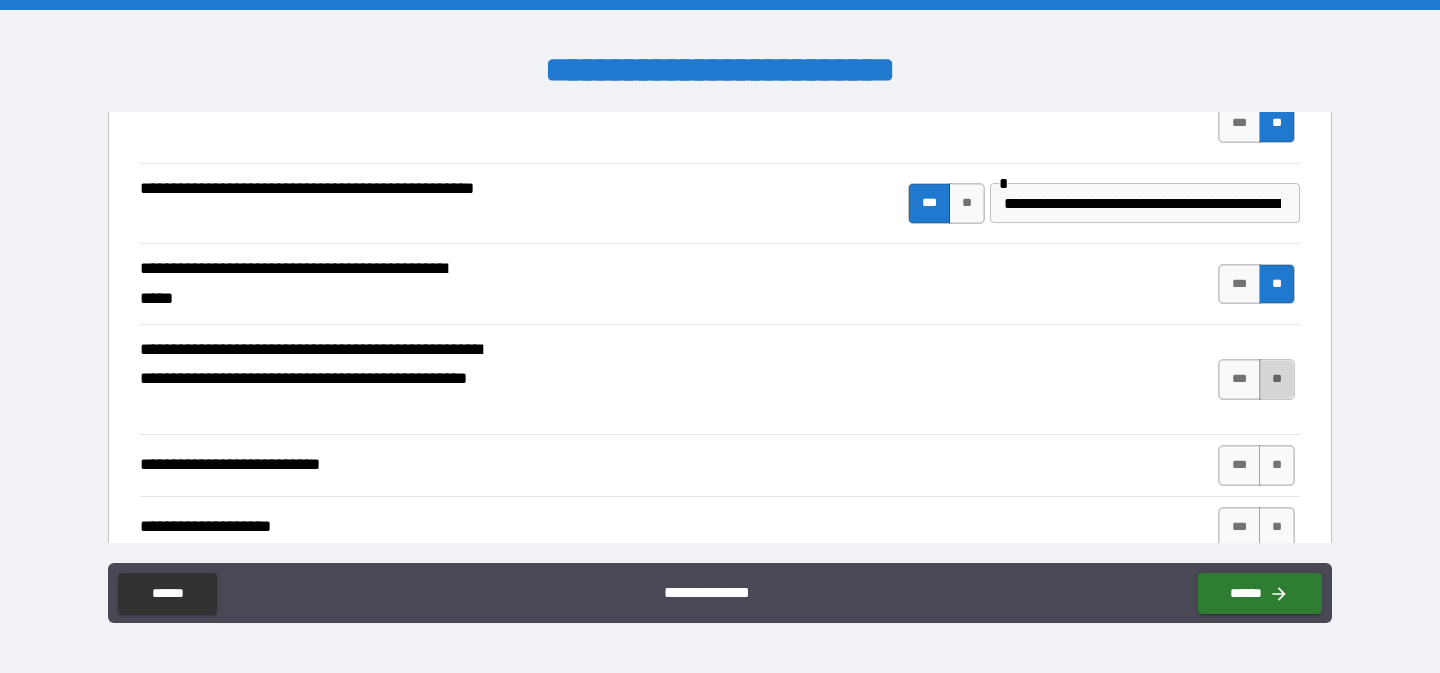click on "**" at bounding box center (1277, 379) 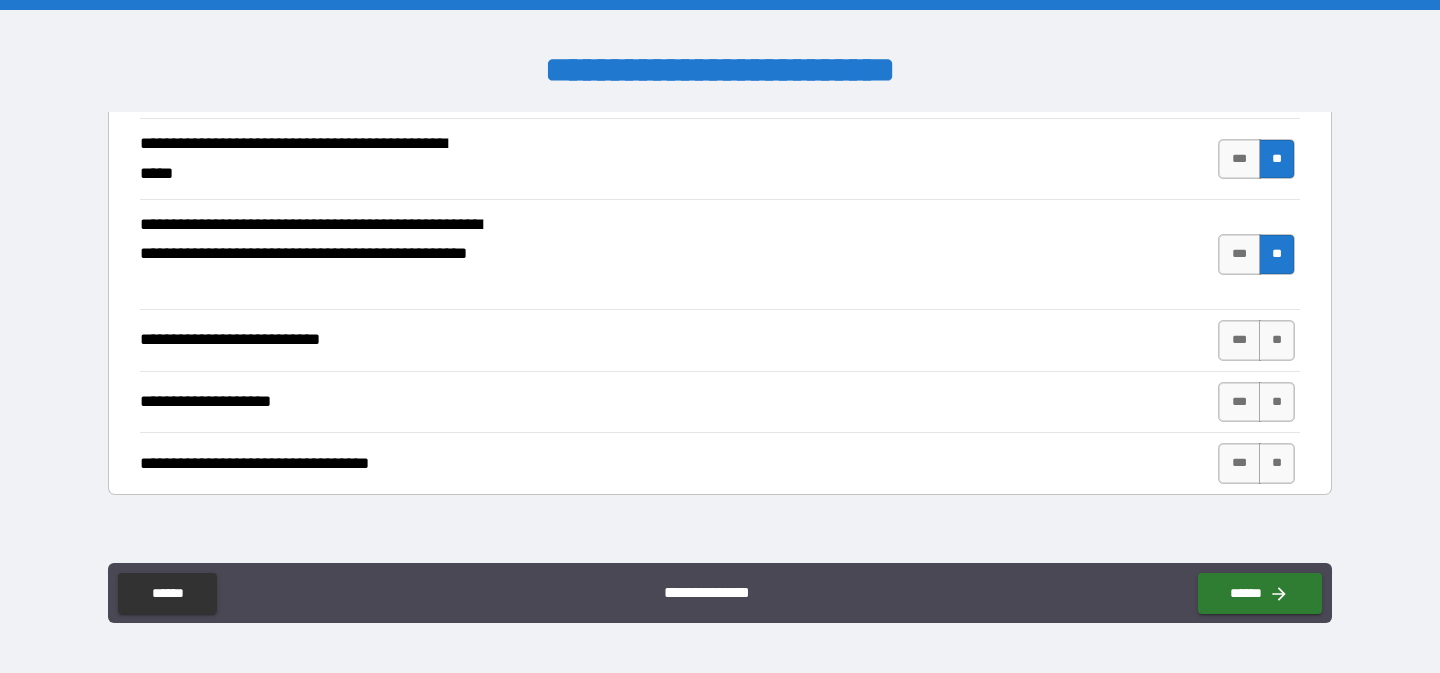 scroll, scrollTop: 691, scrollLeft: 0, axis: vertical 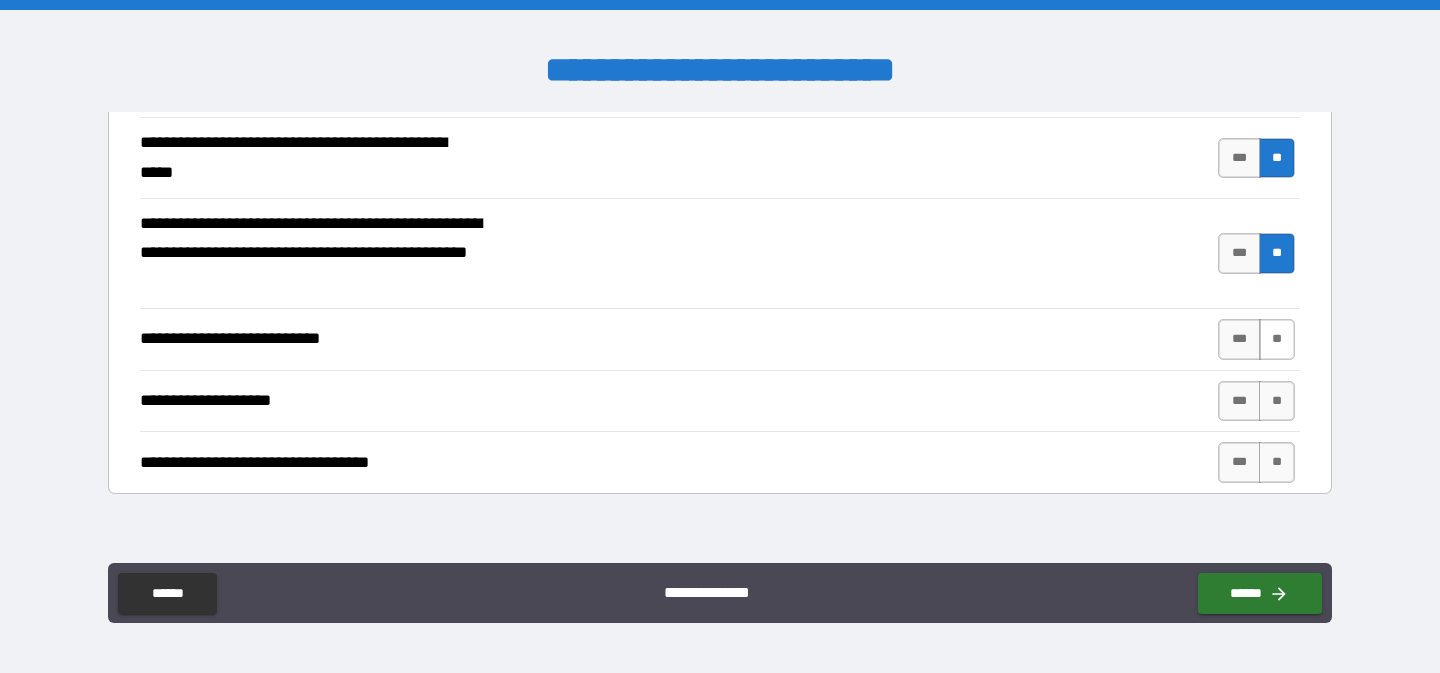 click on "**" at bounding box center (1277, 339) 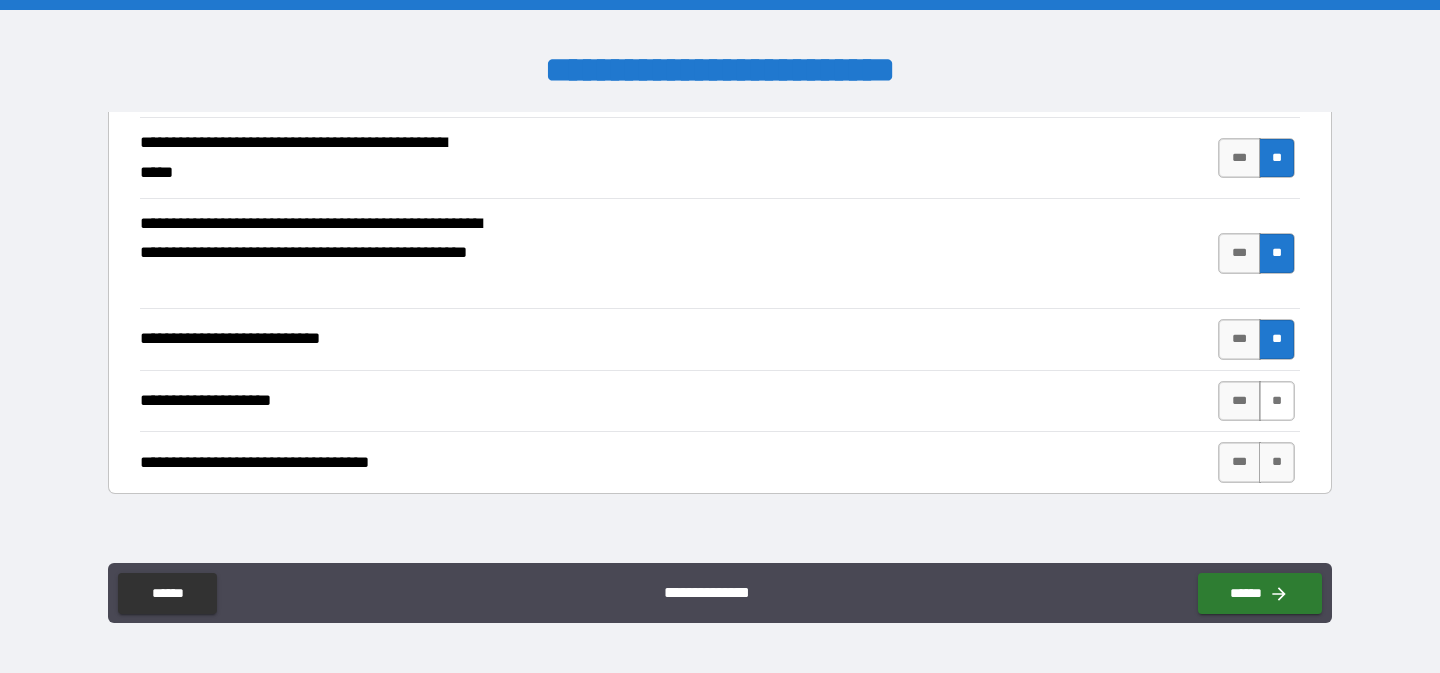 click on "**" at bounding box center (1277, 401) 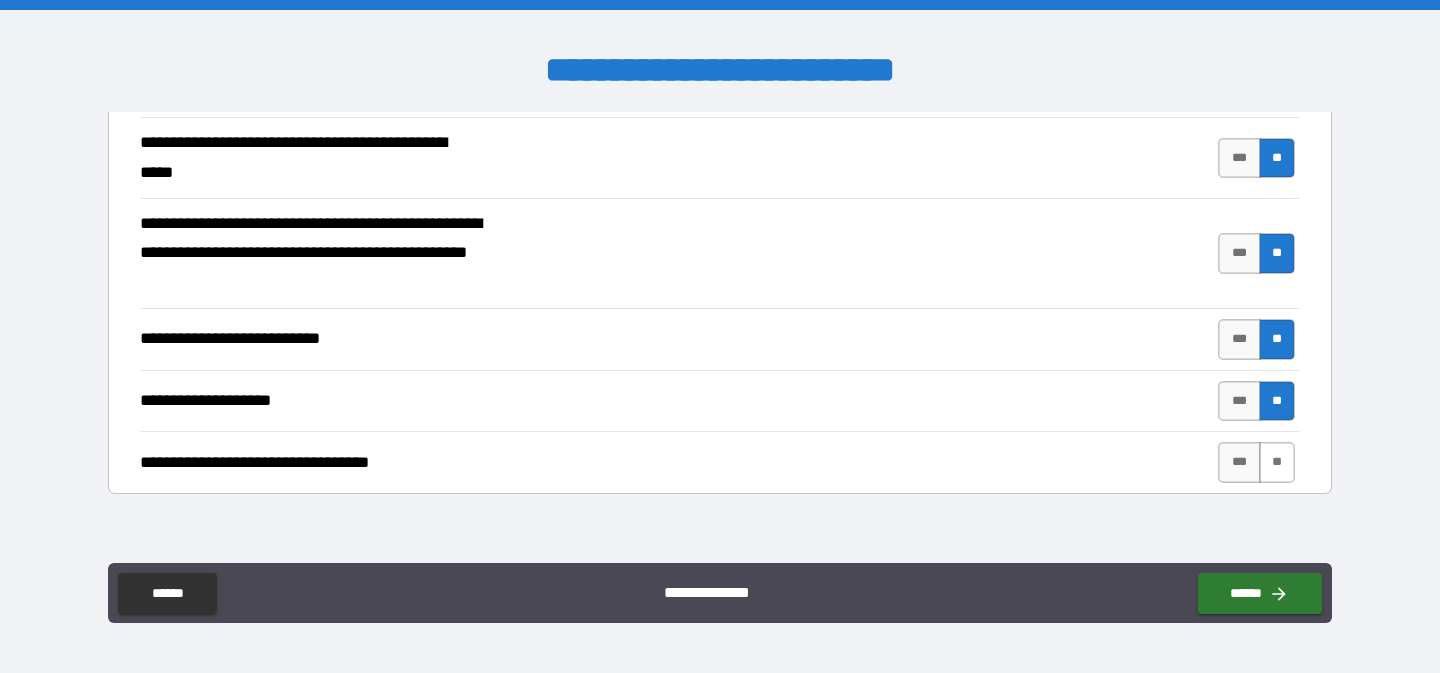 click on "**" at bounding box center [1277, 462] 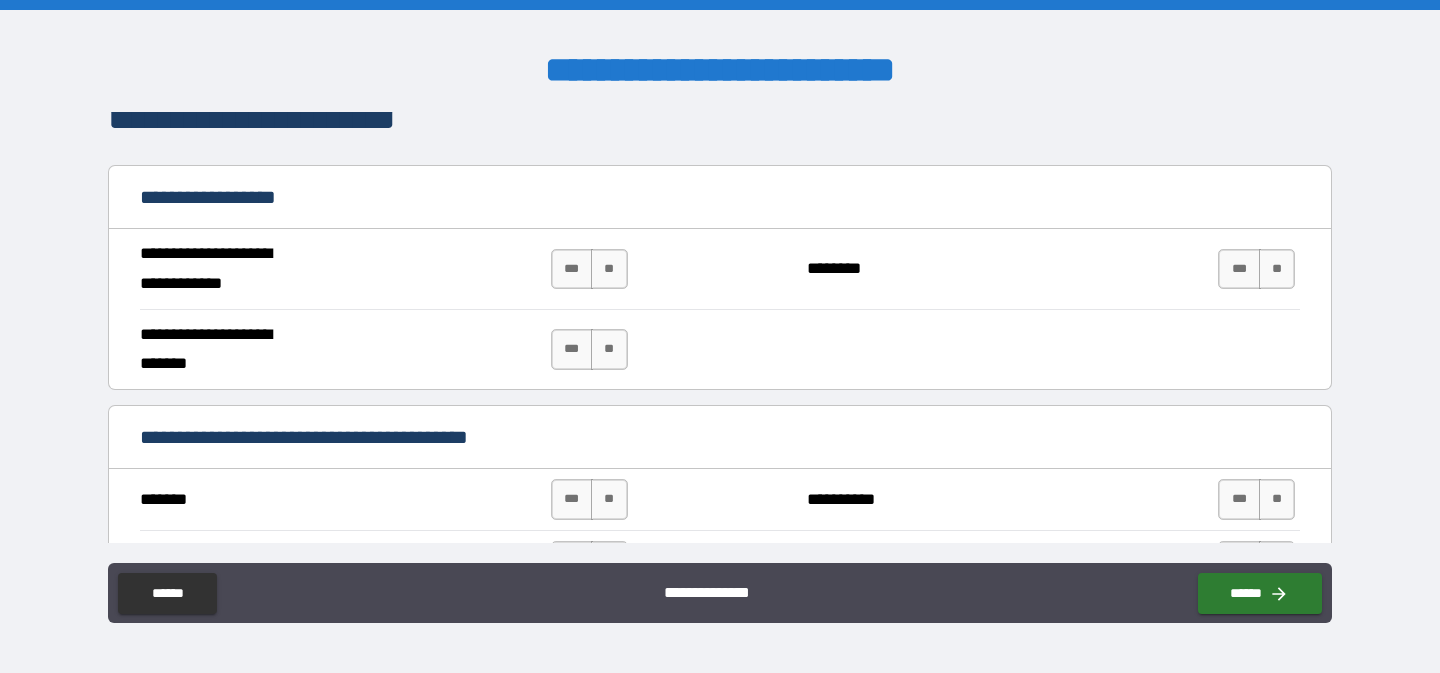 scroll, scrollTop: 1133, scrollLeft: 0, axis: vertical 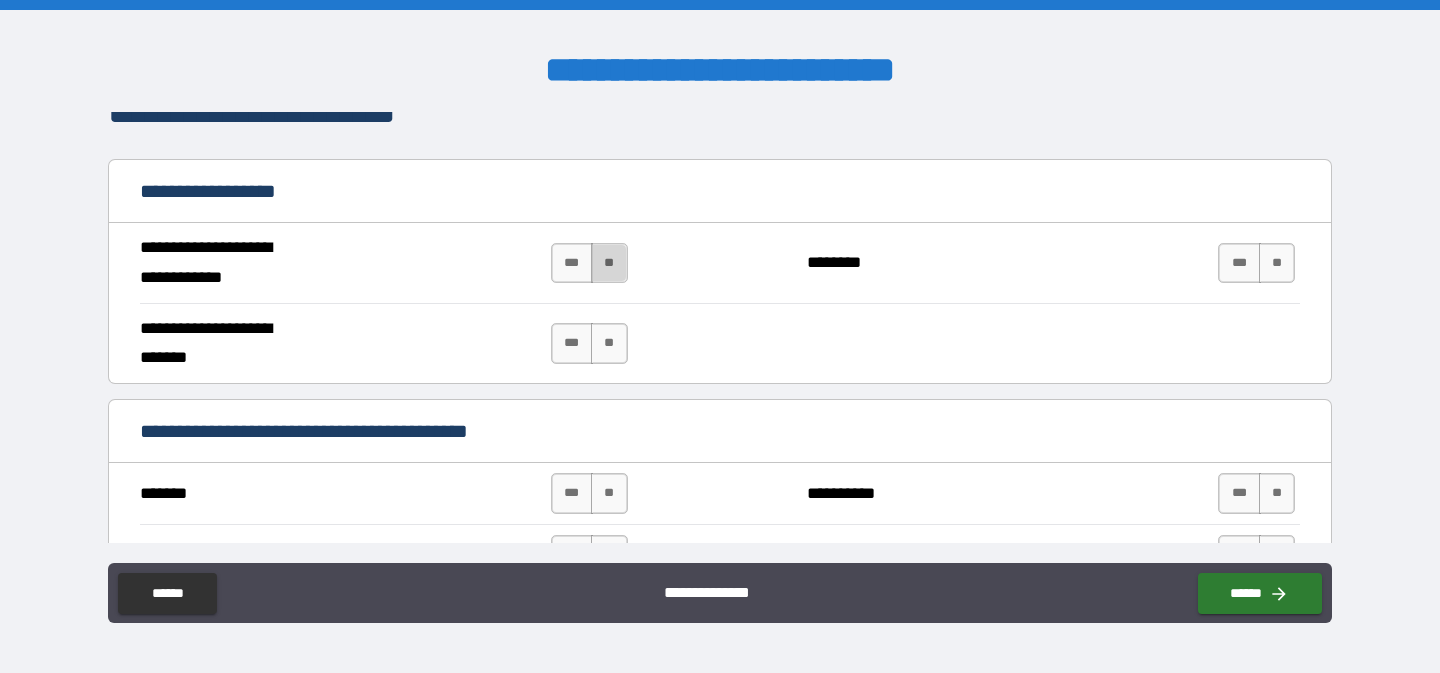 click on "**" at bounding box center [609, 263] 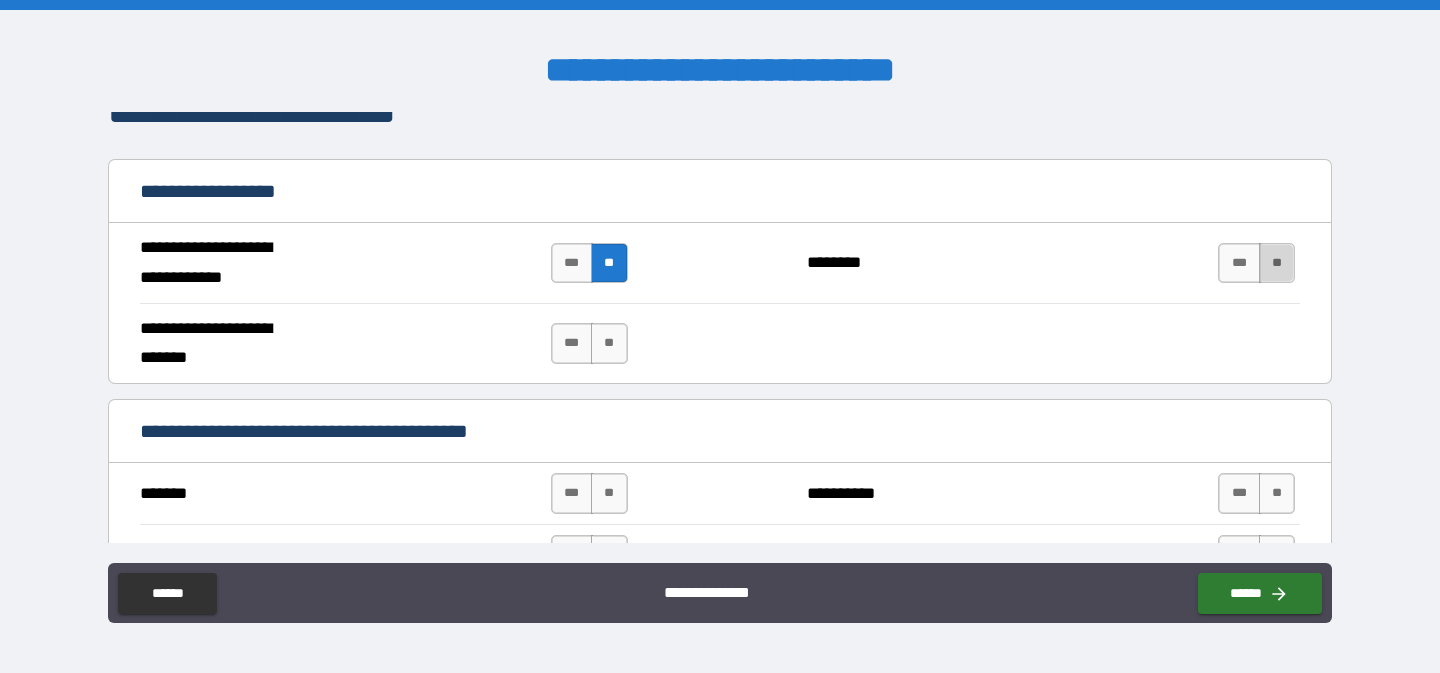 click on "**" at bounding box center [1277, 263] 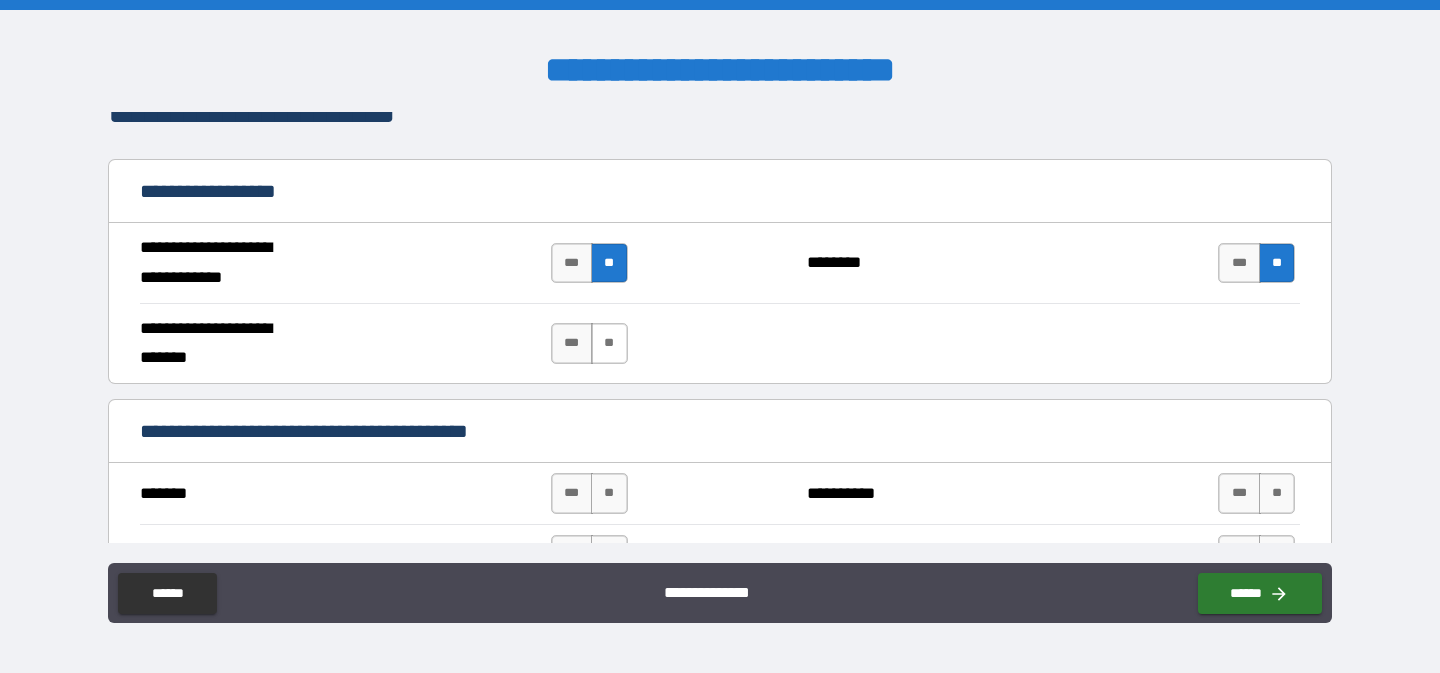 click on "**" at bounding box center (609, 343) 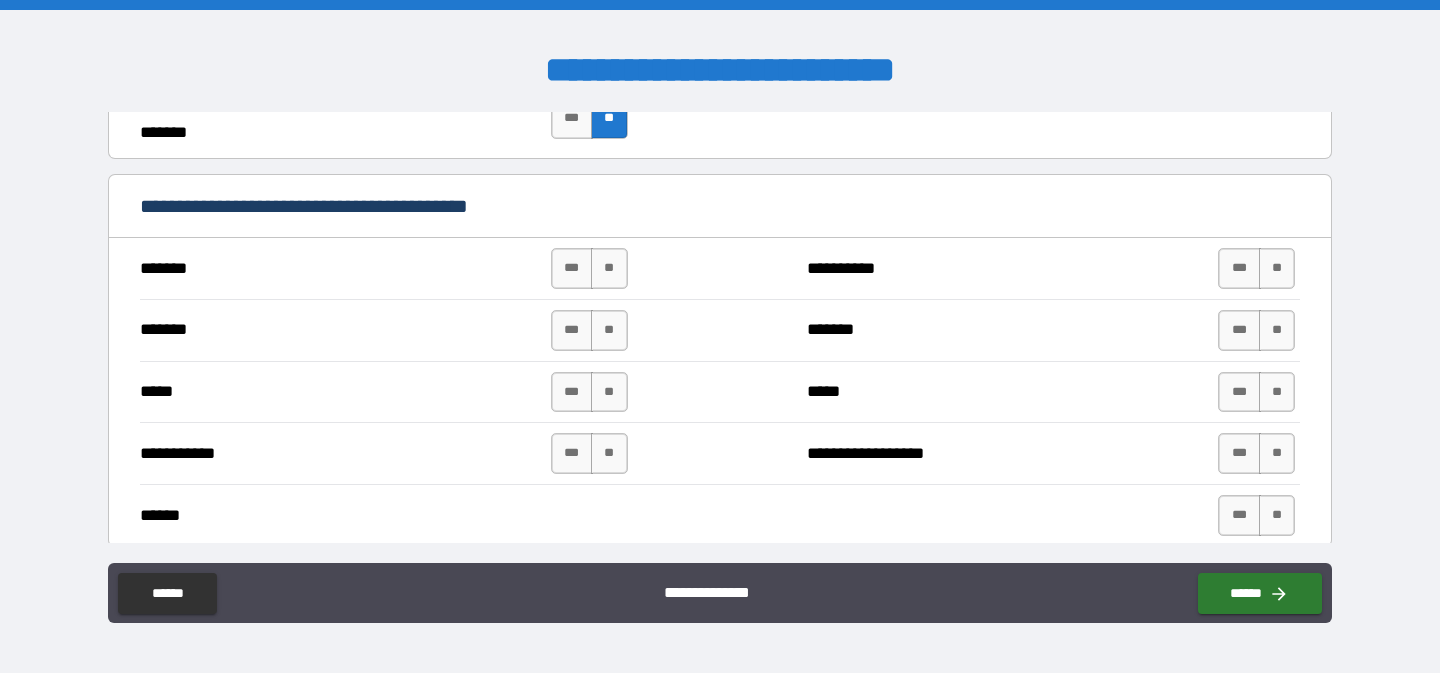 scroll, scrollTop: 1370, scrollLeft: 0, axis: vertical 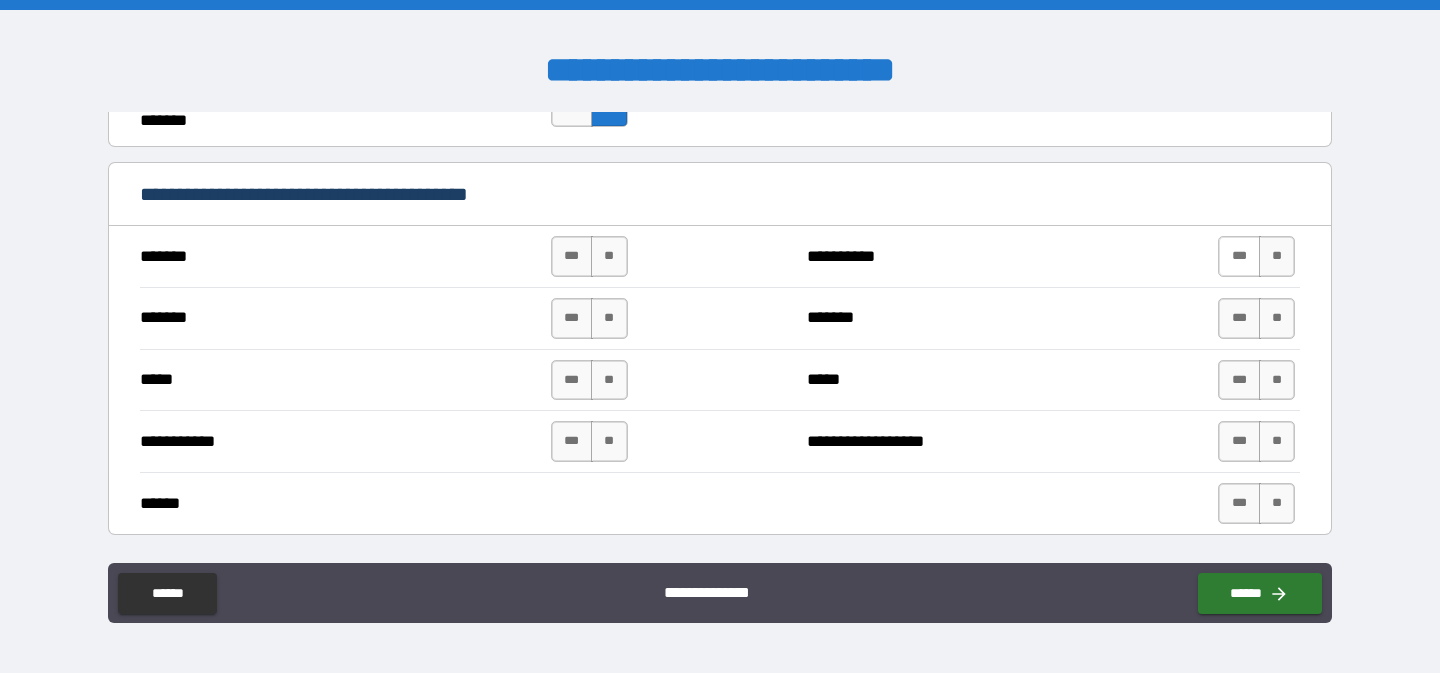 click on "***" at bounding box center (1239, 256) 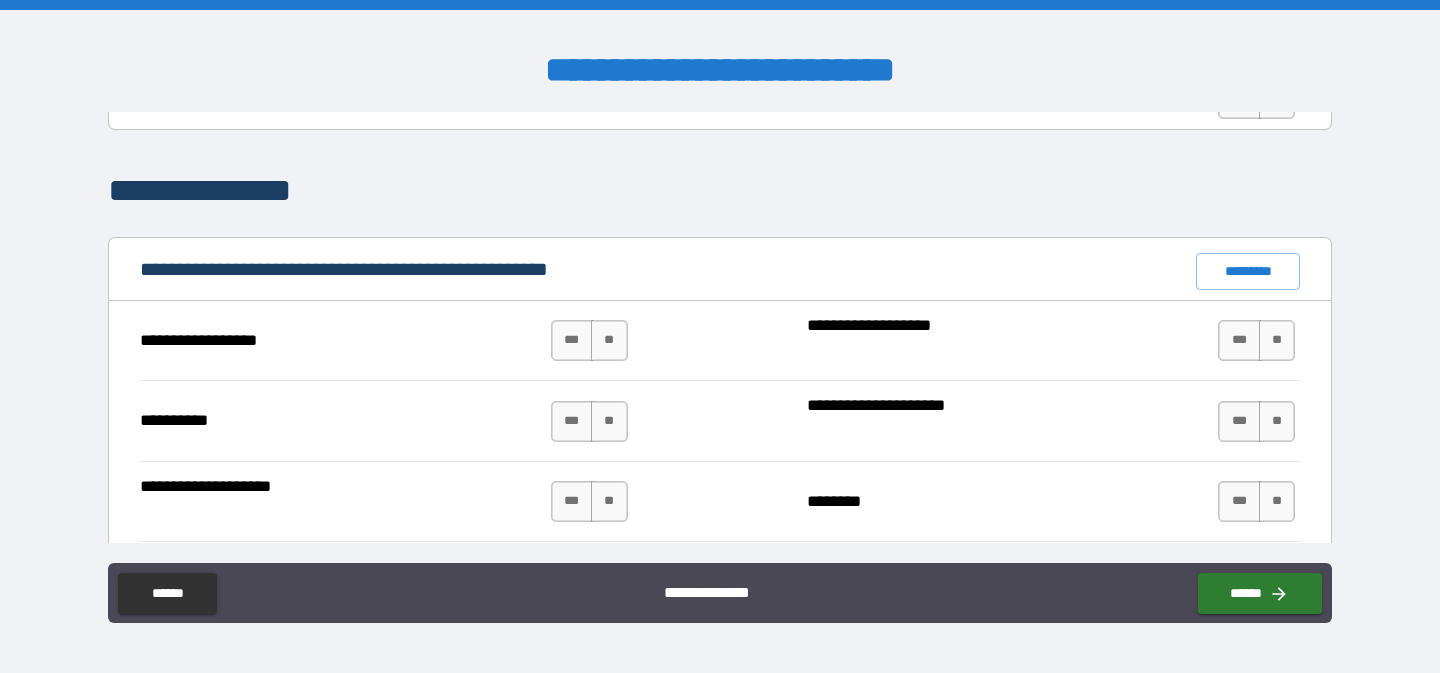 scroll, scrollTop: 1776, scrollLeft: 0, axis: vertical 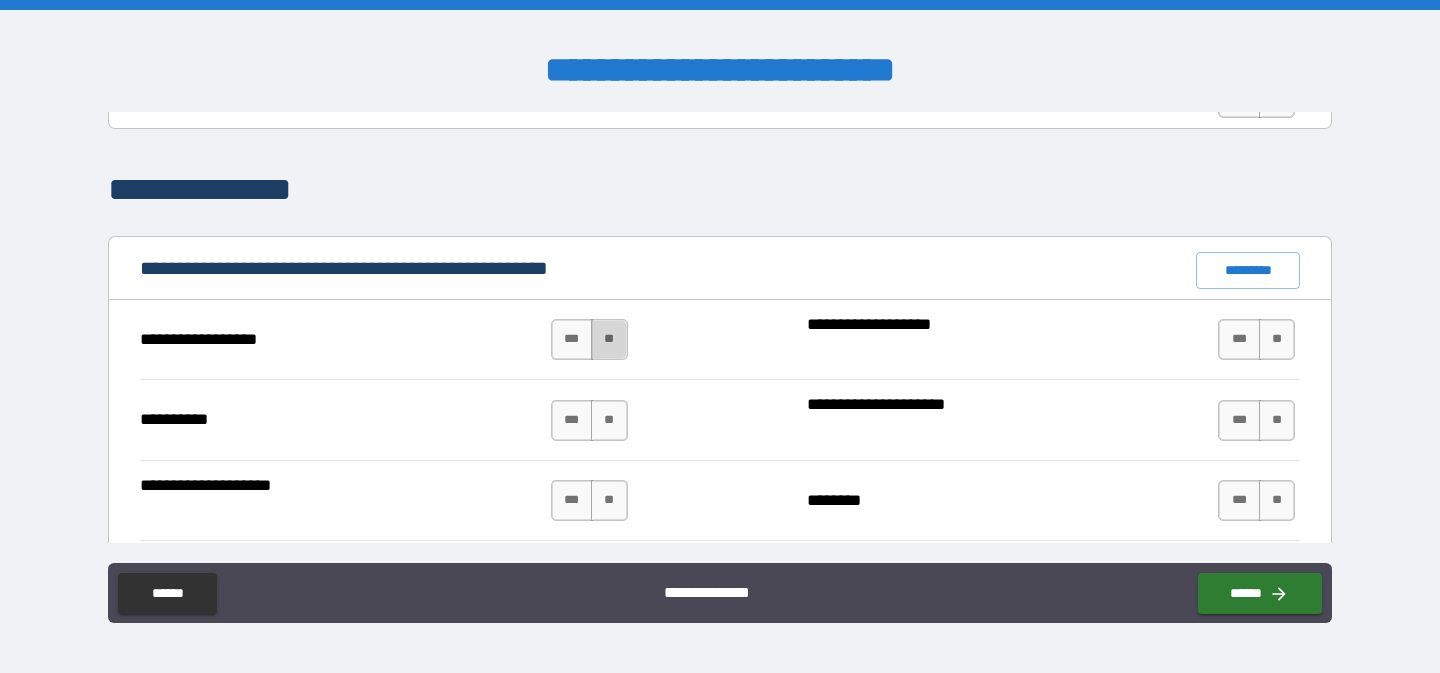 click on "**" at bounding box center [609, 339] 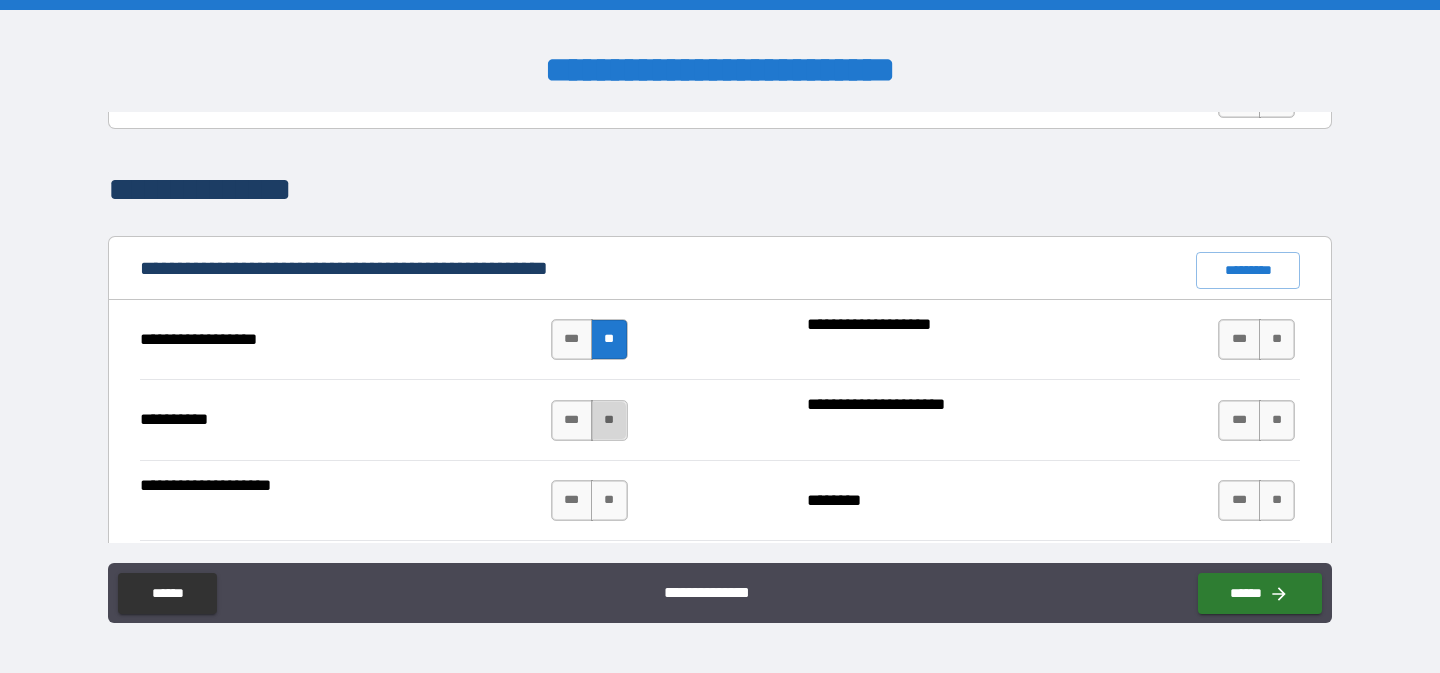 click on "**" at bounding box center [609, 420] 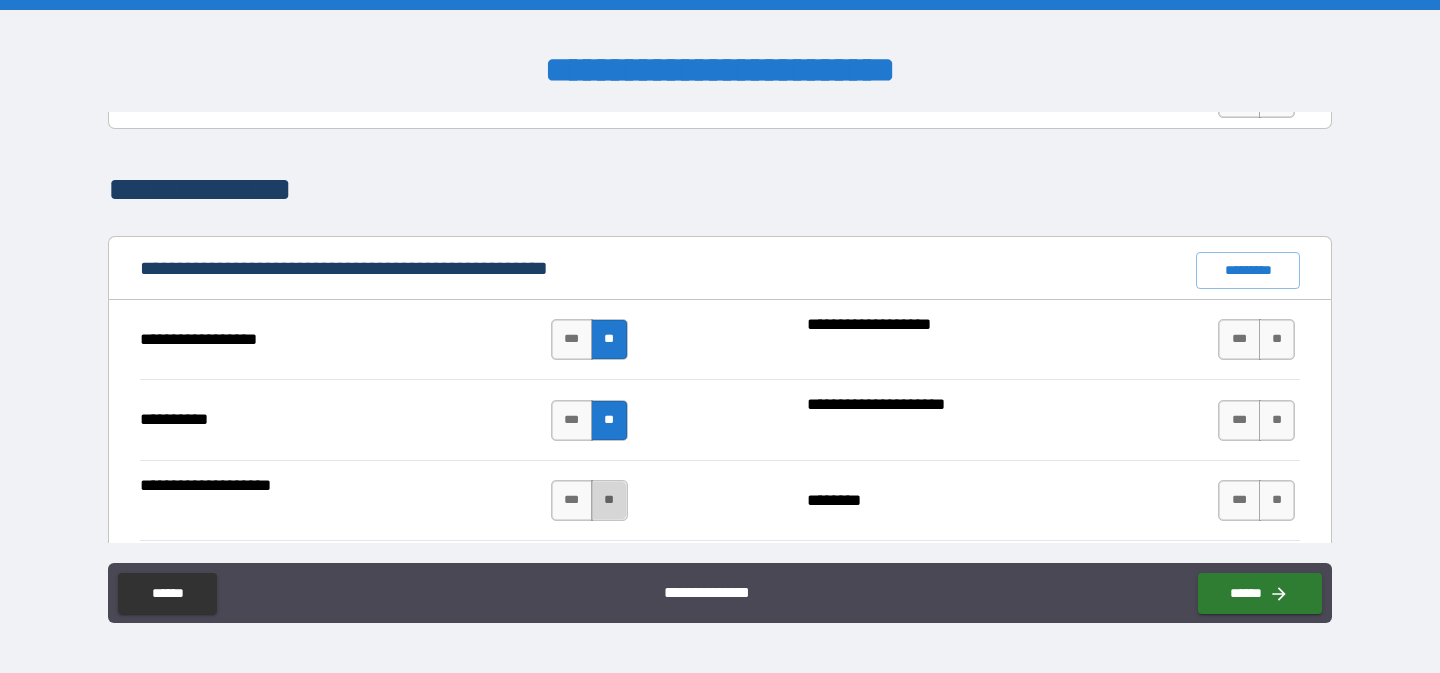 click on "**" at bounding box center [609, 500] 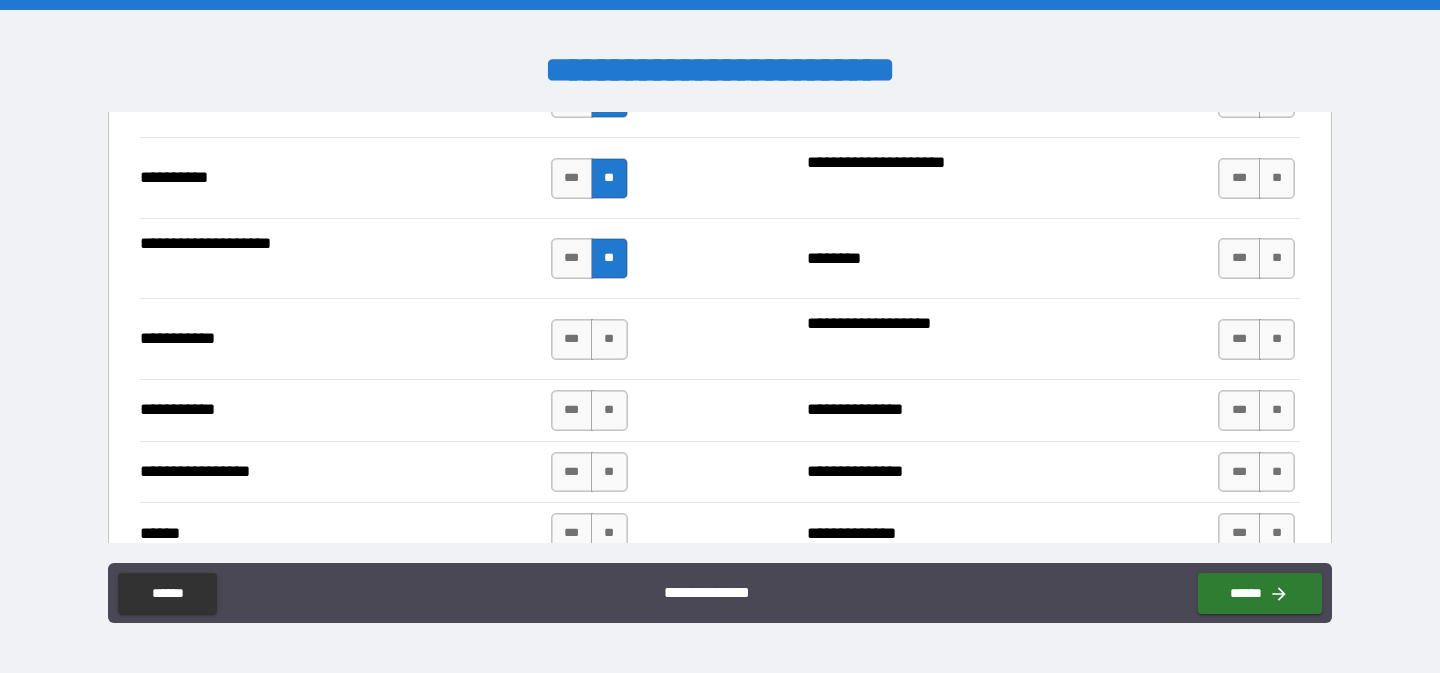 scroll, scrollTop: 2061, scrollLeft: 0, axis: vertical 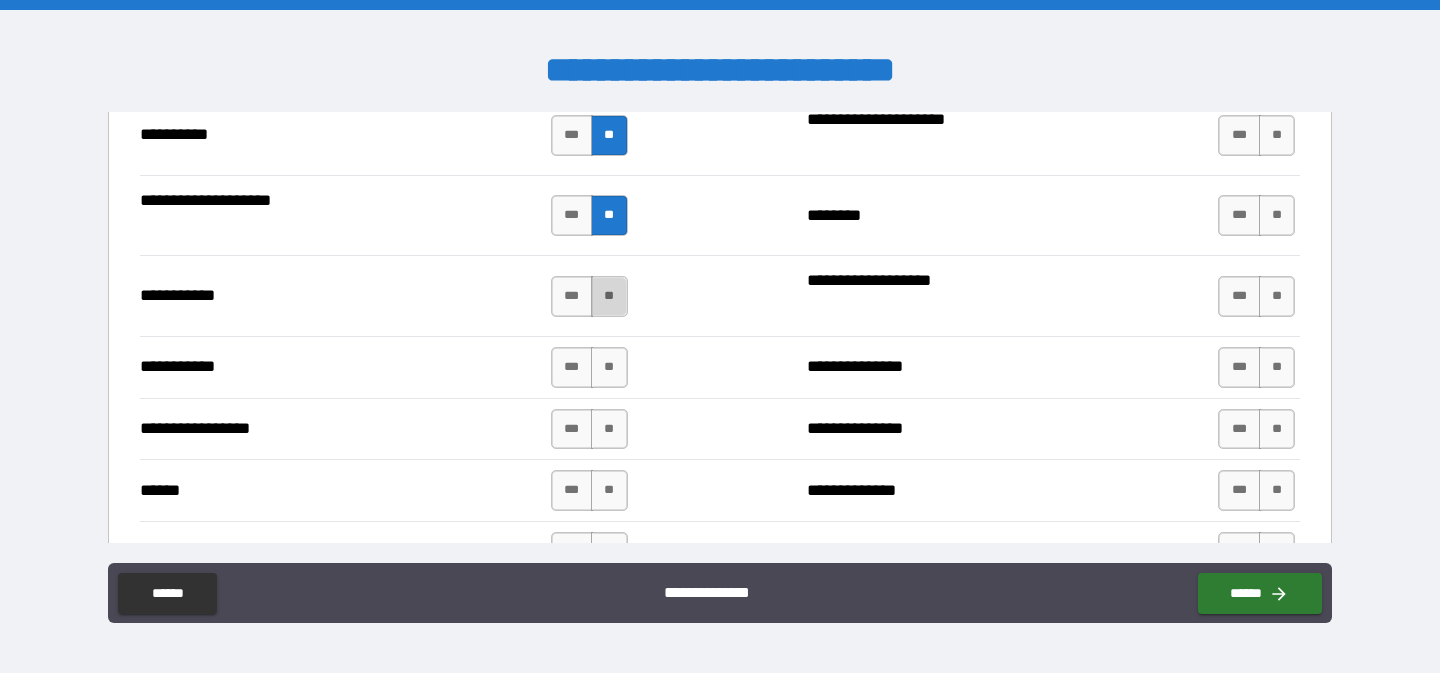 click on "**" at bounding box center [609, 296] 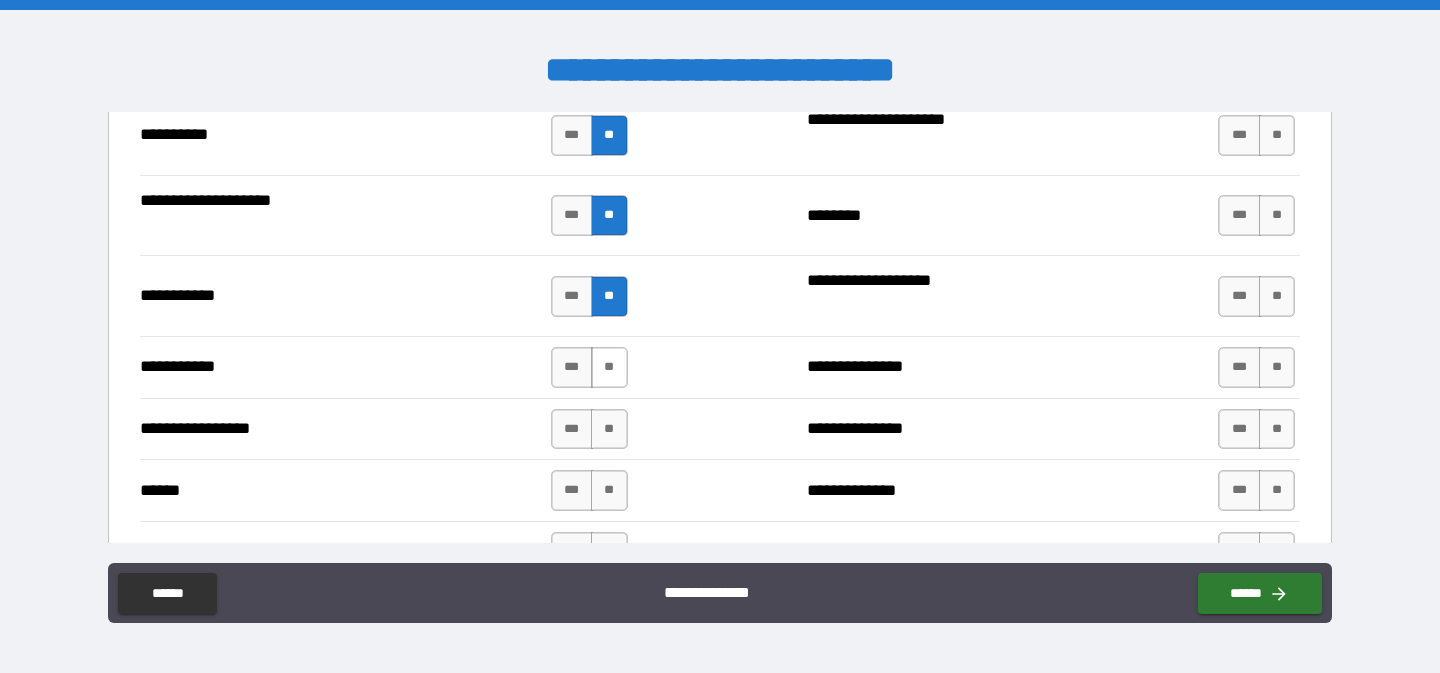 click on "**" at bounding box center (609, 367) 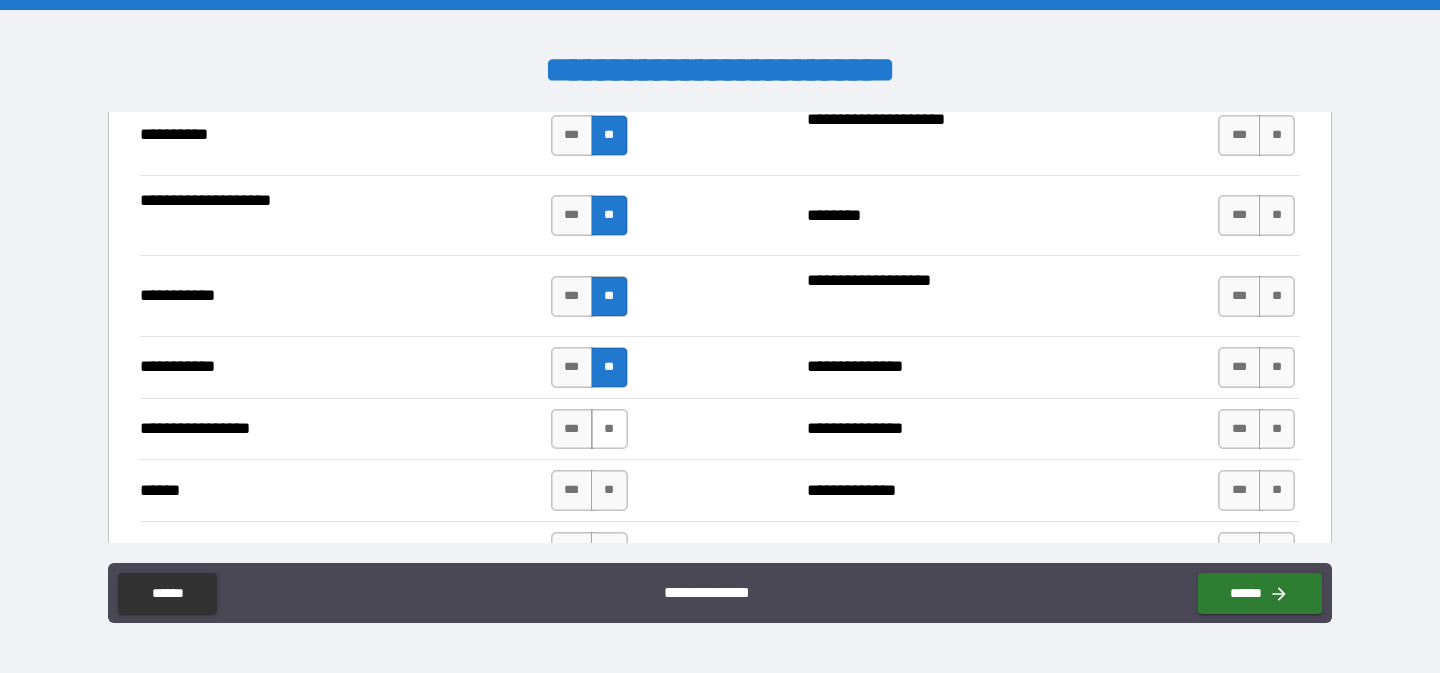 click on "**" at bounding box center [609, 429] 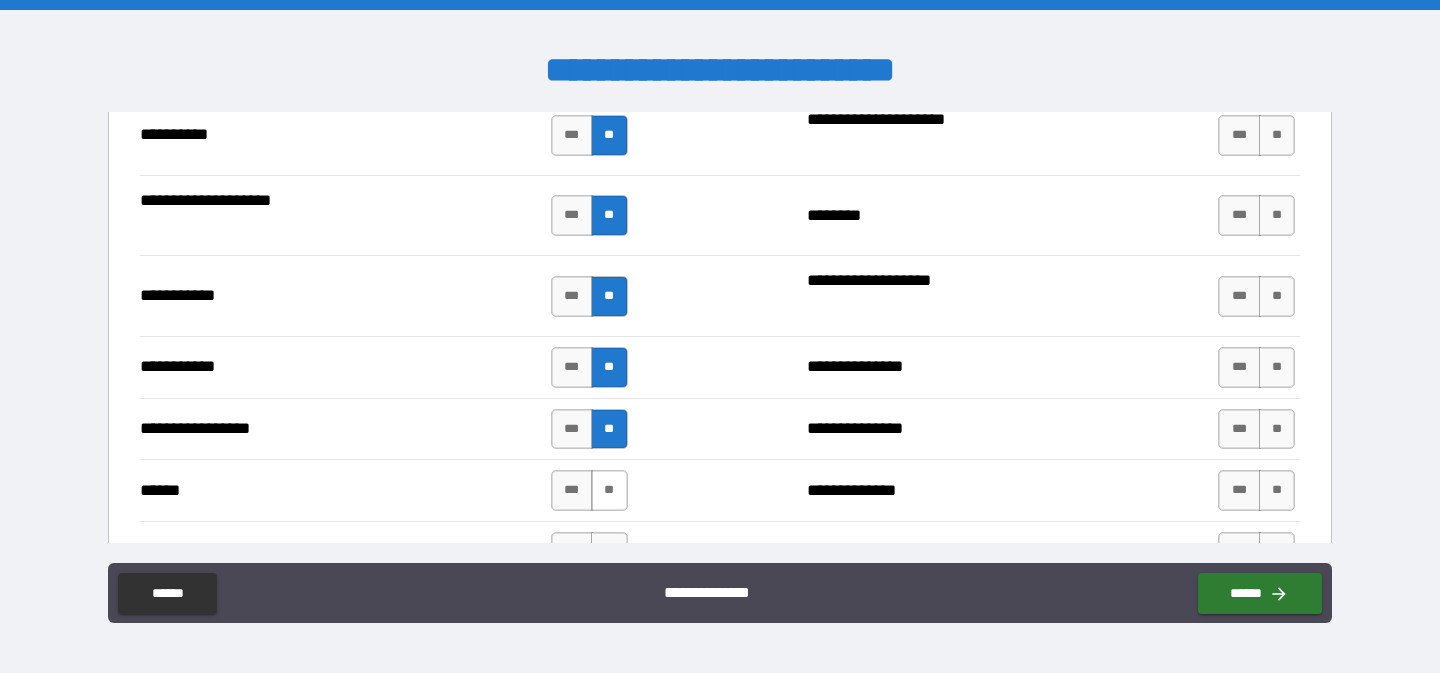 click on "**" at bounding box center [609, 490] 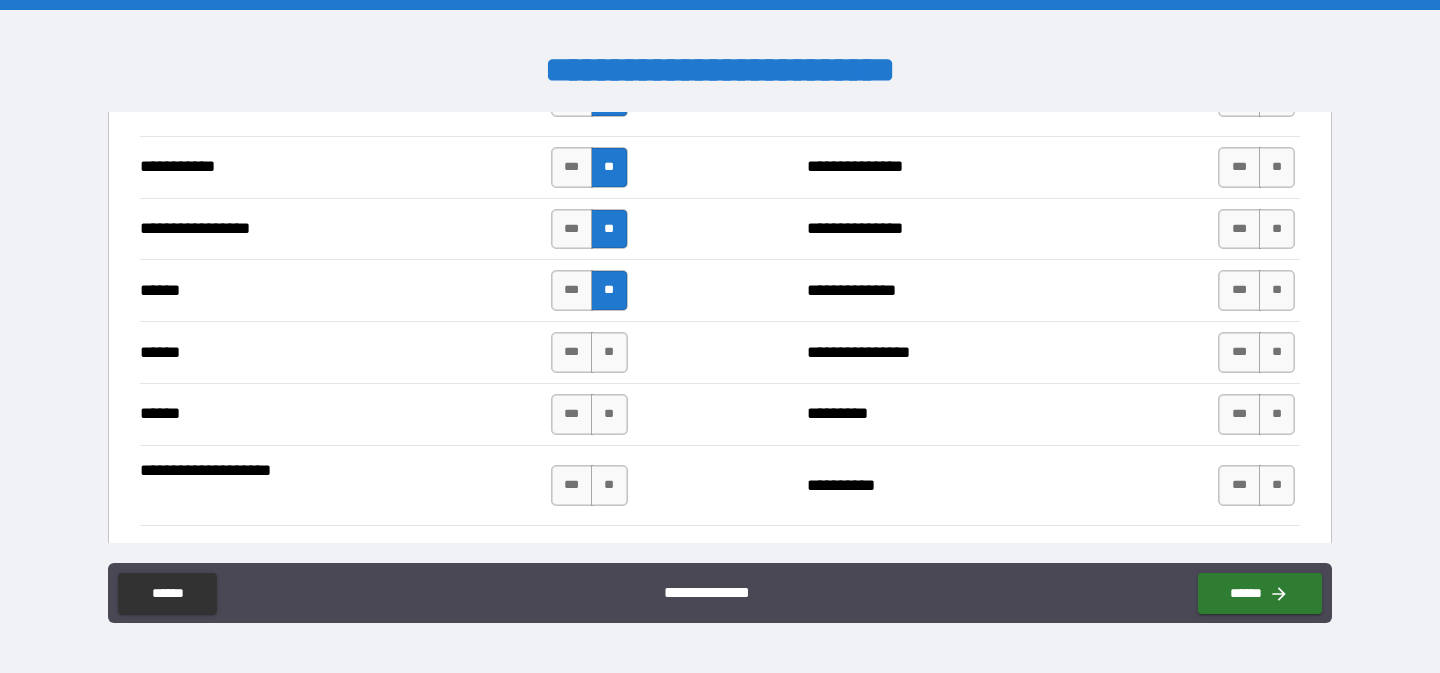 scroll, scrollTop: 2271, scrollLeft: 0, axis: vertical 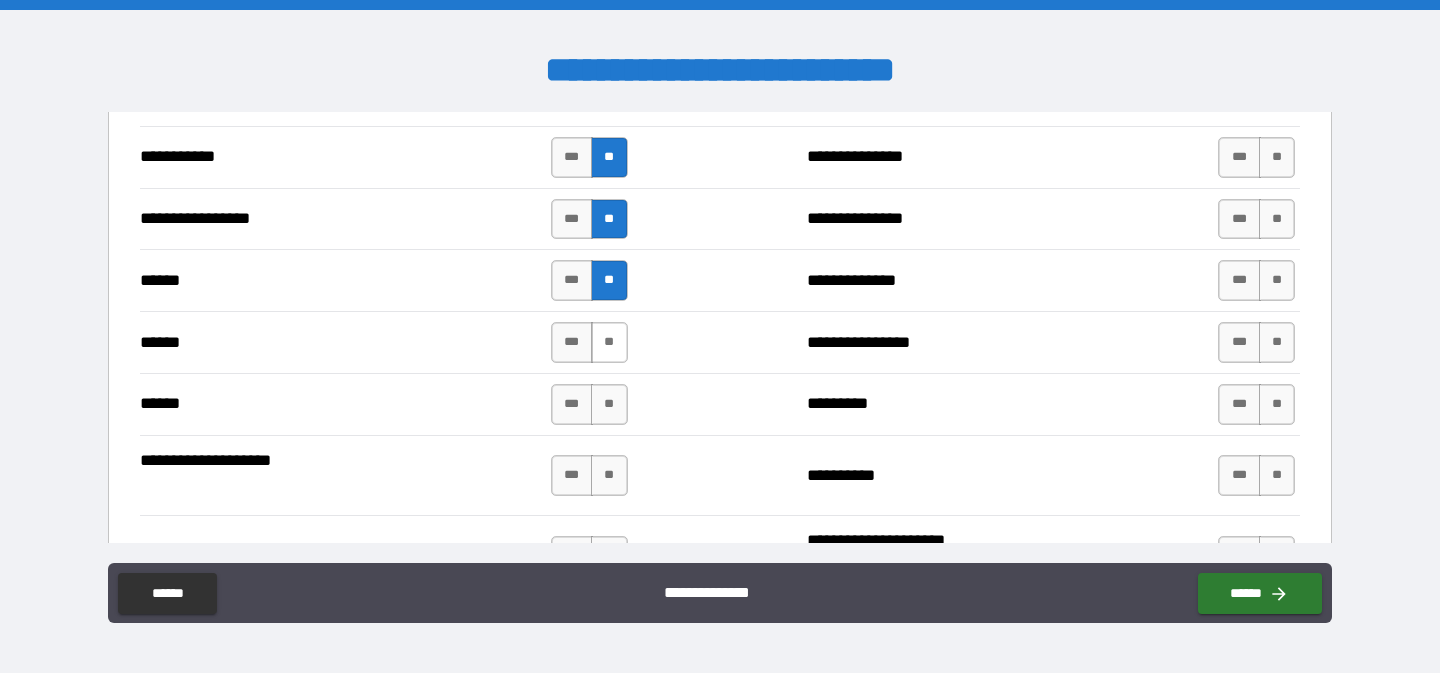 click on "**" at bounding box center [609, 342] 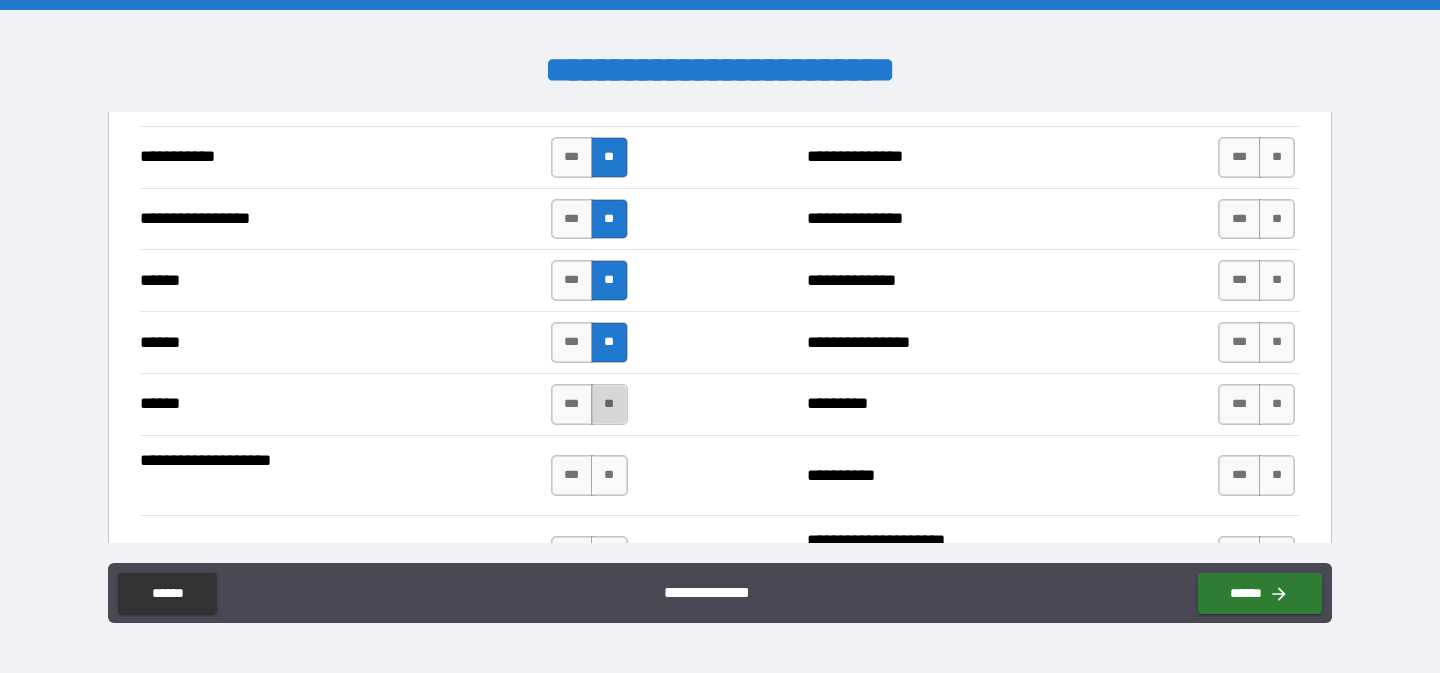 click on "**" at bounding box center (609, 404) 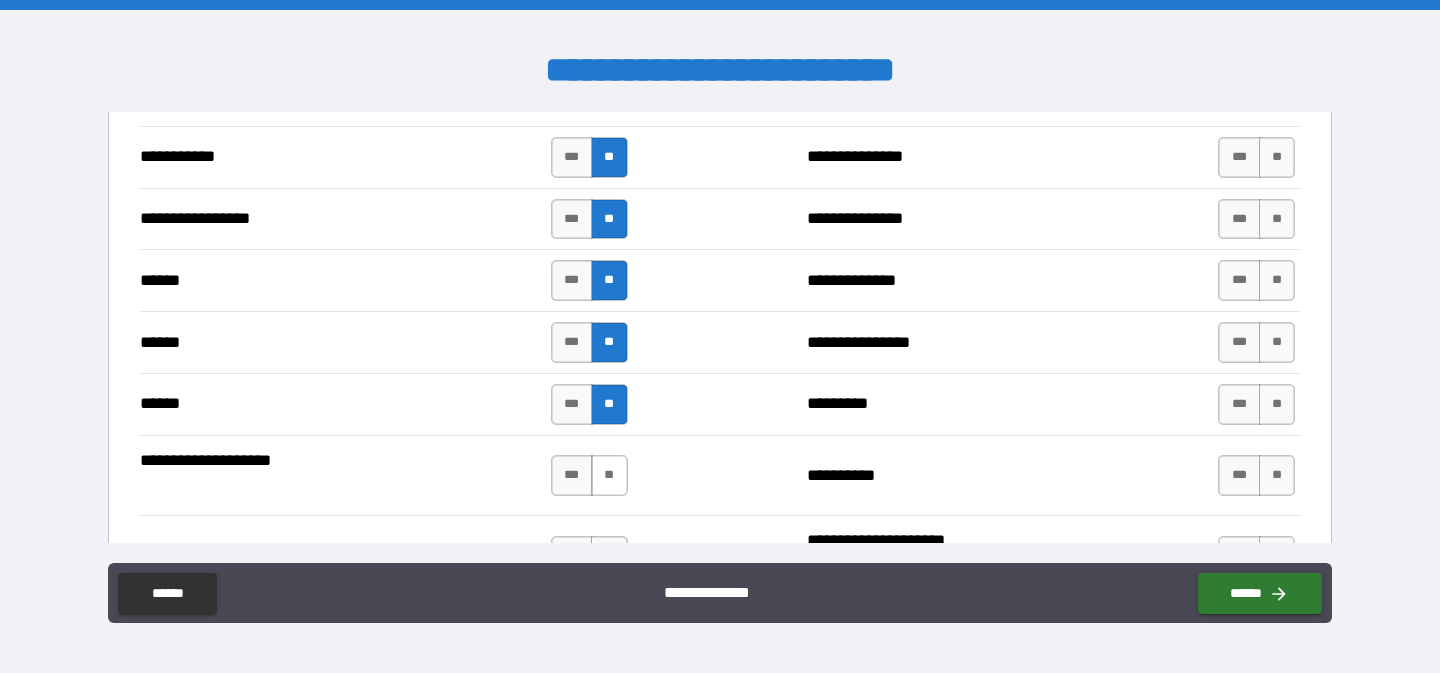 click on "**" at bounding box center [609, 475] 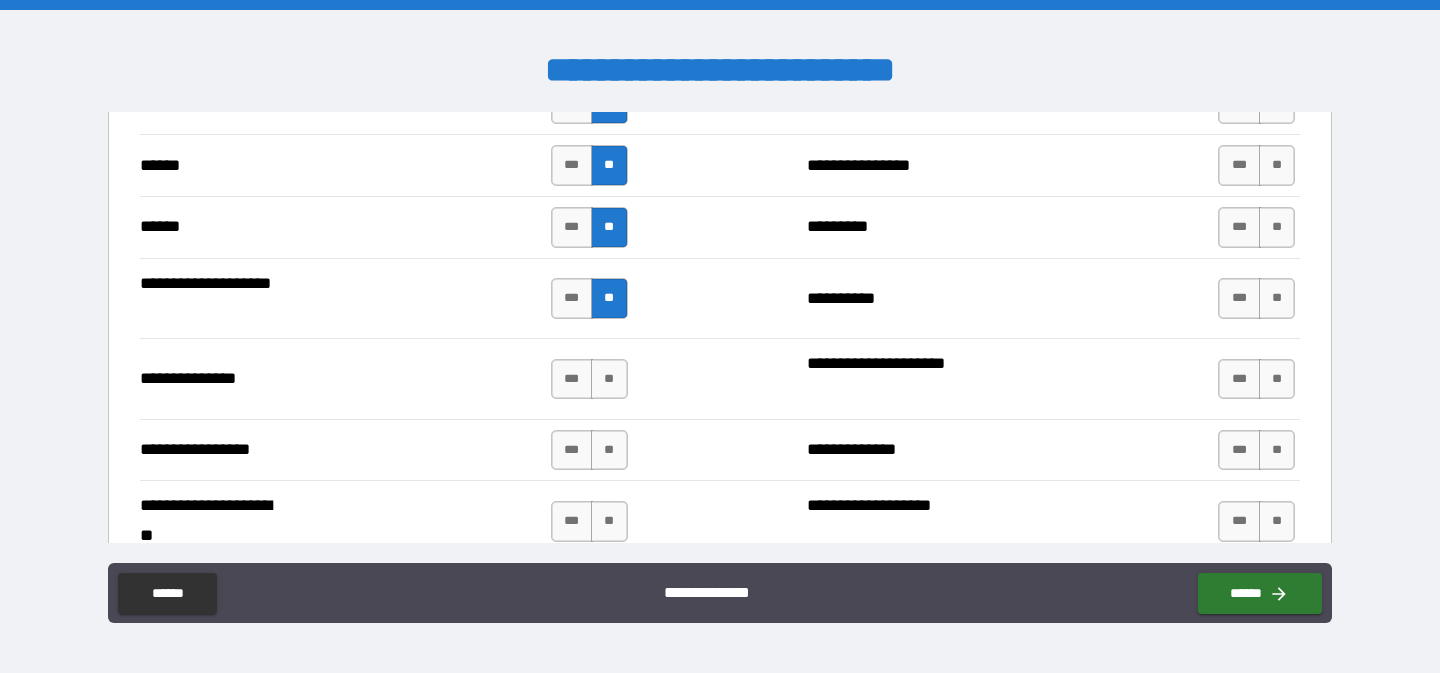scroll, scrollTop: 2456, scrollLeft: 0, axis: vertical 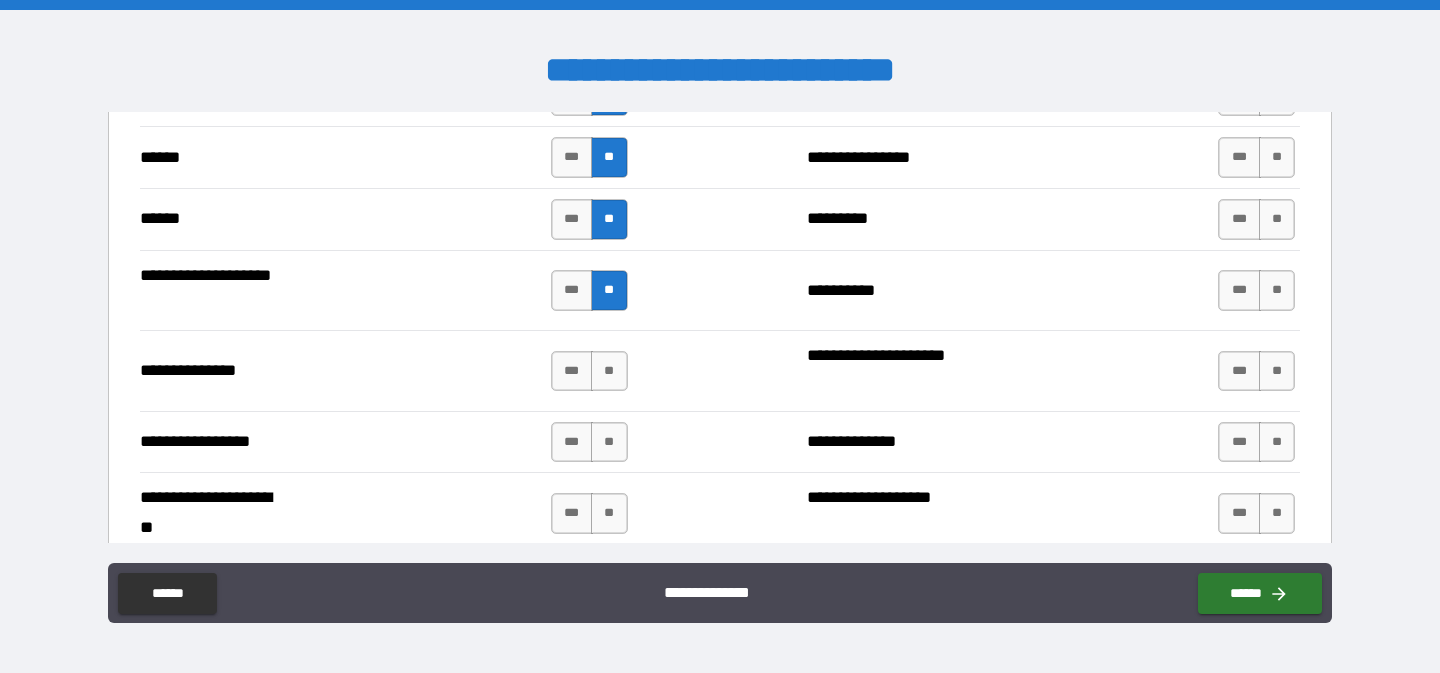 click on "*** **" at bounding box center (589, 371) 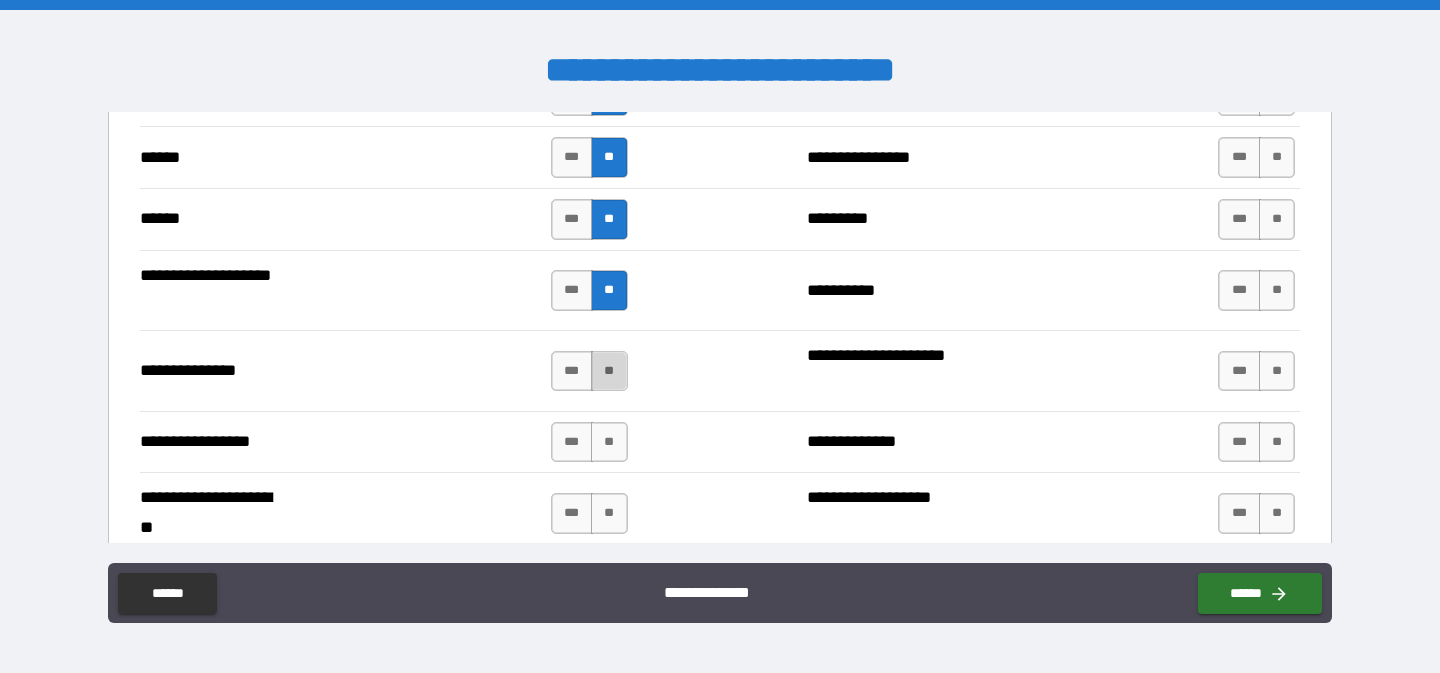 click on "**" at bounding box center (609, 371) 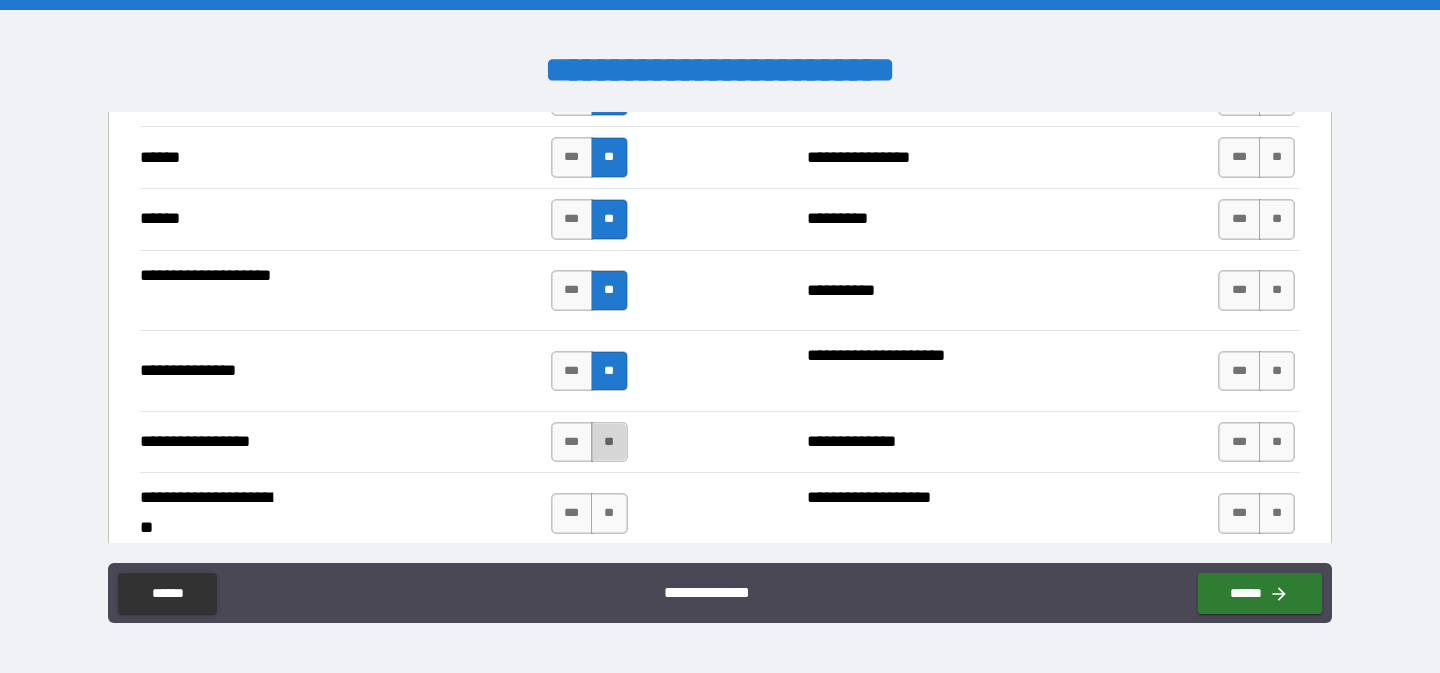 click on "**" at bounding box center [609, 442] 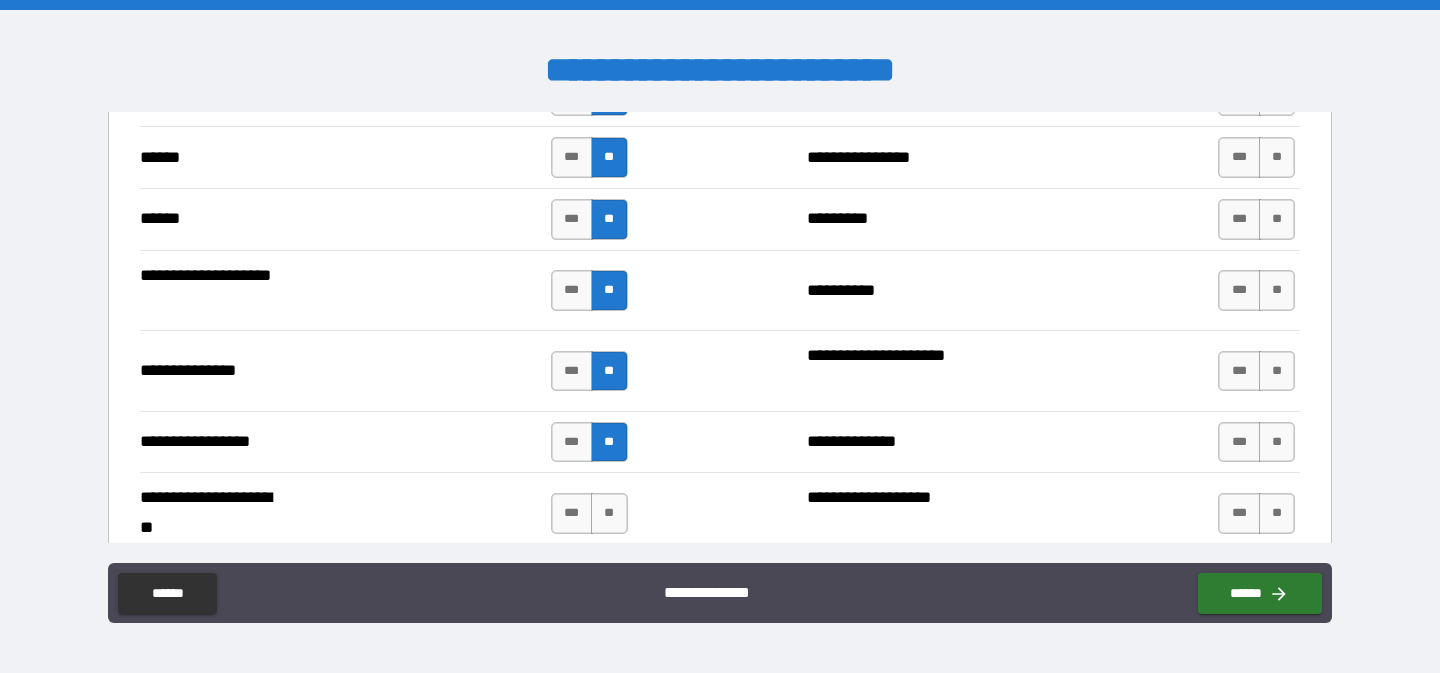 scroll, scrollTop: 2561, scrollLeft: 0, axis: vertical 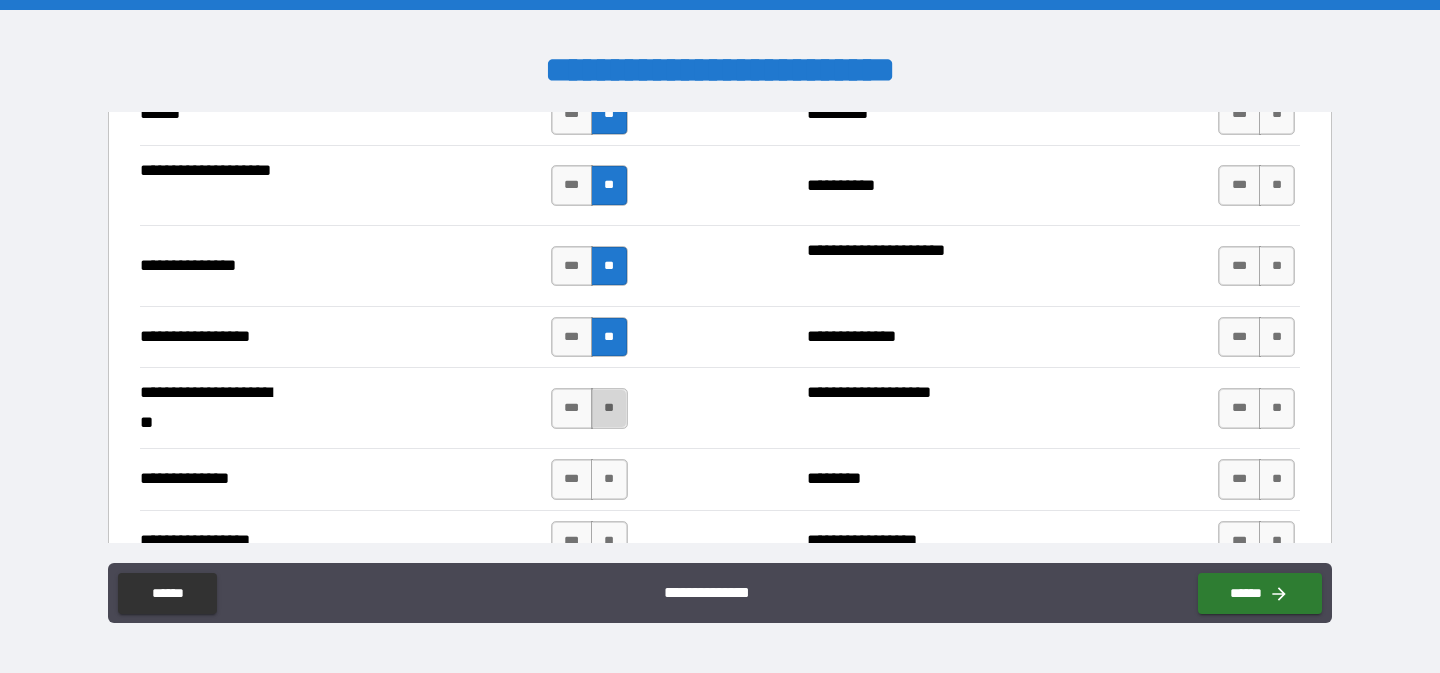 click on "**" at bounding box center [609, 408] 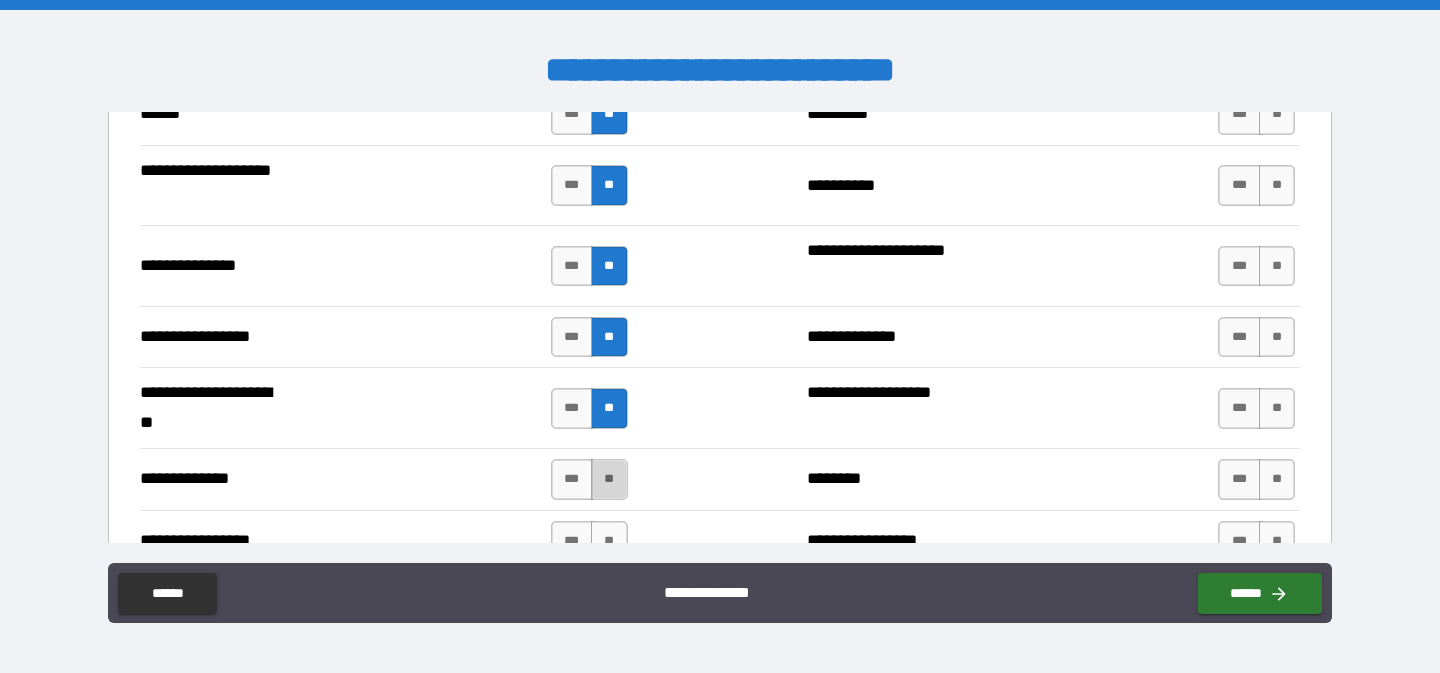 click on "**" at bounding box center [609, 479] 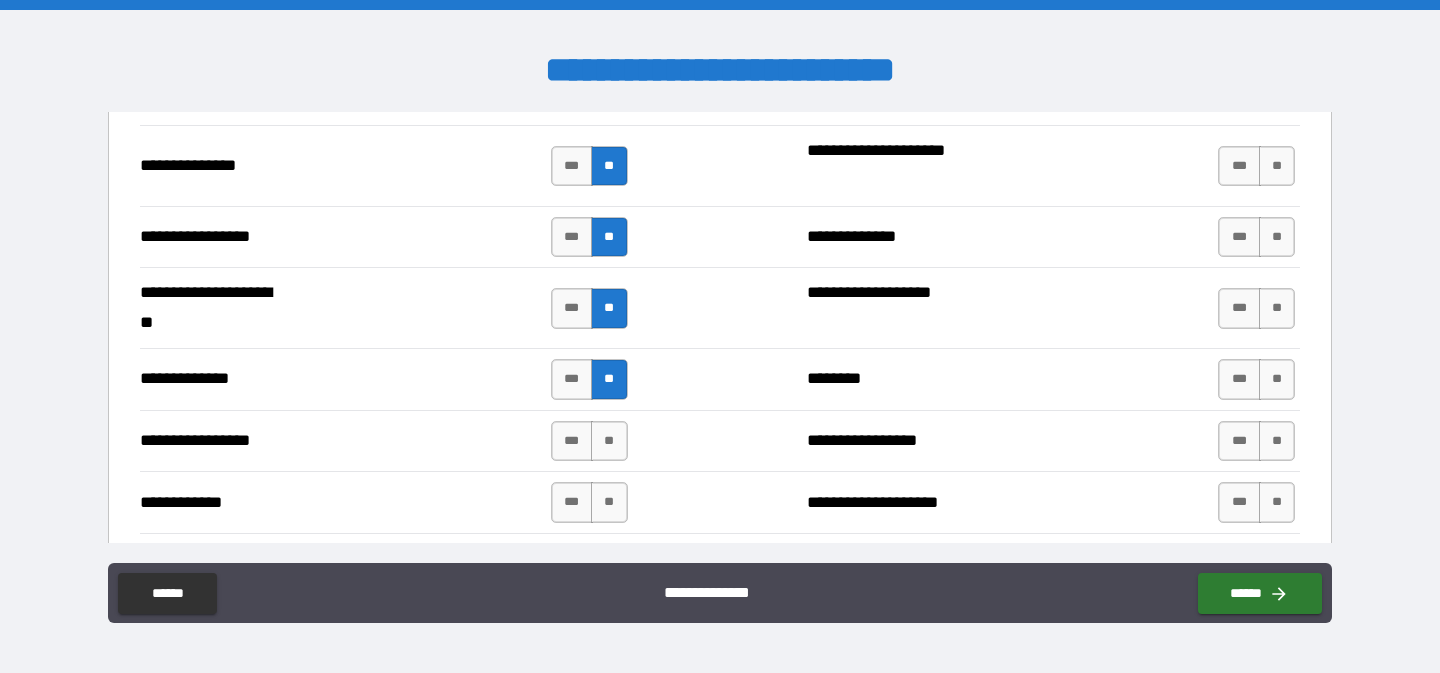 scroll, scrollTop: 2672, scrollLeft: 0, axis: vertical 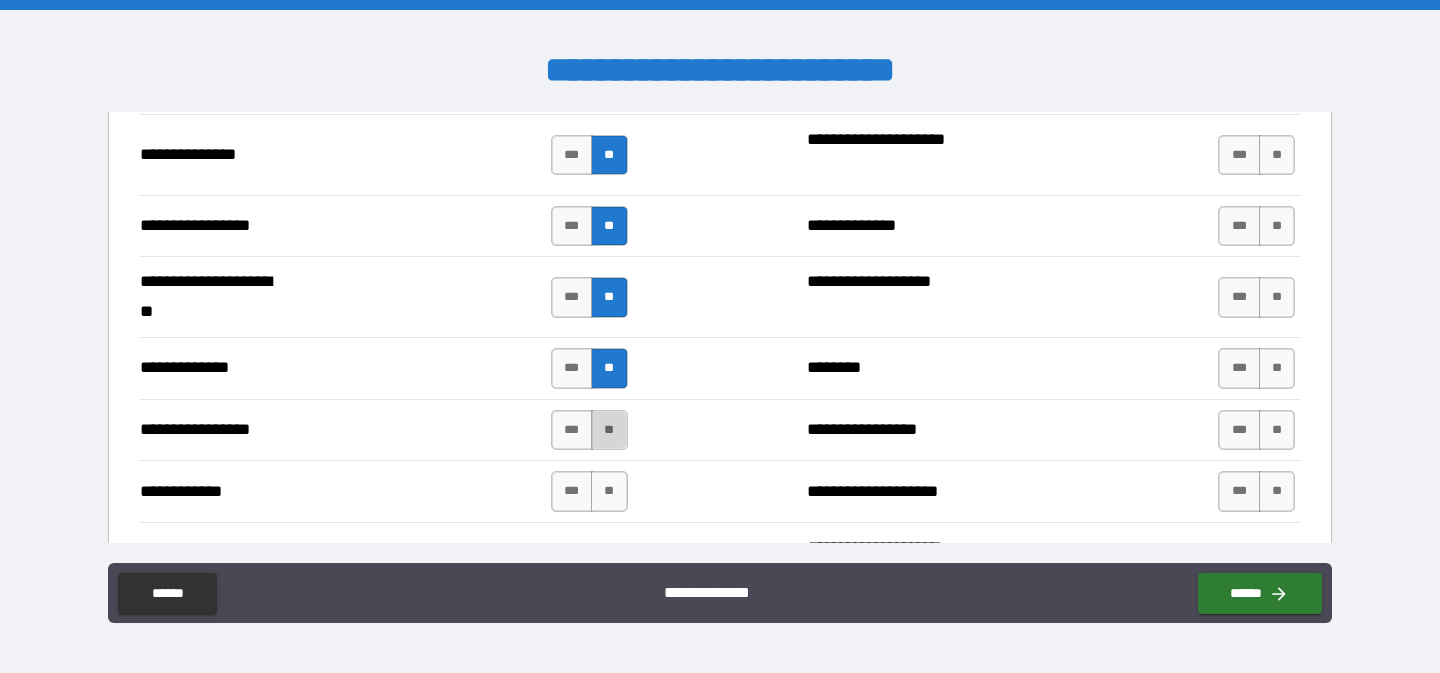 click on "**" at bounding box center [609, 430] 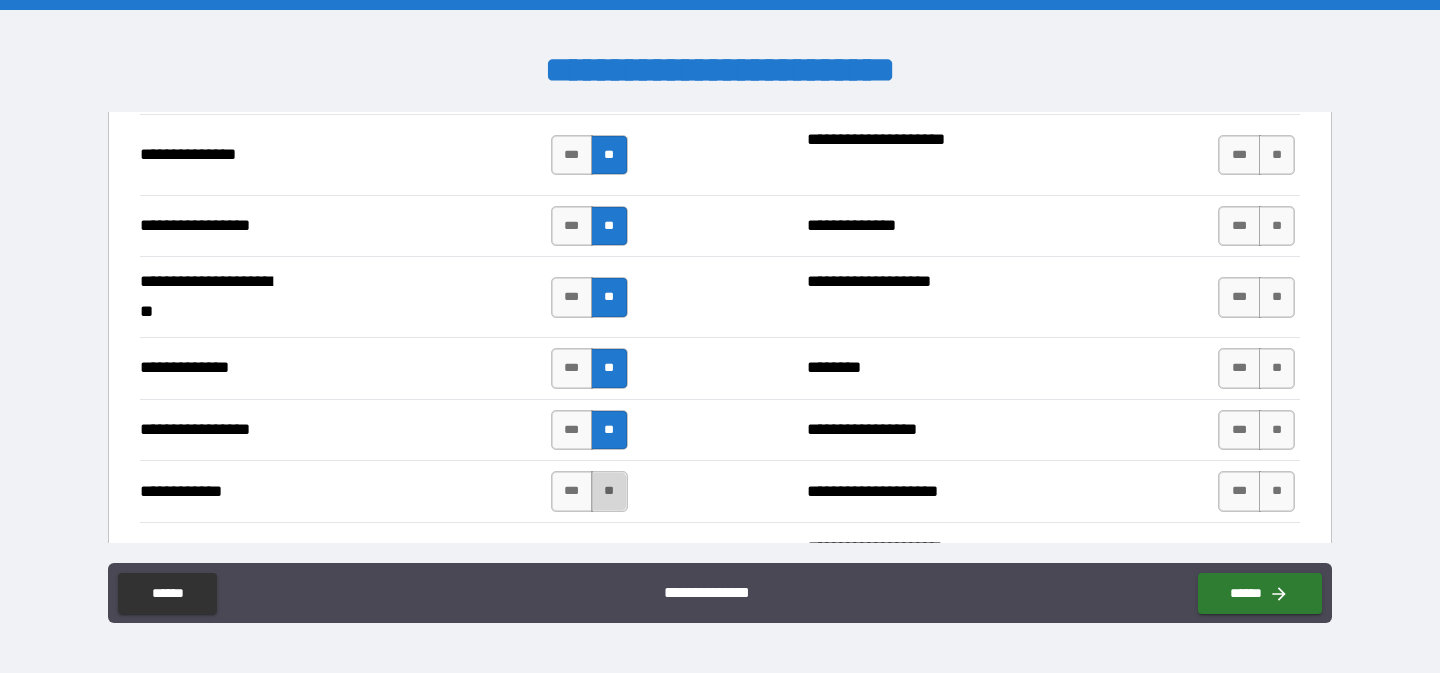 click on "**" at bounding box center [609, 491] 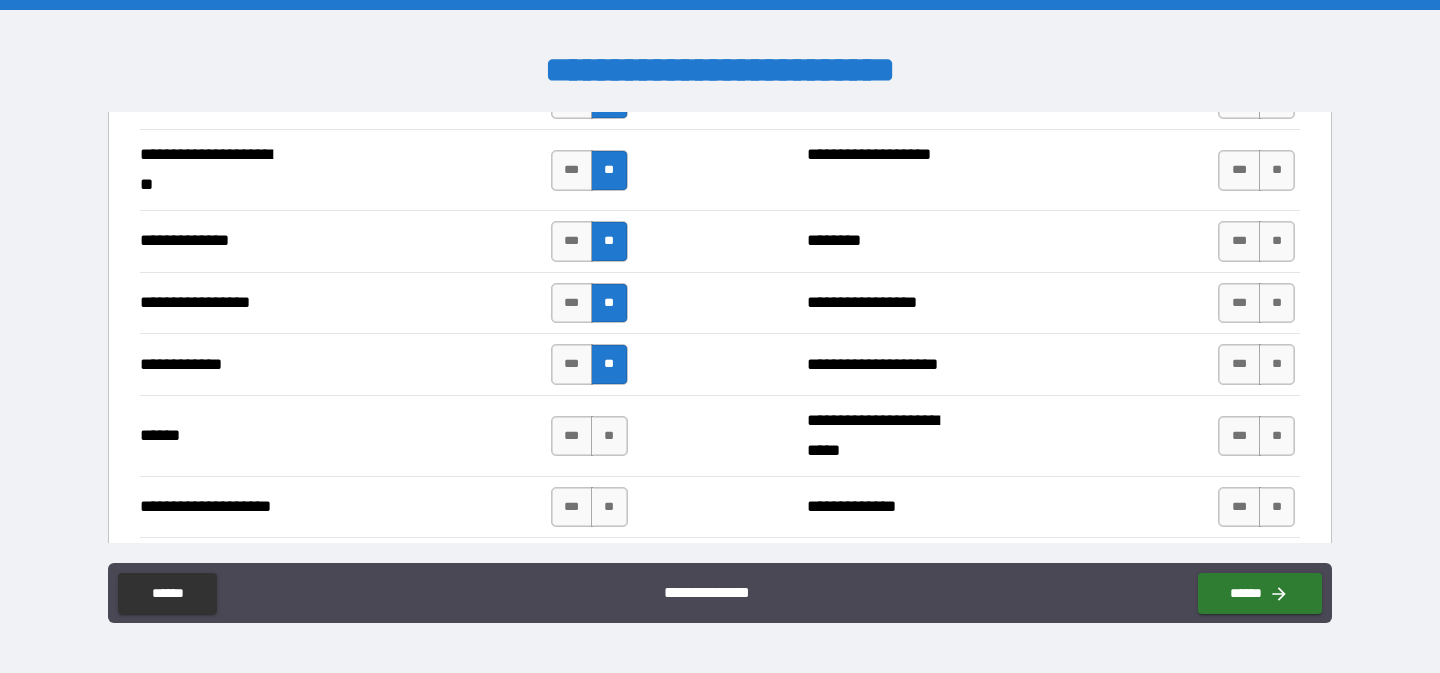 scroll, scrollTop: 2801, scrollLeft: 0, axis: vertical 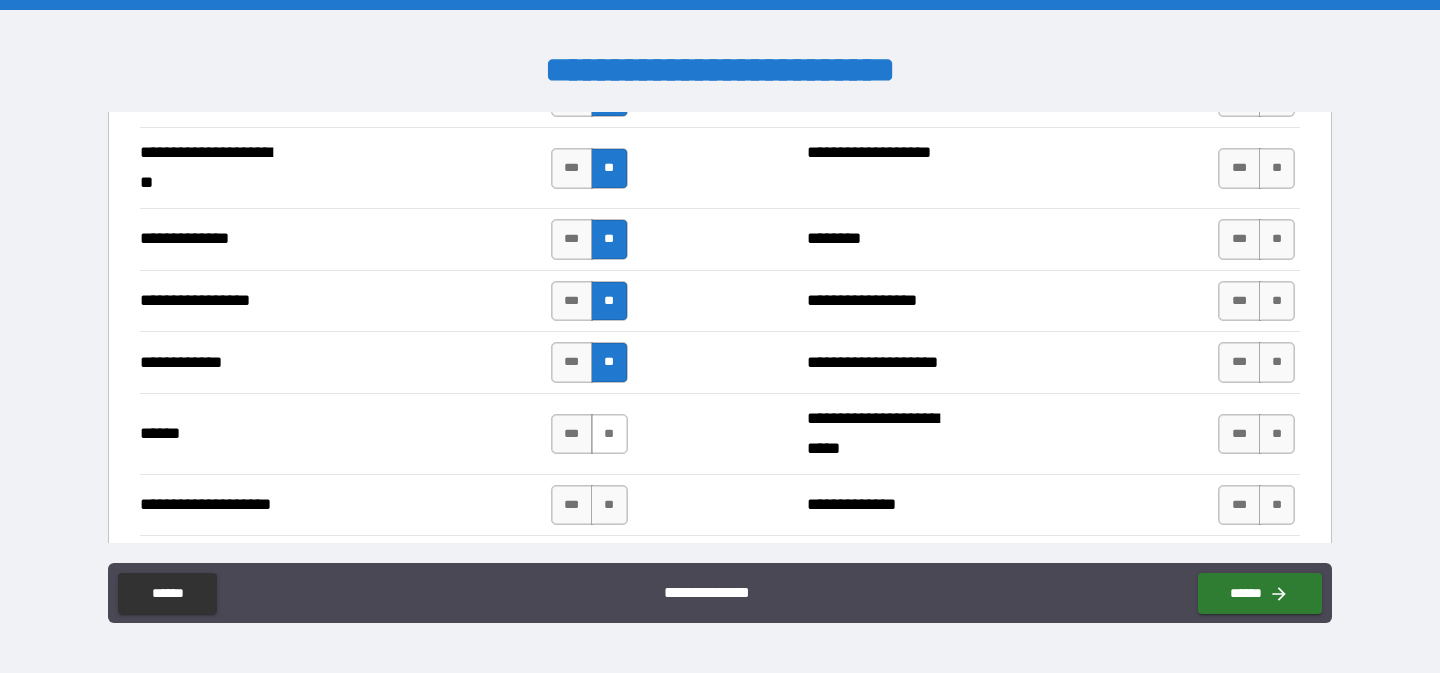 click on "**" at bounding box center (609, 434) 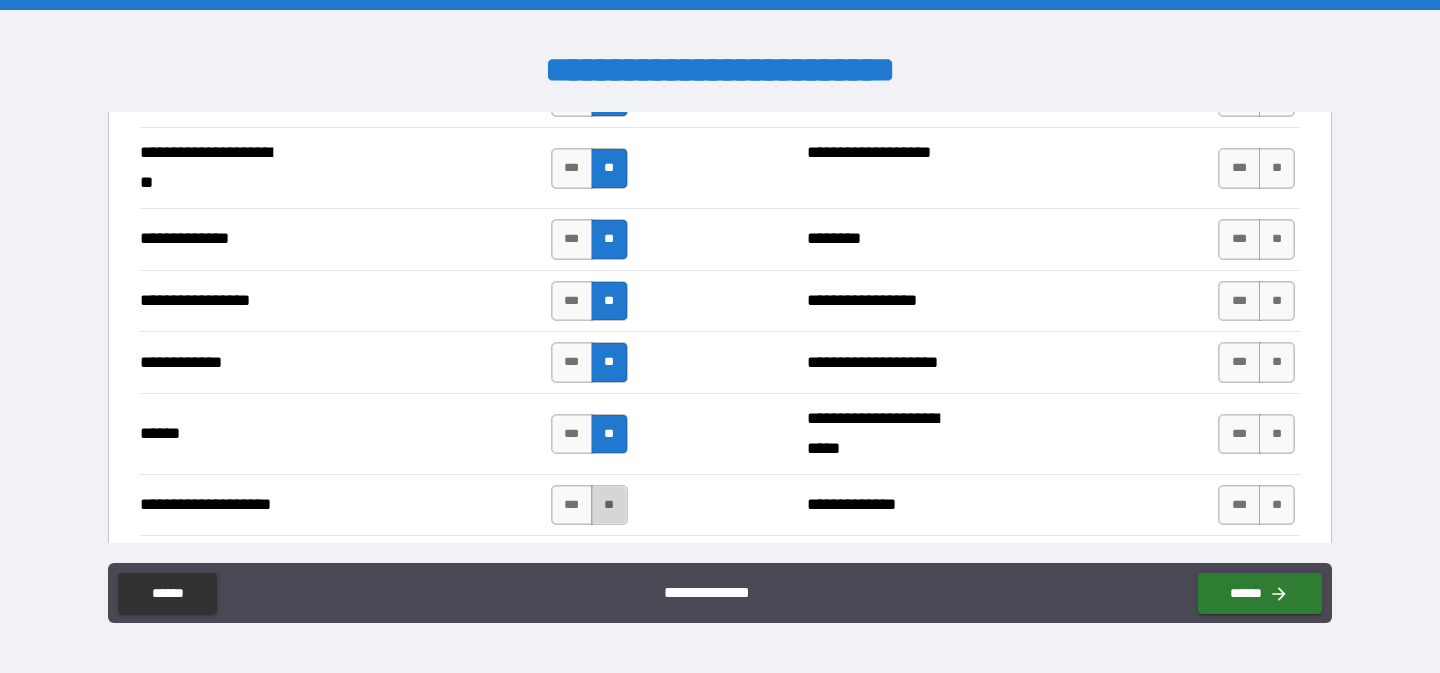 click on "**" at bounding box center [609, 505] 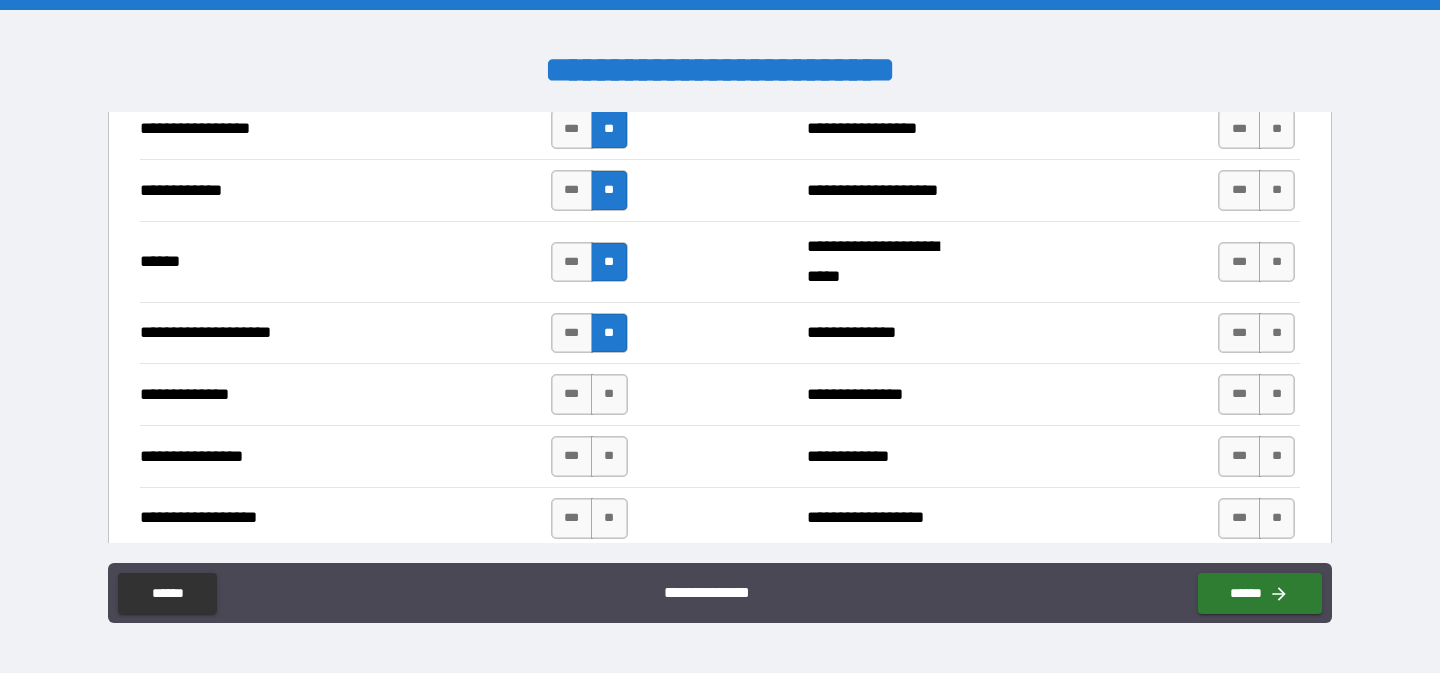 scroll, scrollTop: 2977, scrollLeft: 0, axis: vertical 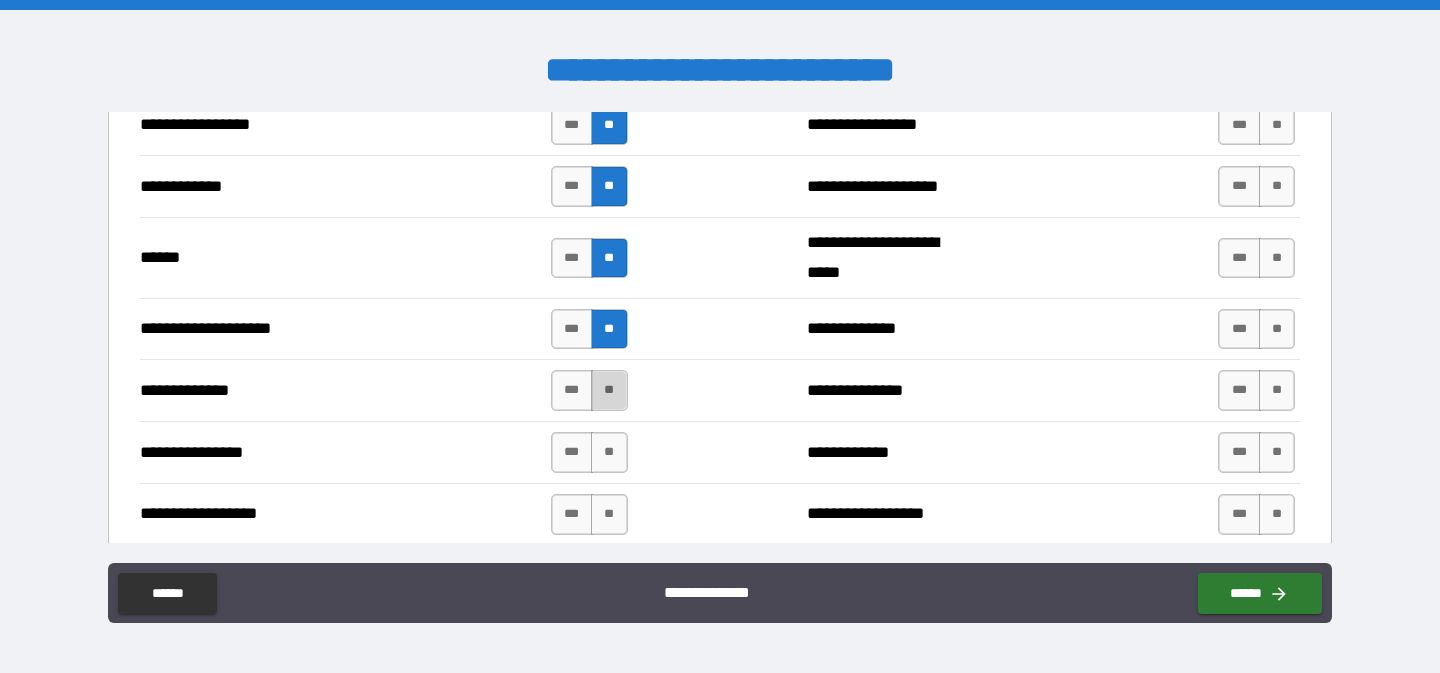 click on "**" at bounding box center (609, 390) 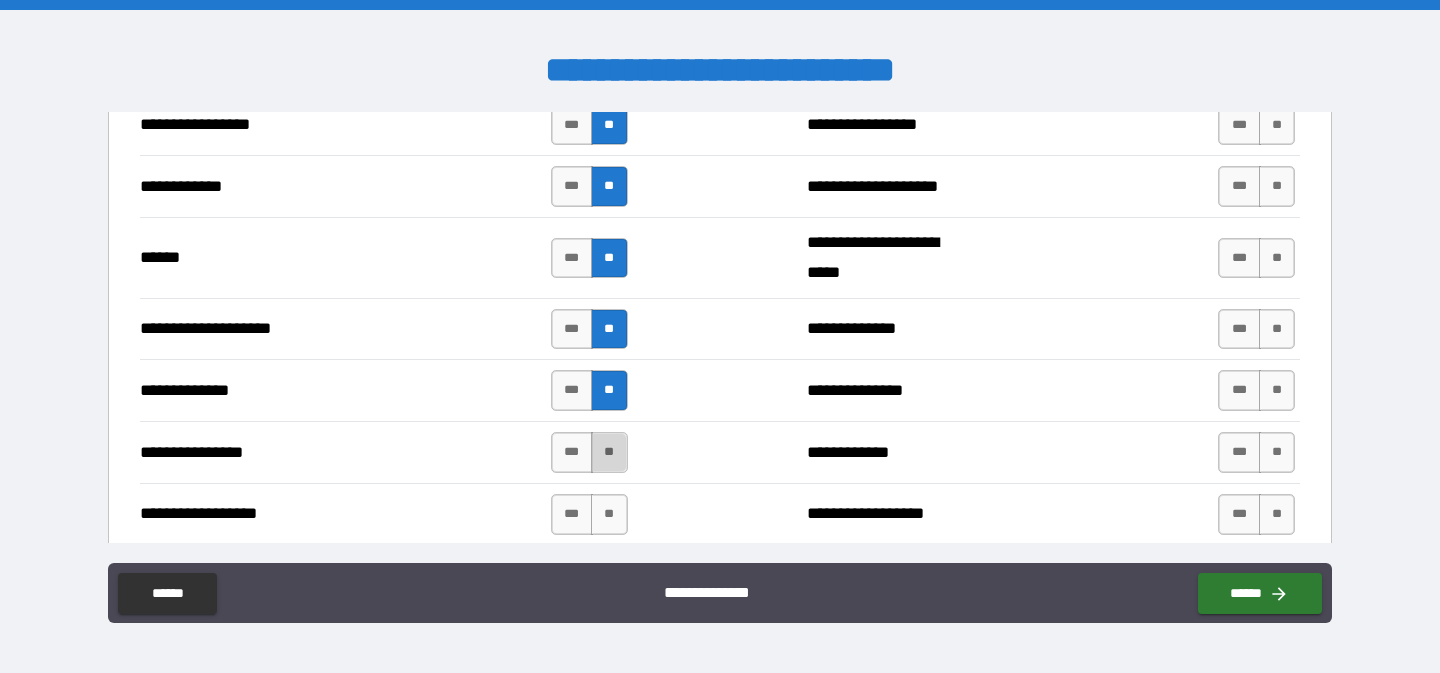 click on "**" at bounding box center [609, 452] 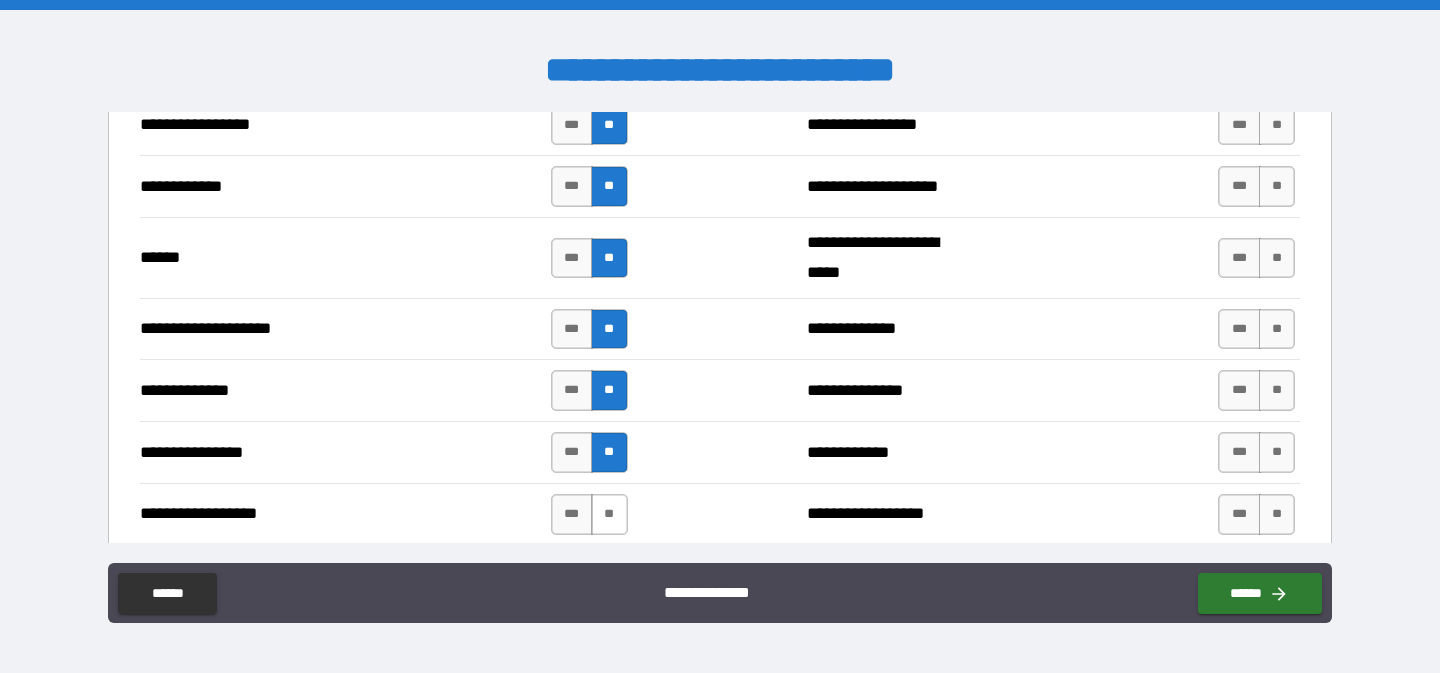 click on "**" at bounding box center [609, 514] 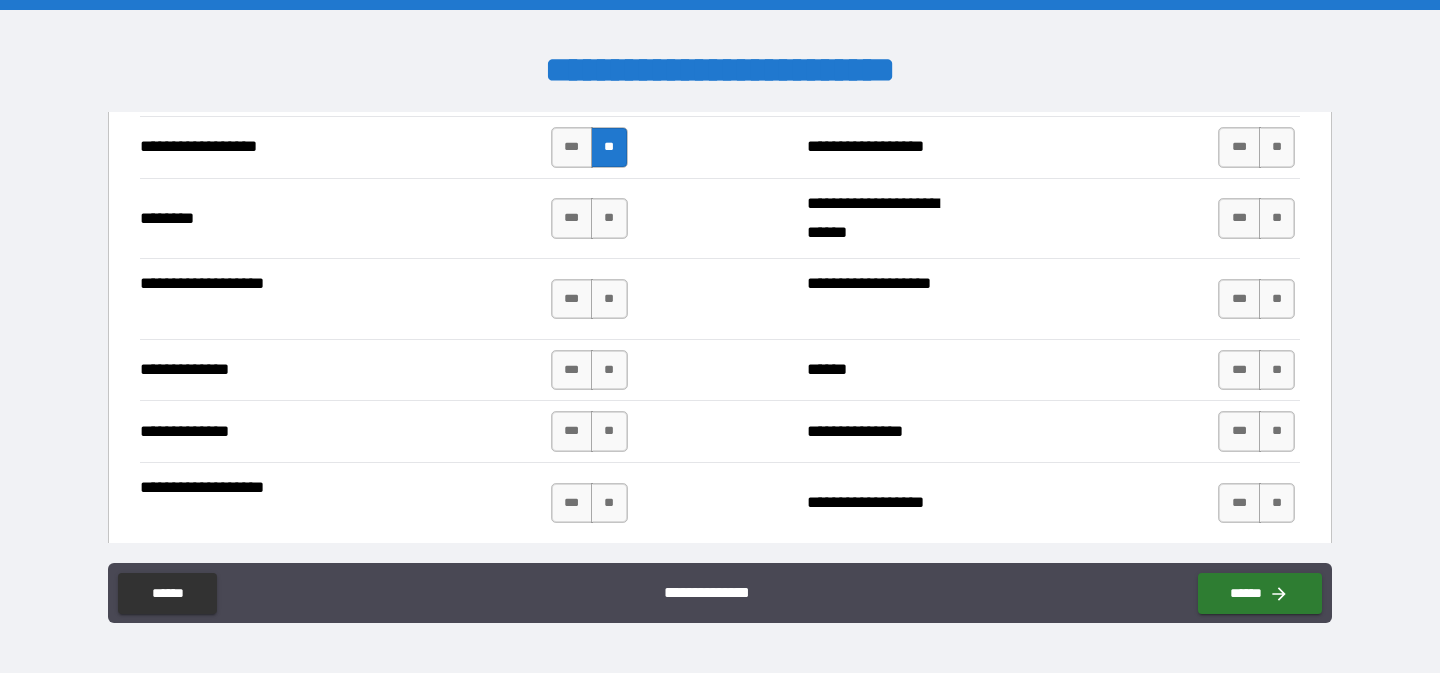 scroll, scrollTop: 3347, scrollLeft: 0, axis: vertical 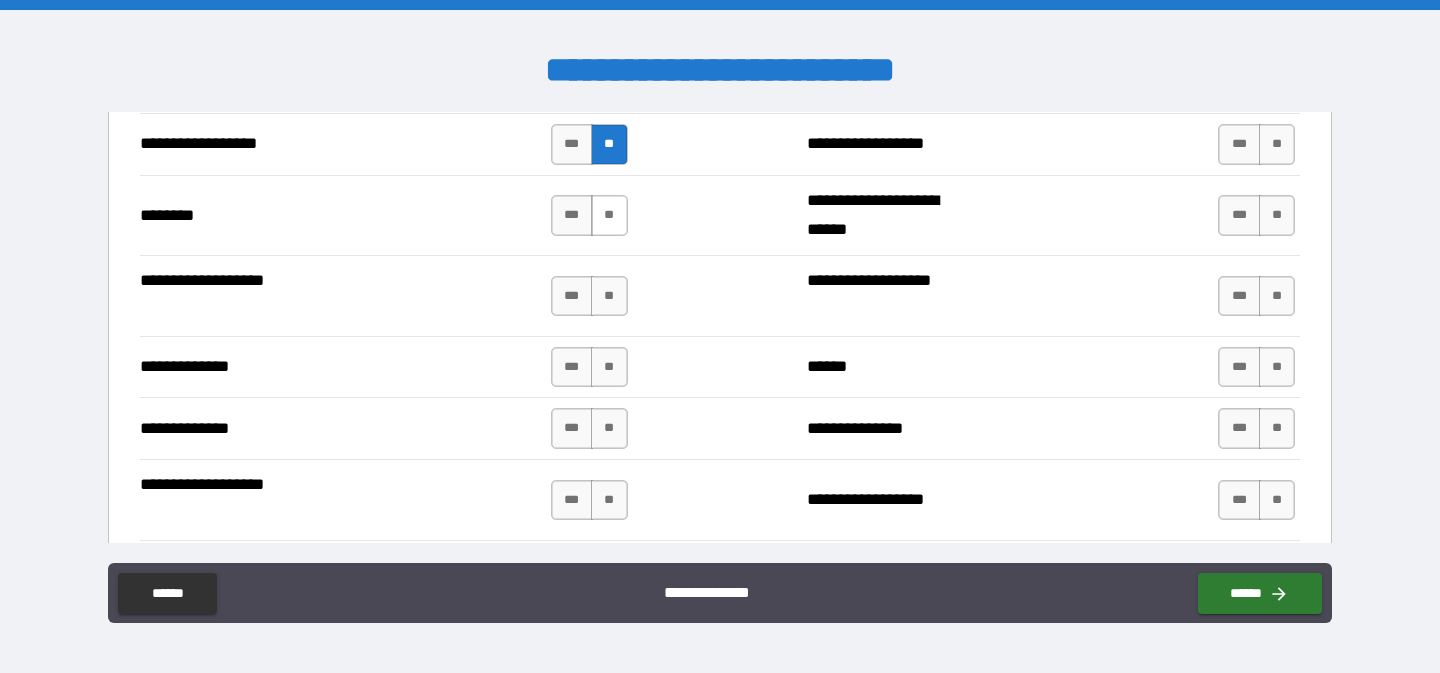 click on "**" at bounding box center [609, 215] 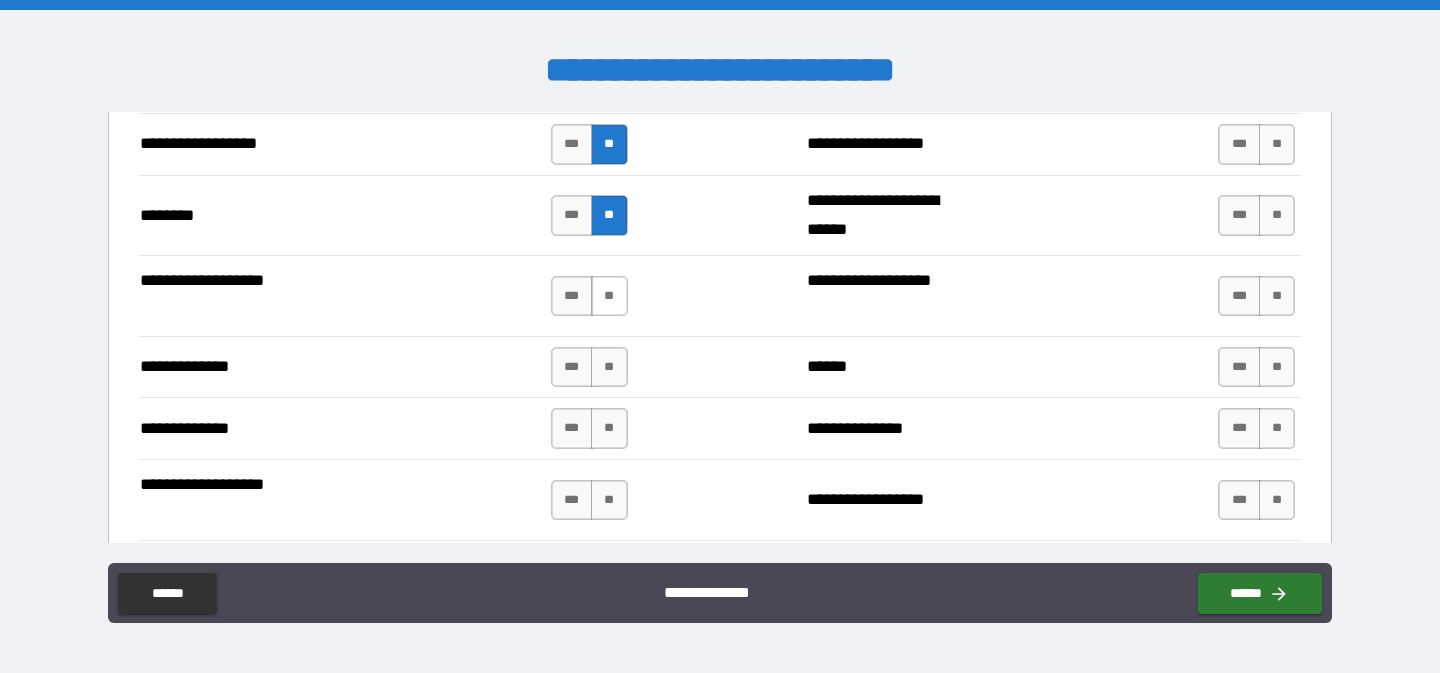 click on "**" at bounding box center (609, 296) 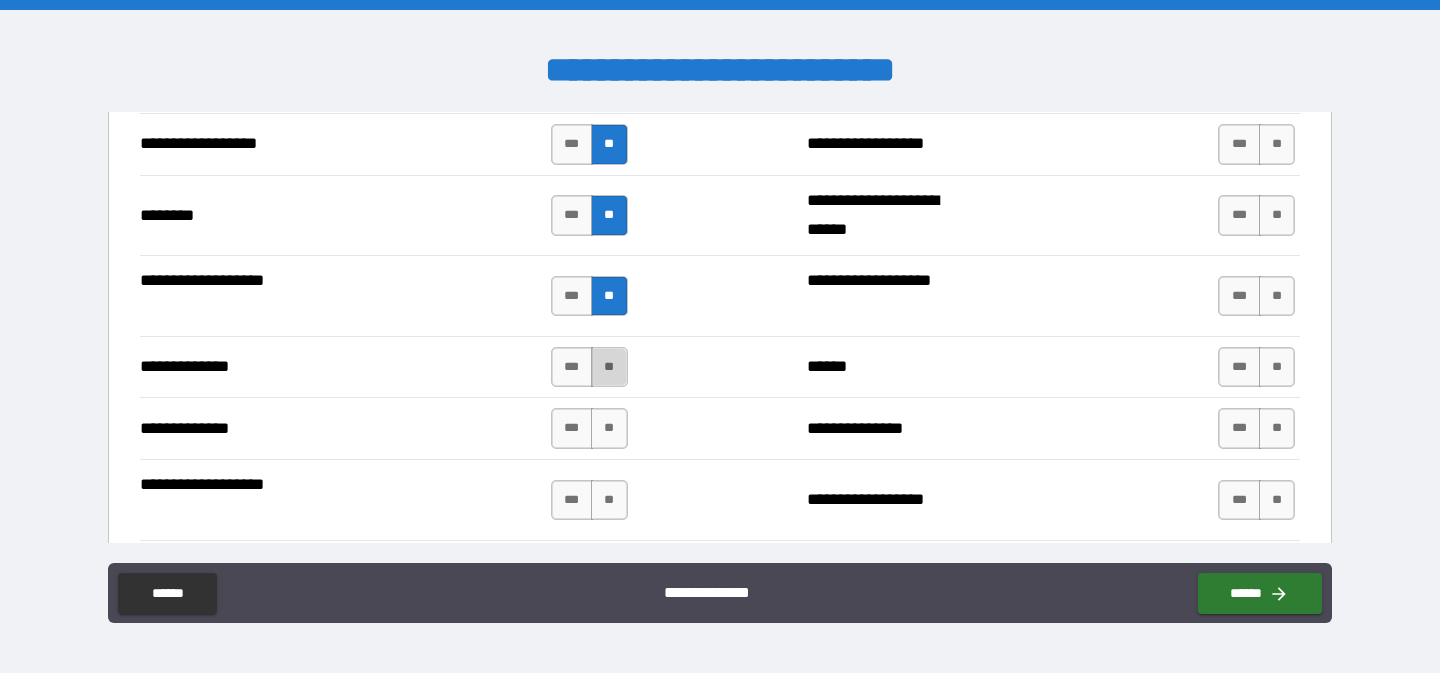 click on "**" at bounding box center (609, 367) 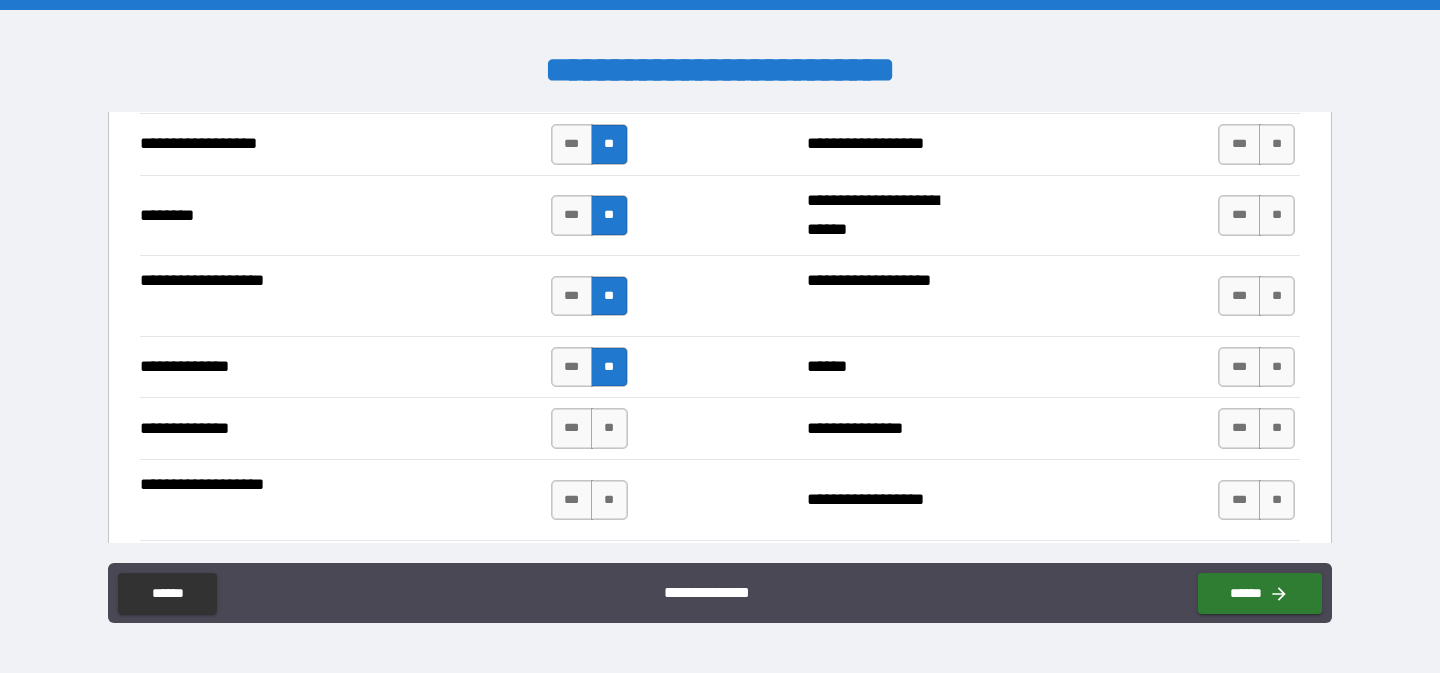 click on "**********" at bounding box center [720, 428] 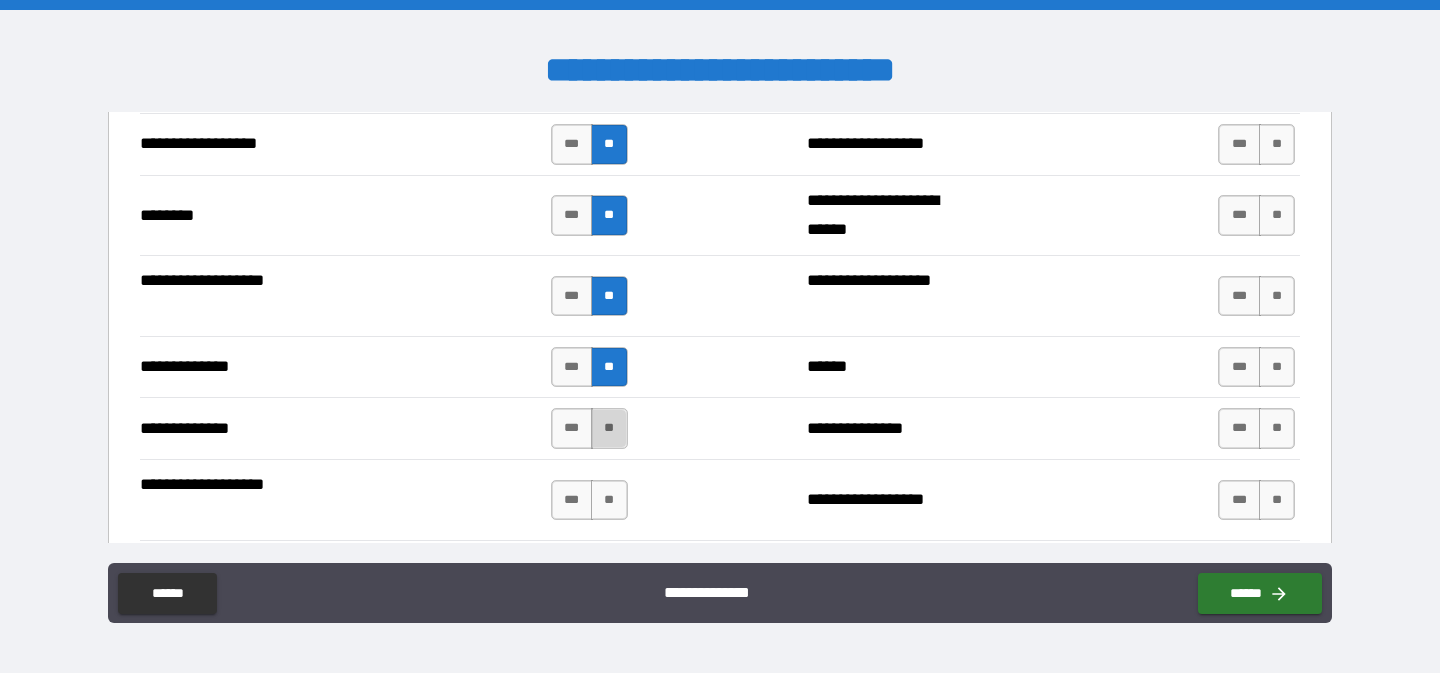 click on "**" at bounding box center (609, 428) 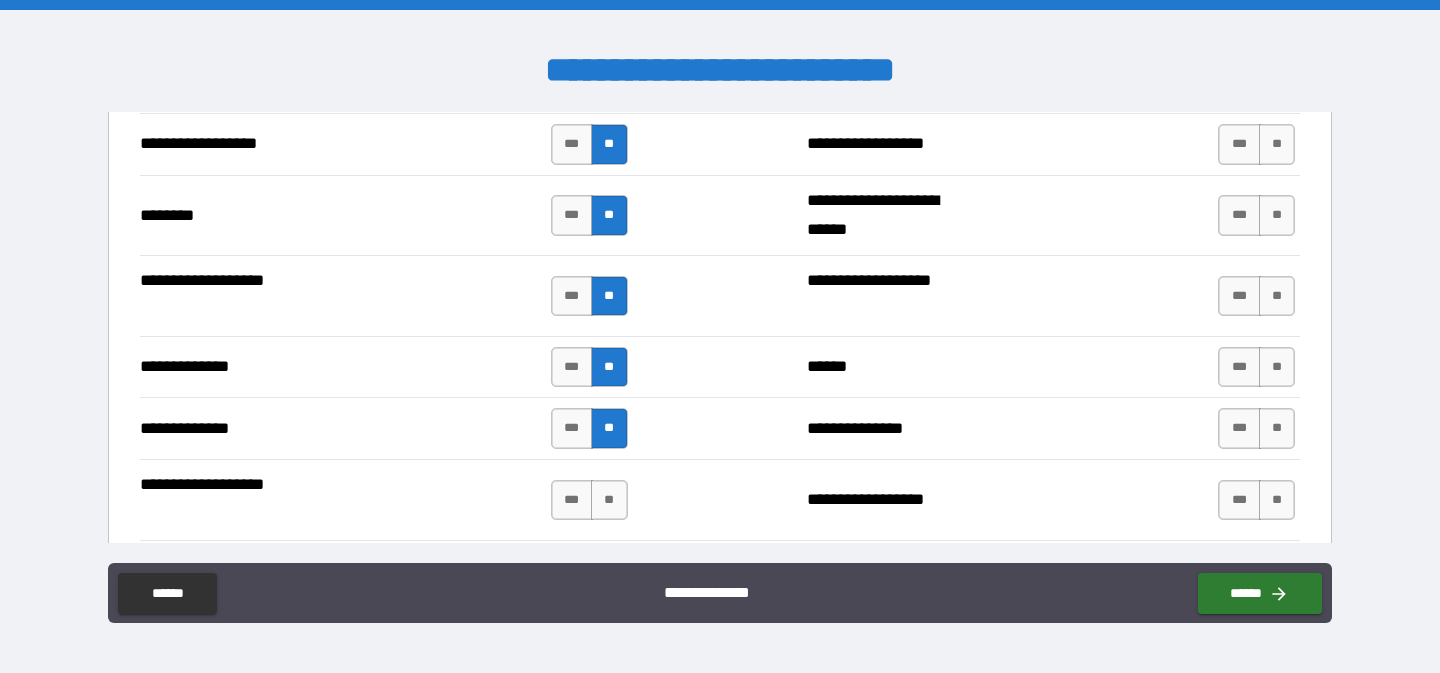 click on "*** **" at bounding box center (592, 500) 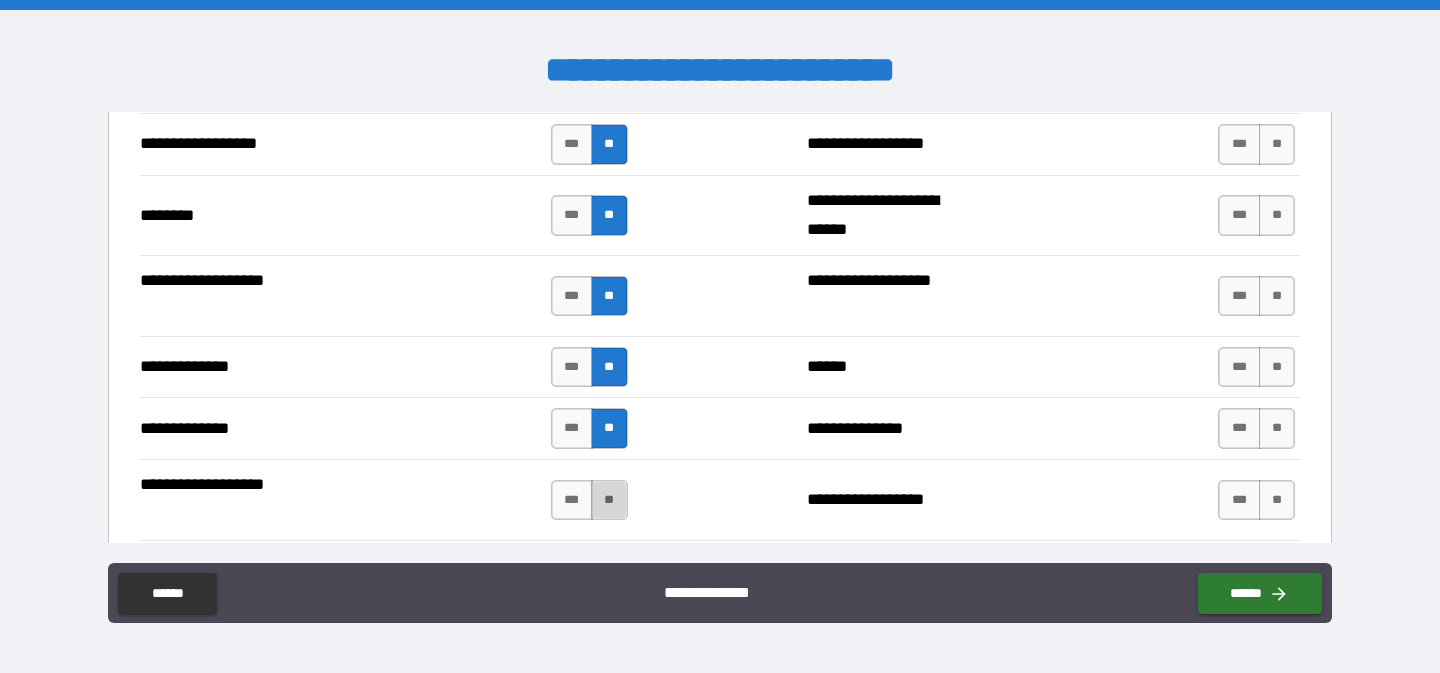 click on "**" at bounding box center (609, 500) 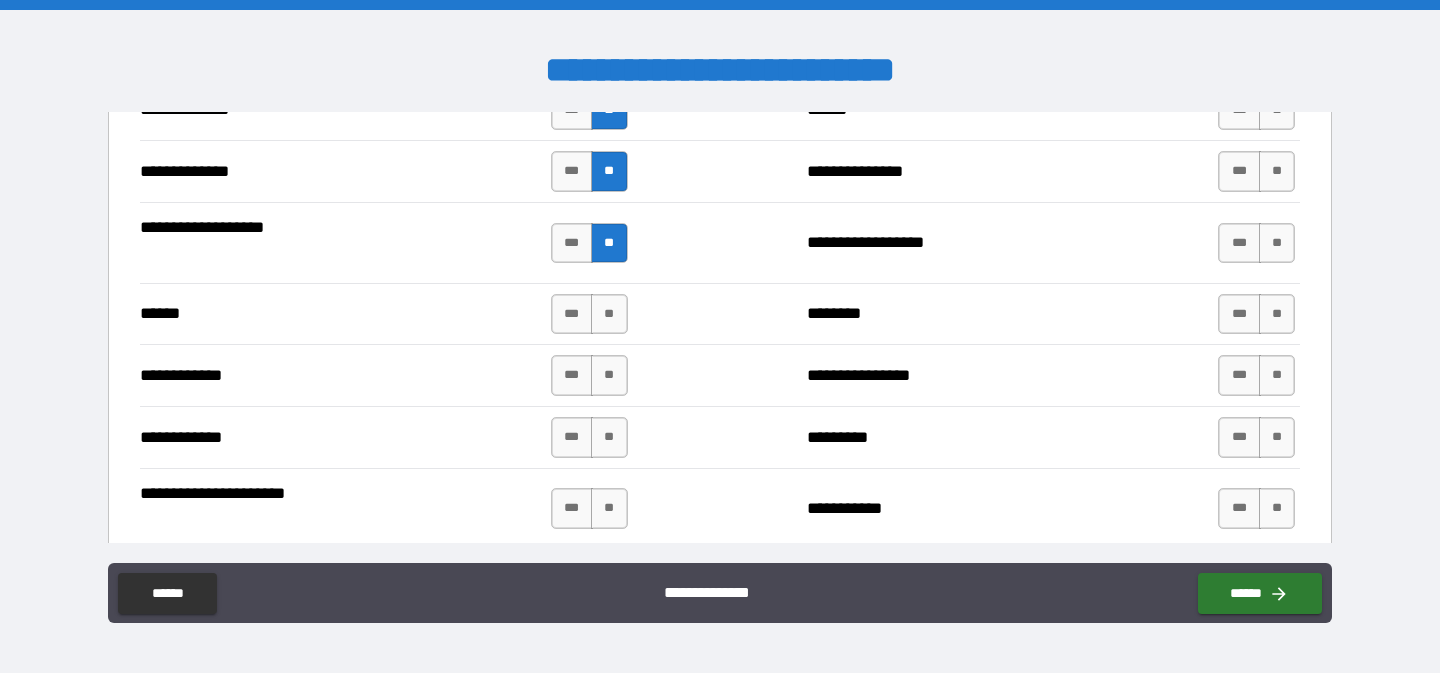 scroll, scrollTop: 3633, scrollLeft: 0, axis: vertical 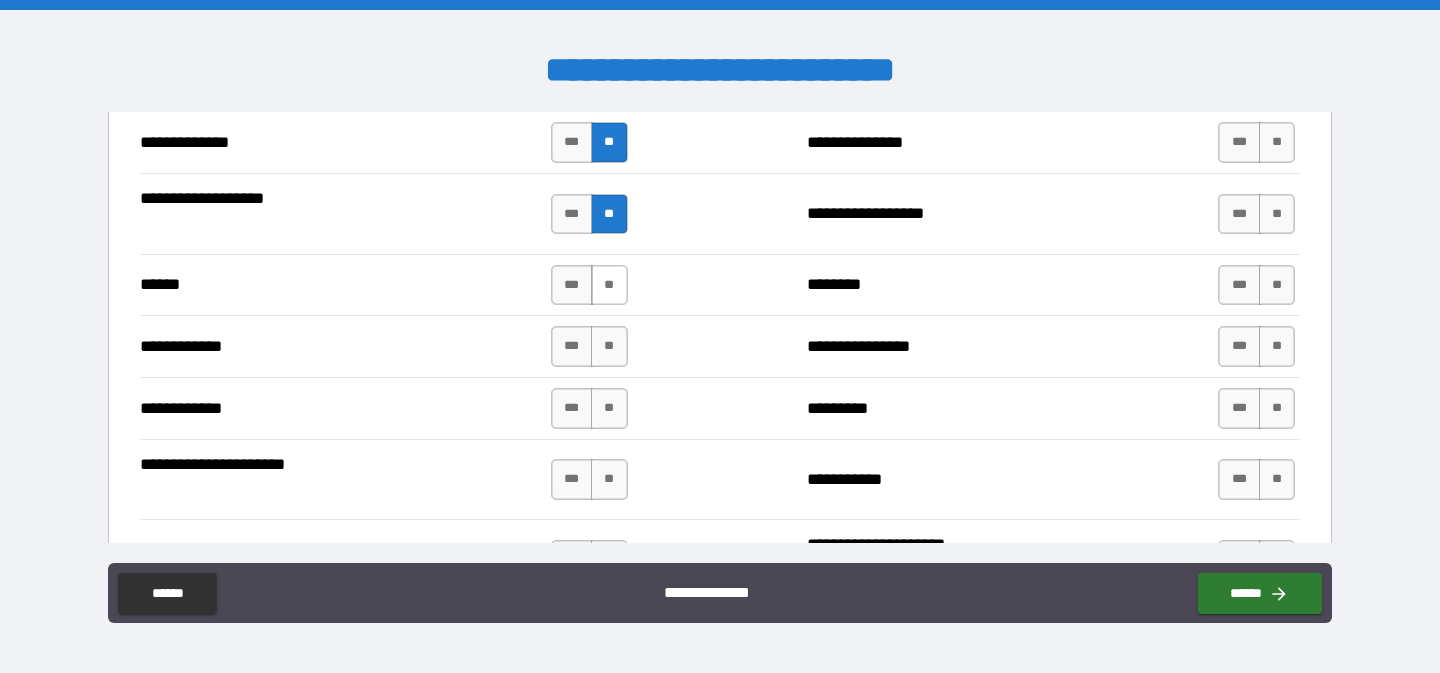 click on "**" at bounding box center (609, 285) 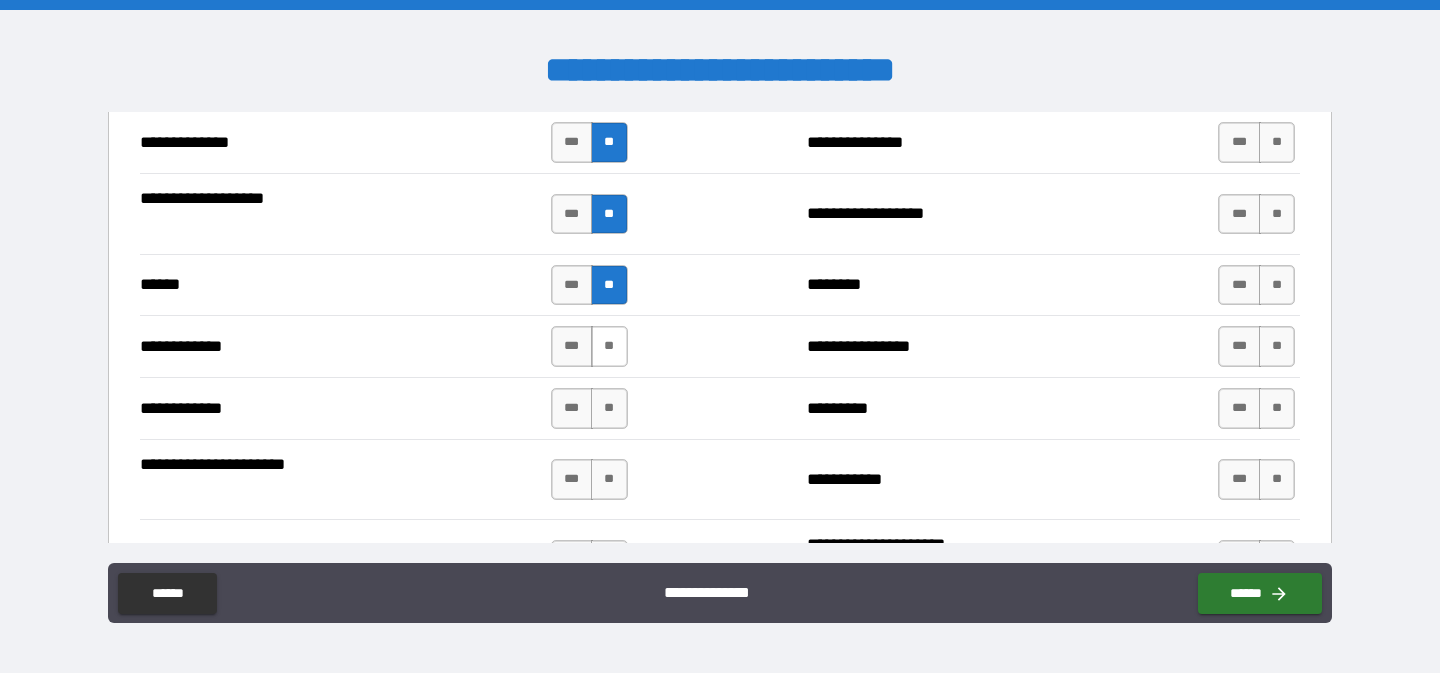 click on "**" at bounding box center (609, 346) 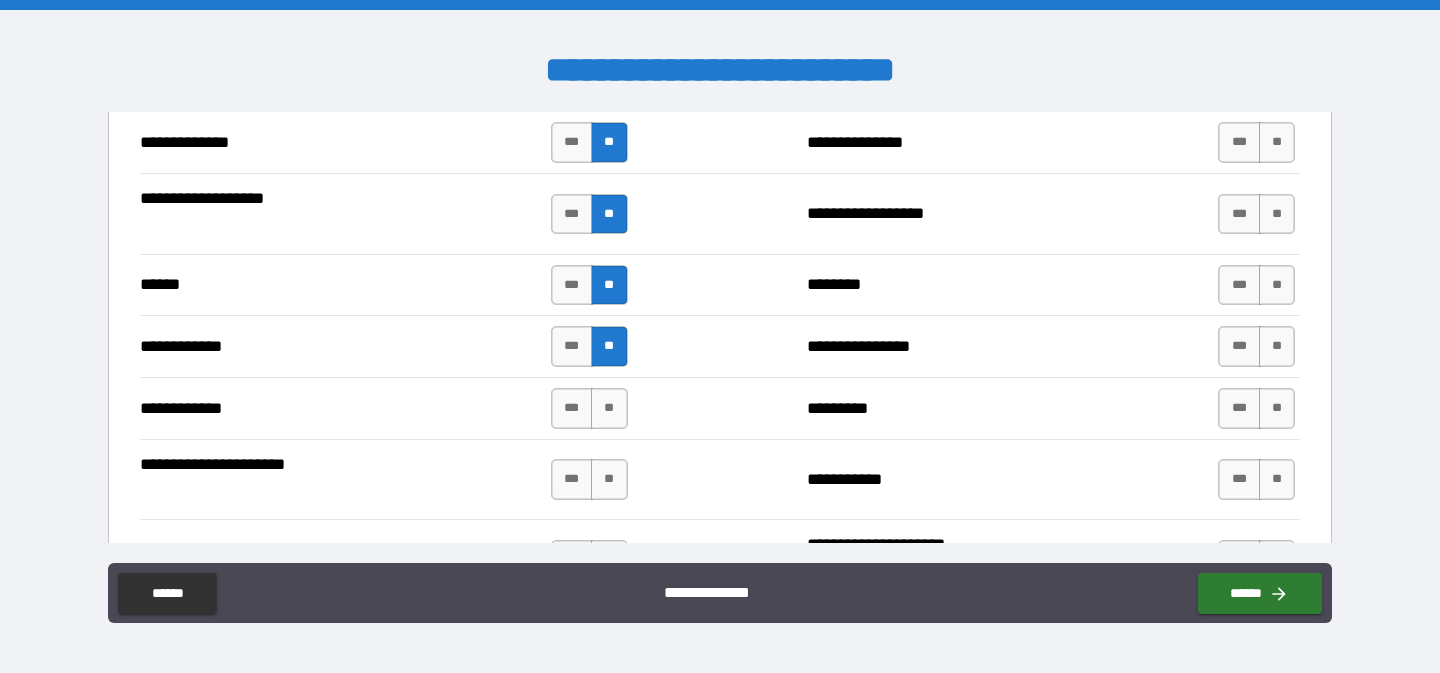 click on "*** **" at bounding box center (589, 408) 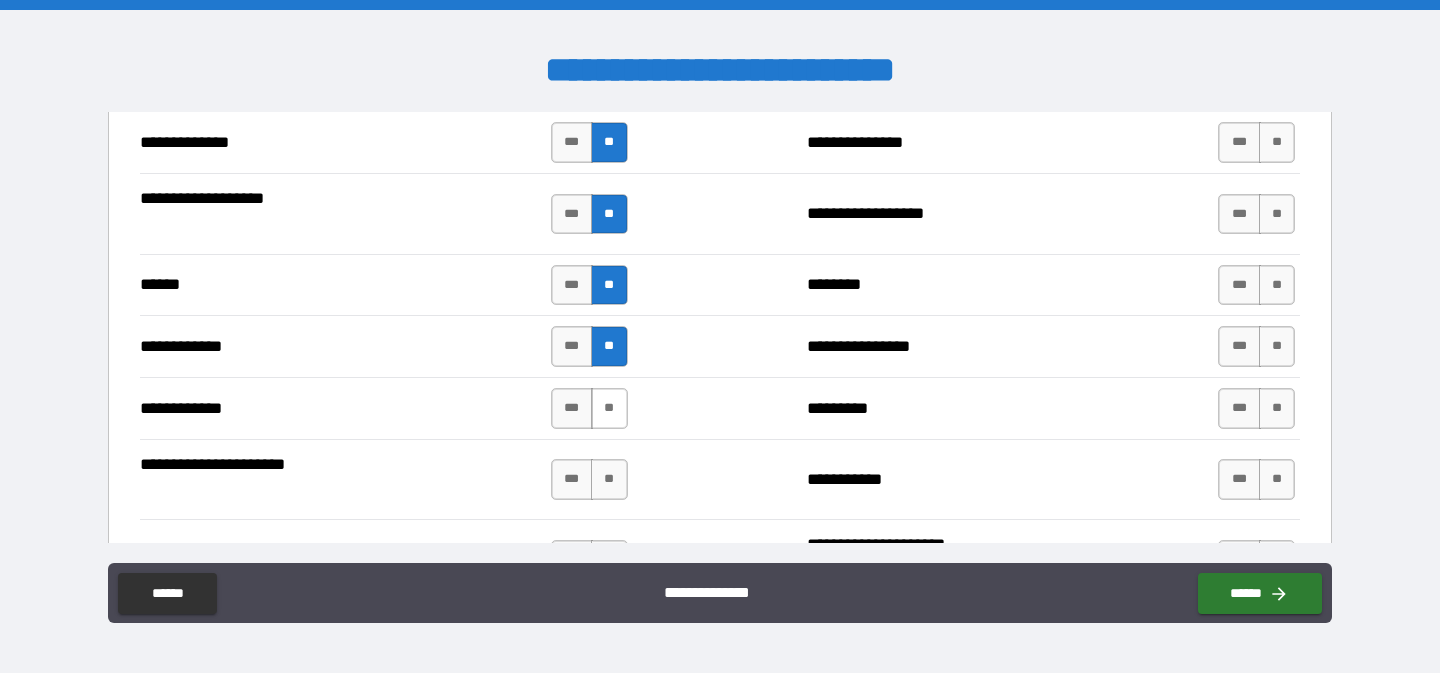 click on "**" at bounding box center [609, 408] 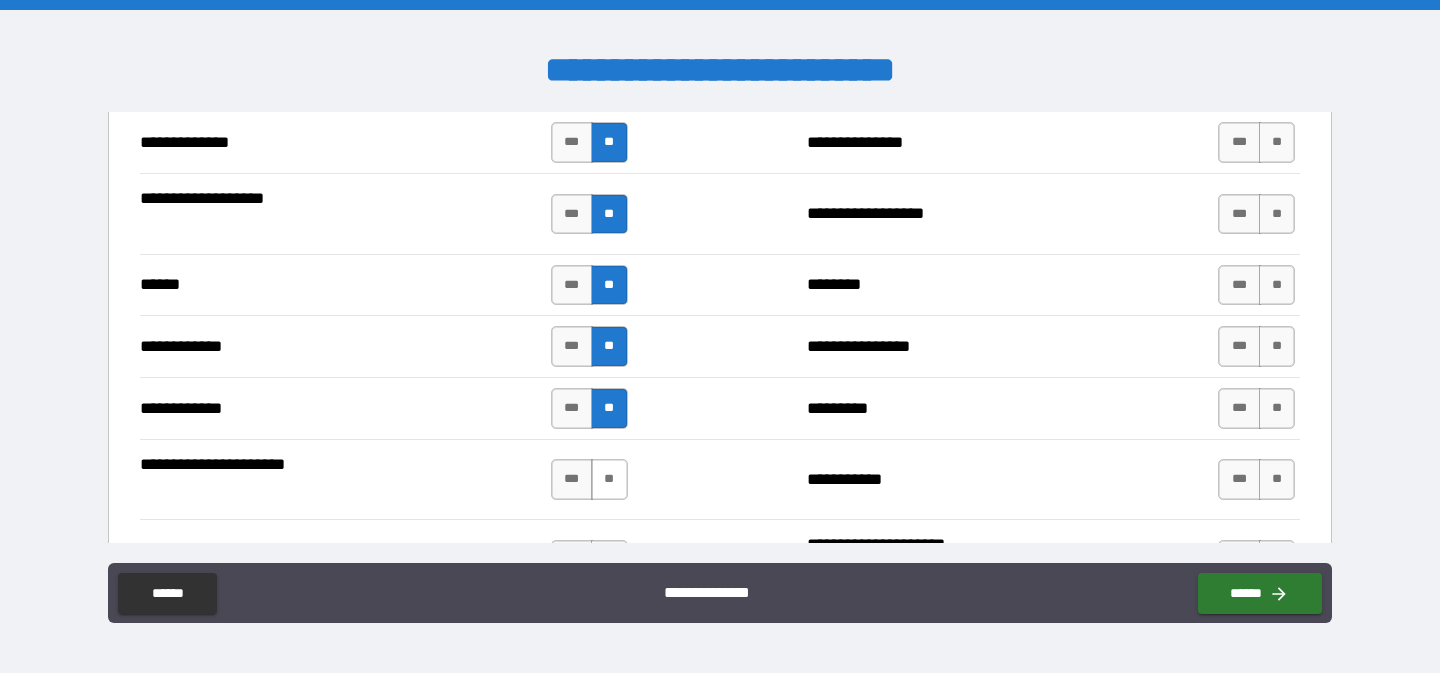 click on "**" at bounding box center [609, 479] 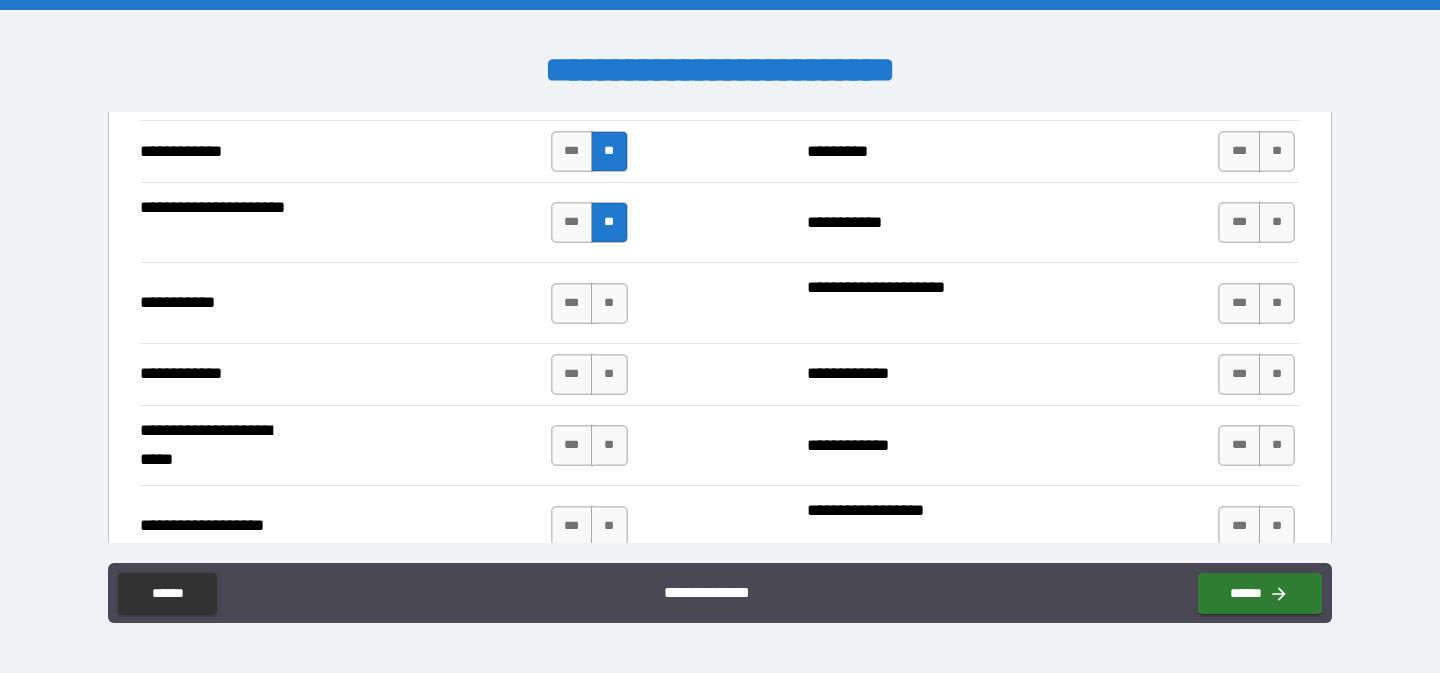scroll, scrollTop: 3892, scrollLeft: 0, axis: vertical 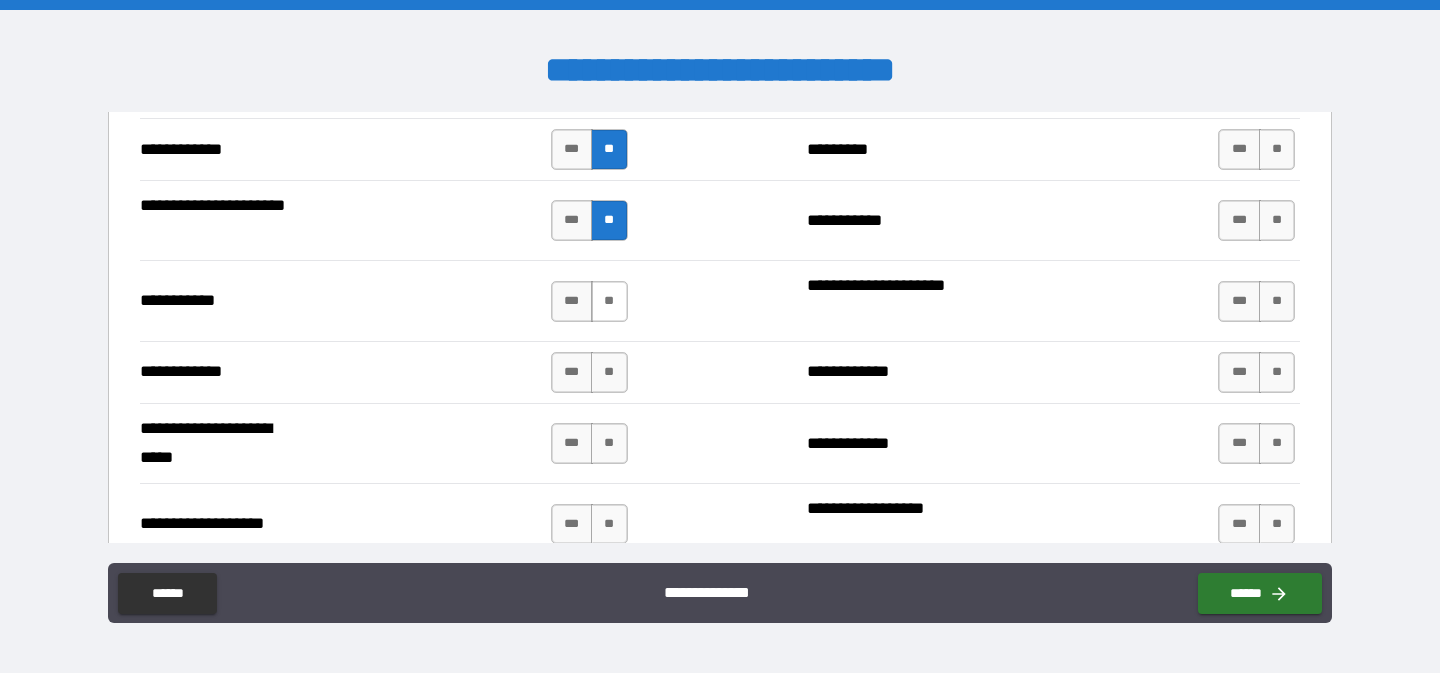 click on "**" at bounding box center [609, 301] 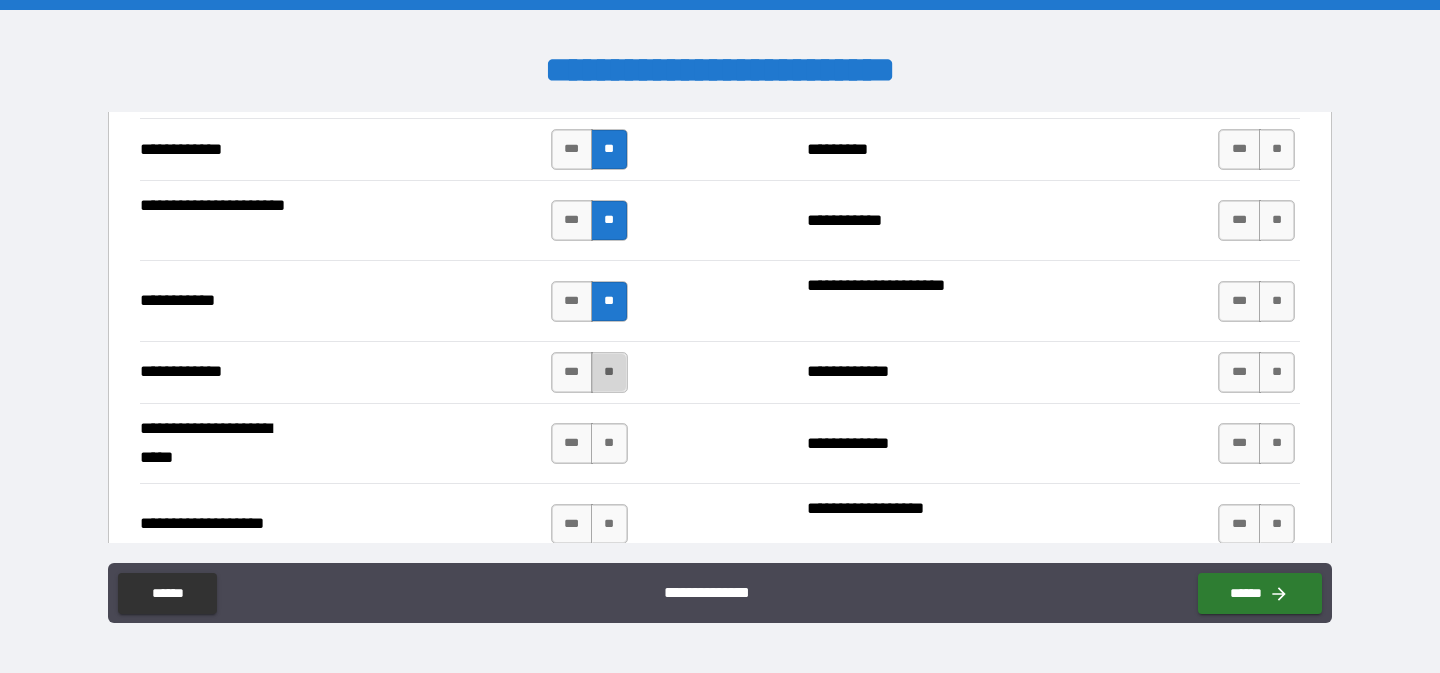 click on "**" at bounding box center [609, 372] 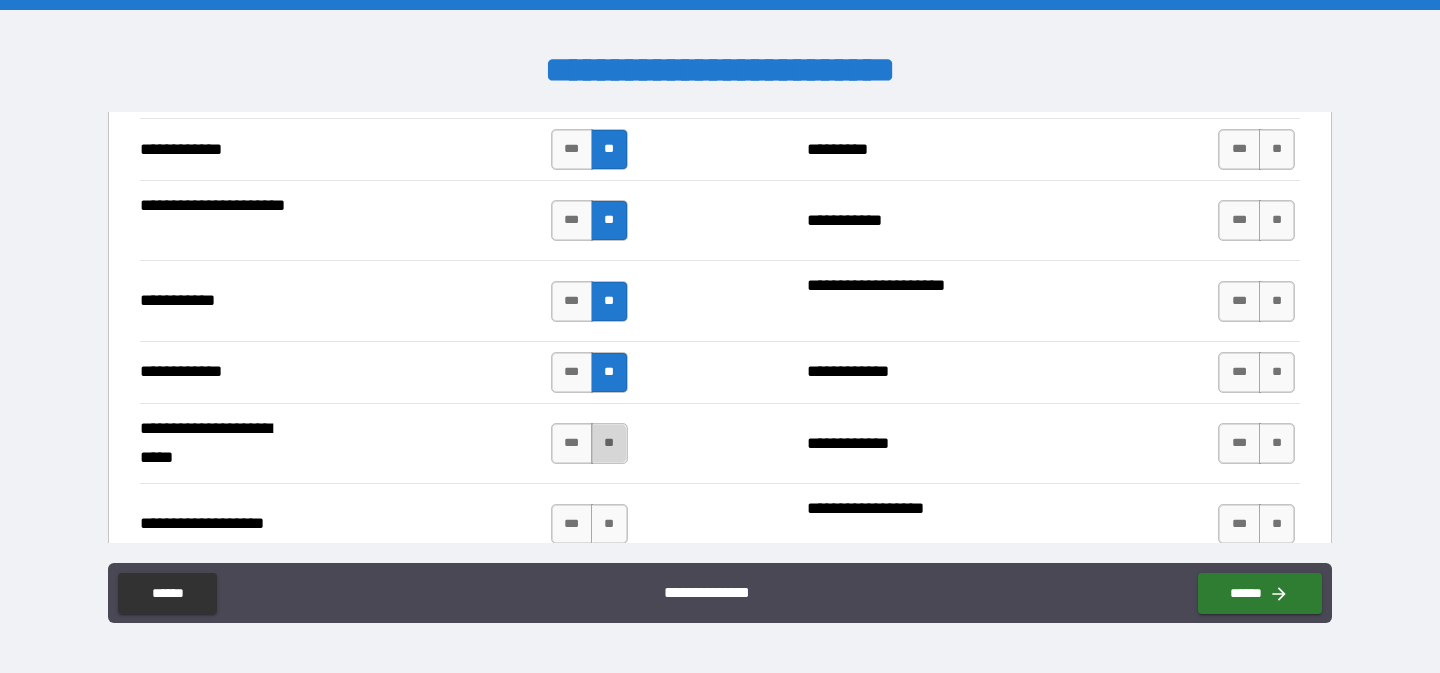 click on "**" at bounding box center [609, 443] 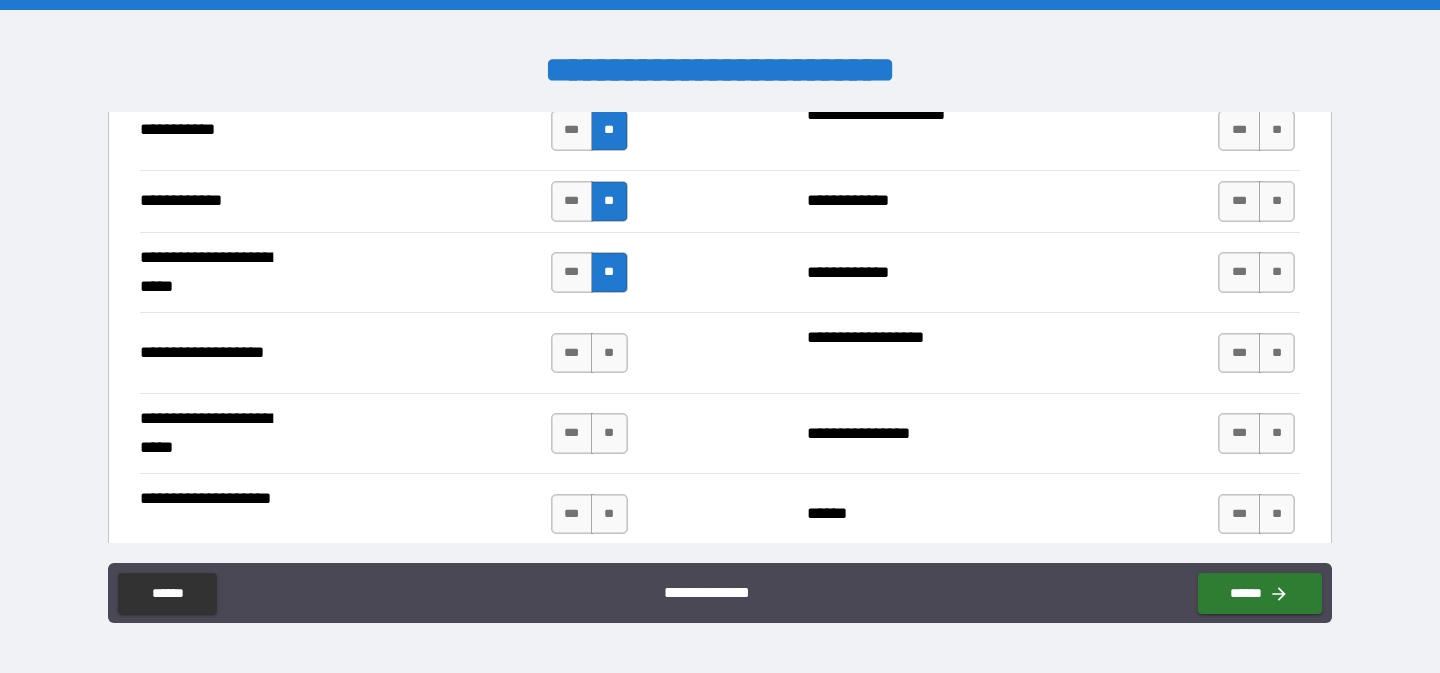scroll, scrollTop: 4070, scrollLeft: 0, axis: vertical 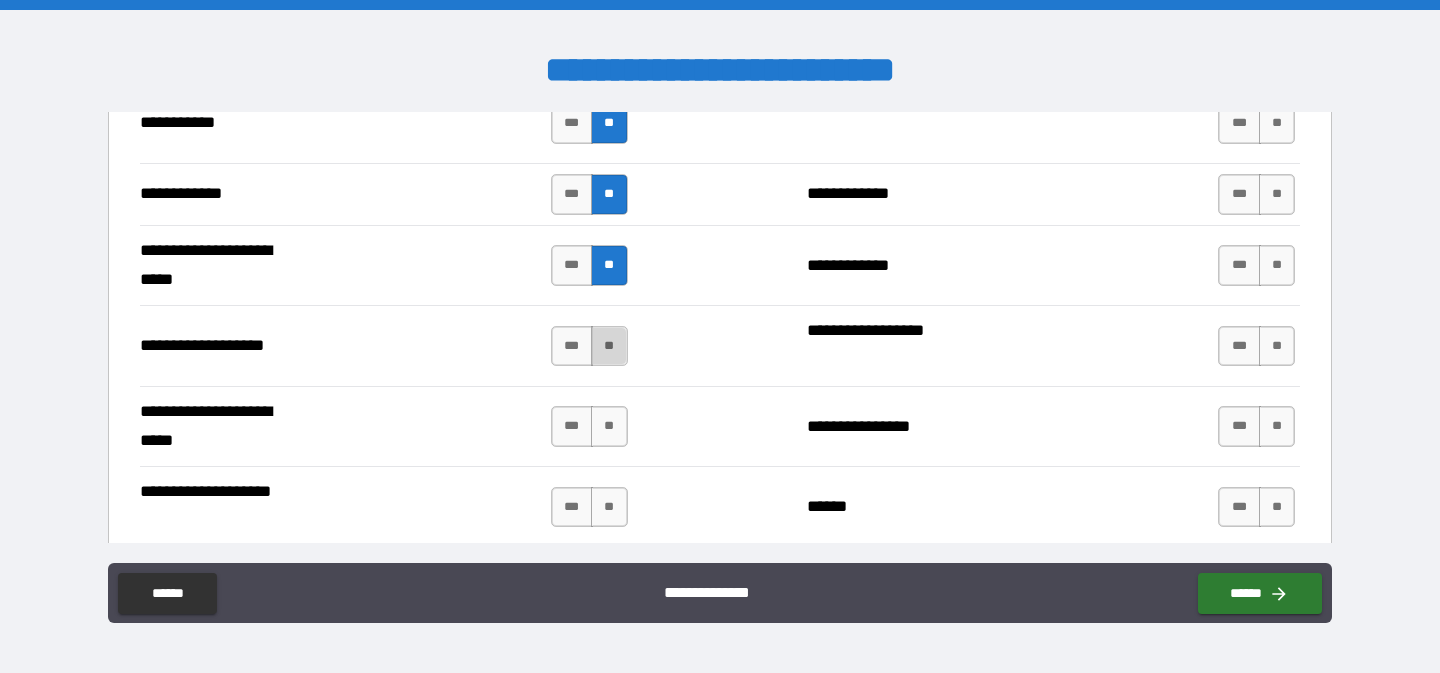 click on "**" at bounding box center [609, 346] 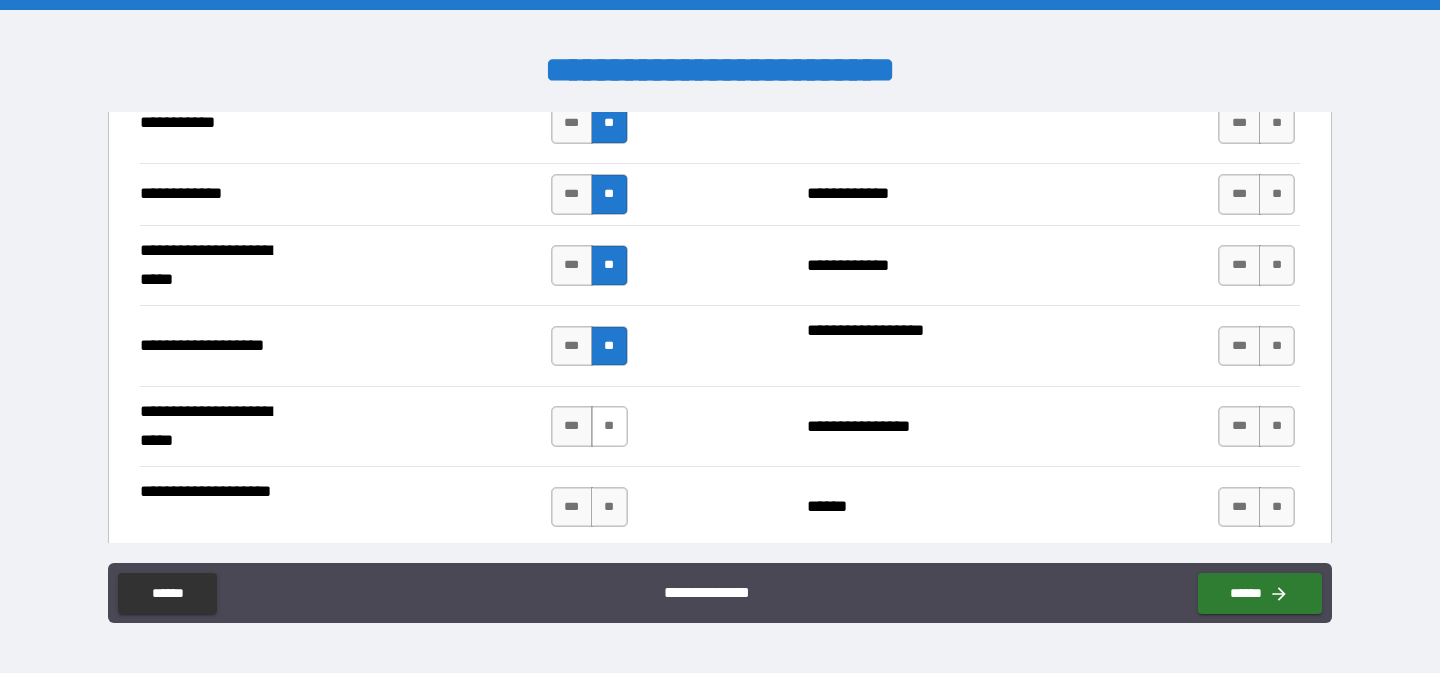 click on "**" at bounding box center [609, 426] 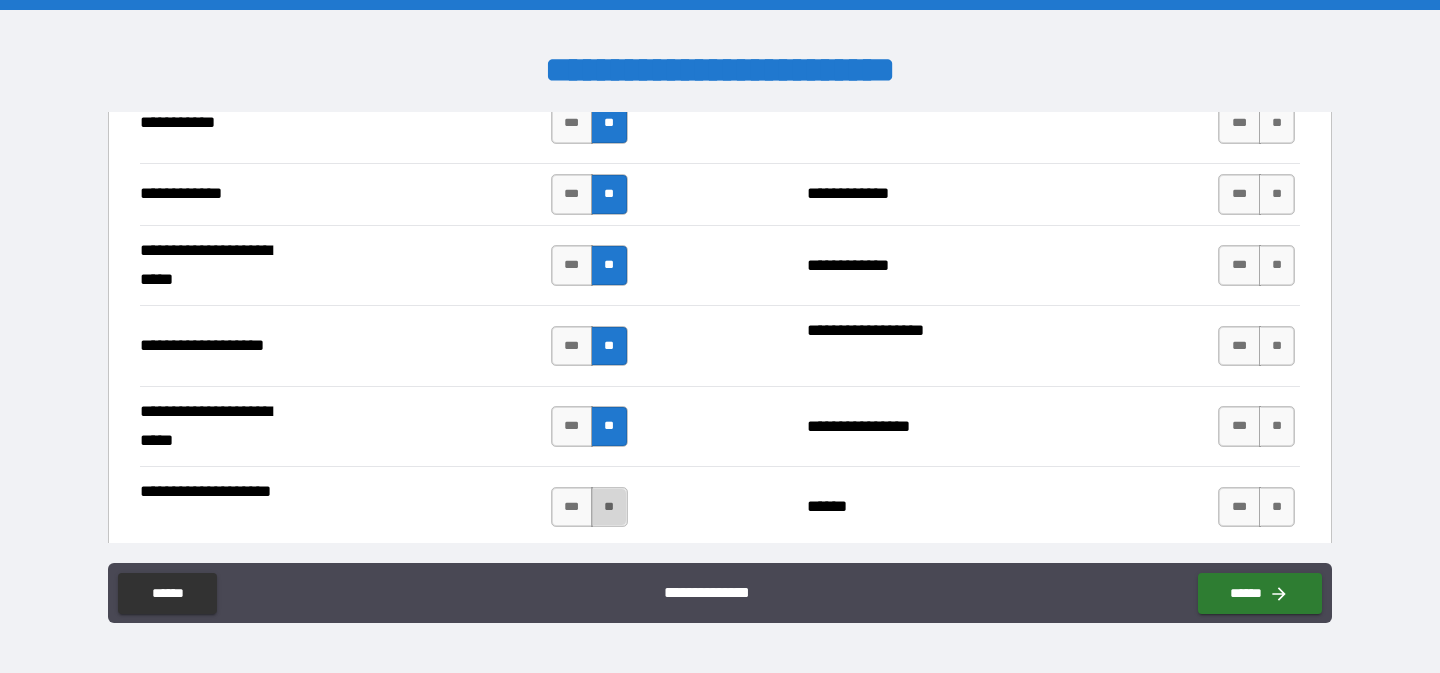 click on "**" at bounding box center (609, 507) 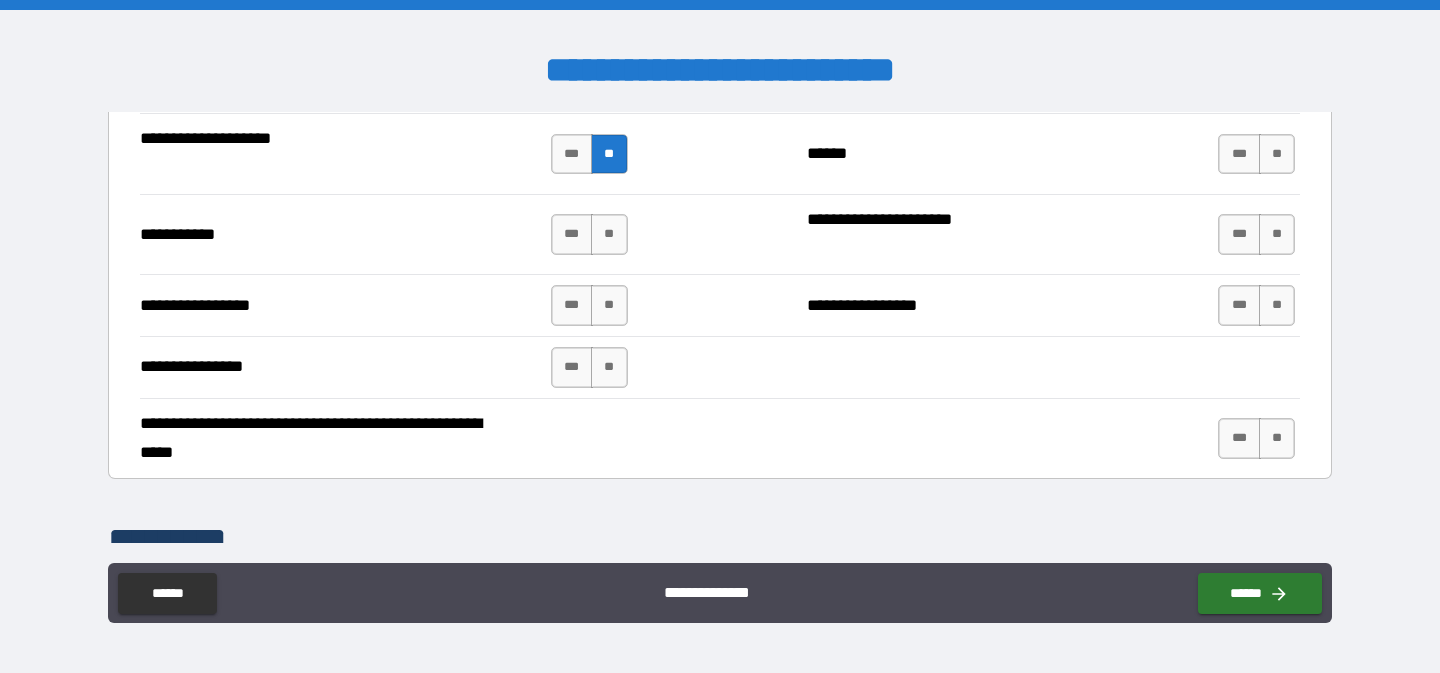 scroll, scrollTop: 4425, scrollLeft: 0, axis: vertical 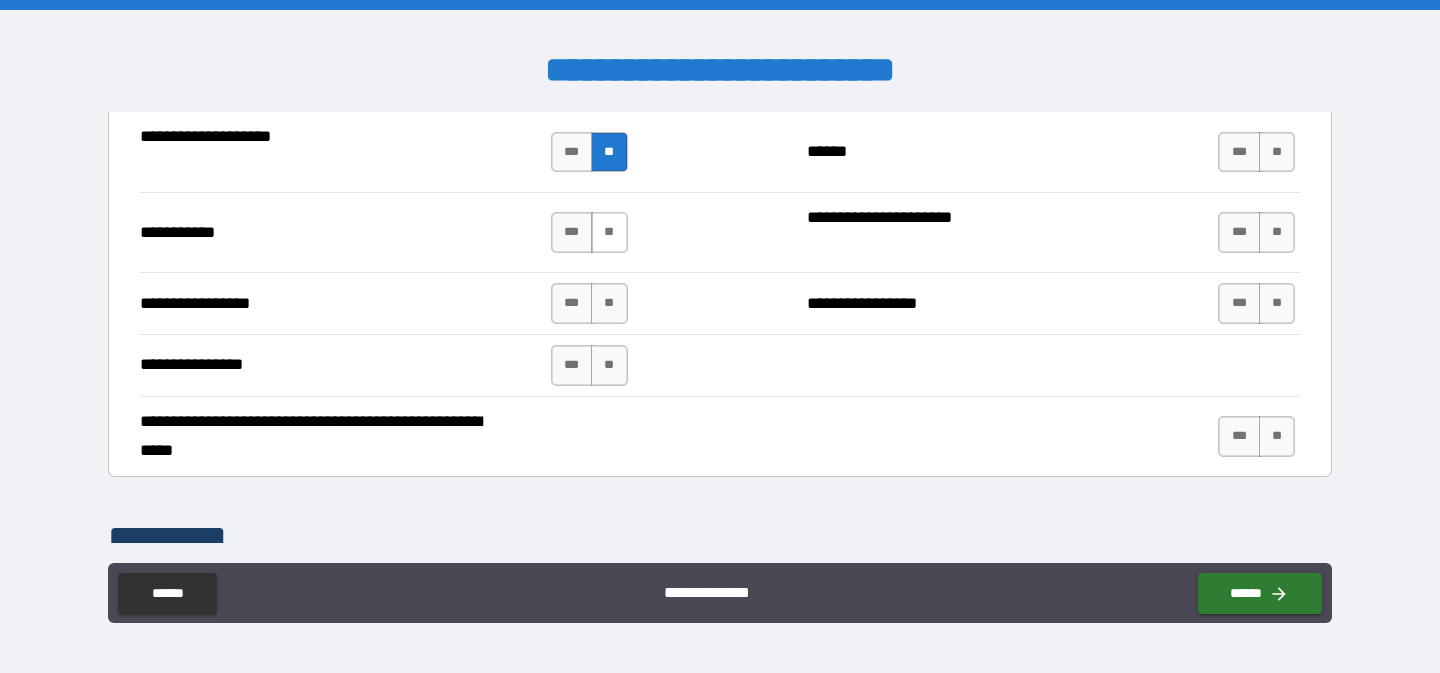 click on "**" at bounding box center (609, 232) 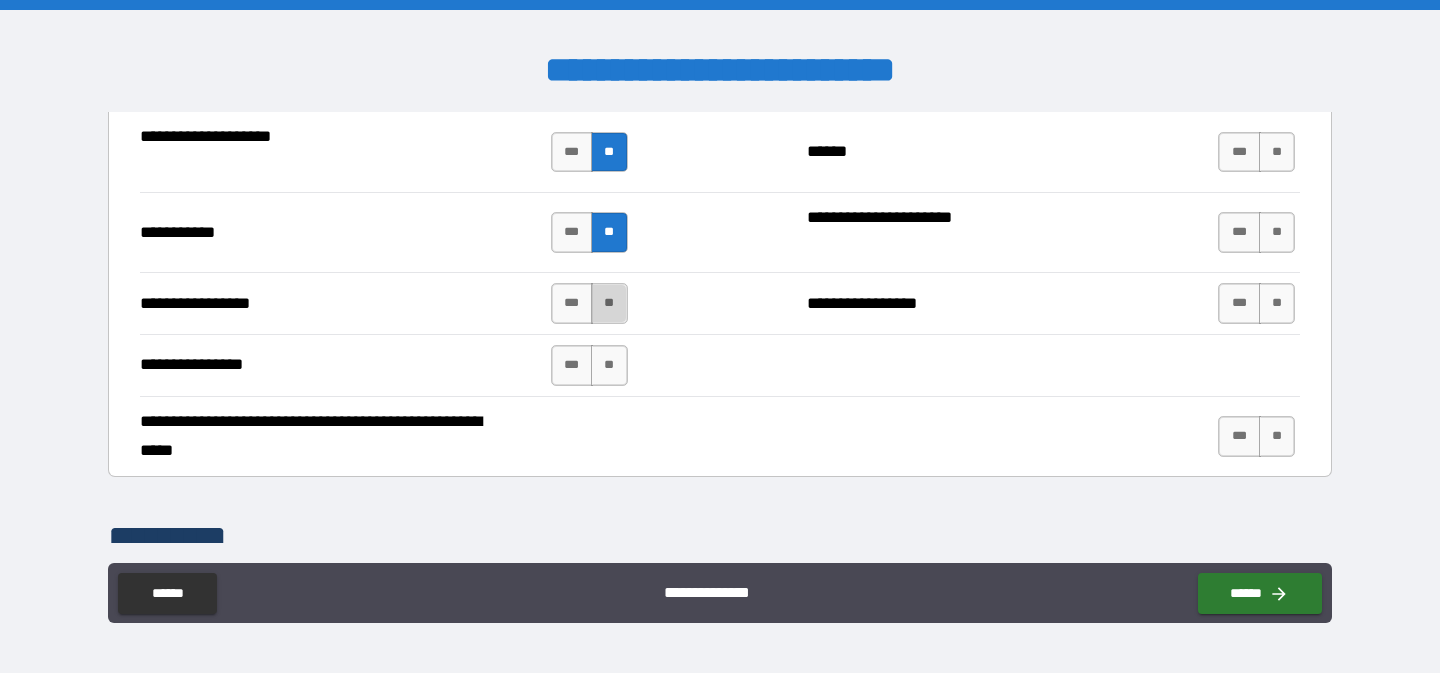 click on "**" at bounding box center (609, 303) 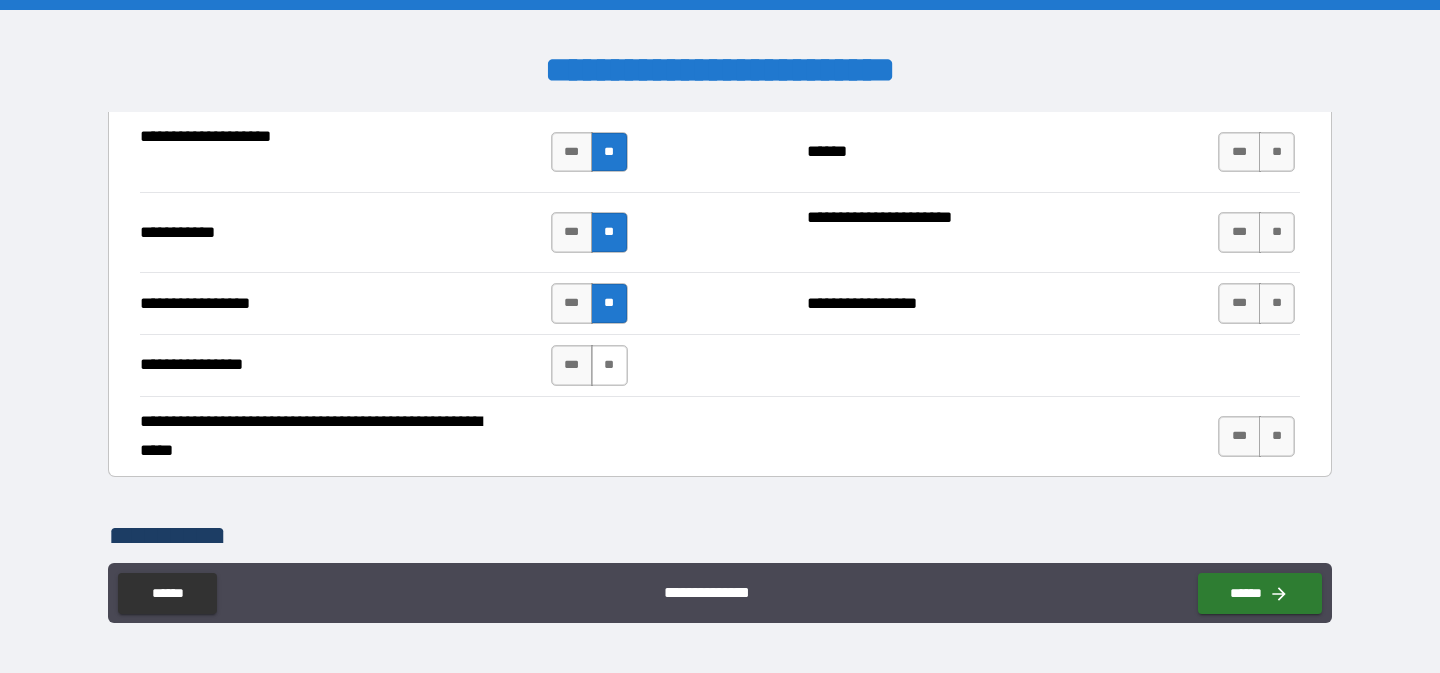 click on "**" at bounding box center [609, 365] 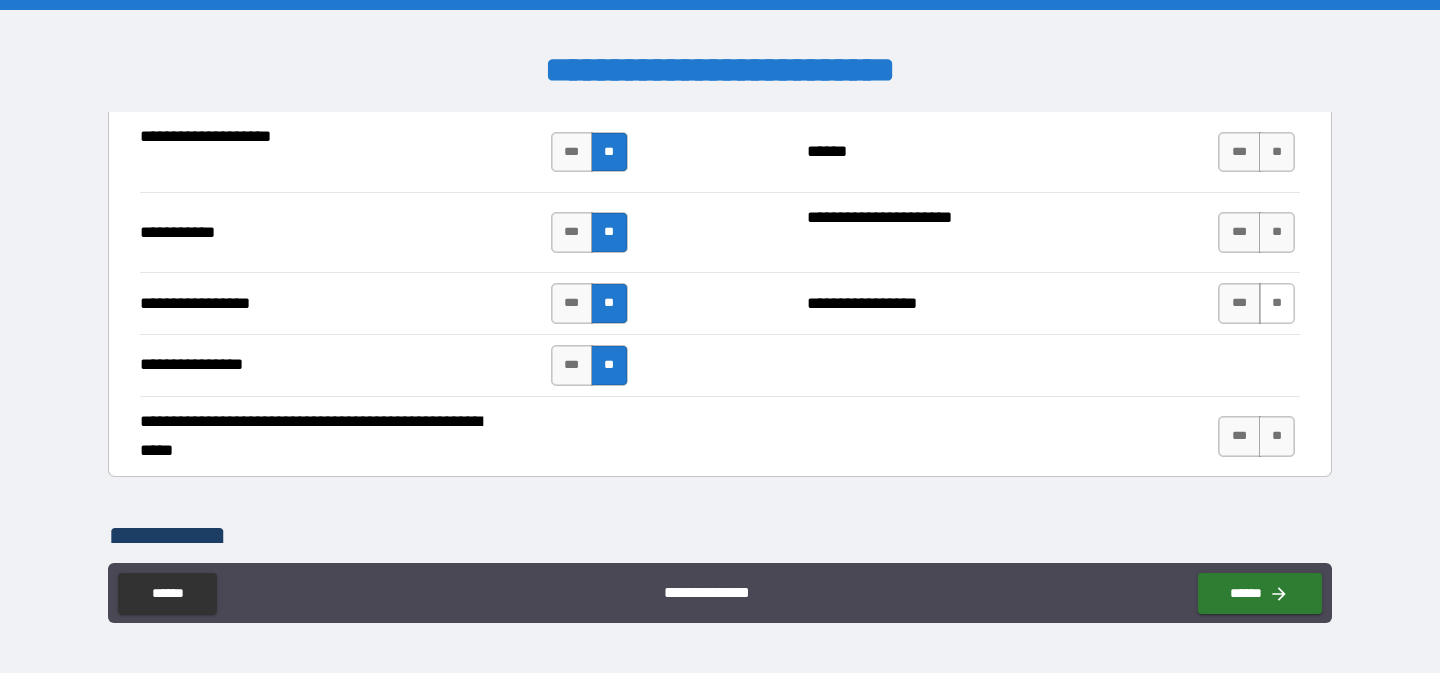 click on "**" at bounding box center [1277, 303] 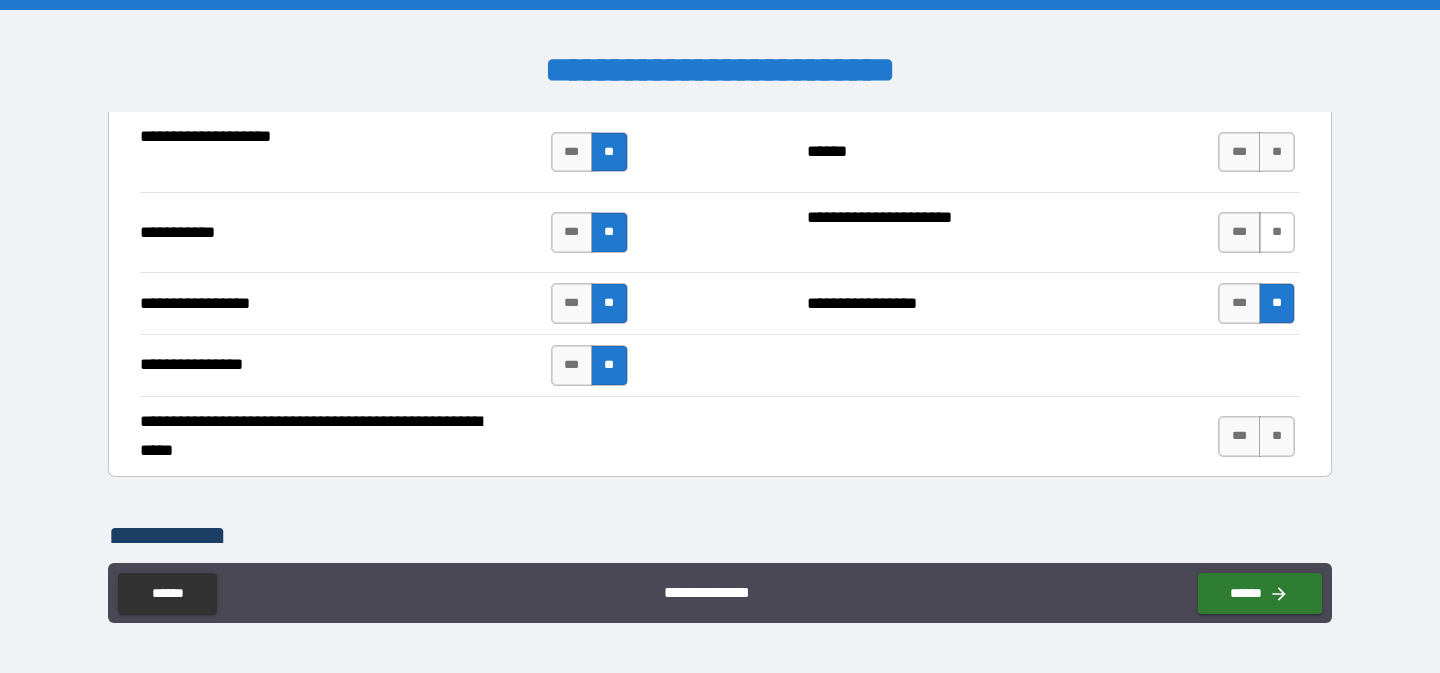 click on "**" at bounding box center (1277, 232) 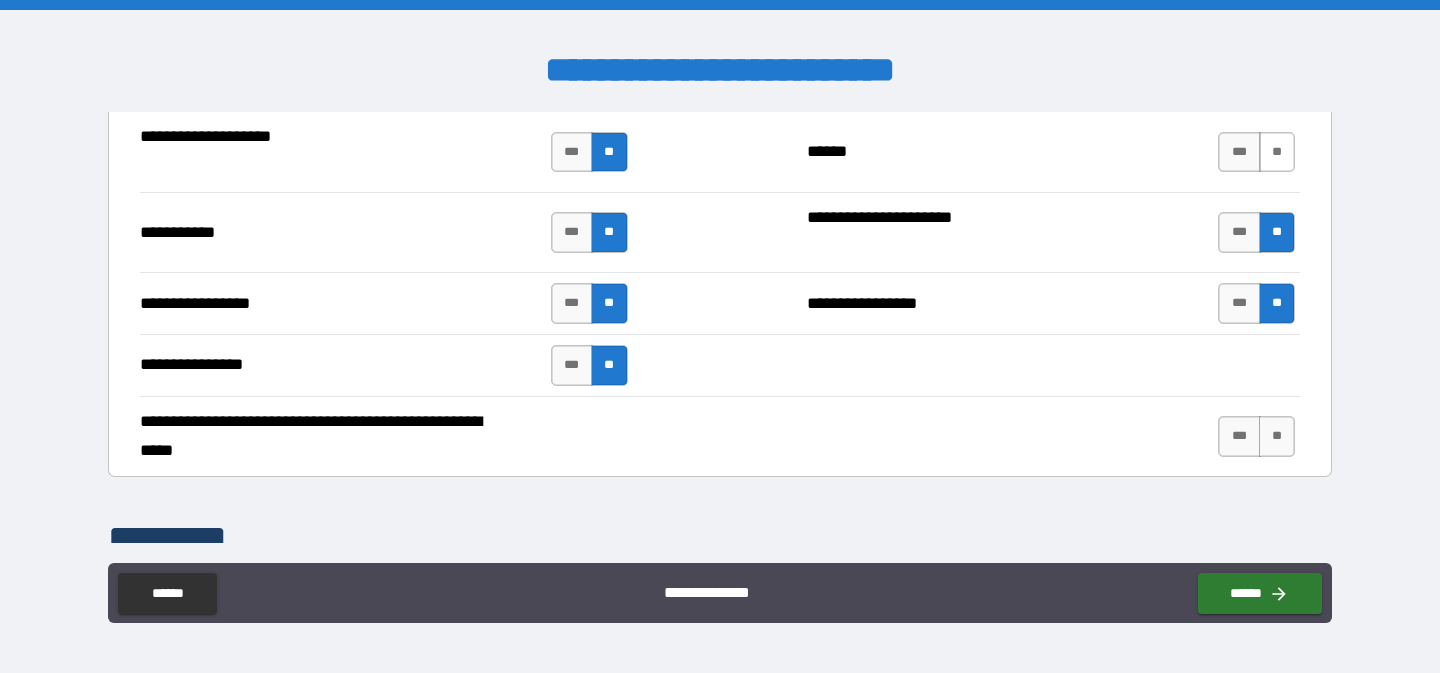 click on "**" at bounding box center (1277, 152) 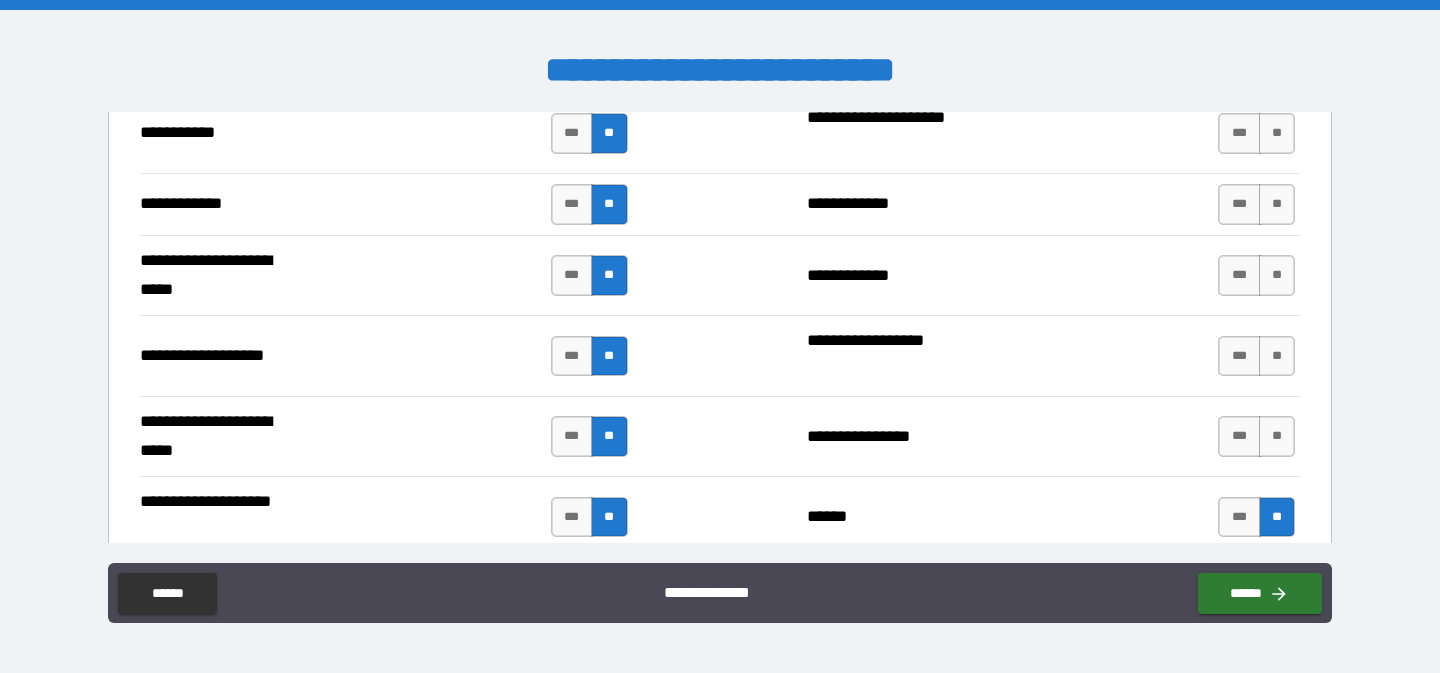 scroll, scrollTop: 4049, scrollLeft: 0, axis: vertical 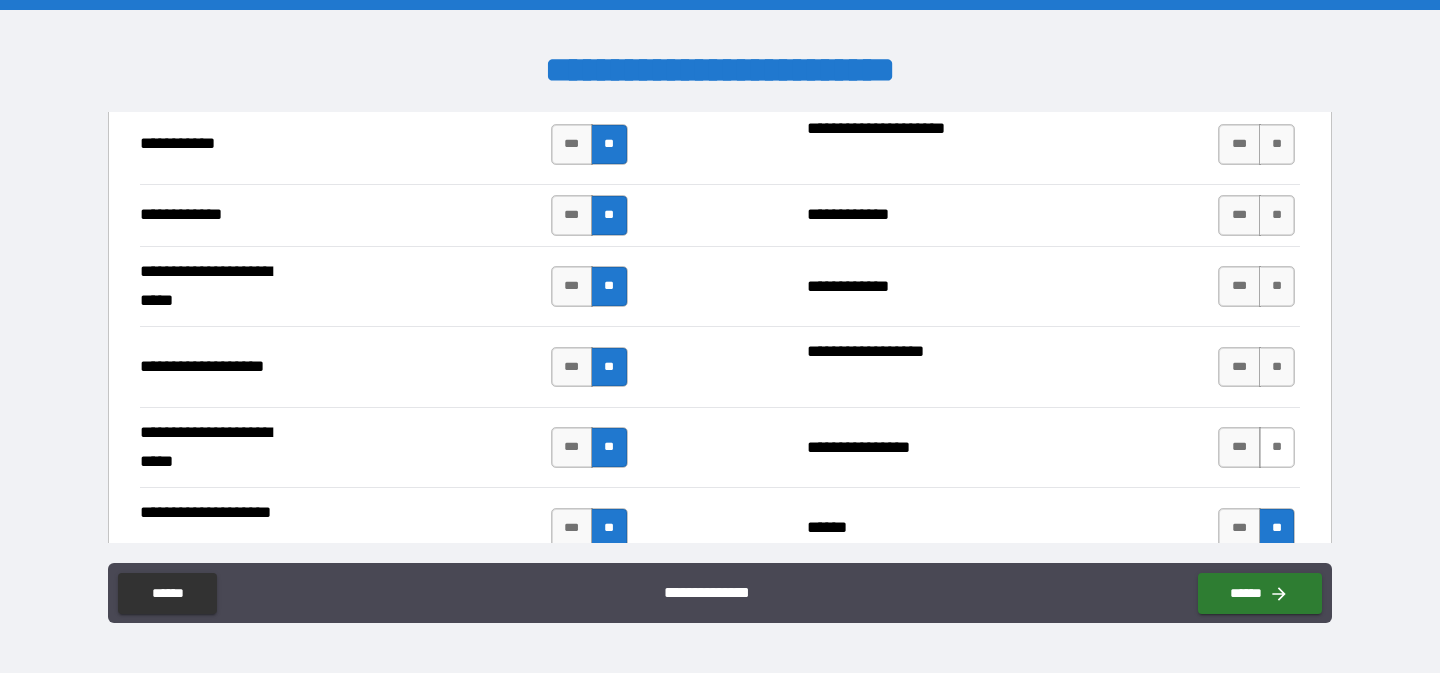 click on "**" at bounding box center [1277, 447] 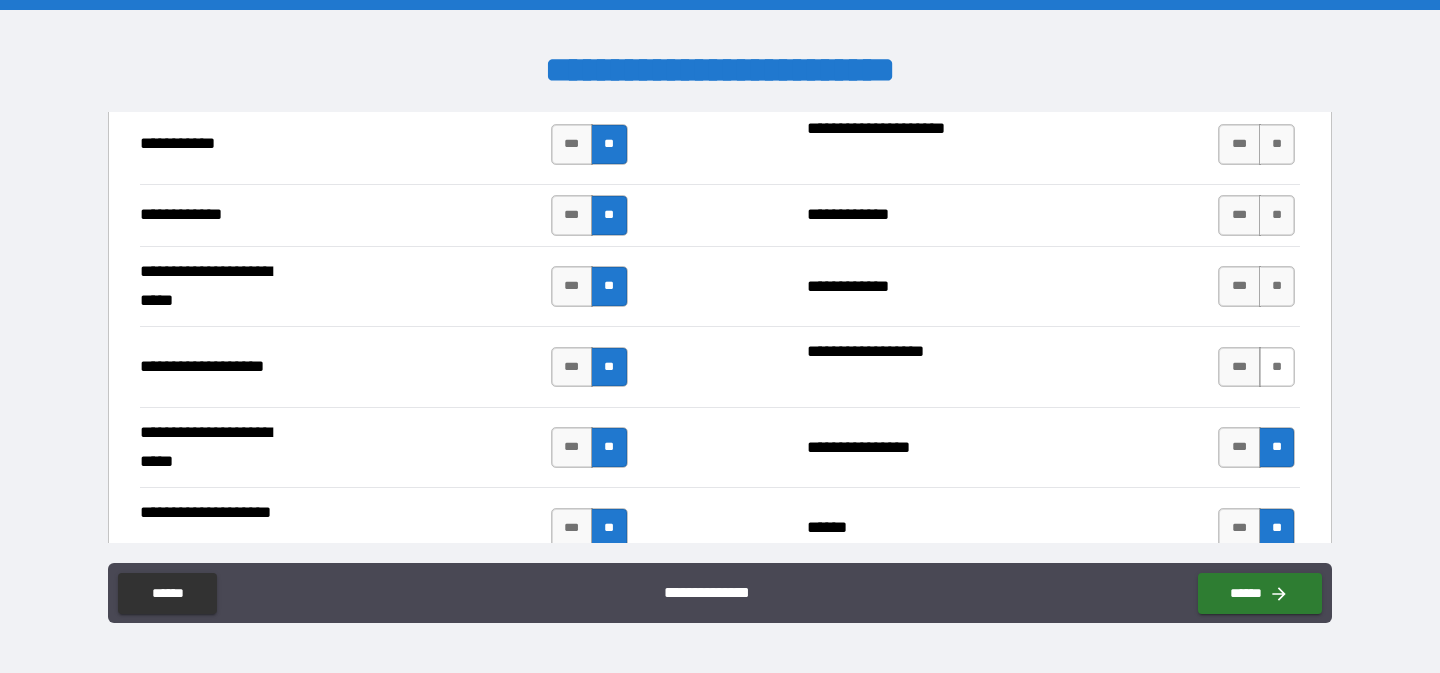 click on "**" at bounding box center [1277, 367] 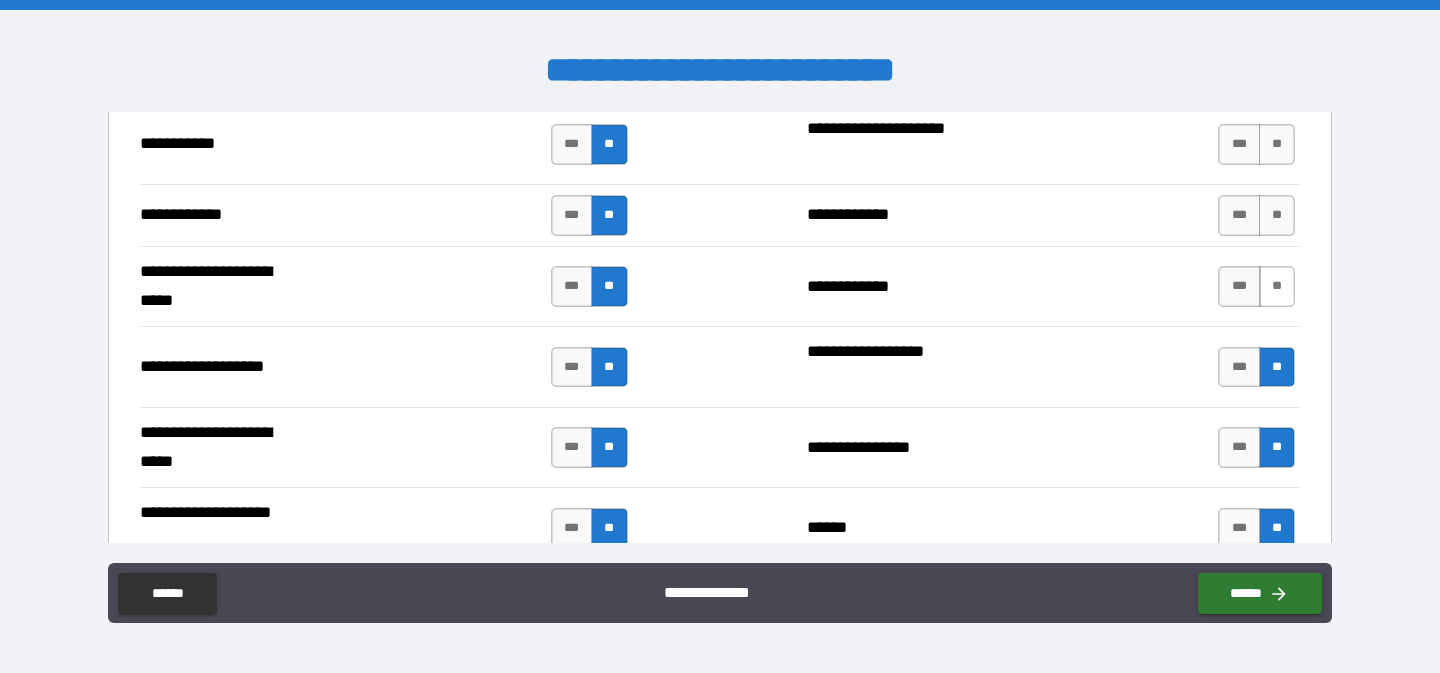 click on "**" at bounding box center (1277, 286) 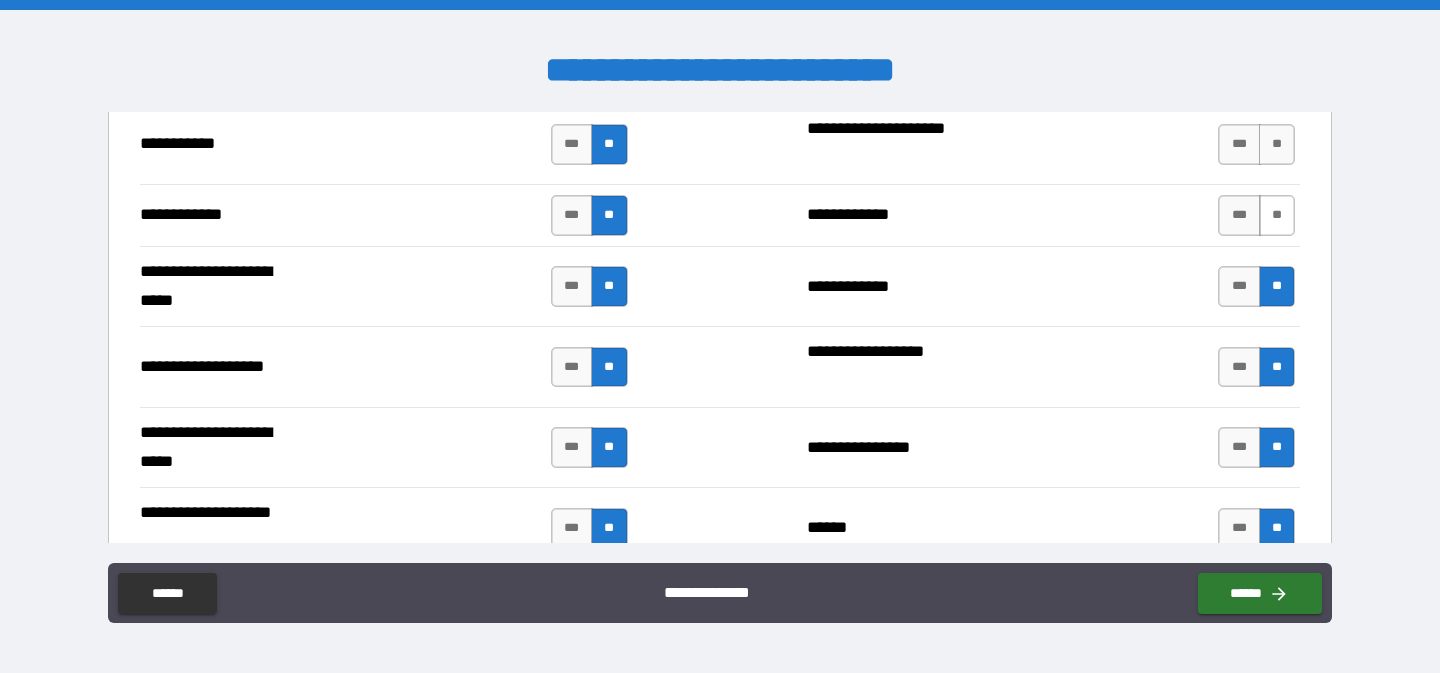 click on "**" at bounding box center (1277, 215) 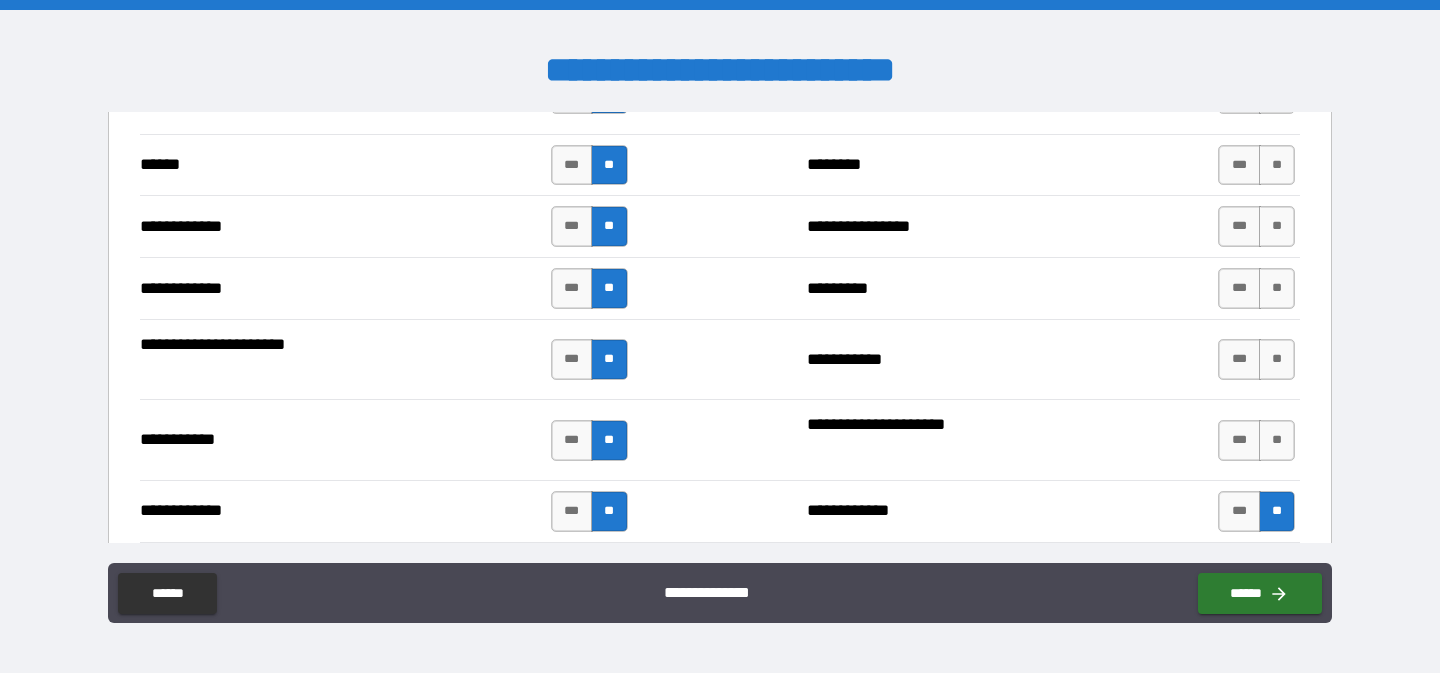 scroll, scrollTop: 3740, scrollLeft: 0, axis: vertical 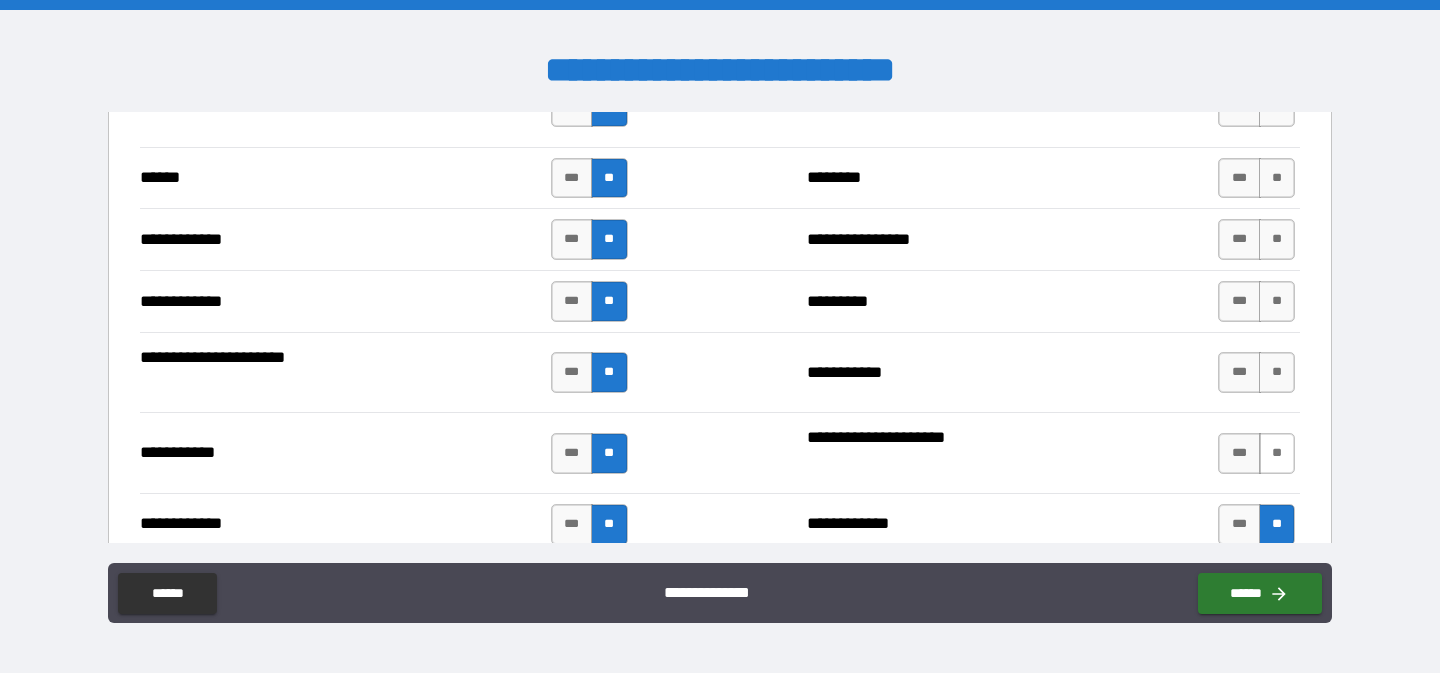 click on "**" at bounding box center (1277, 453) 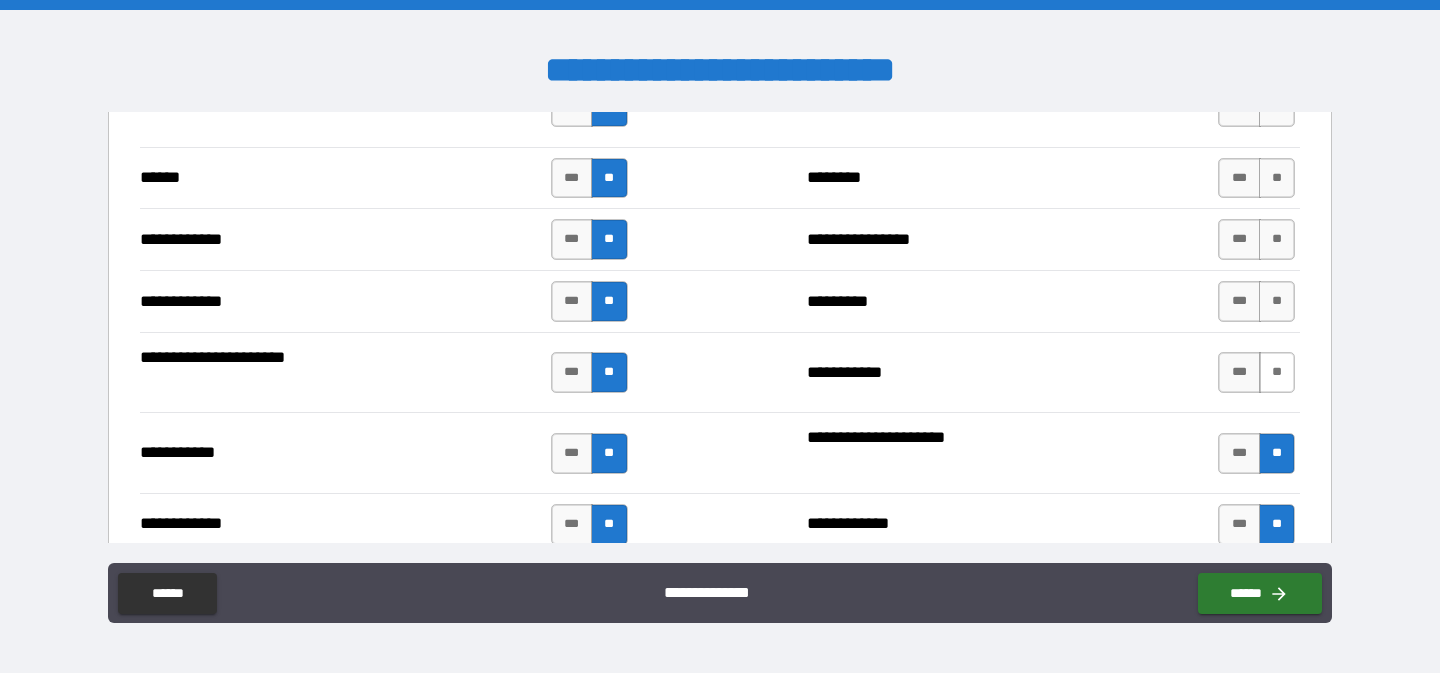 click on "**" at bounding box center [1277, 372] 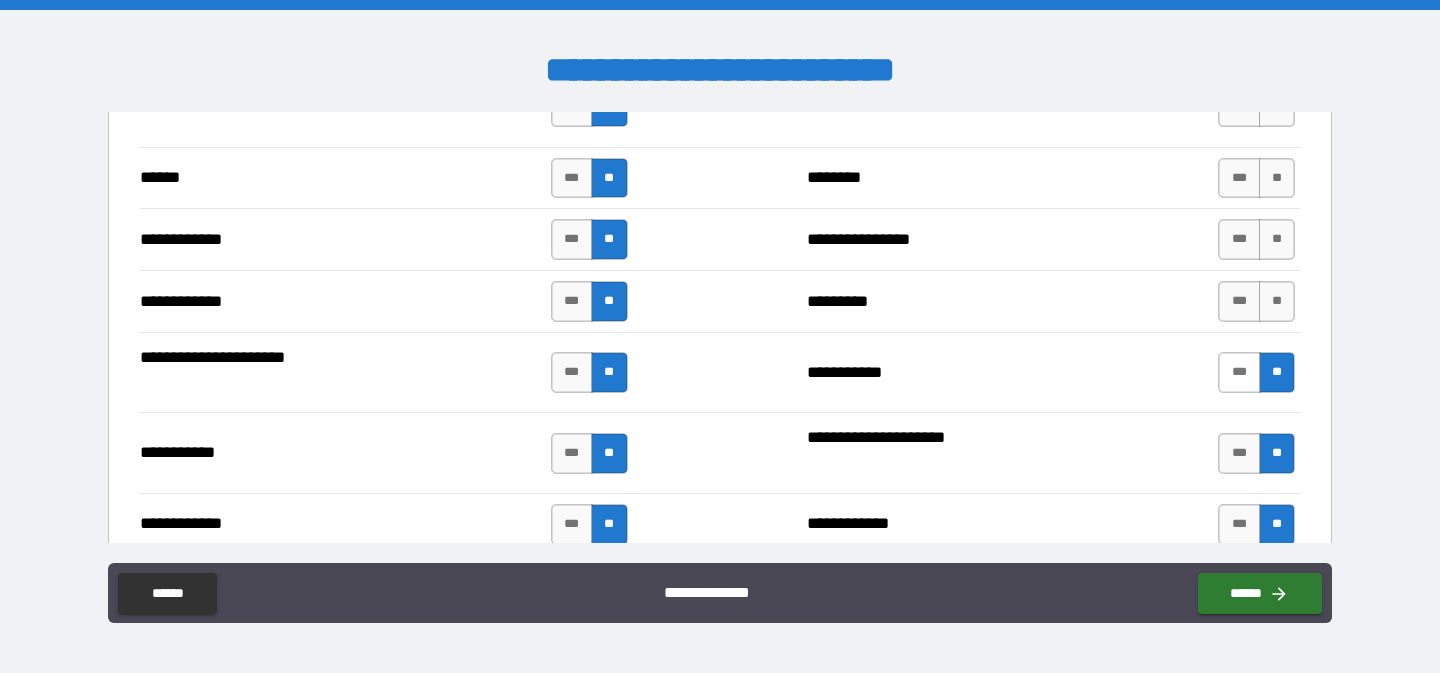 click on "***" at bounding box center [1239, 372] 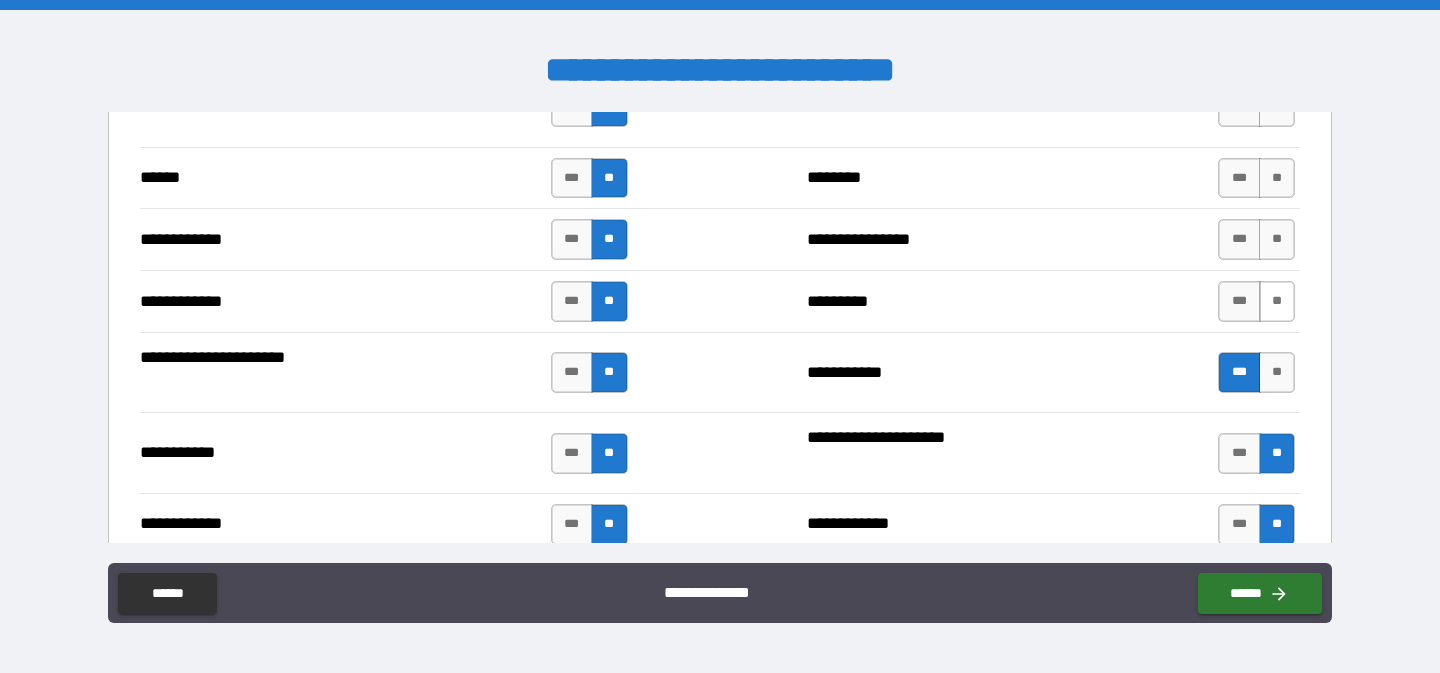 click on "**" at bounding box center [1277, 301] 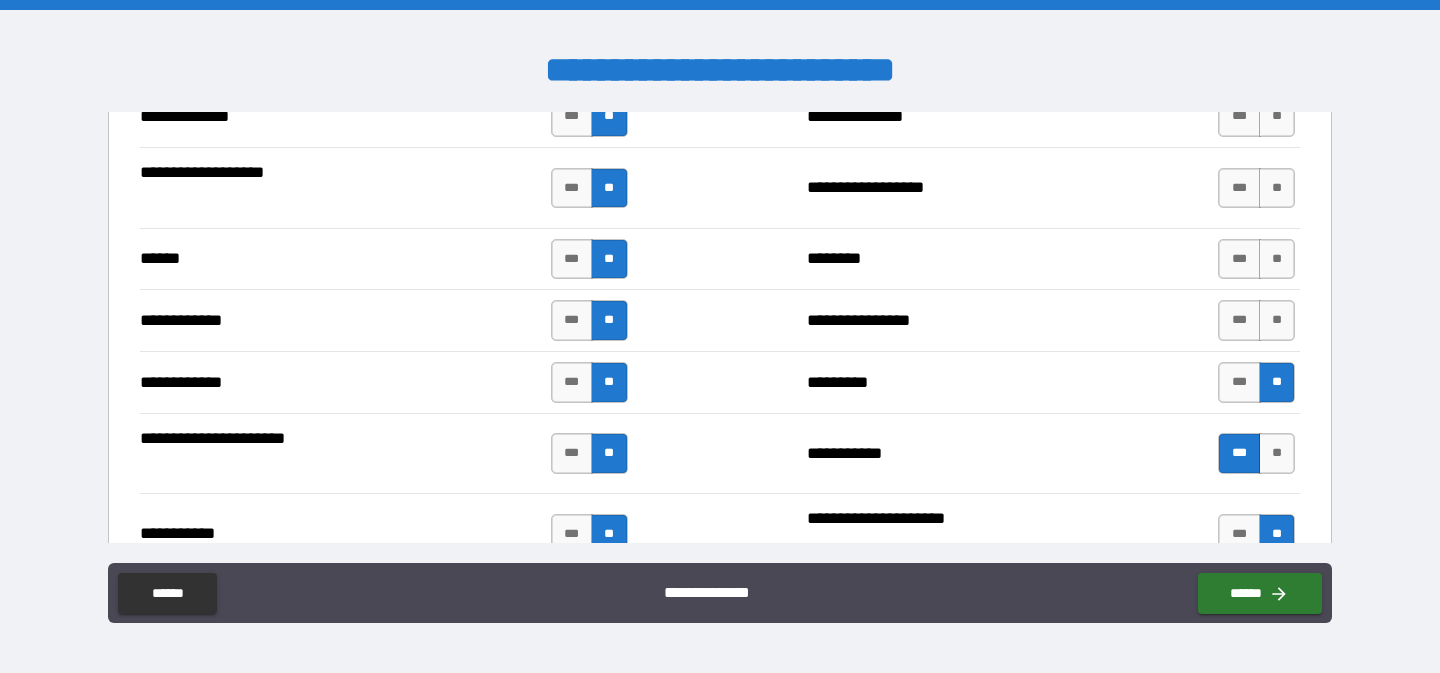 scroll, scrollTop: 3657, scrollLeft: 0, axis: vertical 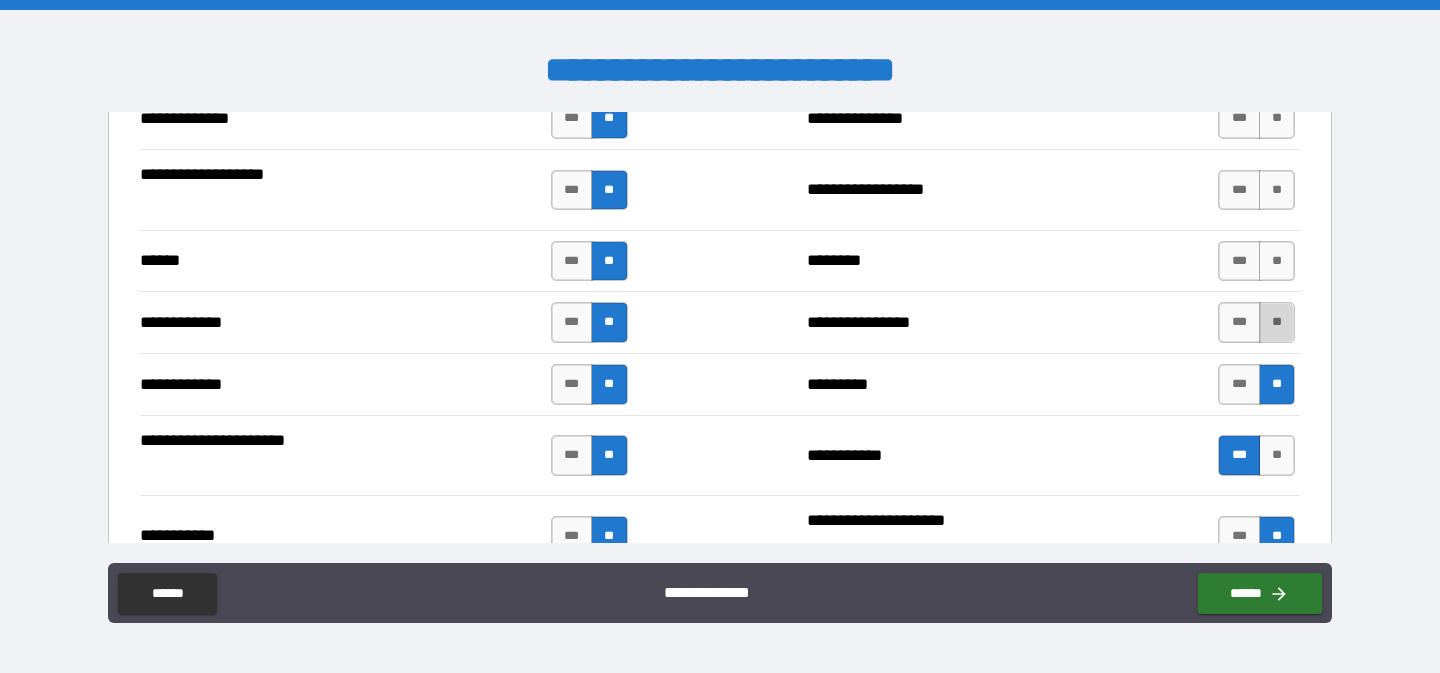 click on "**" at bounding box center [1277, 322] 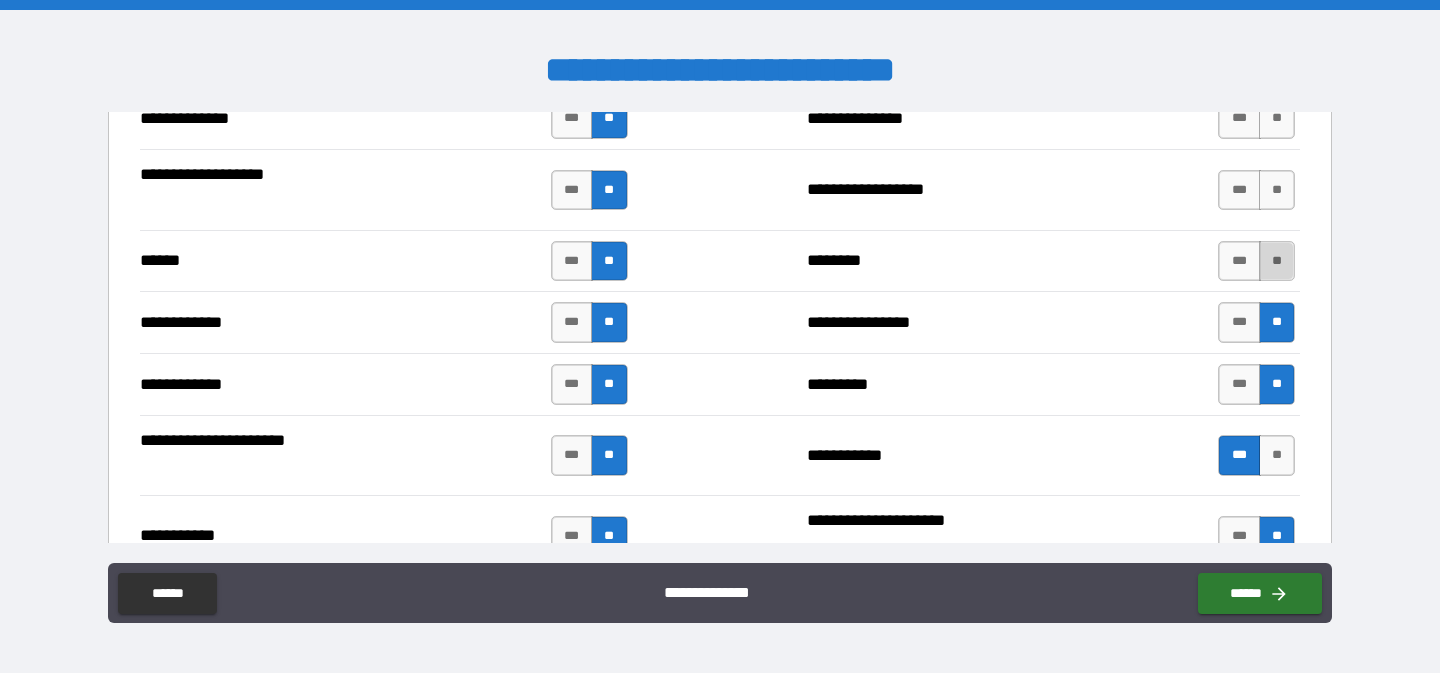 click on "**" at bounding box center [1277, 261] 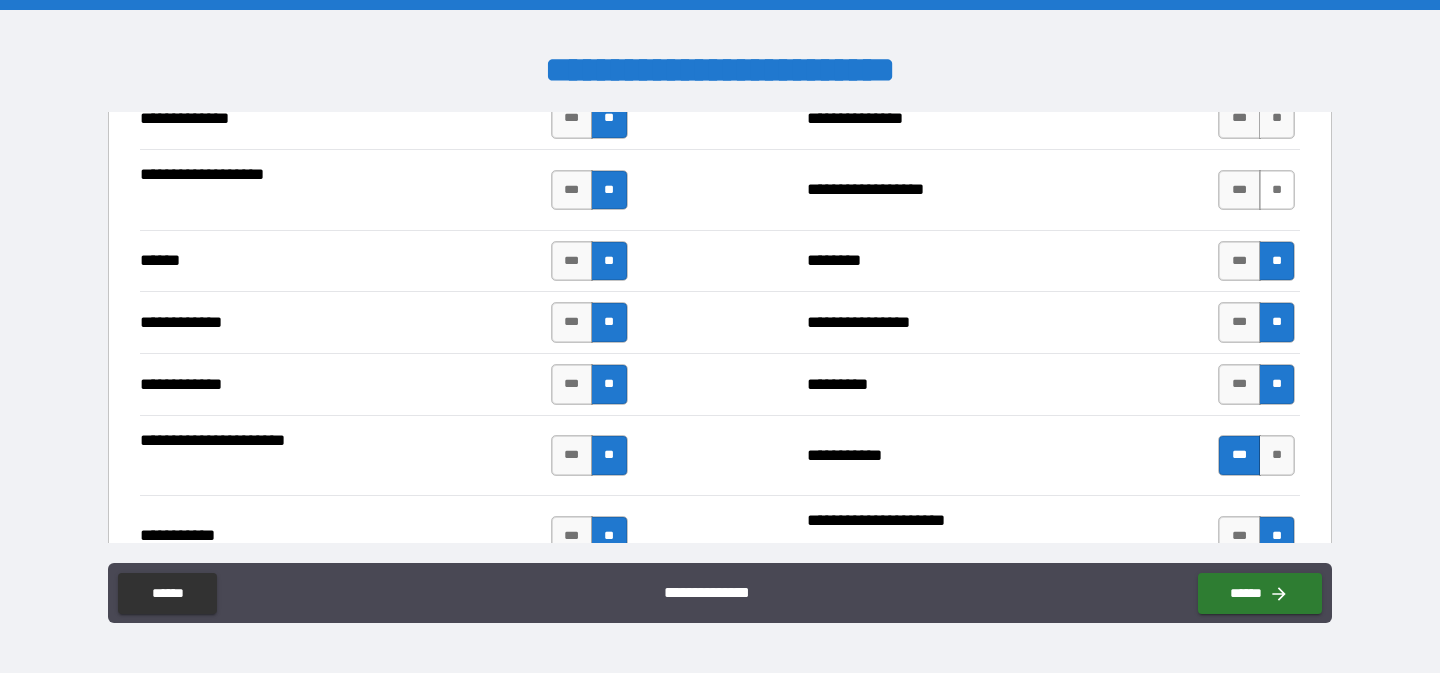 click on "**" at bounding box center (1277, 190) 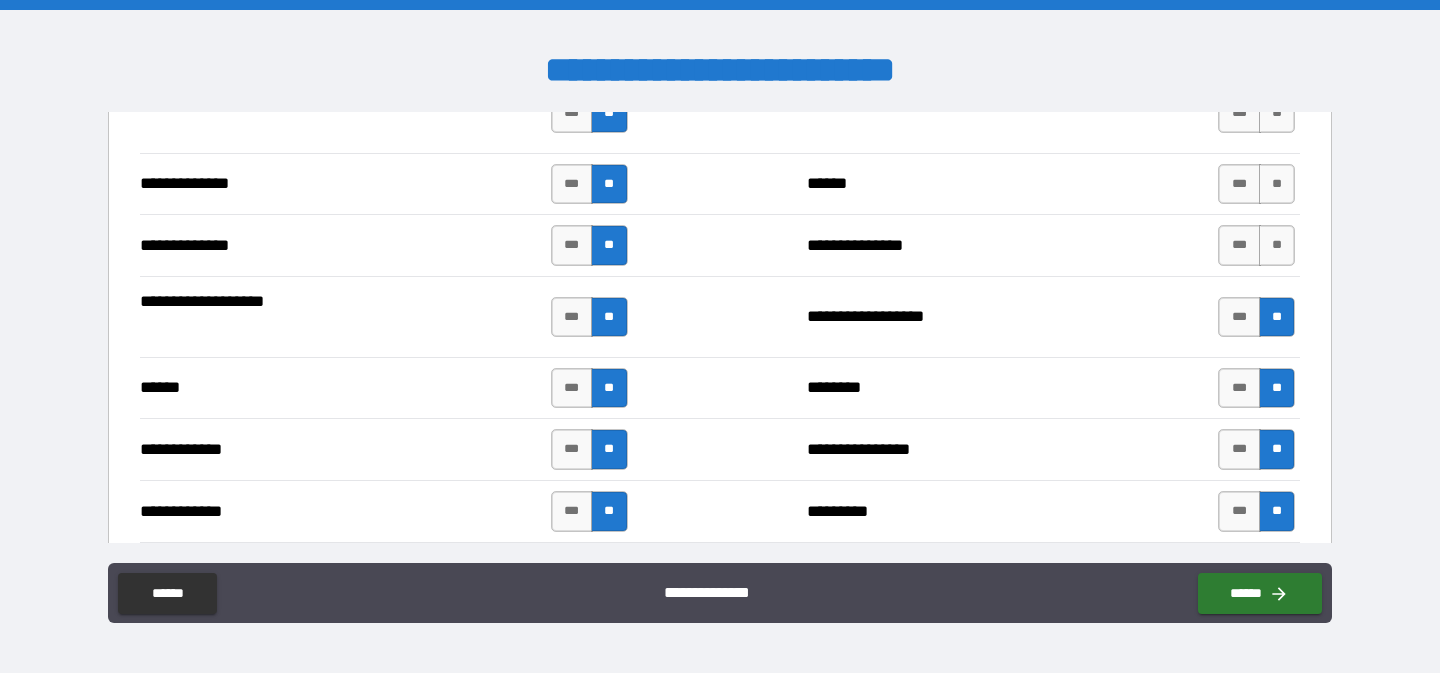 scroll, scrollTop: 3517, scrollLeft: 0, axis: vertical 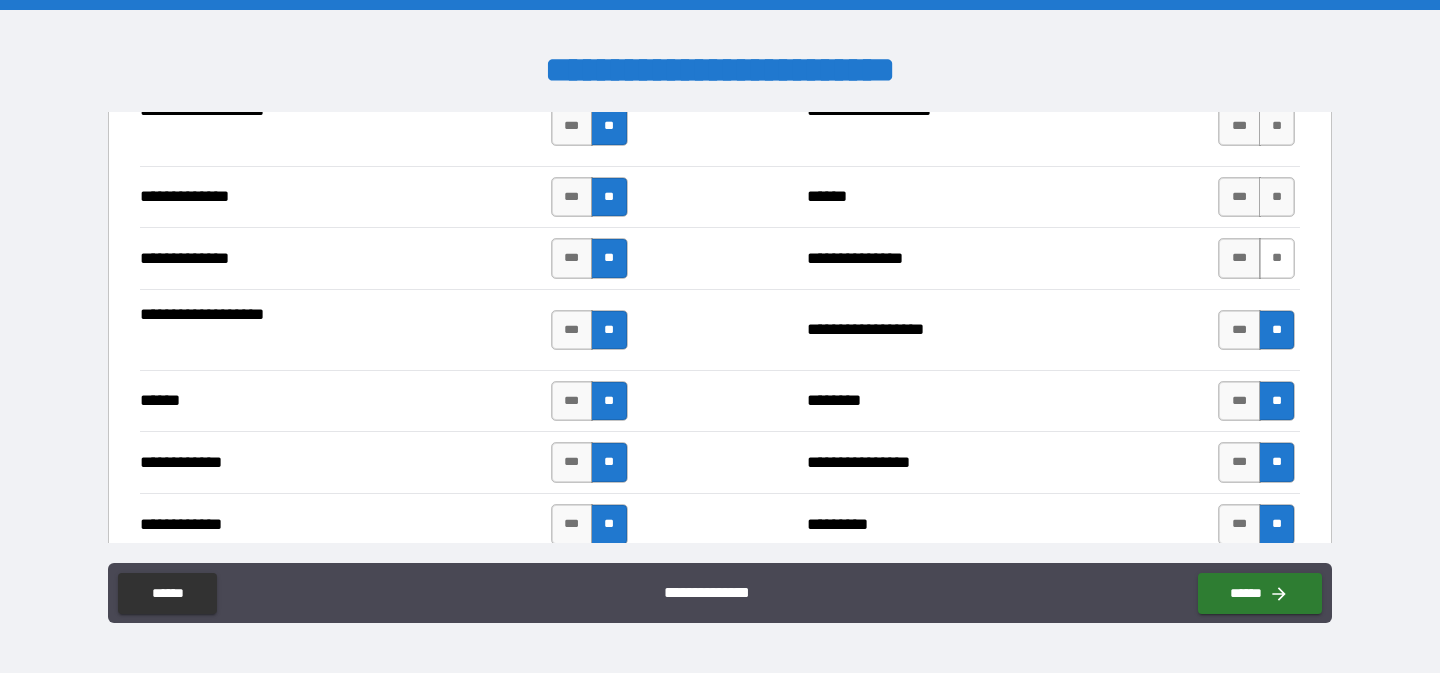 click on "**" at bounding box center (1277, 258) 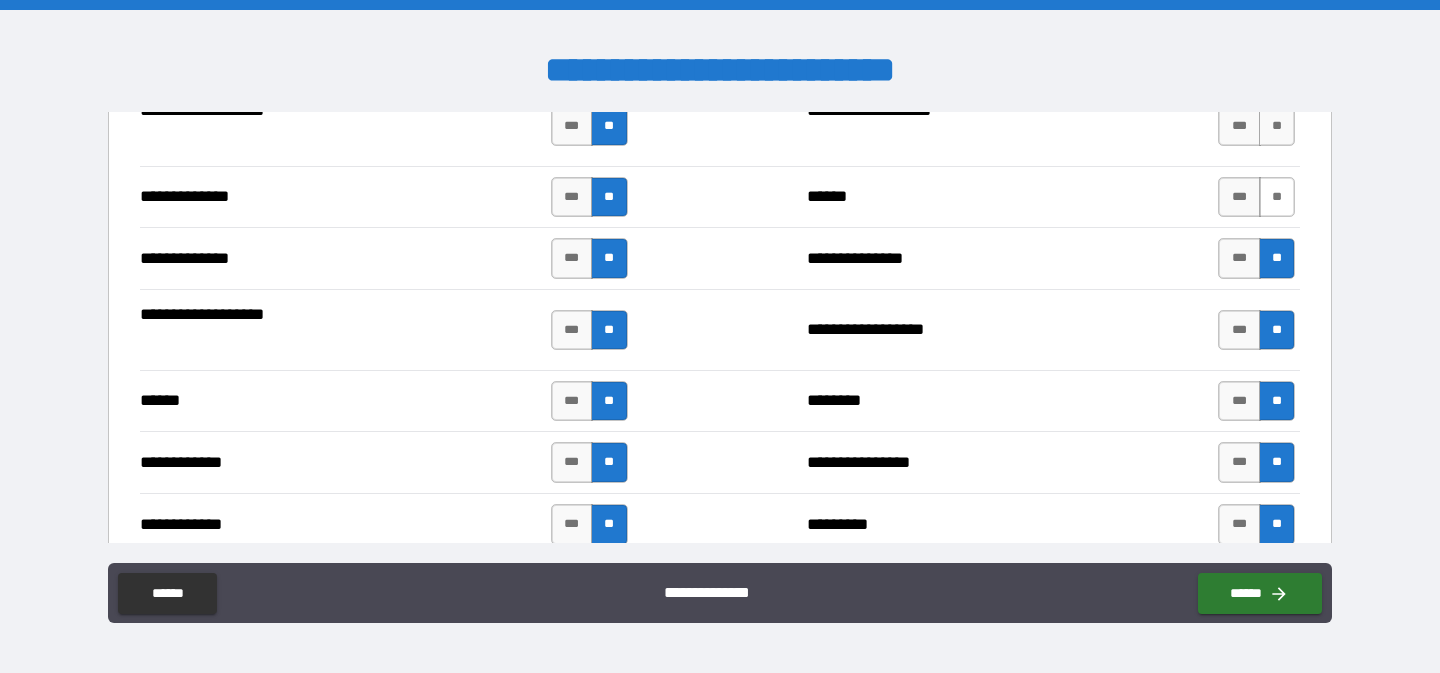 click on "**" at bounding box center [1277, 197] 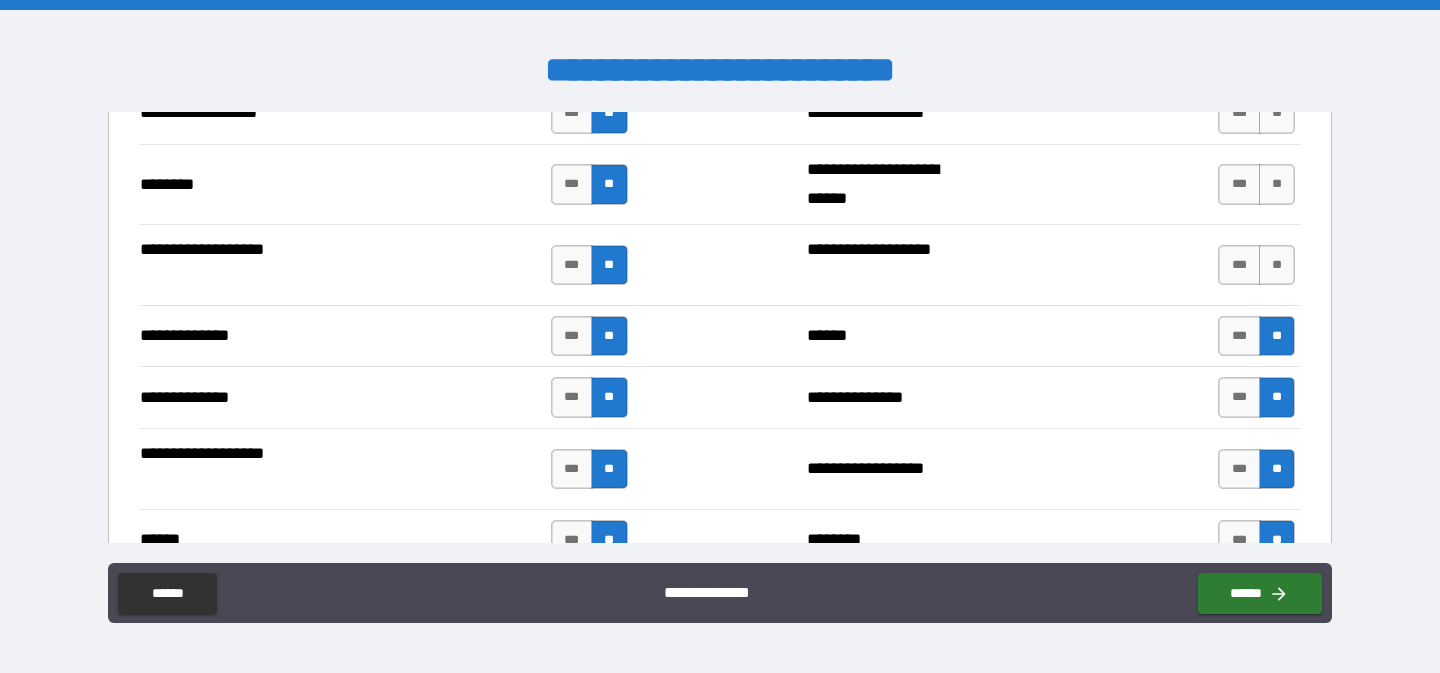 scroll, scrollTop: 3377, scrollLeft: 0, axis: vertical 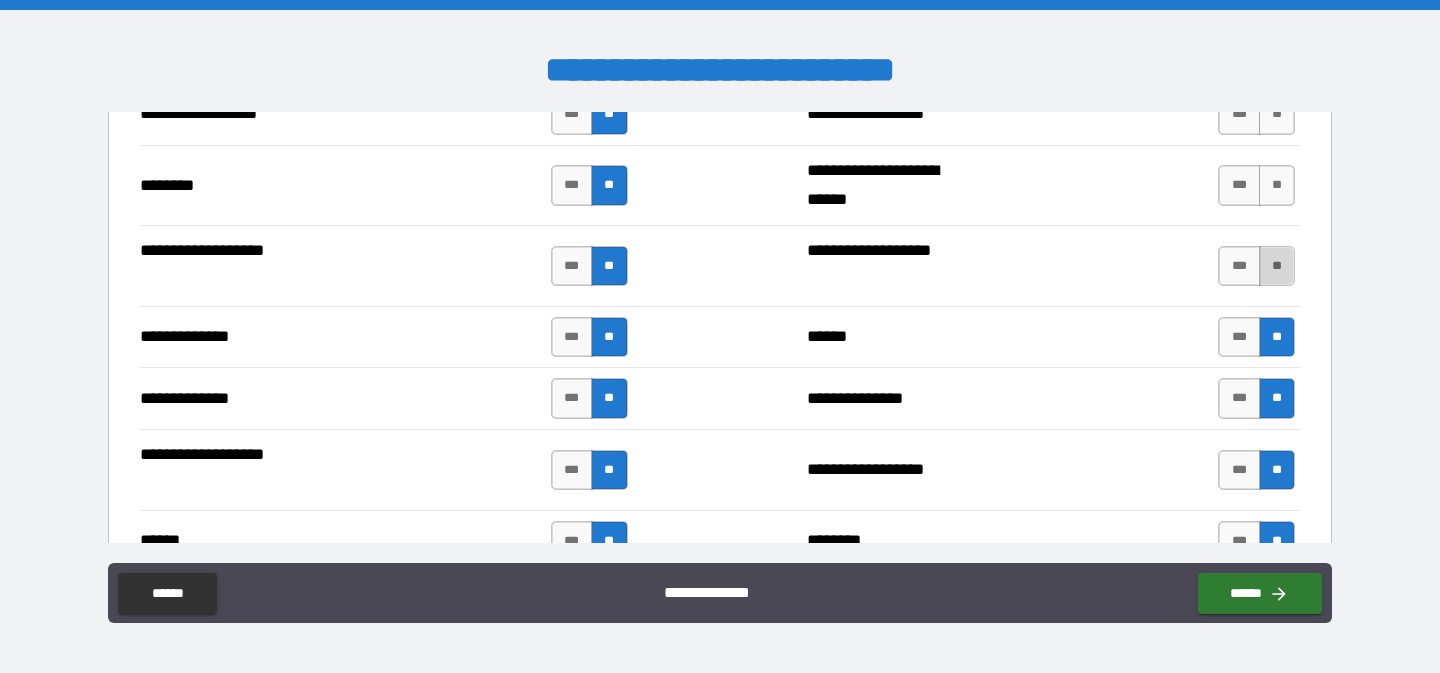 click on "**" at bounding box center [1277, 266] 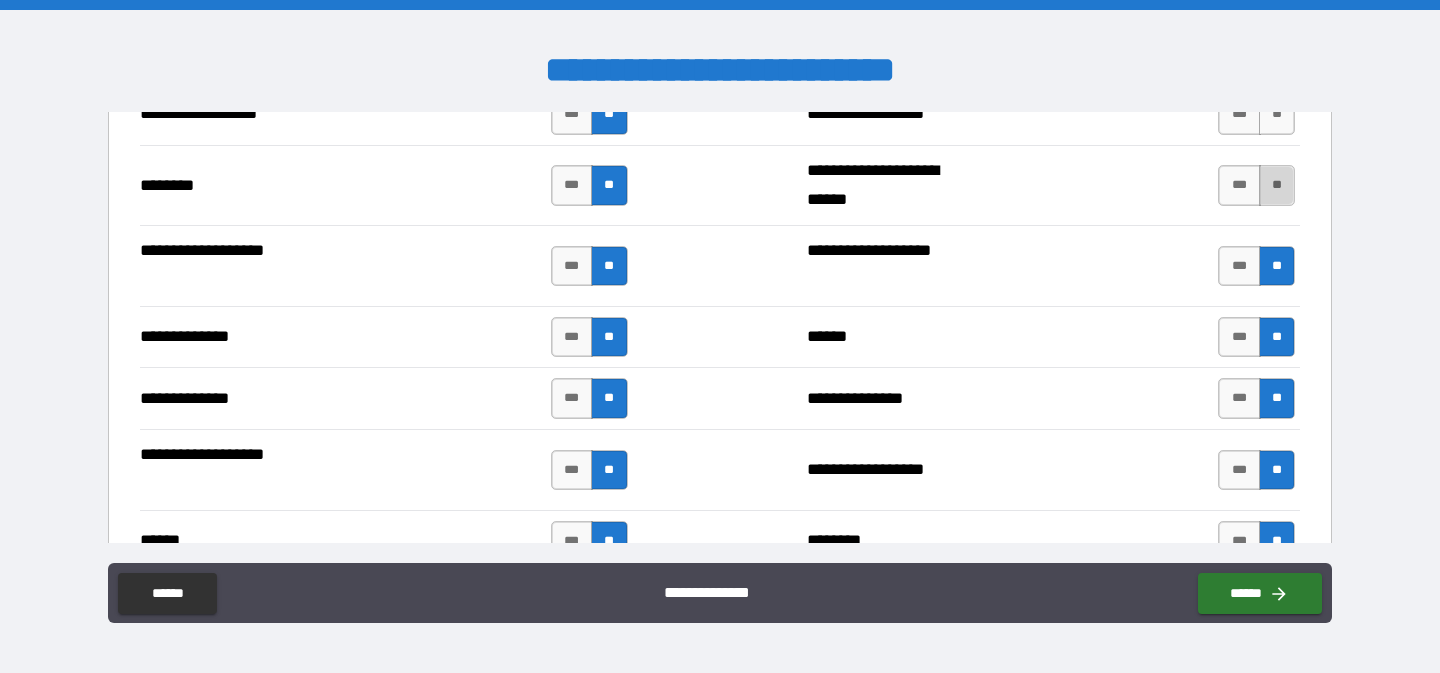 click on "**" at bounding box center (1277, 185) 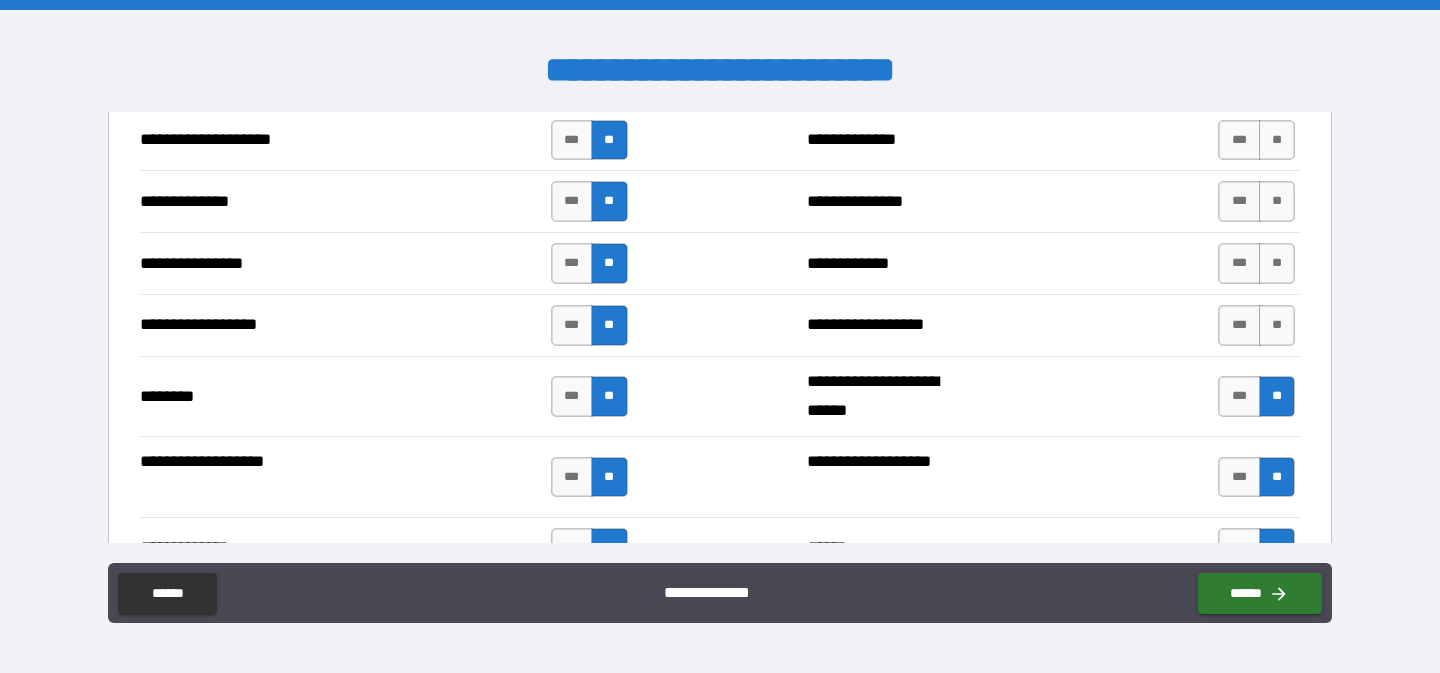 scroll, scrollTop: 3164, scrollLeft: 0, axis: vertical 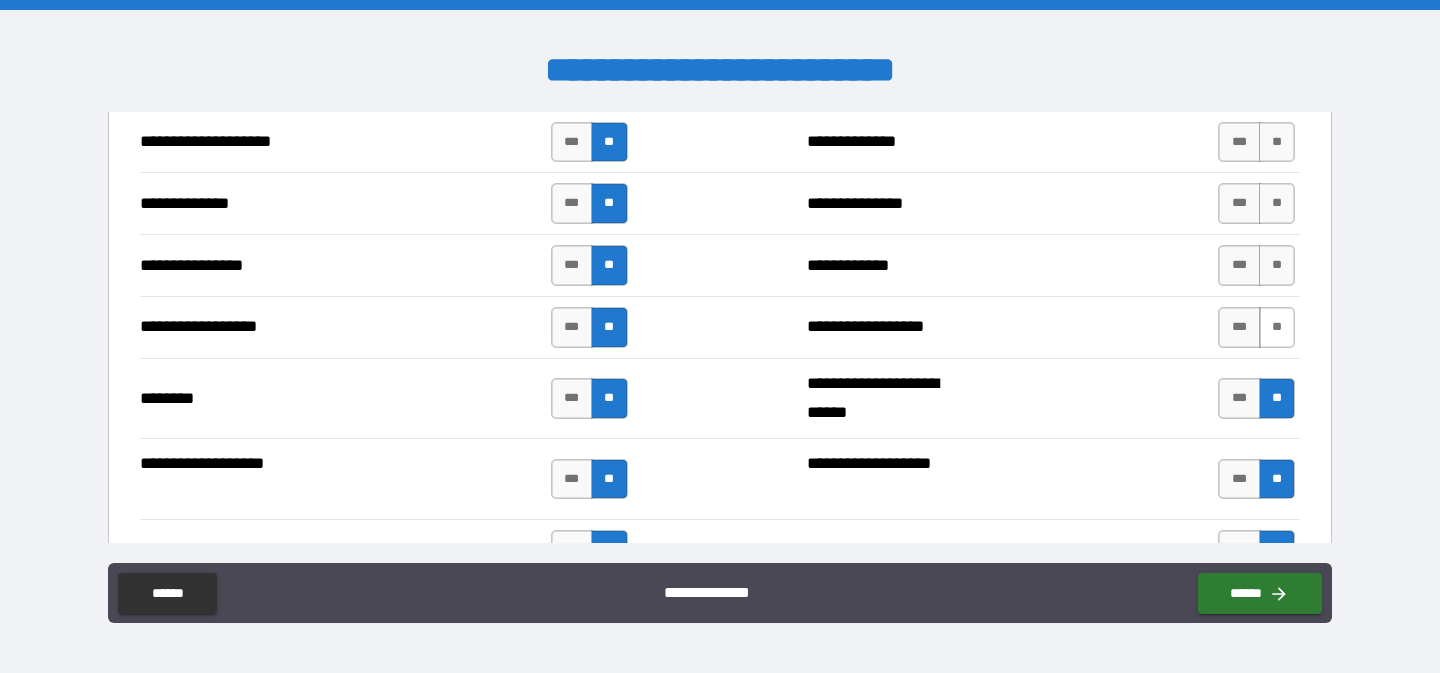 click on "**" at bounding box center [1277, 327] 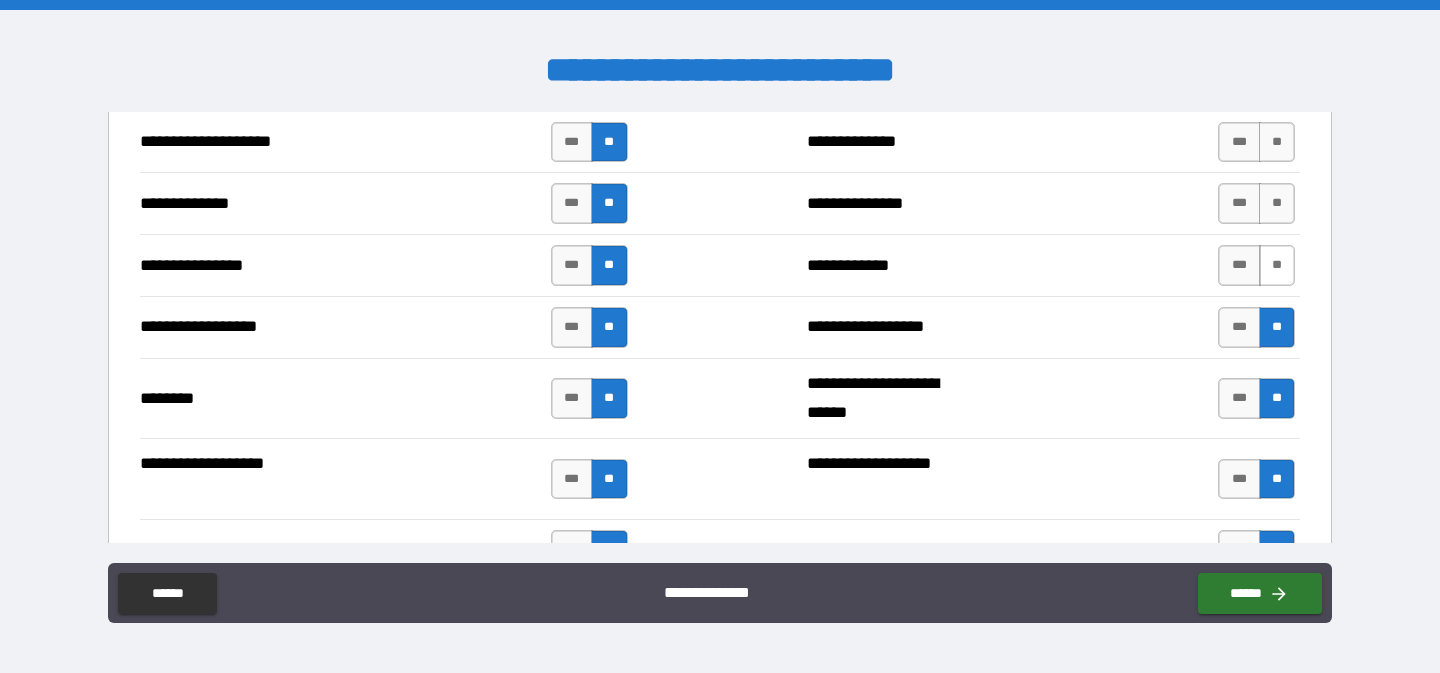 click on "**" at bounding box center (1277, 265) 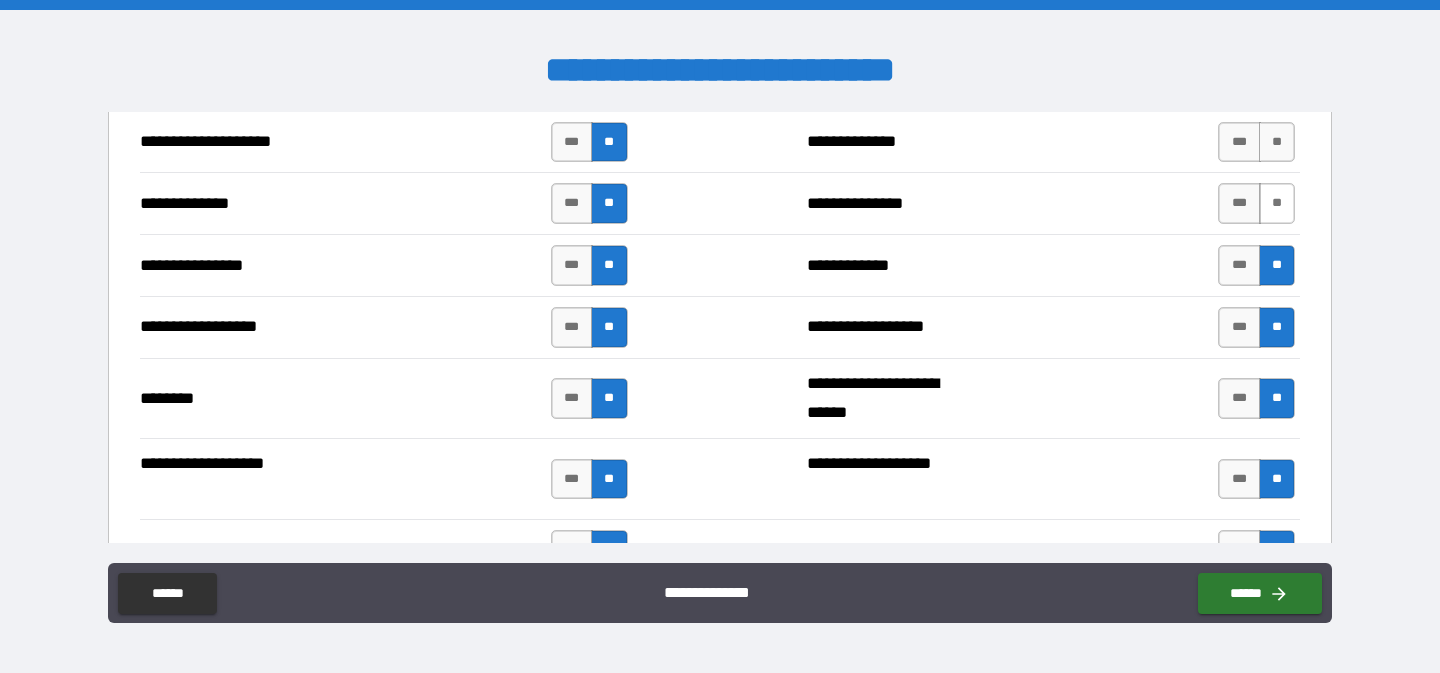 click on "**" at bounding box center [1277, 203] 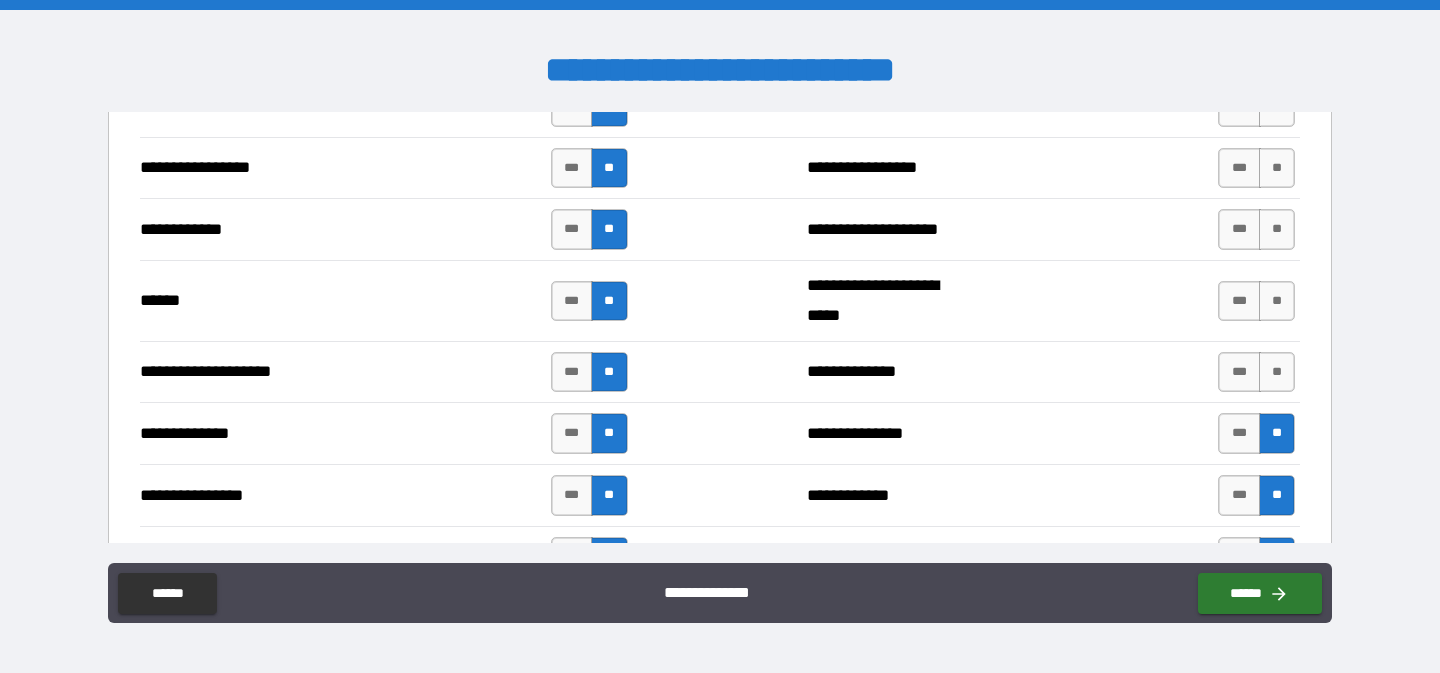 scroll, scrollTop: 2933, scrollLeft: 0, axis: vertical 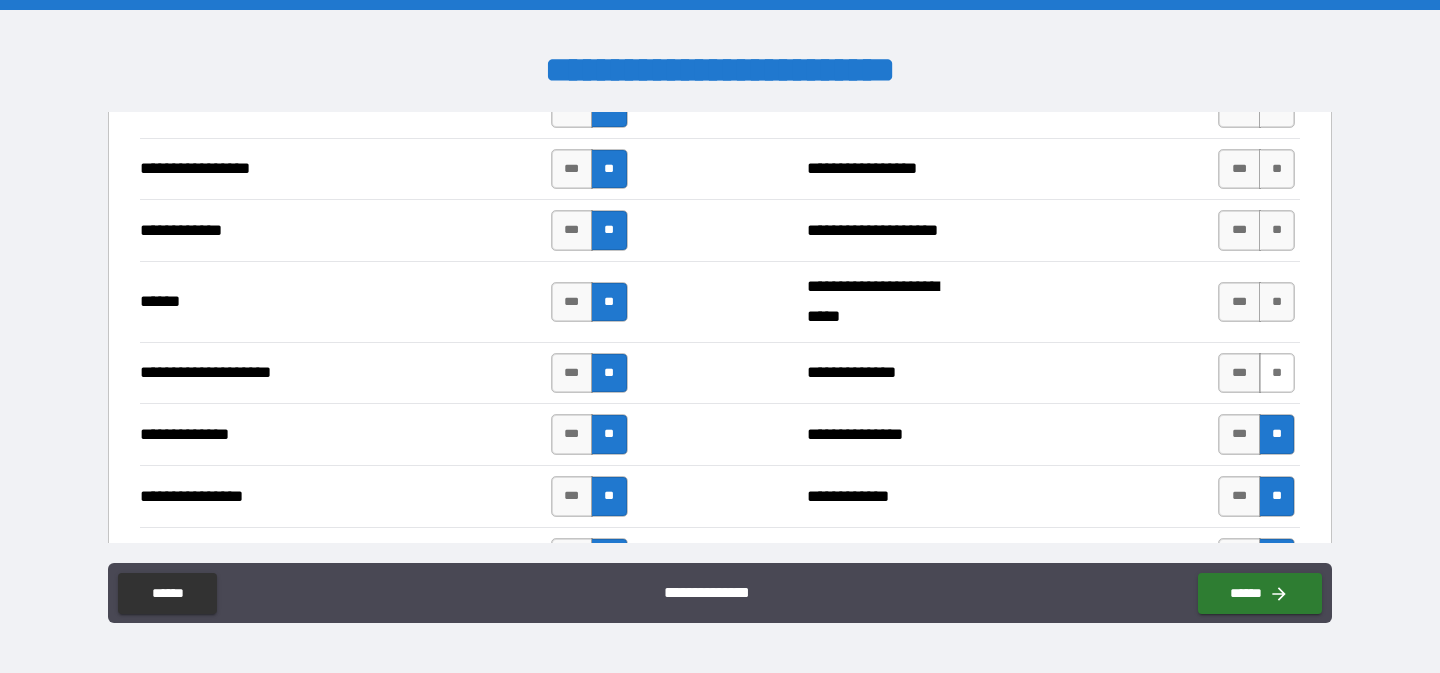 click on "**" at bounding box center (1277, 373) 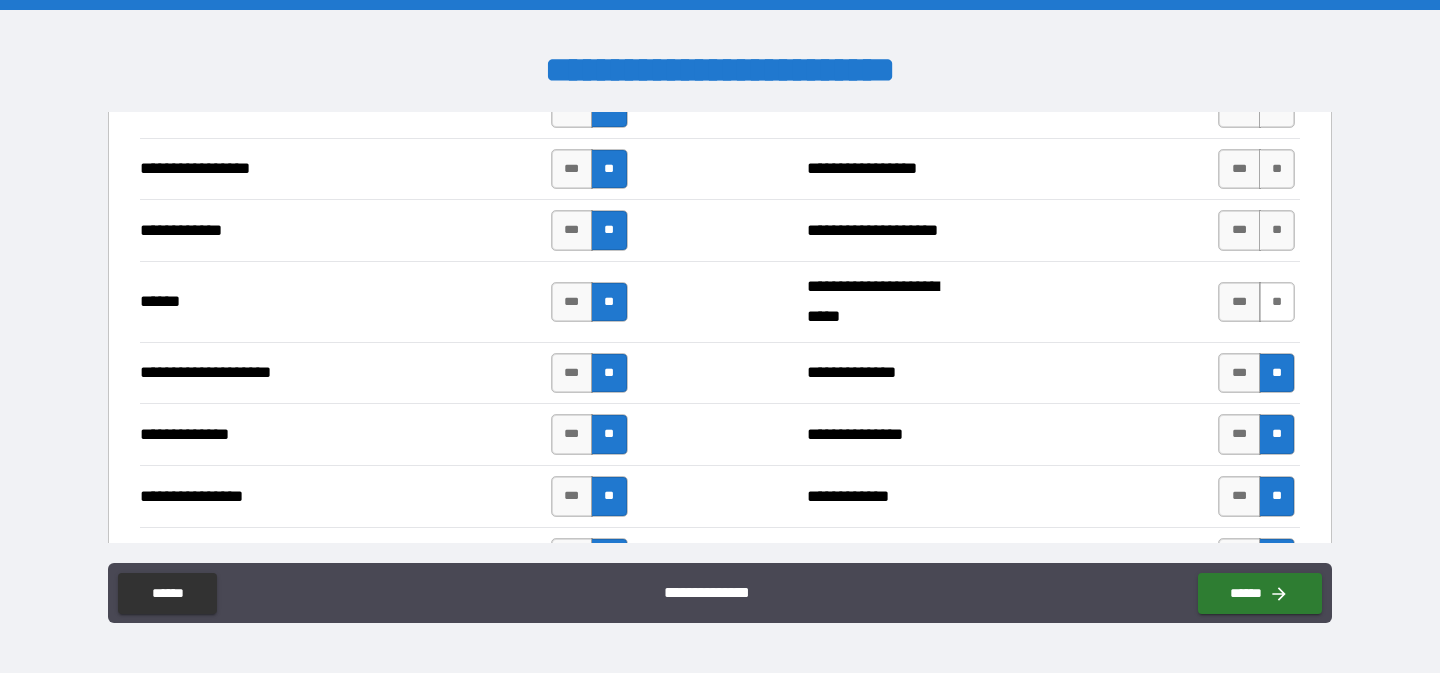 click on "**" at bounding box center [1277, 302] 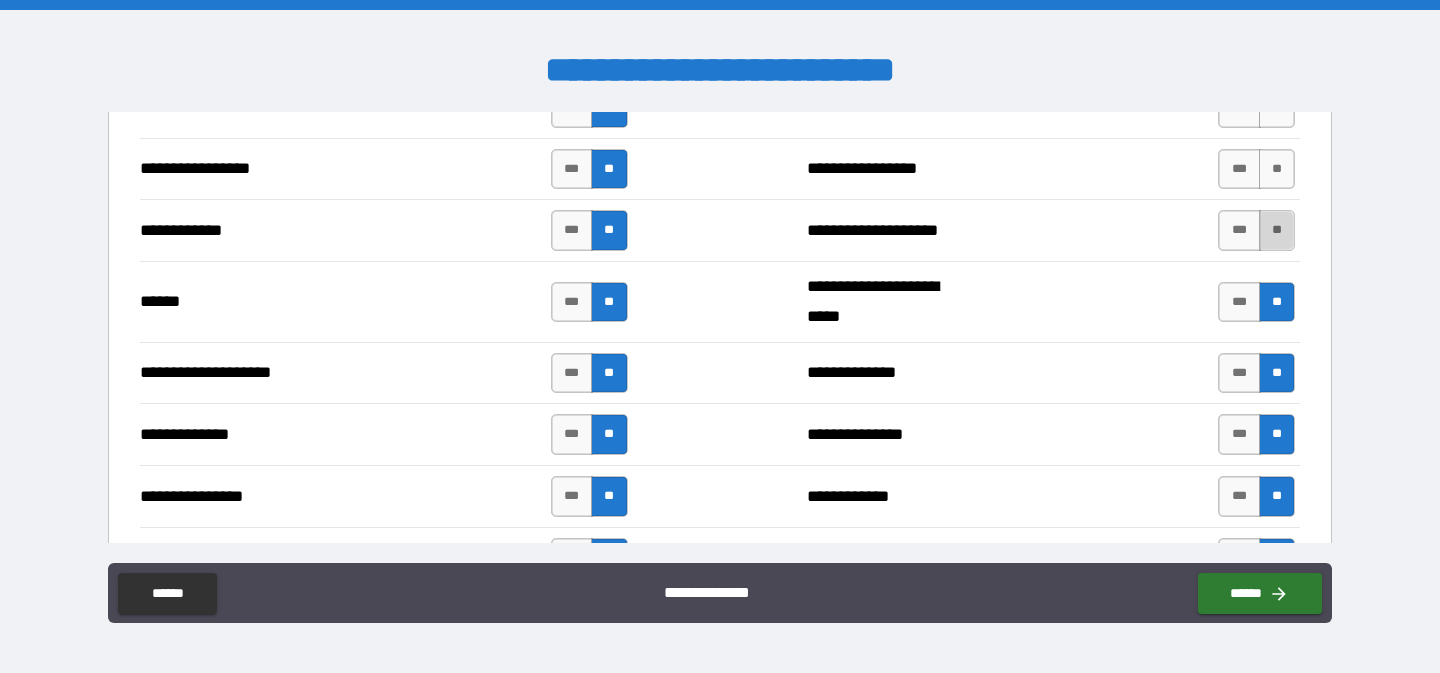 click on "**" at bounding box center [1277, 230] 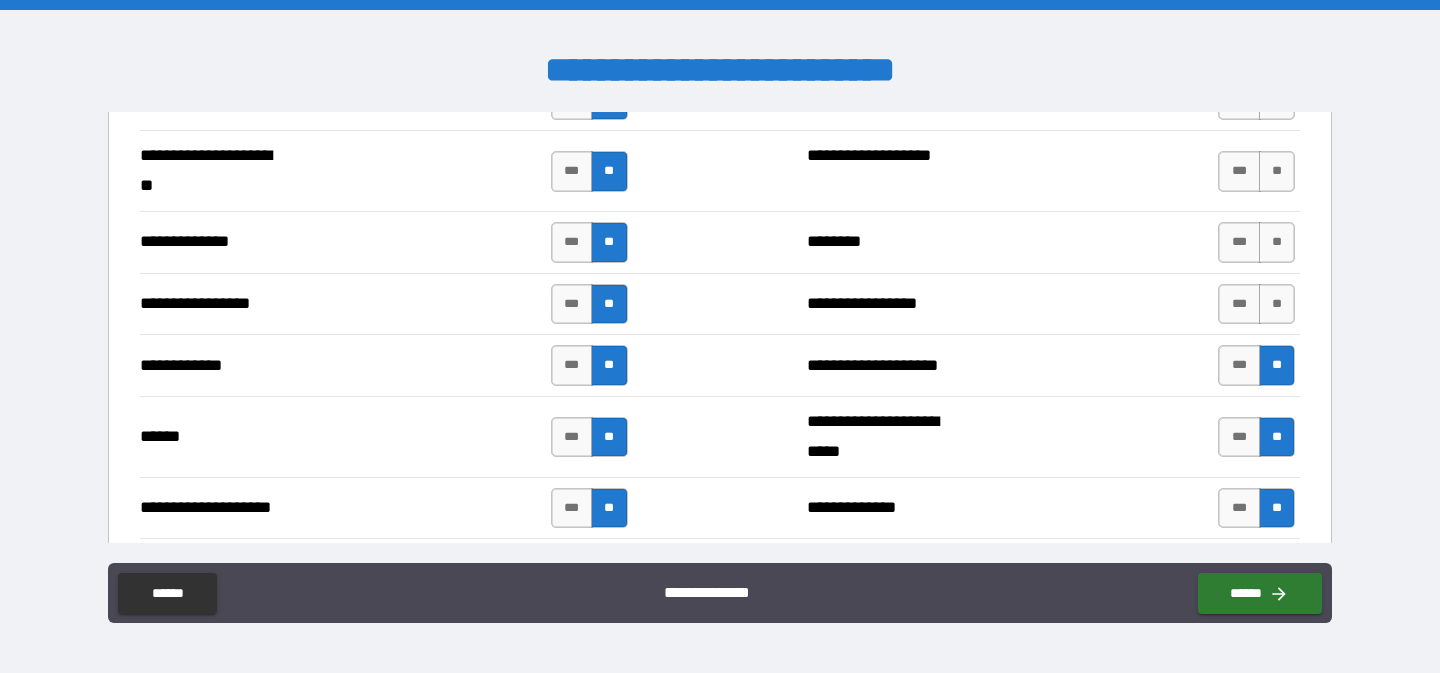 scroll, scrollTop: 2796, scrollLeft: 0, axis: vertical 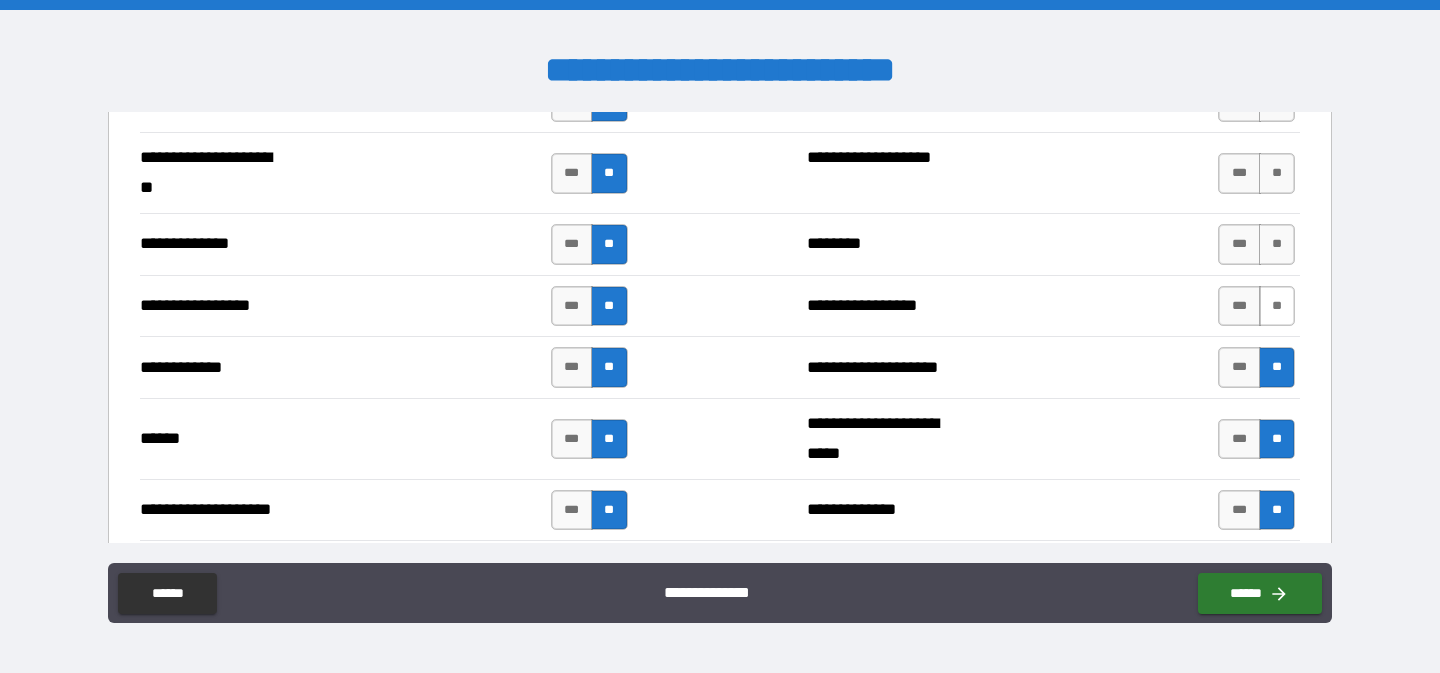 click on "**" at bounding box center (1277, 306) 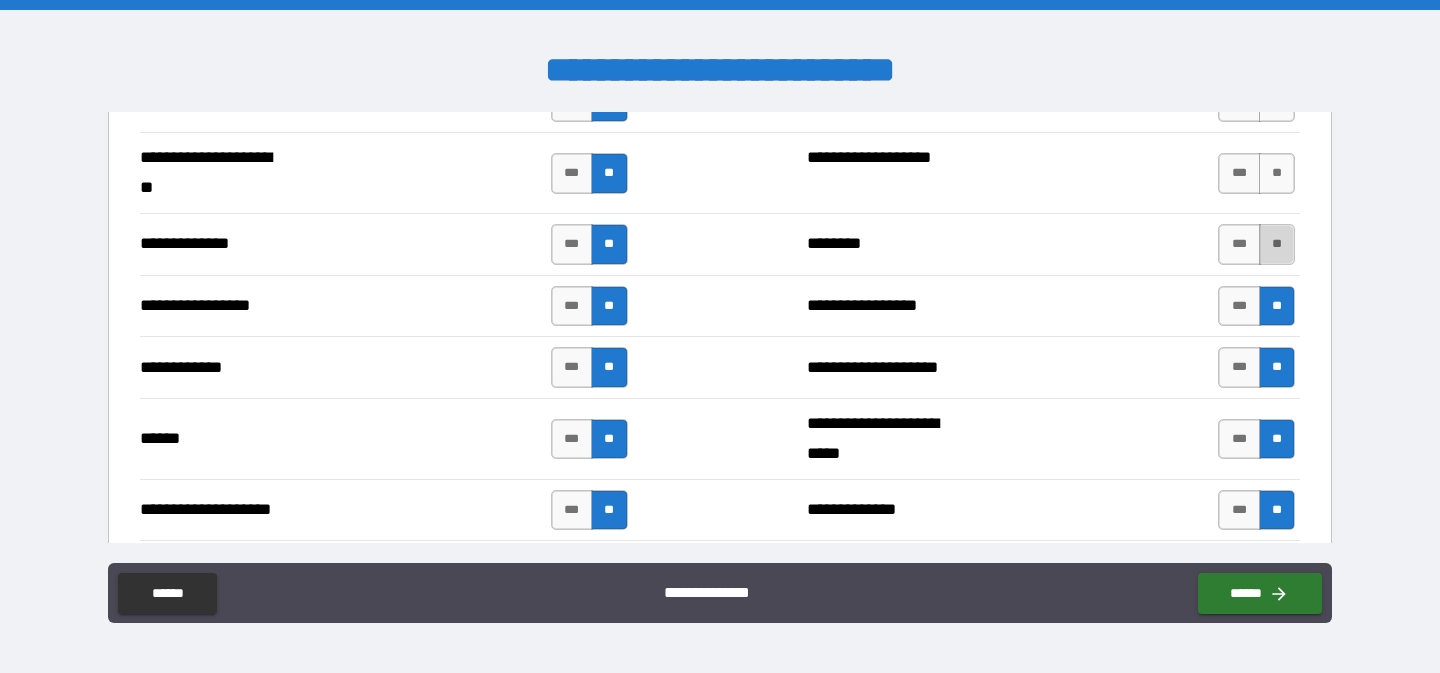 click on "**" at bounding box center (1277, 244) 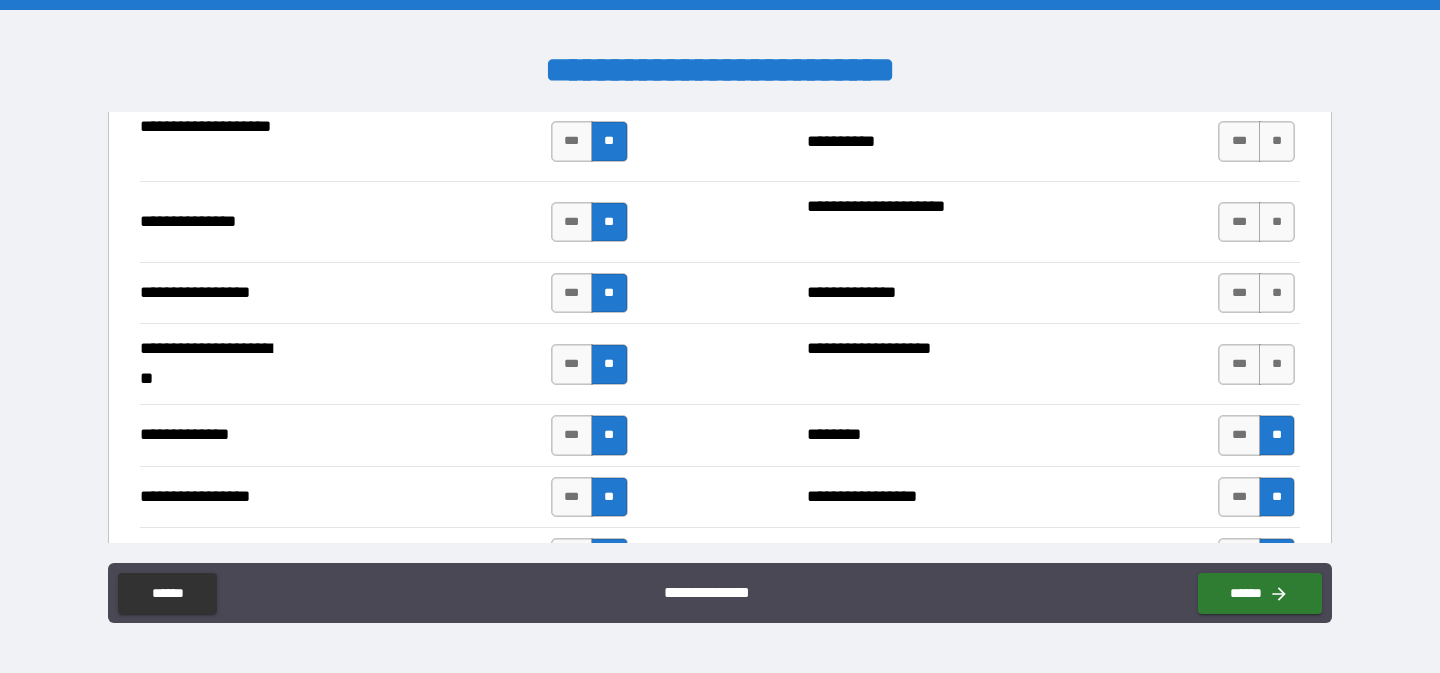 scroll, scrollTop: 2604, scrollLeft: 0, axis: vertical 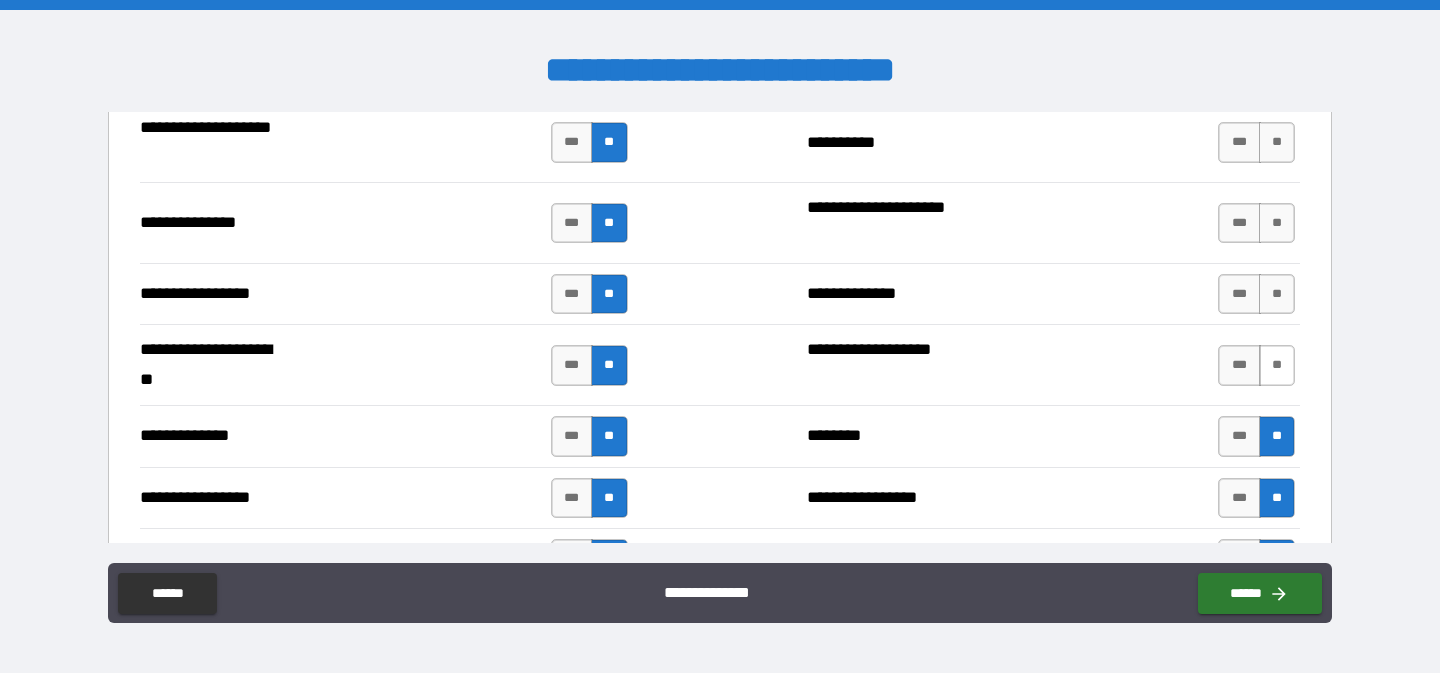 click on "**" at bounding box center (1277, 365) 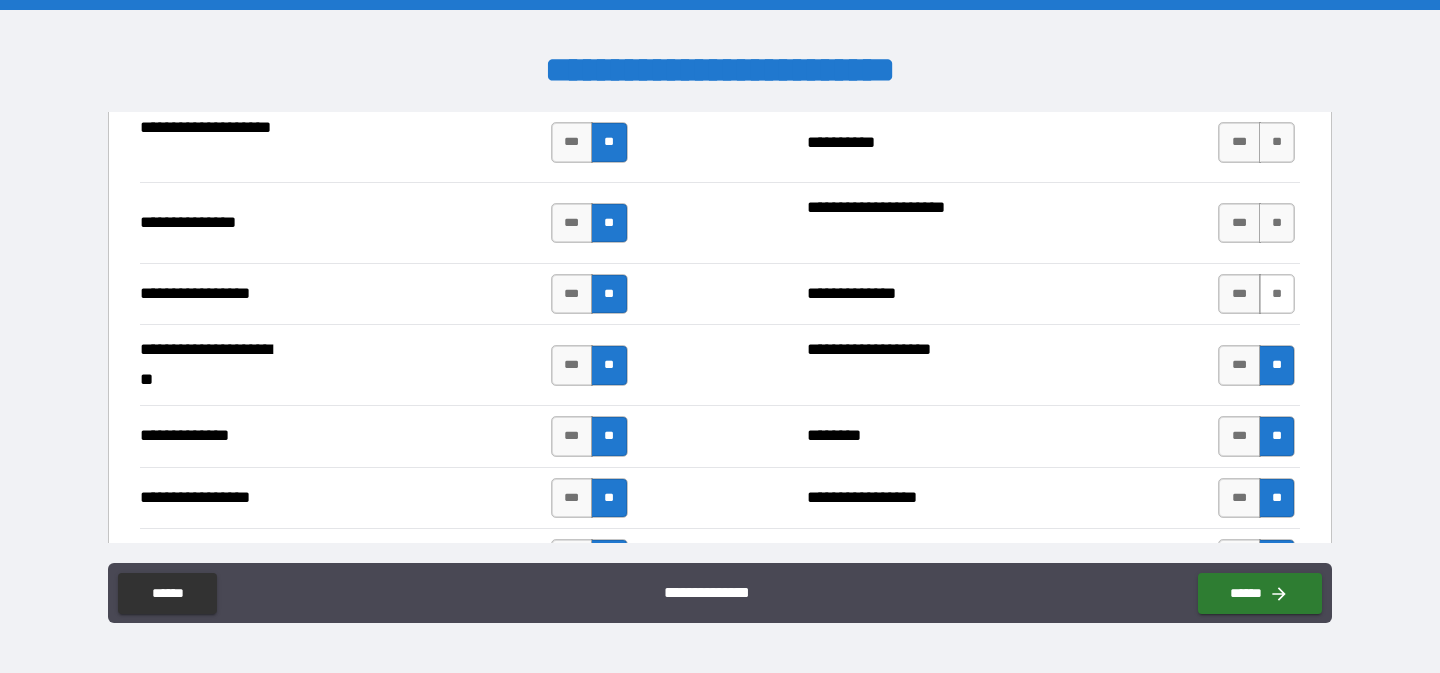 click on "**" at bounding box center (1277, 294) 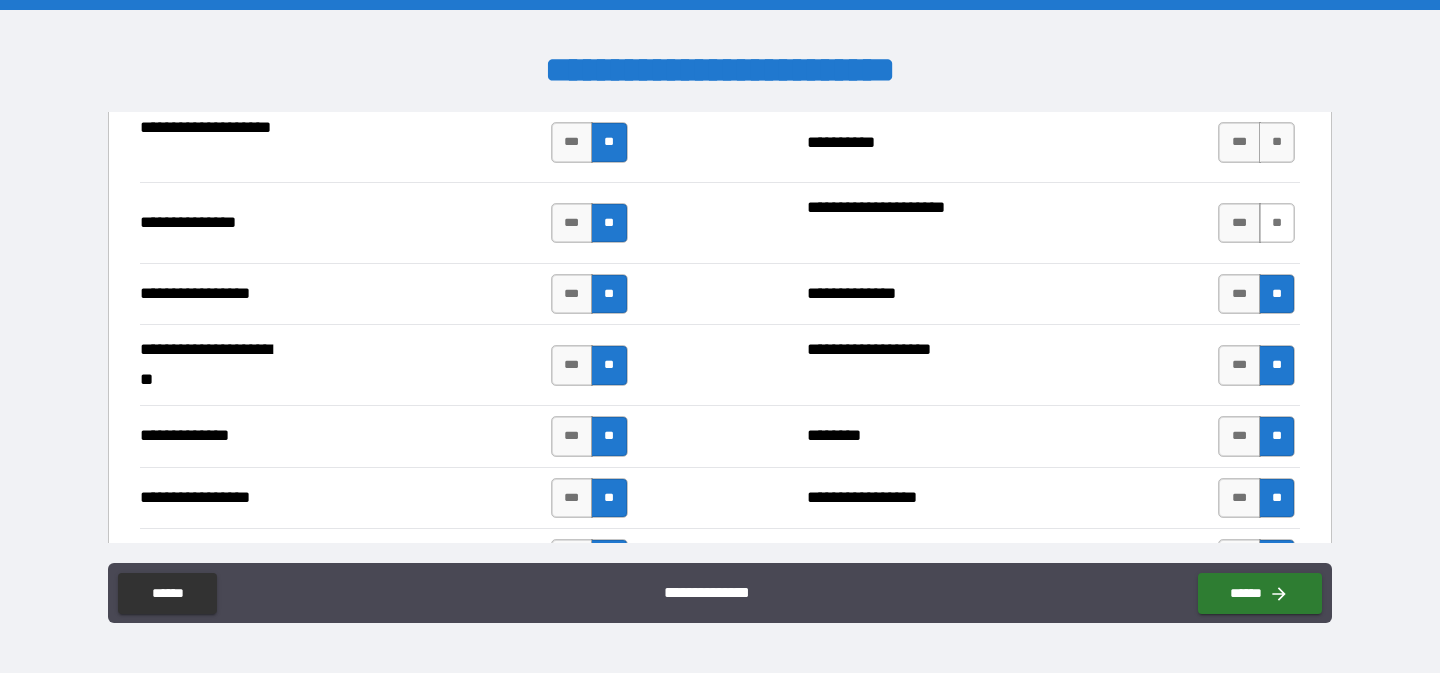 click on "**" at bounding box center [1277, 223] 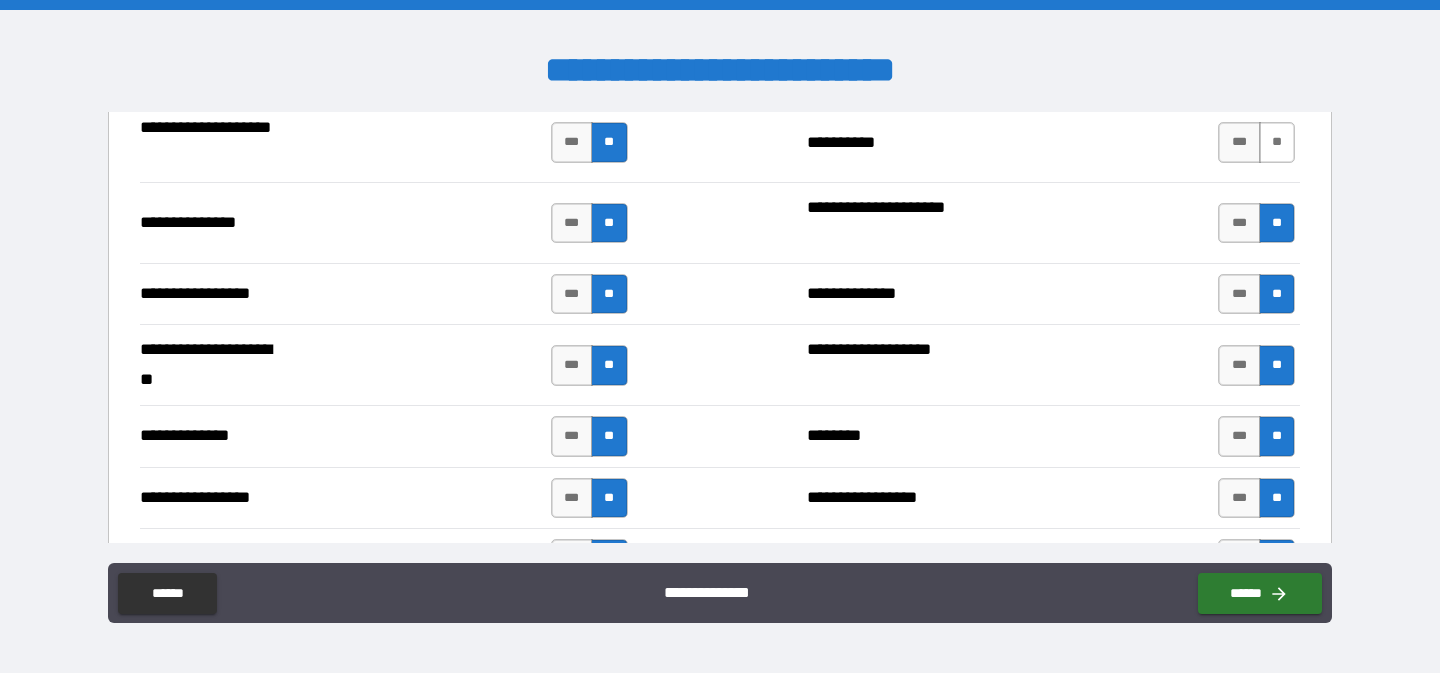 click on "**" at bounding box center [1277, 142] 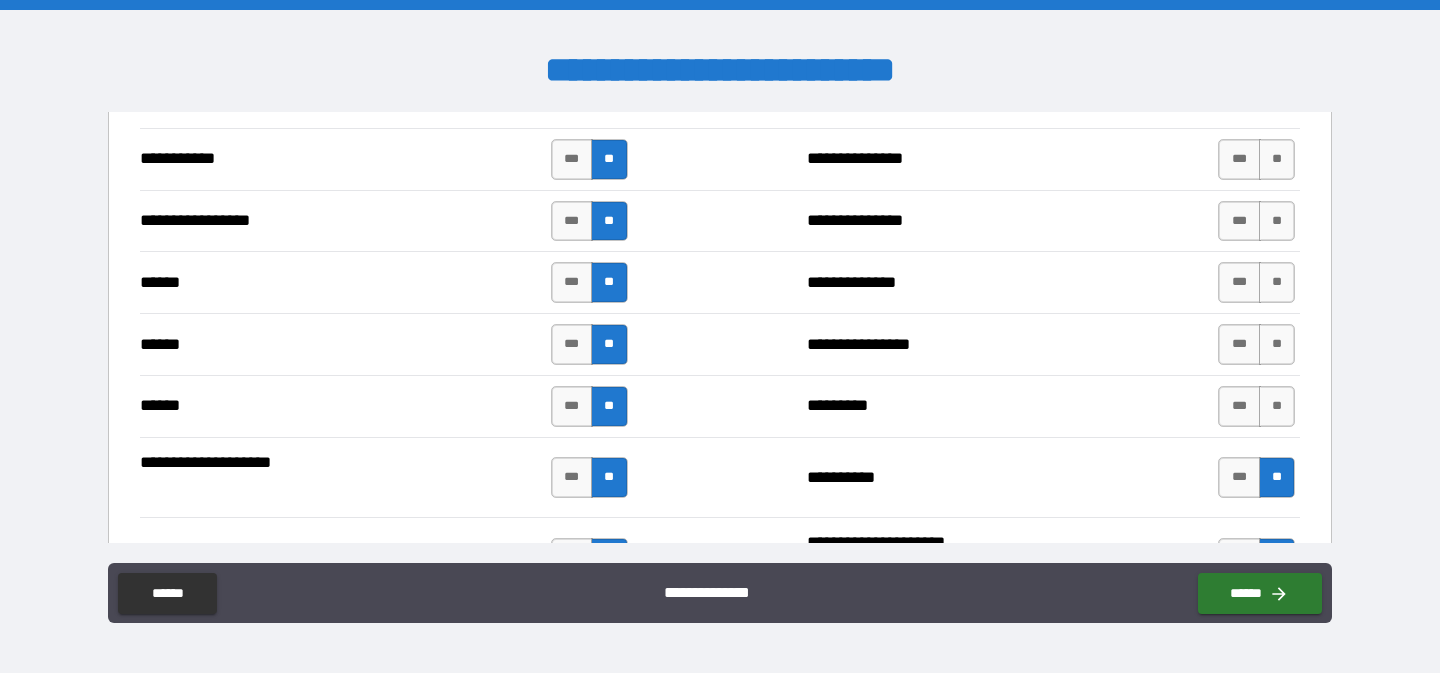 scroll, scrollTop: 2268, scrollLeft: 0, axis: vertical 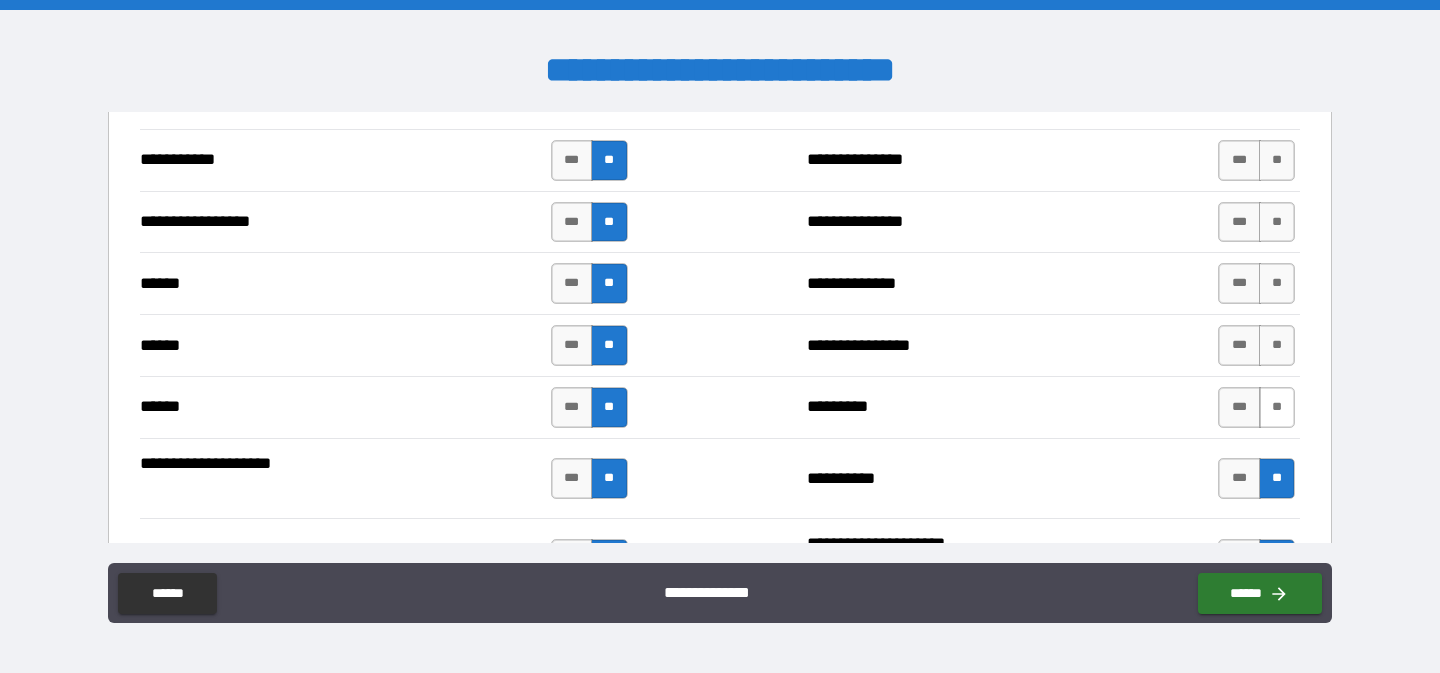 click on "**" at bounding box center (1277, 407) 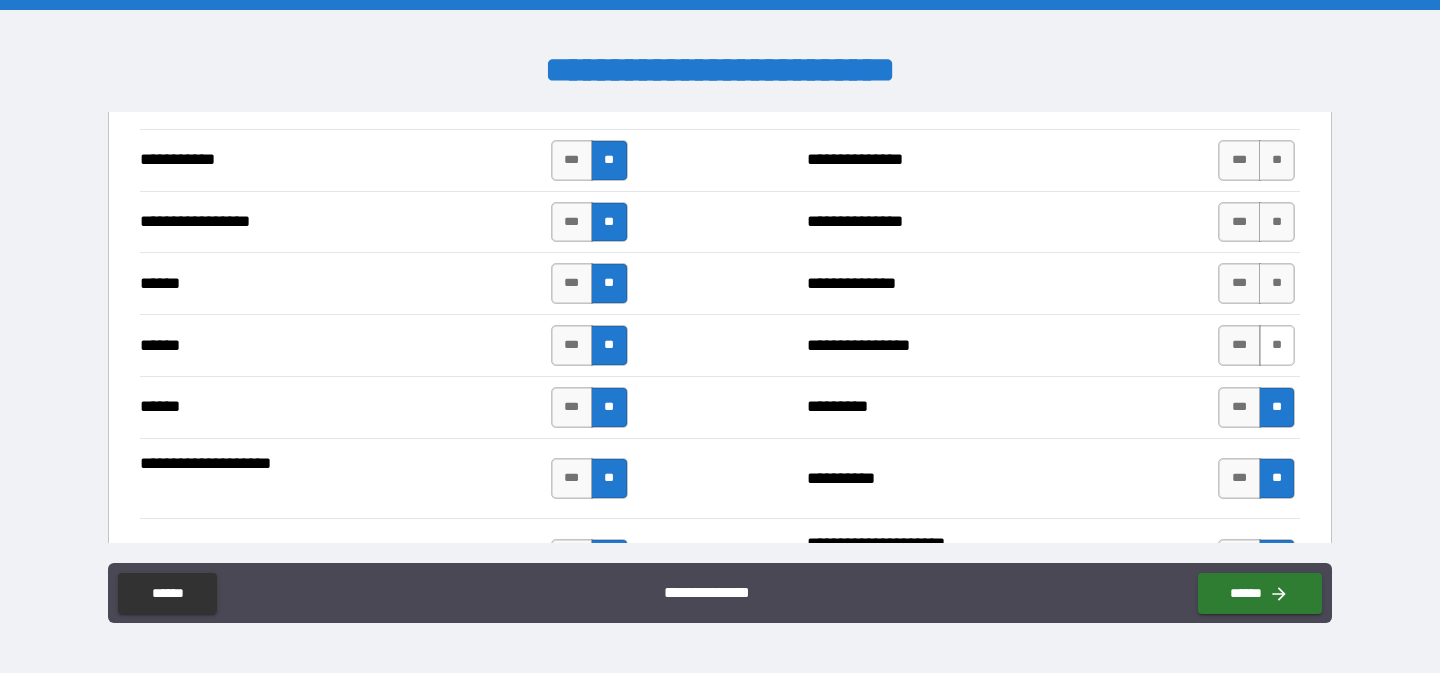 click on "**" at bounding box center (1277, 345) 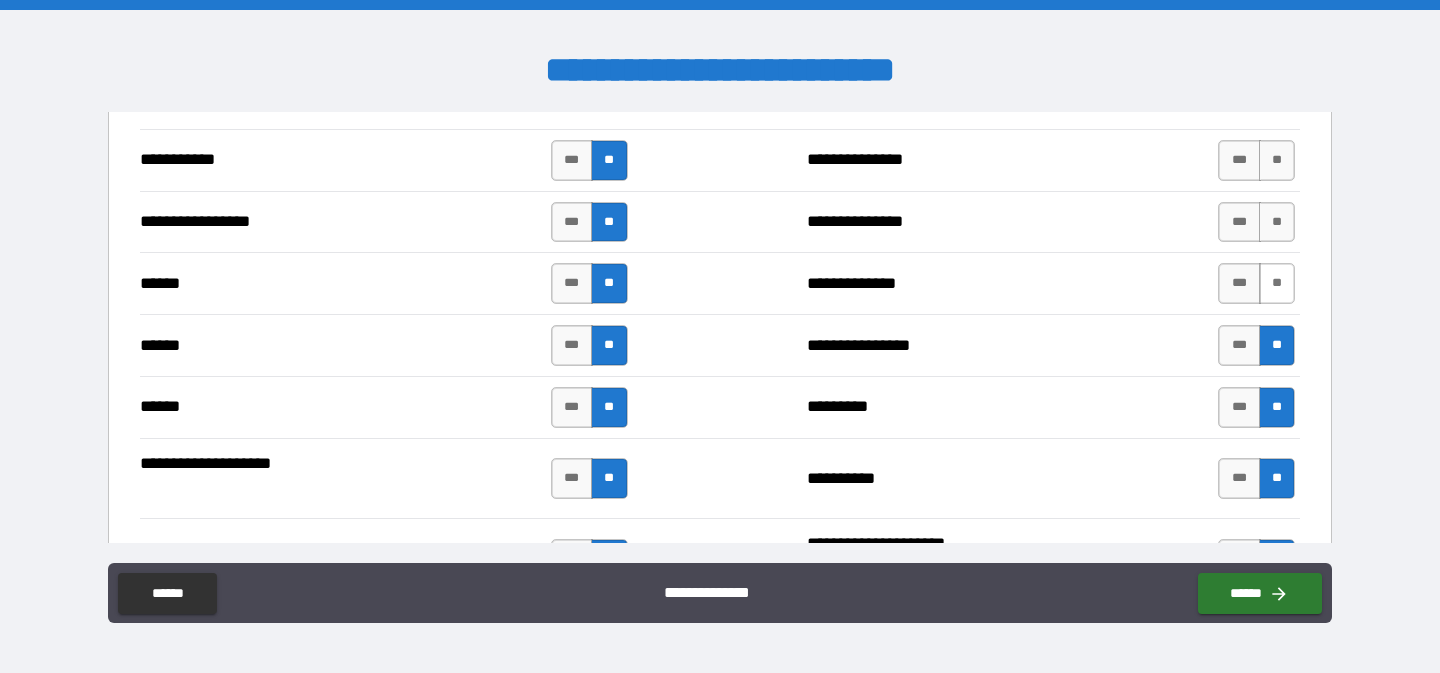 click on "**" at bounding box center [1277, 283] 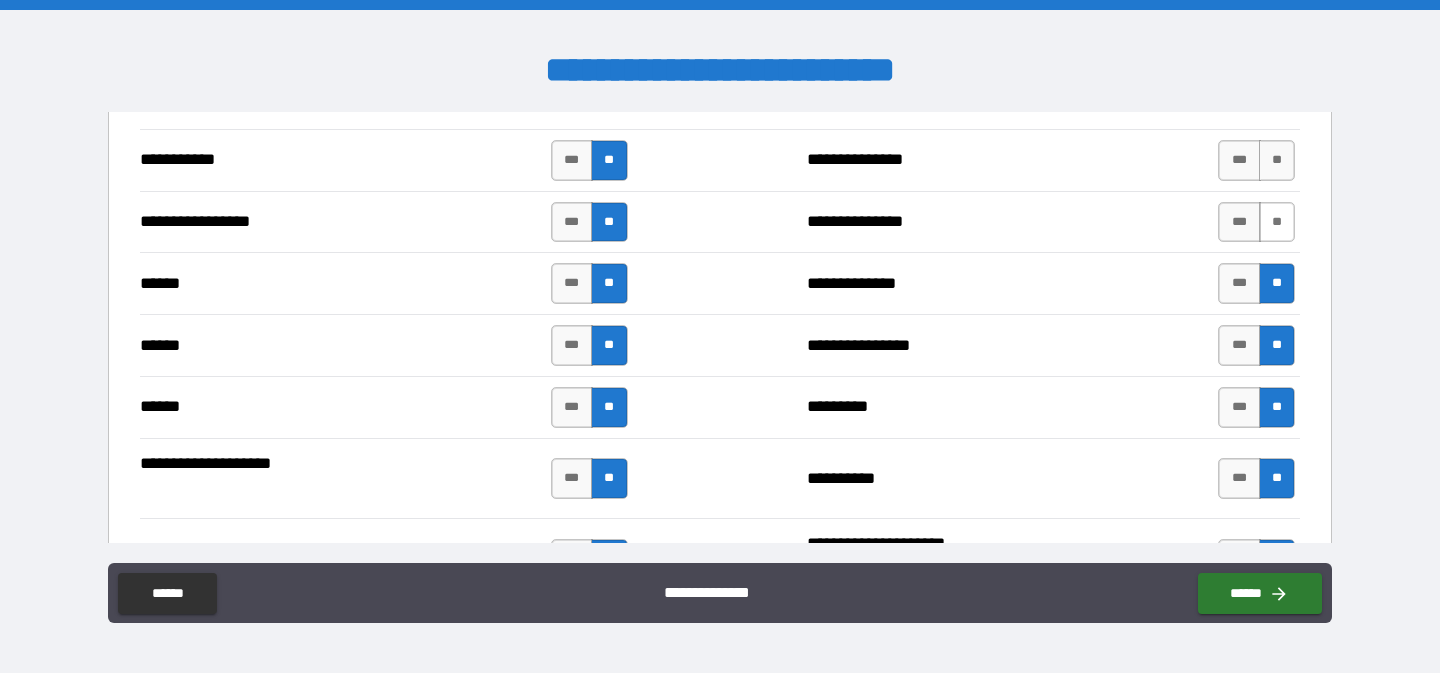 click on "**" at bounding box center [1277, 222] 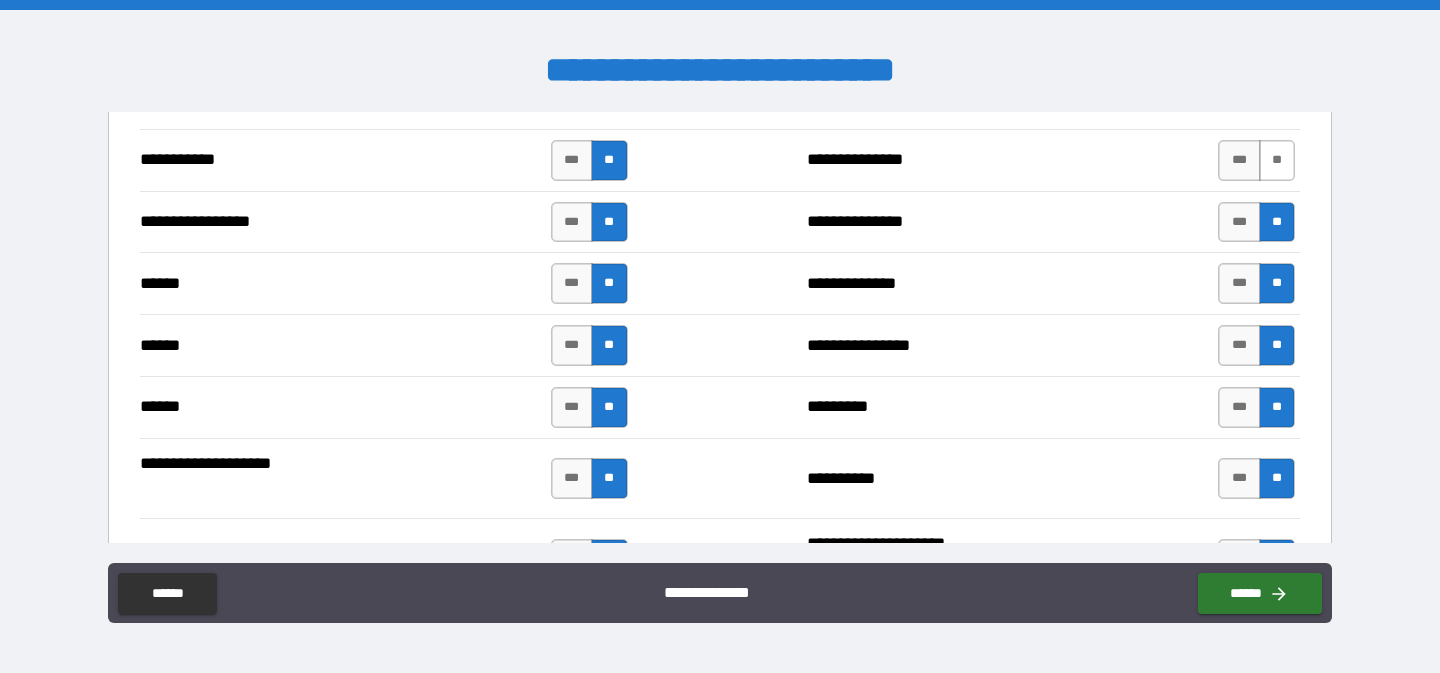 click on "**" at bounding box center [1277, 160] 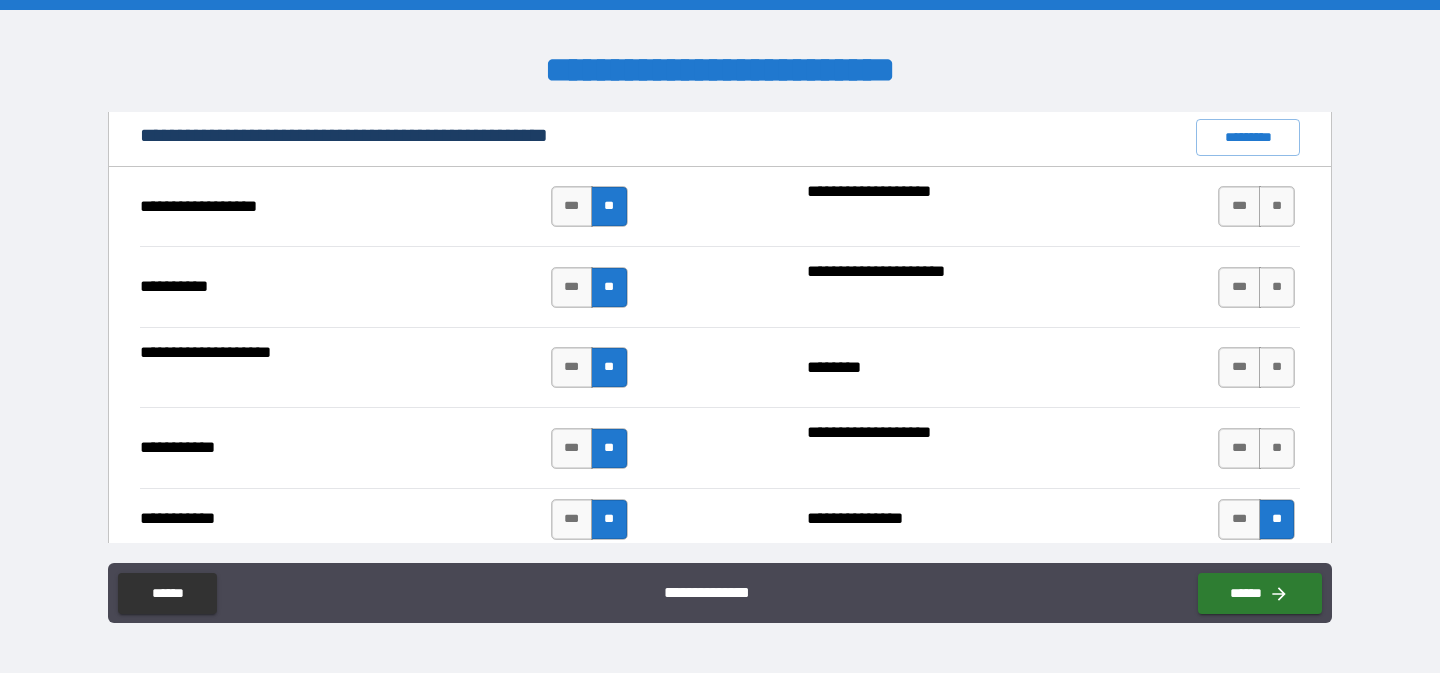 scroll, scrollTop: 1908, scrollLeft: 0, axis: vertical 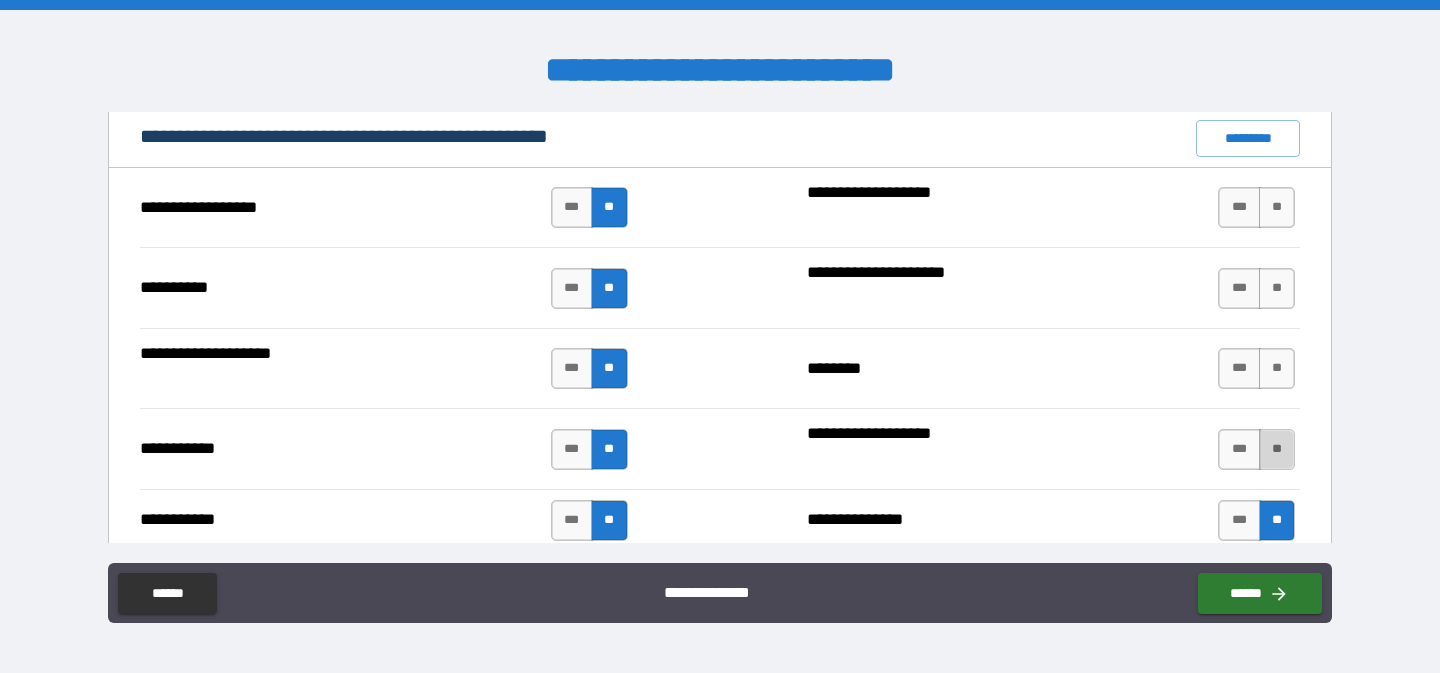 click on "**" at bounding box center [1277, 449] 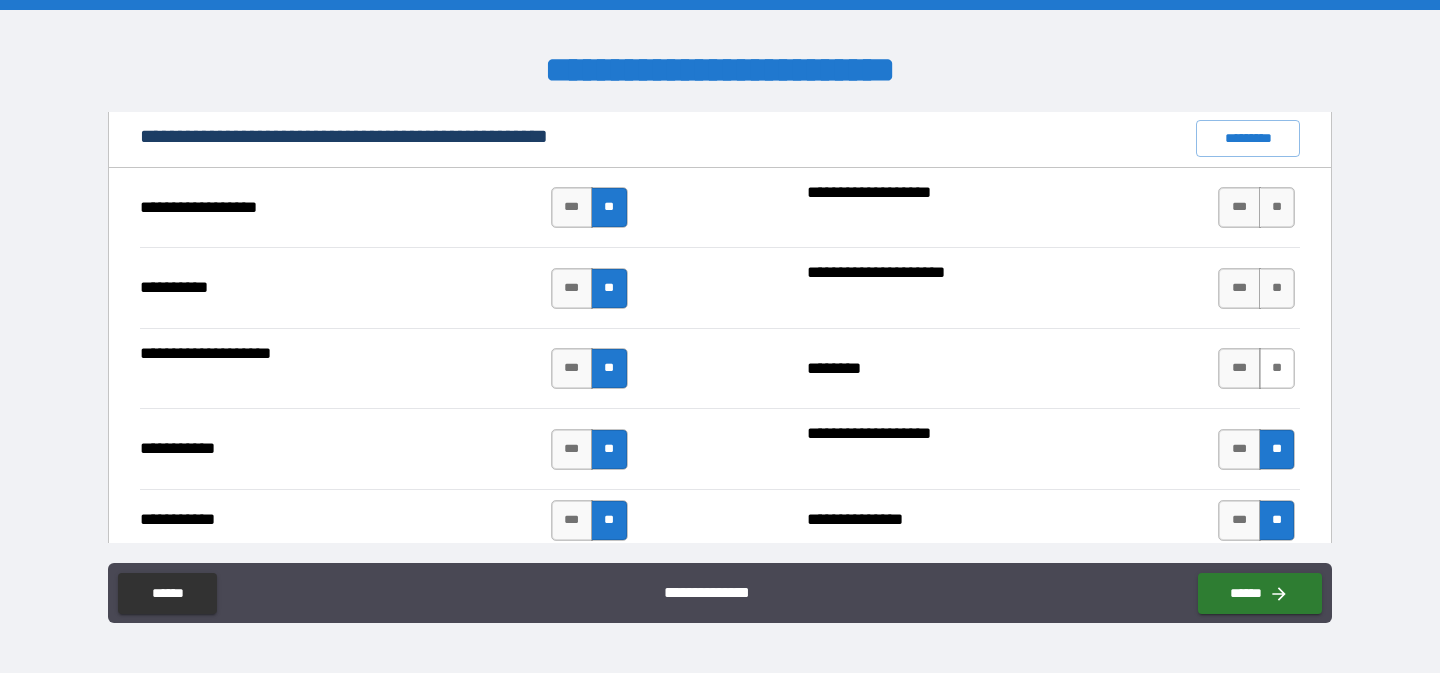 click on "**" at bounding box center [1277, 368] 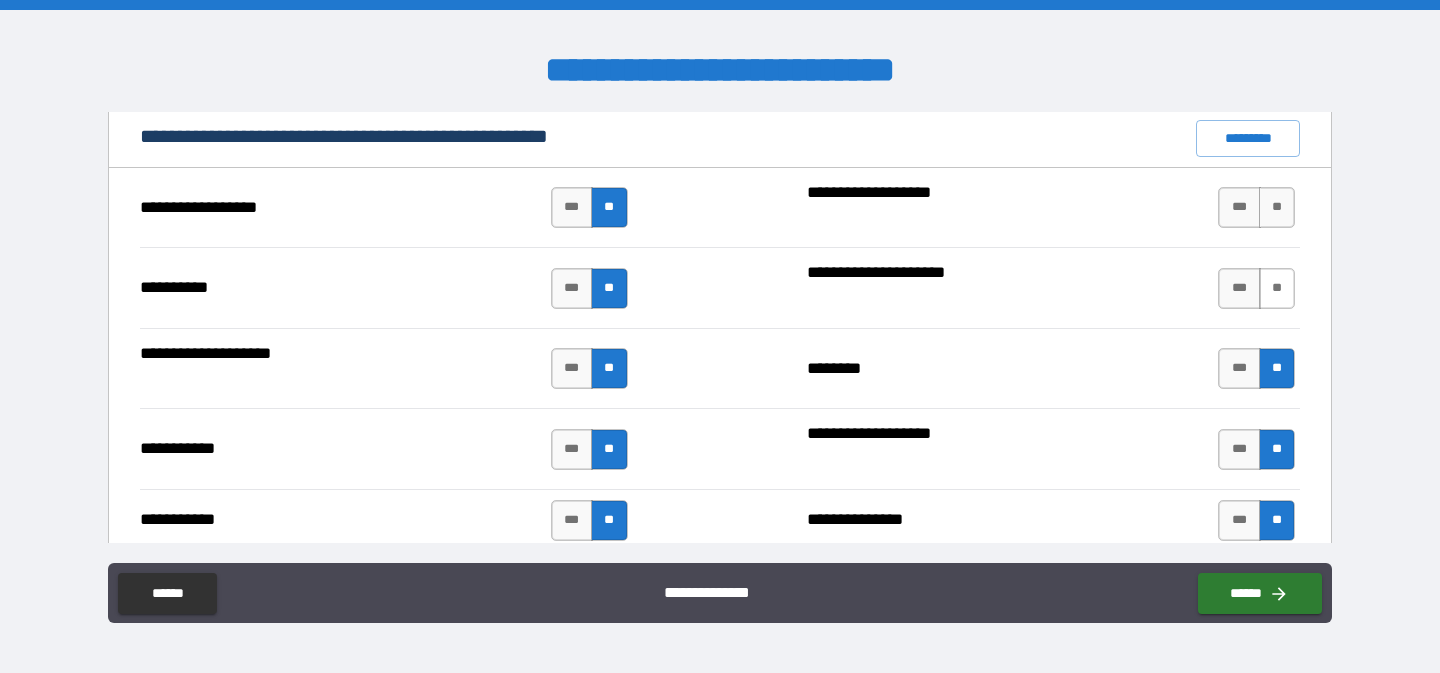 click on "**" at bounding box center [1277, 288] 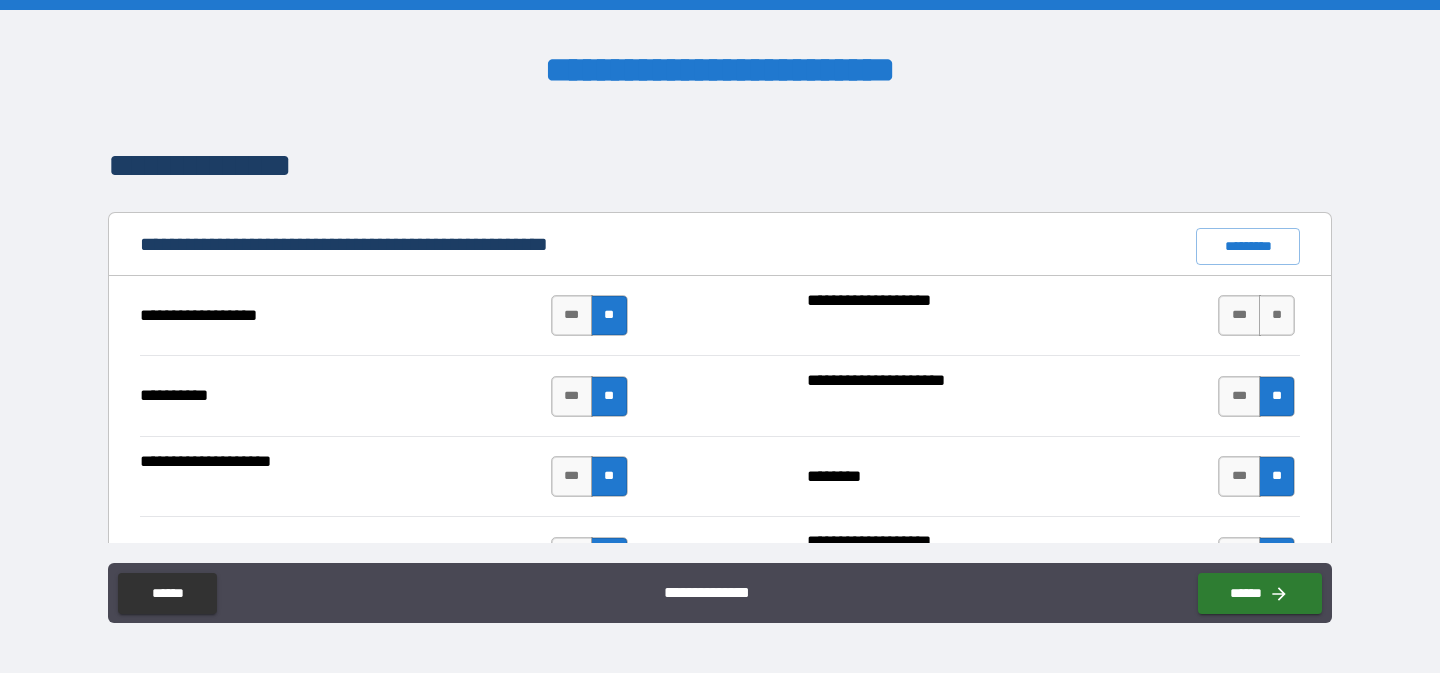 scroll, scrollTop: 1775, scrollLeft: 0, axis: vertical 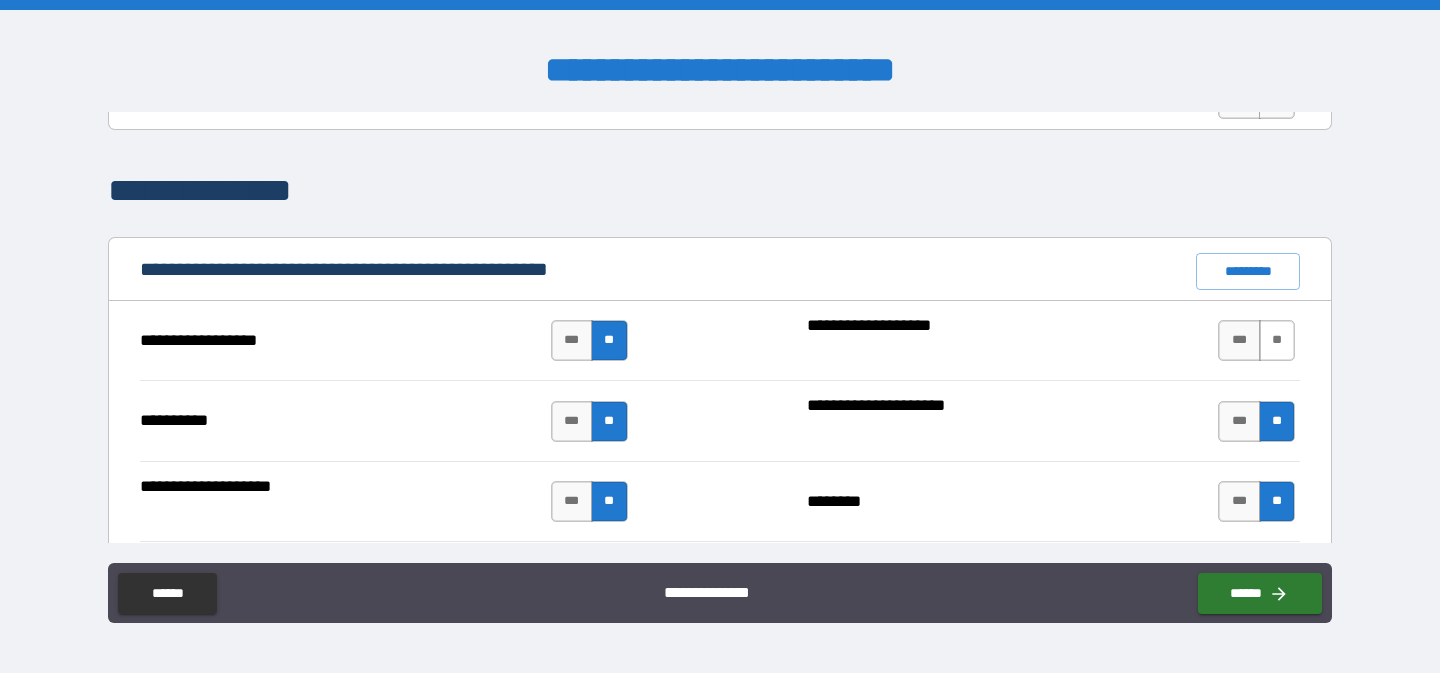 click on "**" at bounding box center (1277, 340) 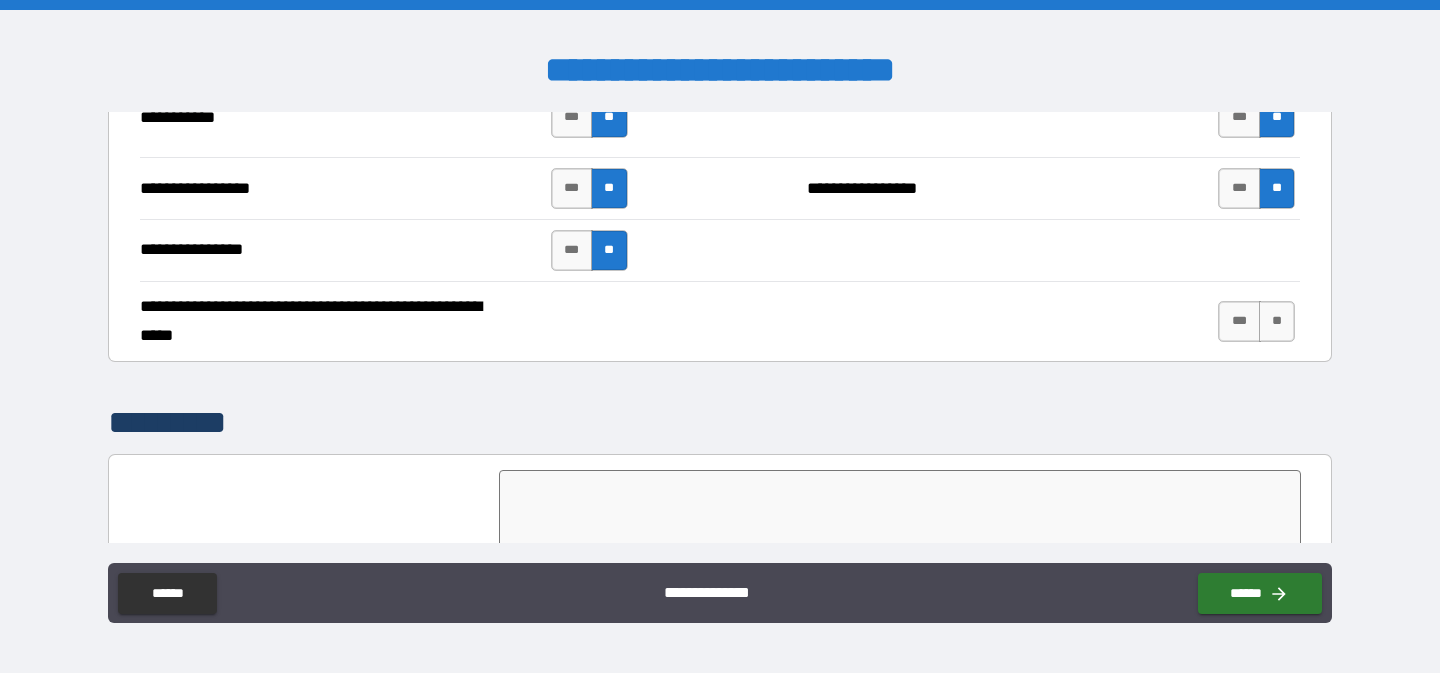 scroll, scrollTop: 4538, scrollLeft: 0, axis: vertical 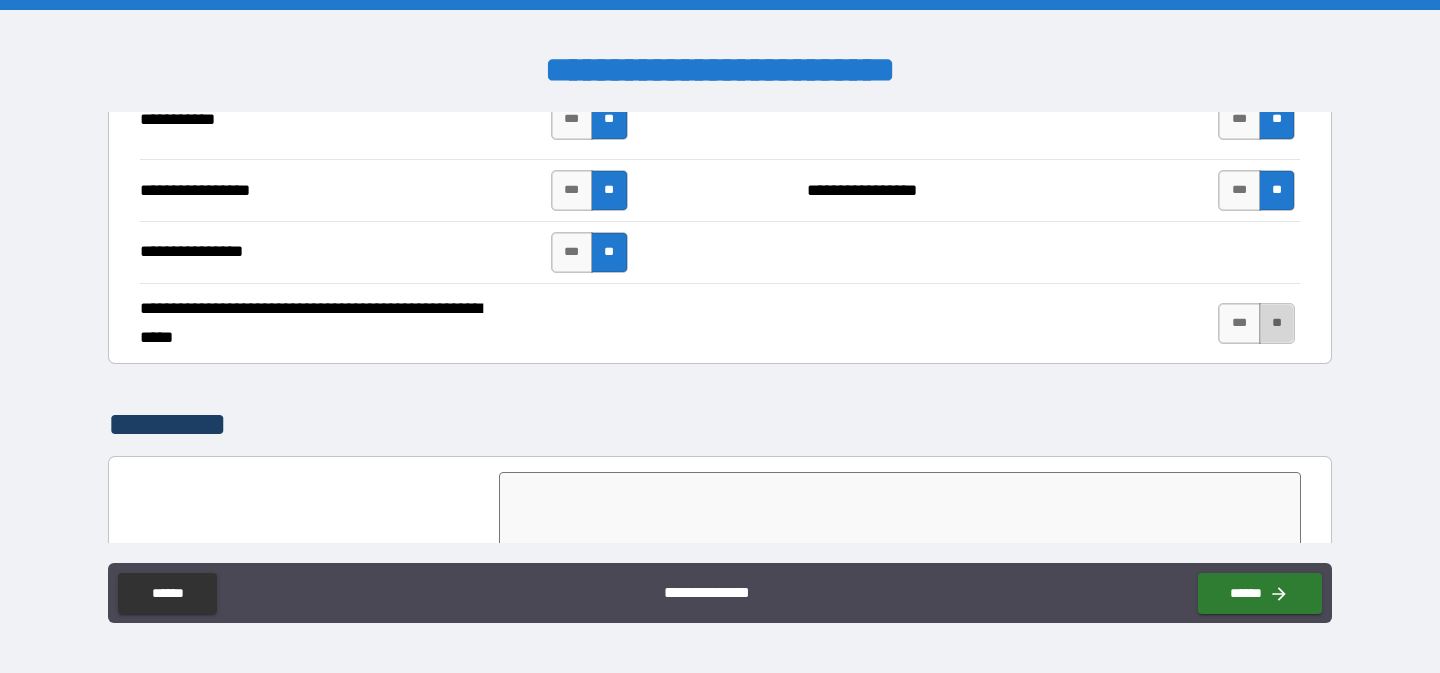 click on "**" at bounding box center (1277, 323) 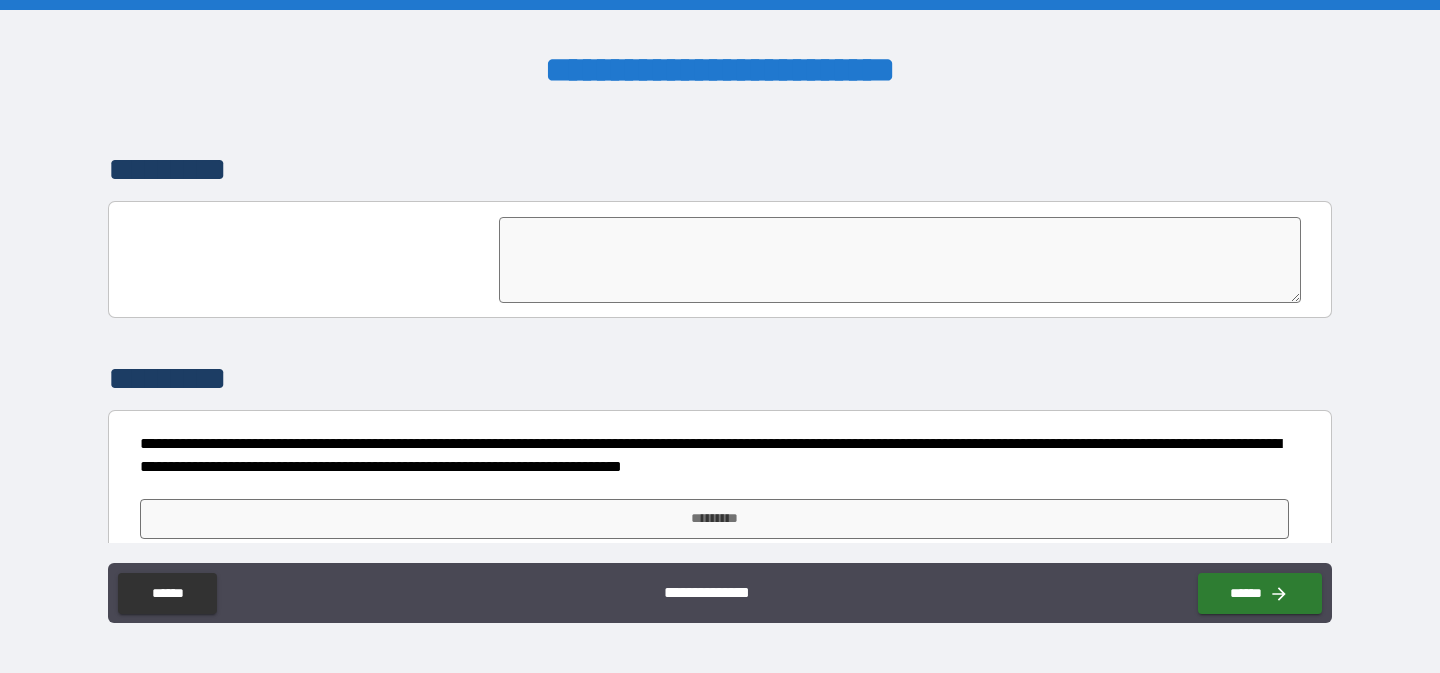 scroll, scrollTop: 4819, scrollLeft: 0, axis: vertical 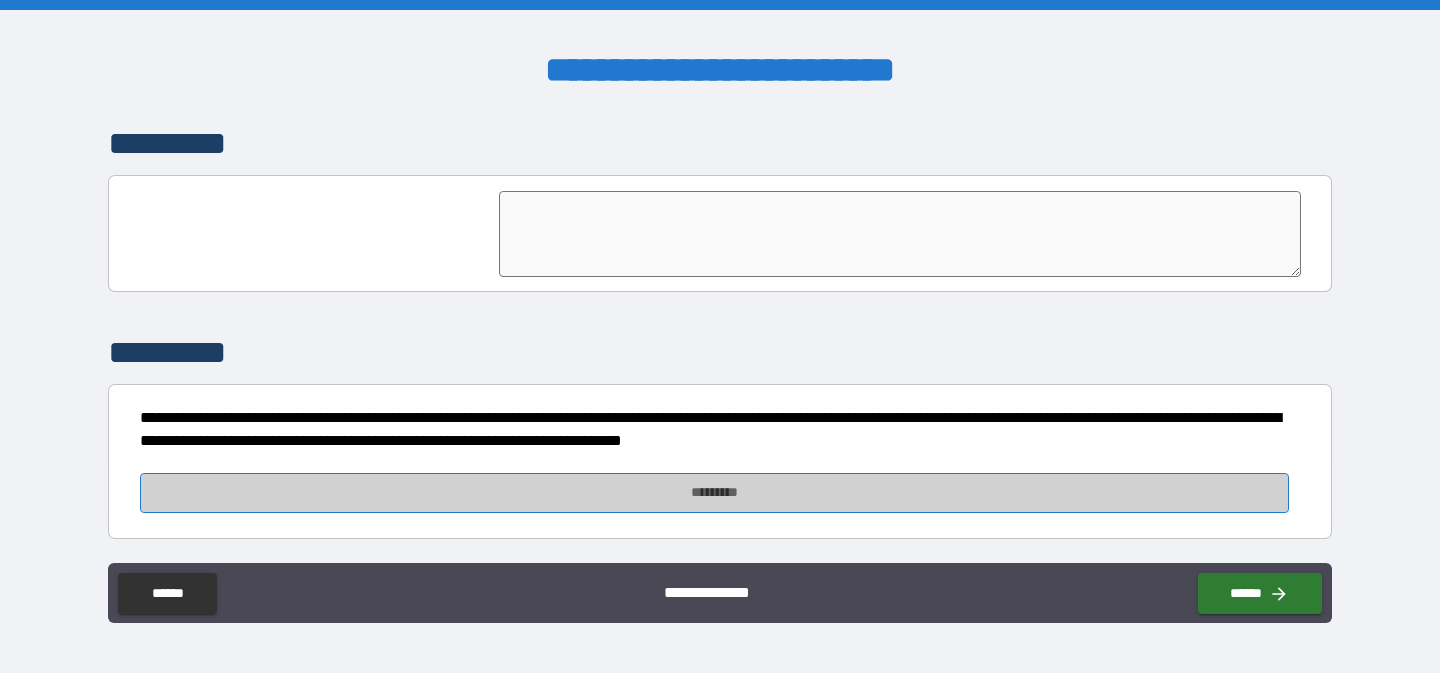 click on "*********" at bounding box center (714, 493) 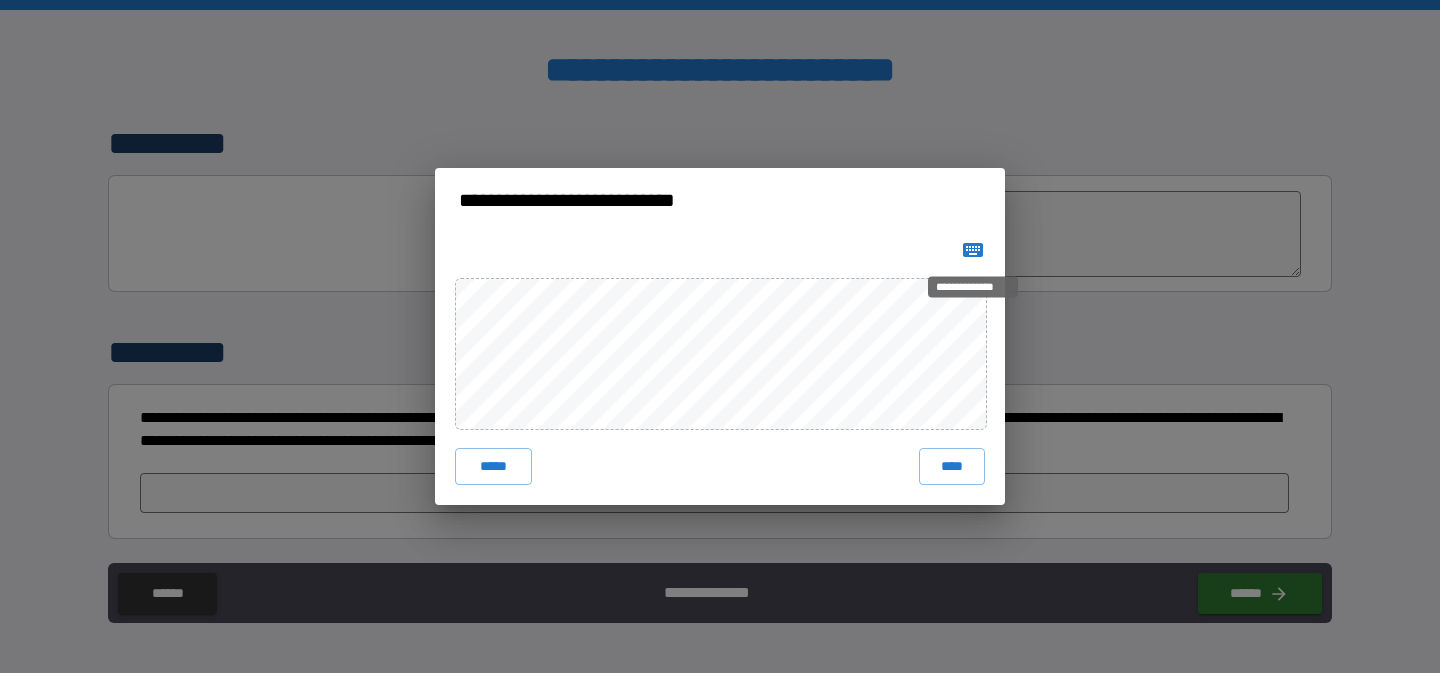 click 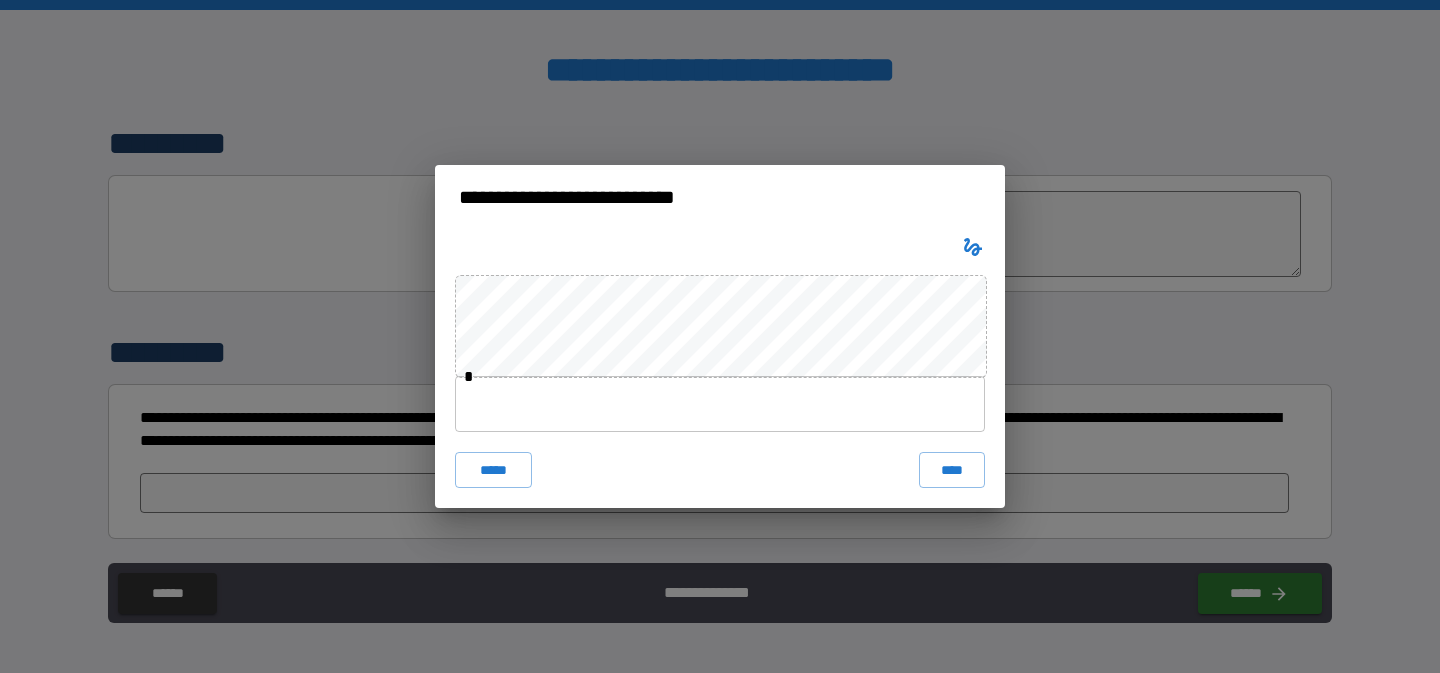 click at bounding box center (720, 404) 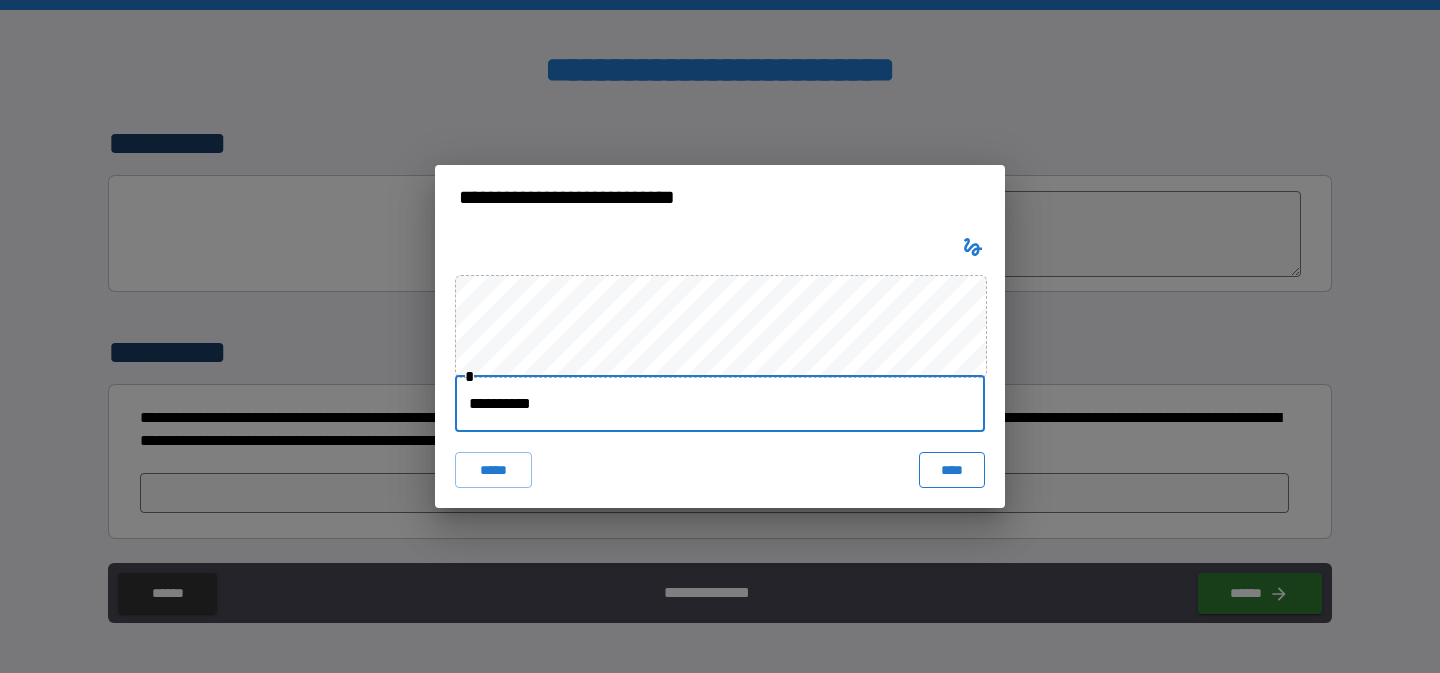 type on "**********" 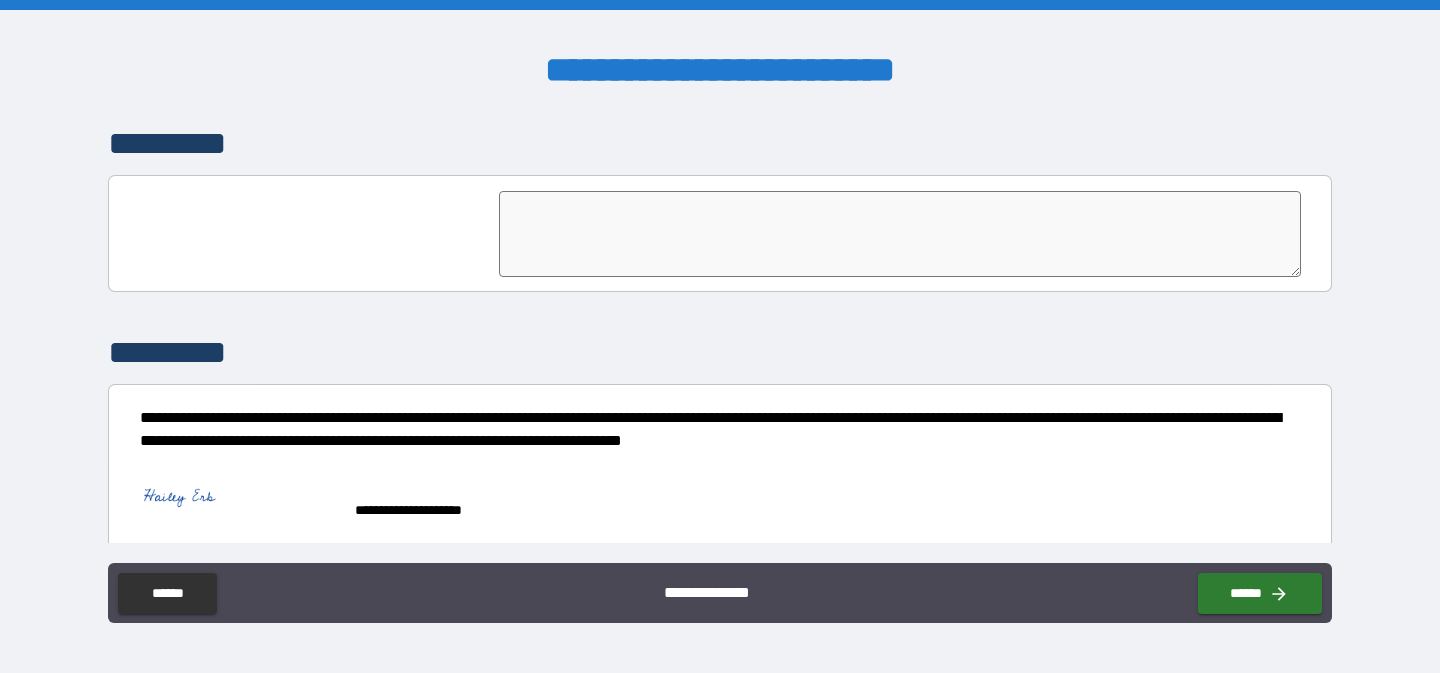 scroll, scrollTop: 4836, scrollLeft: 0, axis: vertical 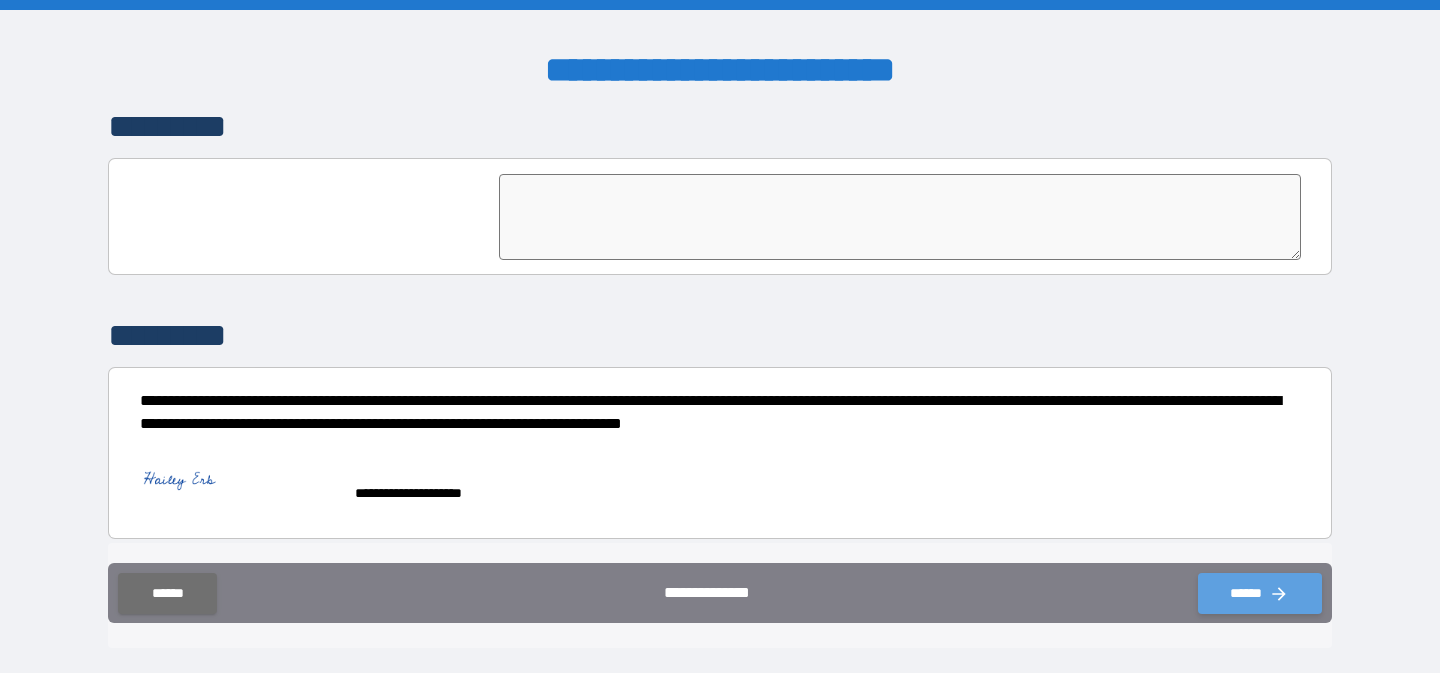 click on "******" at bounding box center (1260, 593) 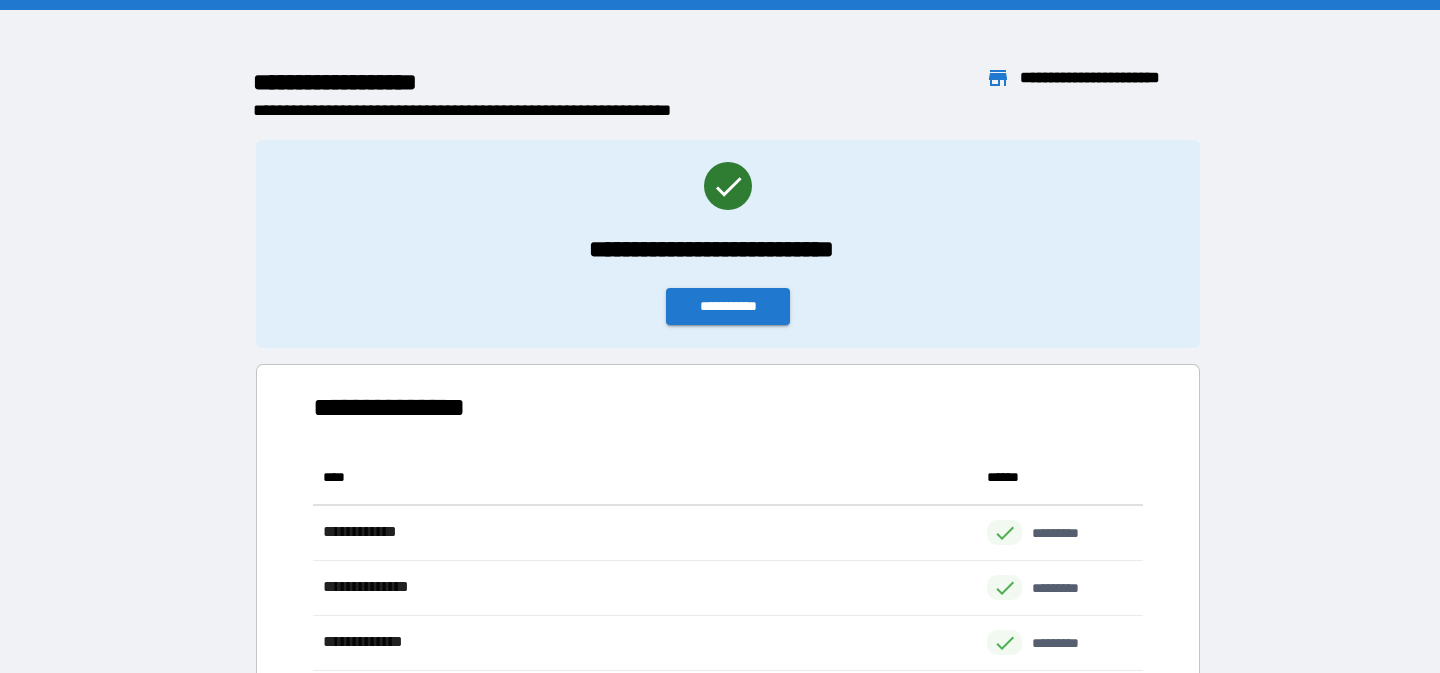 scroll, scrollTop: 1, scrollLeft: 1, axis: both 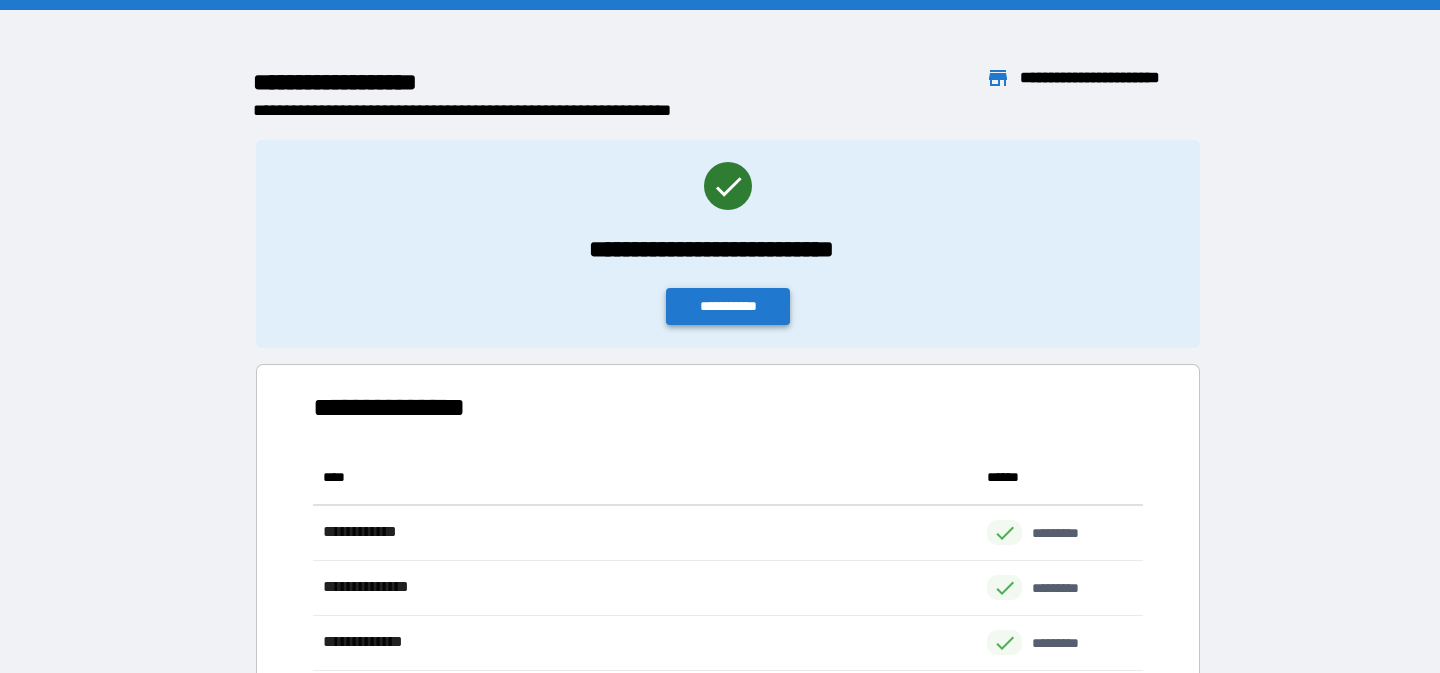 click on "**********" at bounding box center (728, 306) 